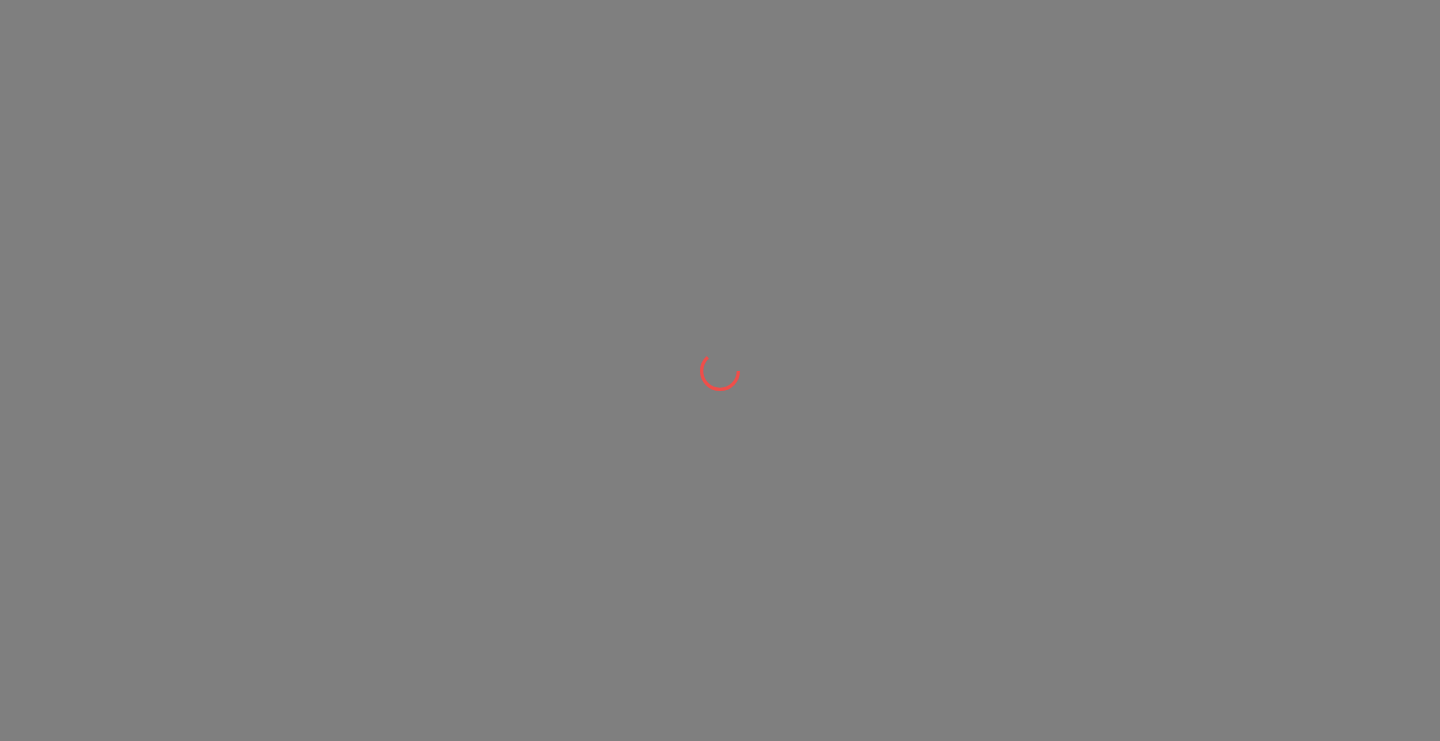 scroll, scrollTop: 0, scrollLeft: 0, axis: both 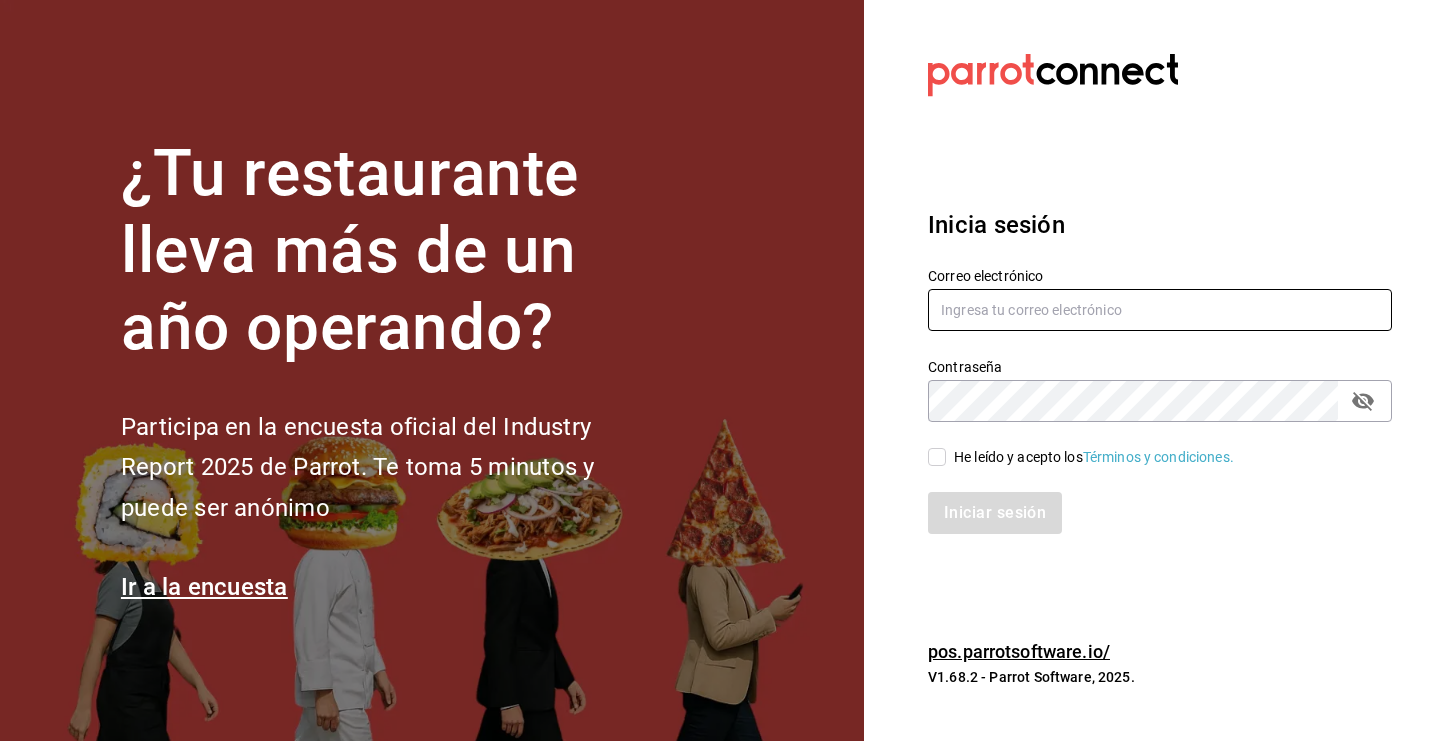 click at bounding box center (1160, 310) 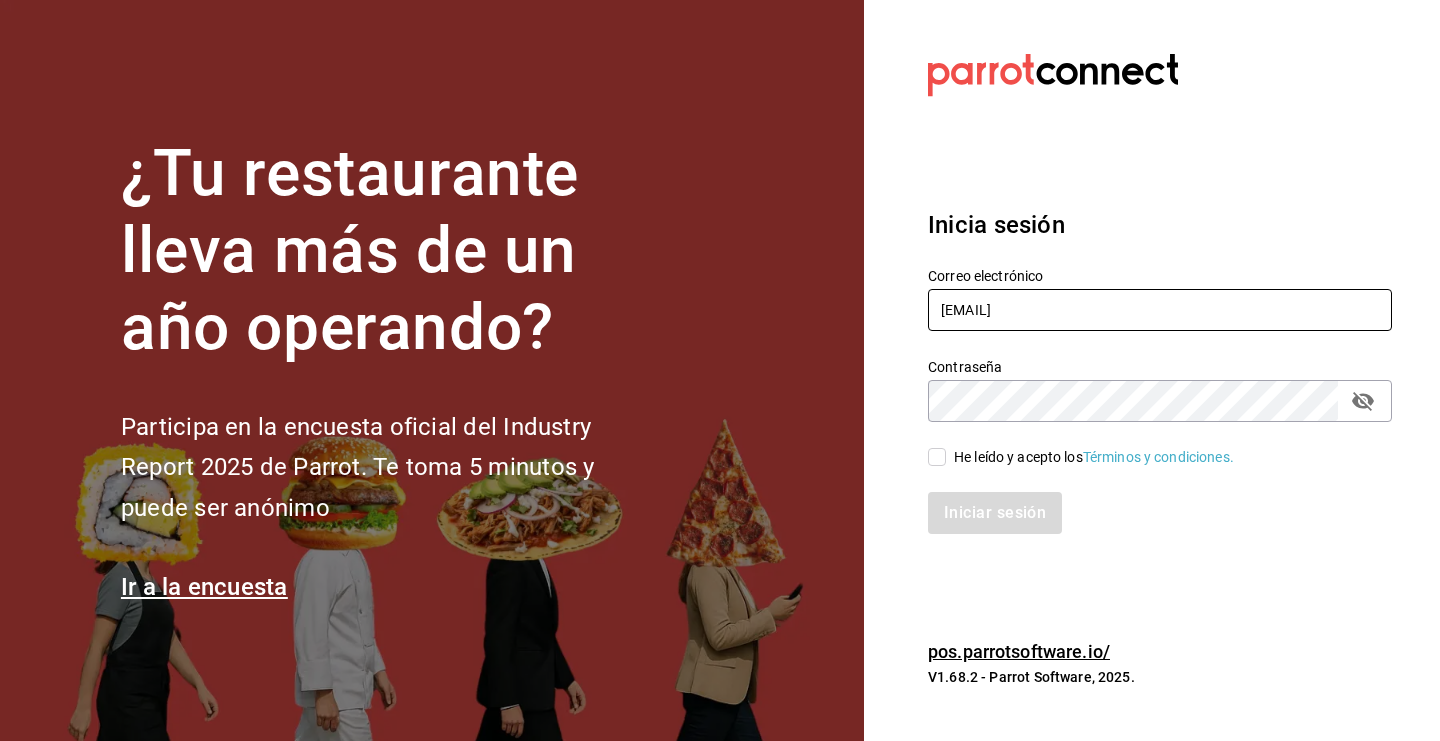 type on "nini@clopostres.com" 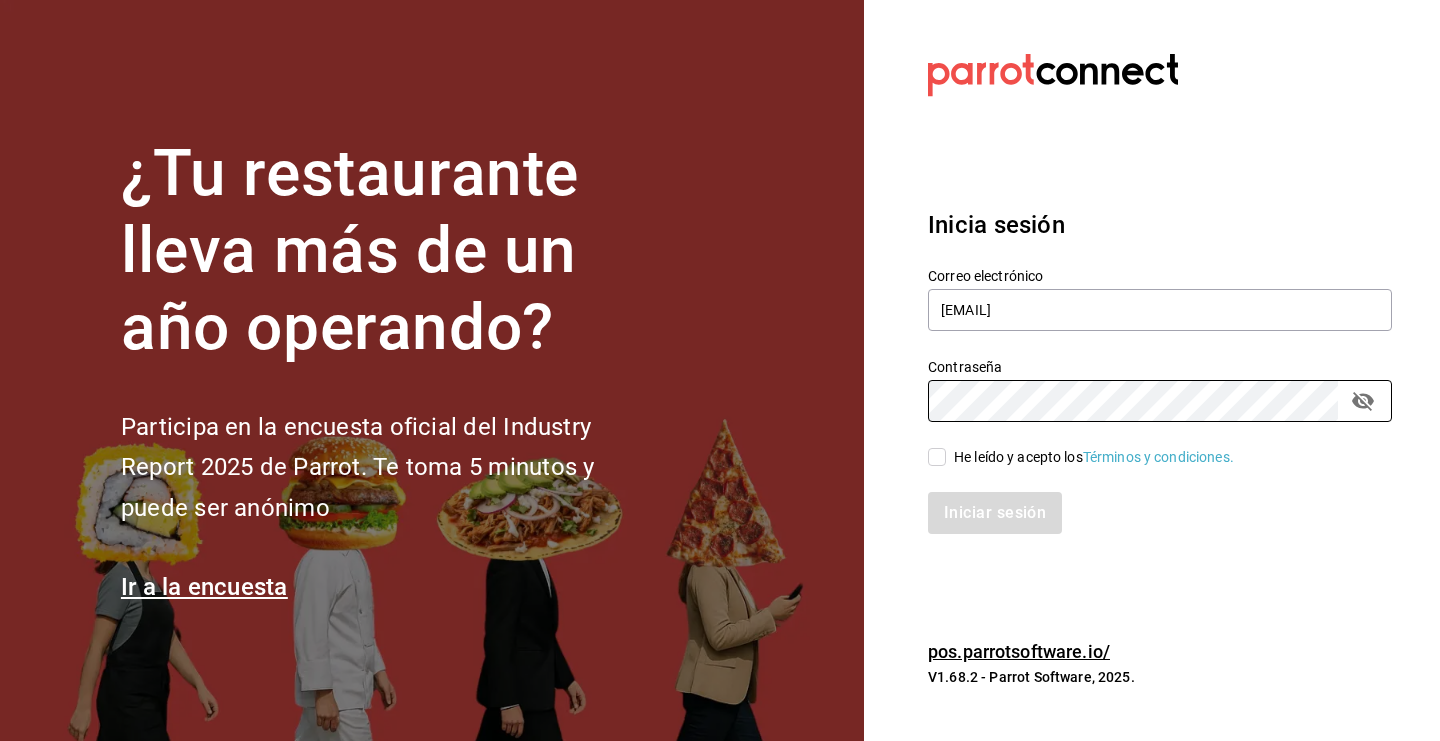 click on "He leído y acepto los  Términos y condiciones." at bounding box center (937, 457) 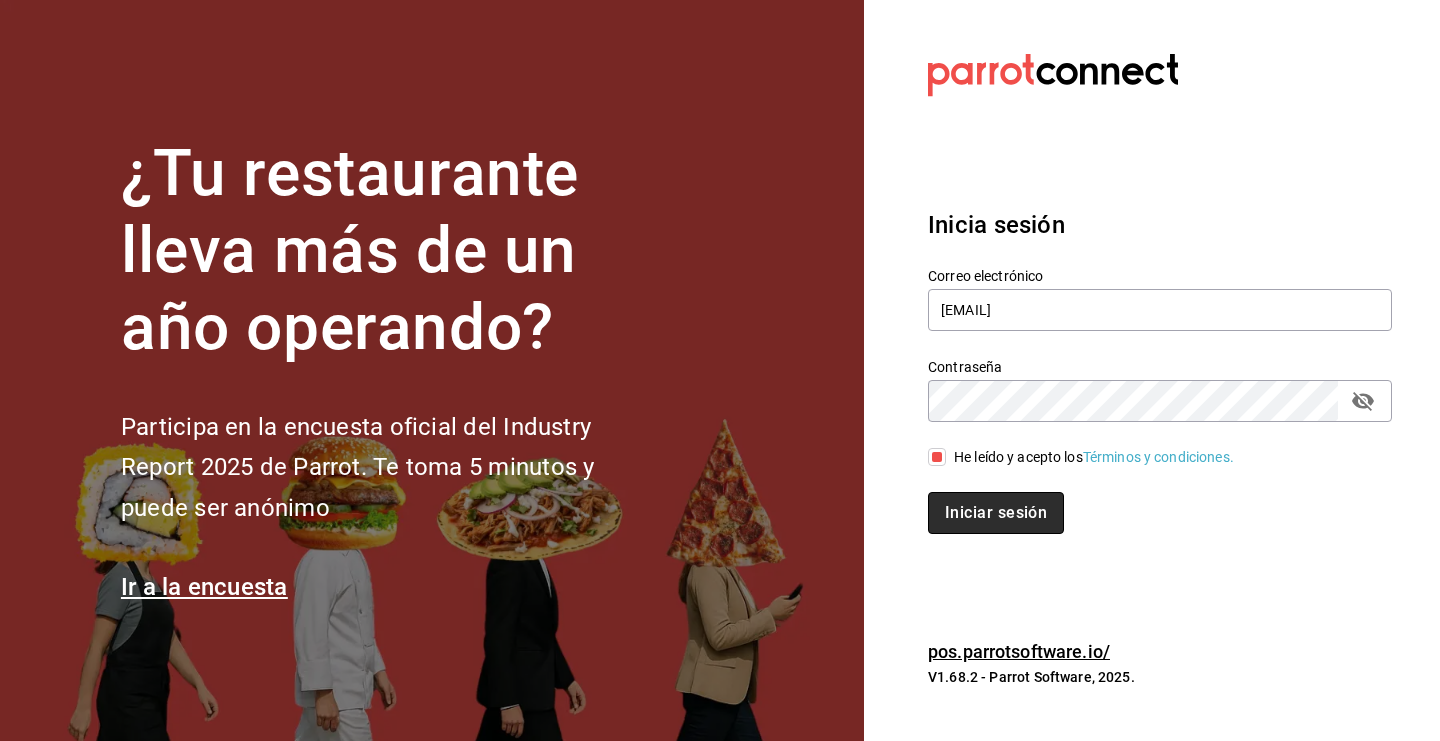 click on "Iniciar sesión" at bounding box center [996, 513] 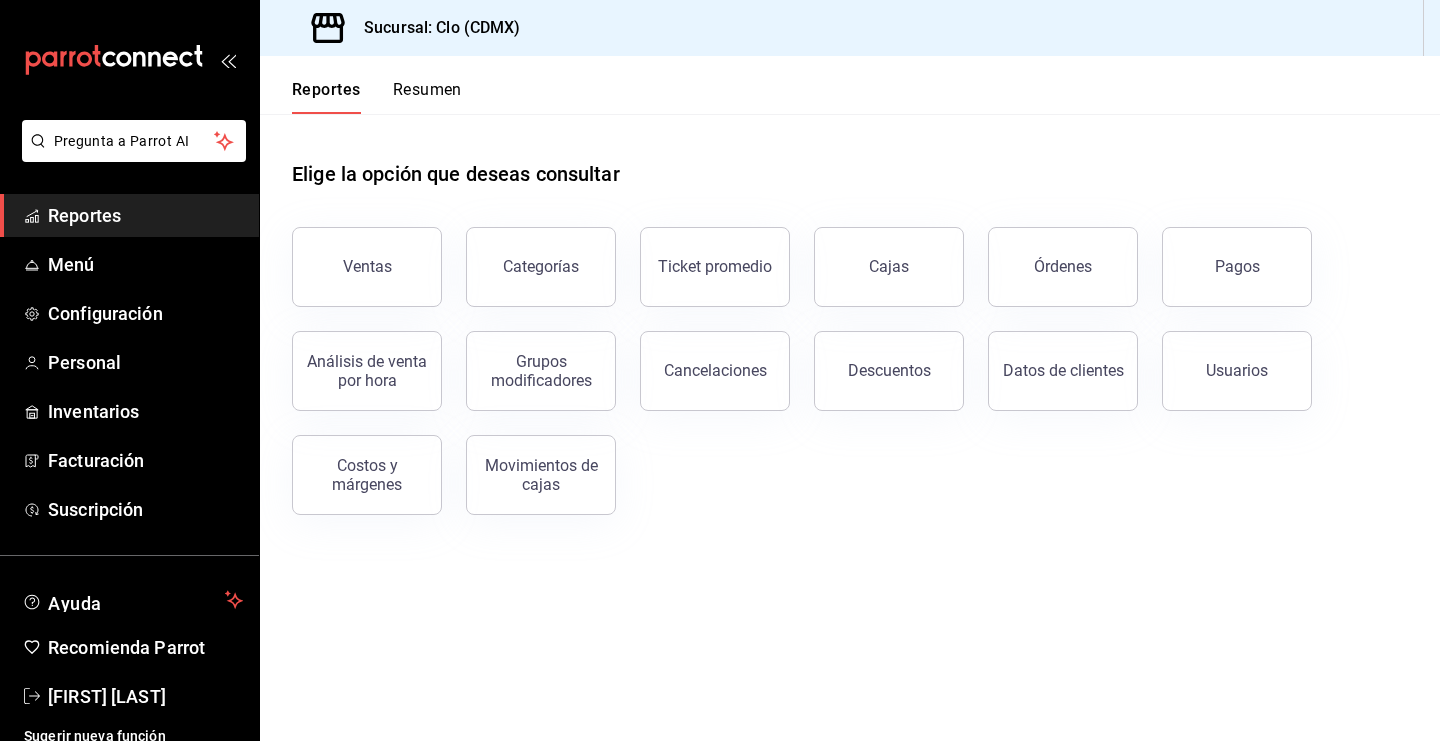 scroll, scrollTop: 0, scrollLeft: 0, axis: both 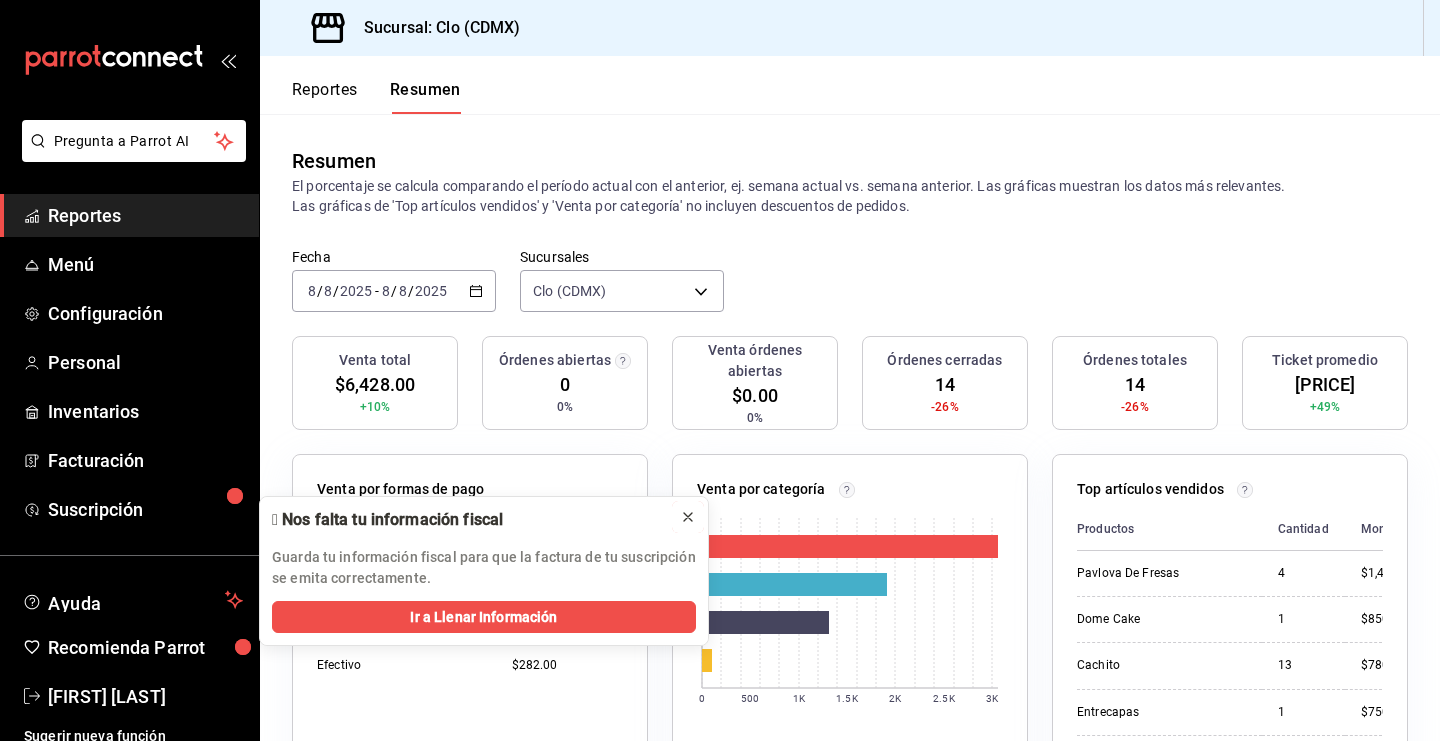 click at bounding box center (688, 517) 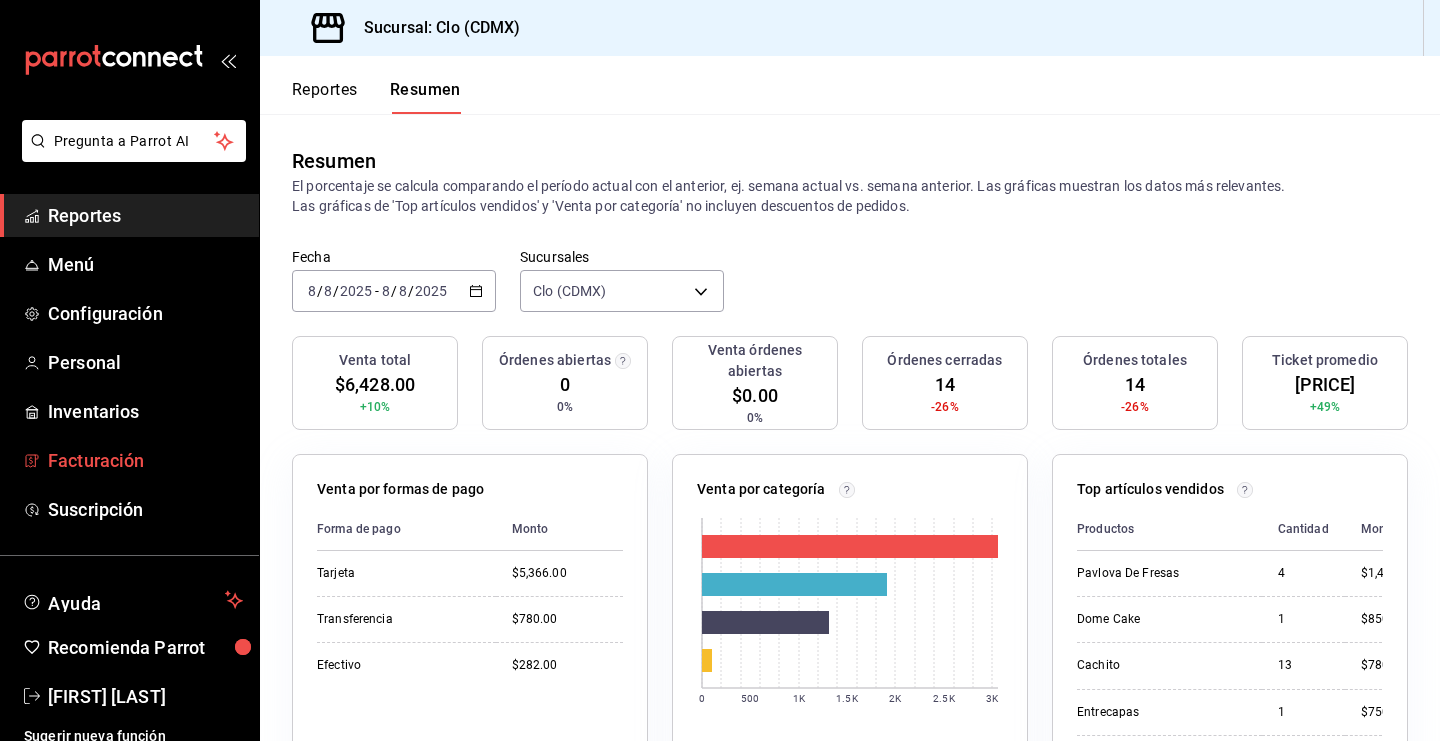click on "Facturación" at bounding box center [145, 460] 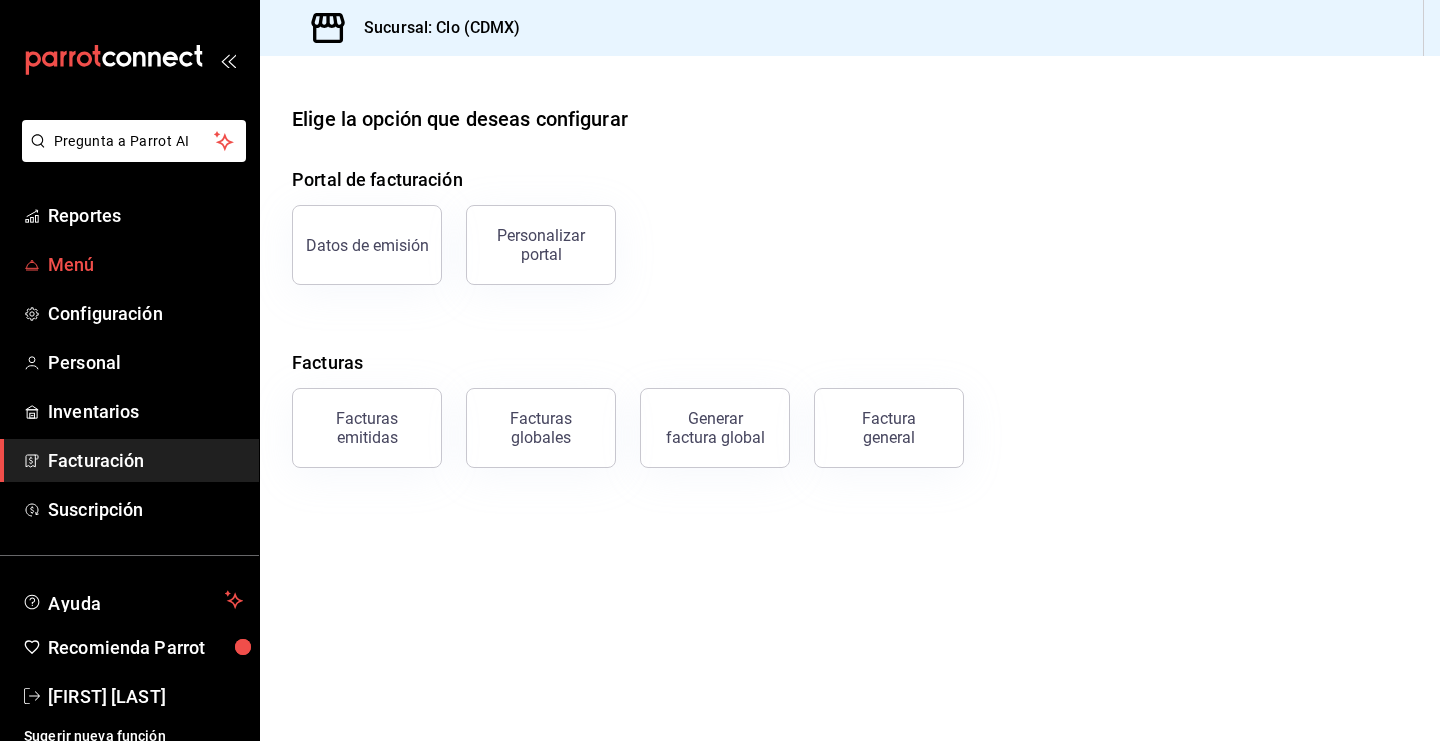 click on "Menú" at bounding box center [145, 264] 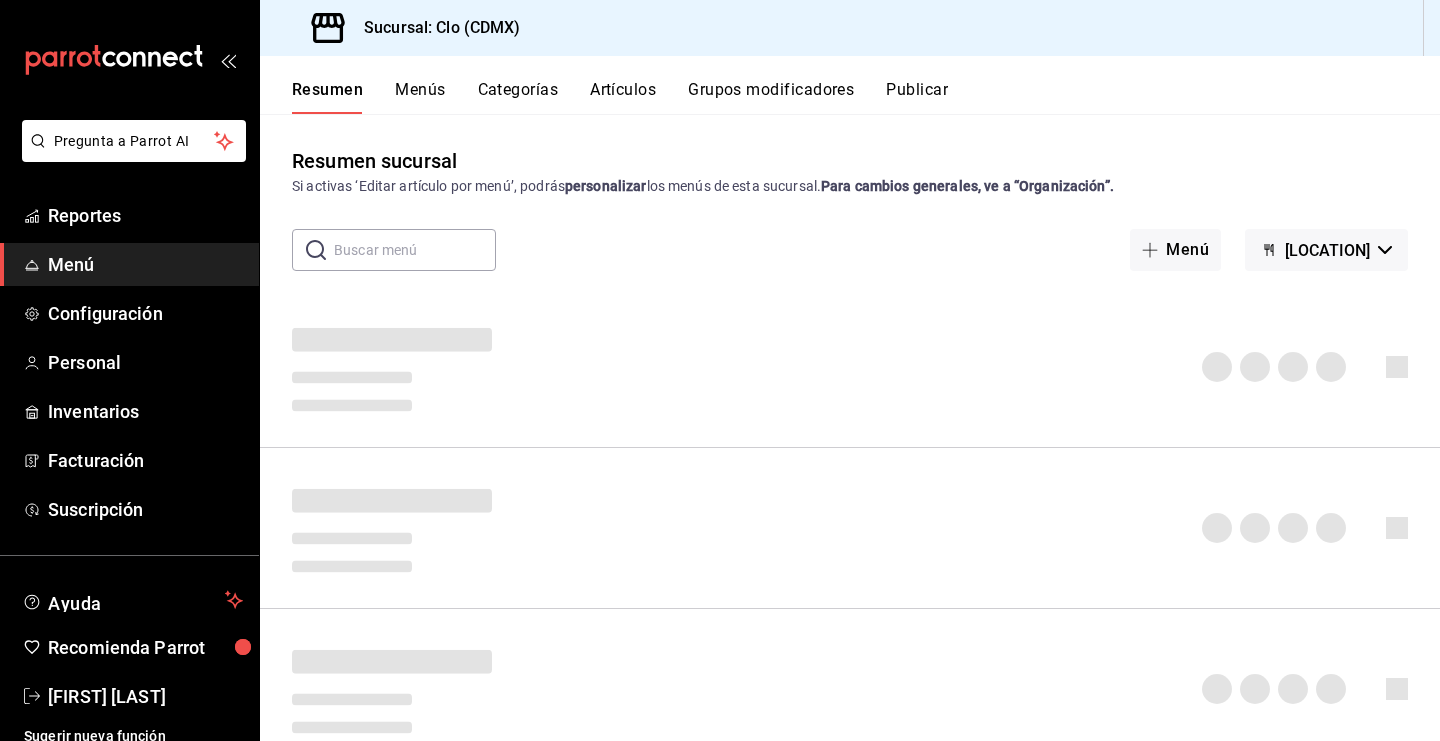 click on "Artículos" at bounding box center [623, 97] 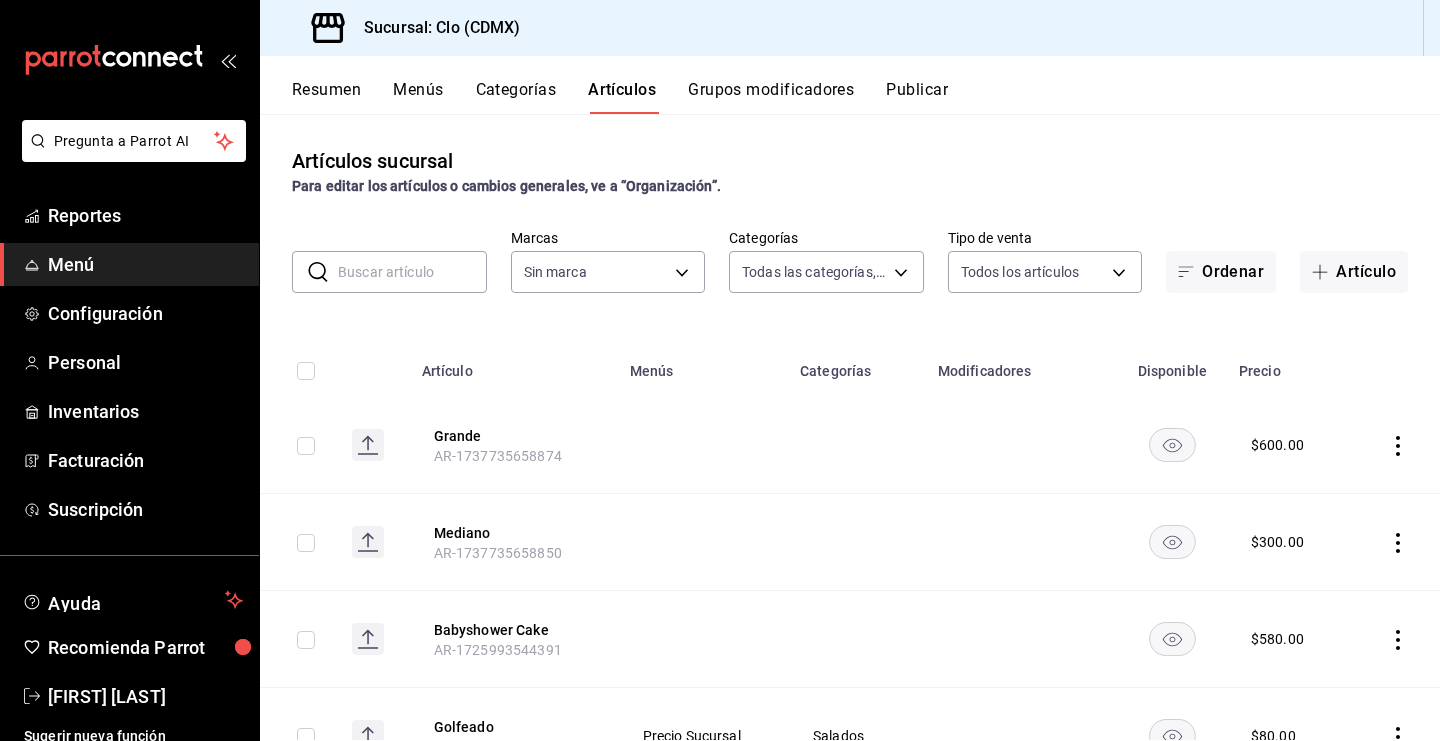type on "ef5fc5fd-a408-48d0-ab3a-0c690a75b5cf" 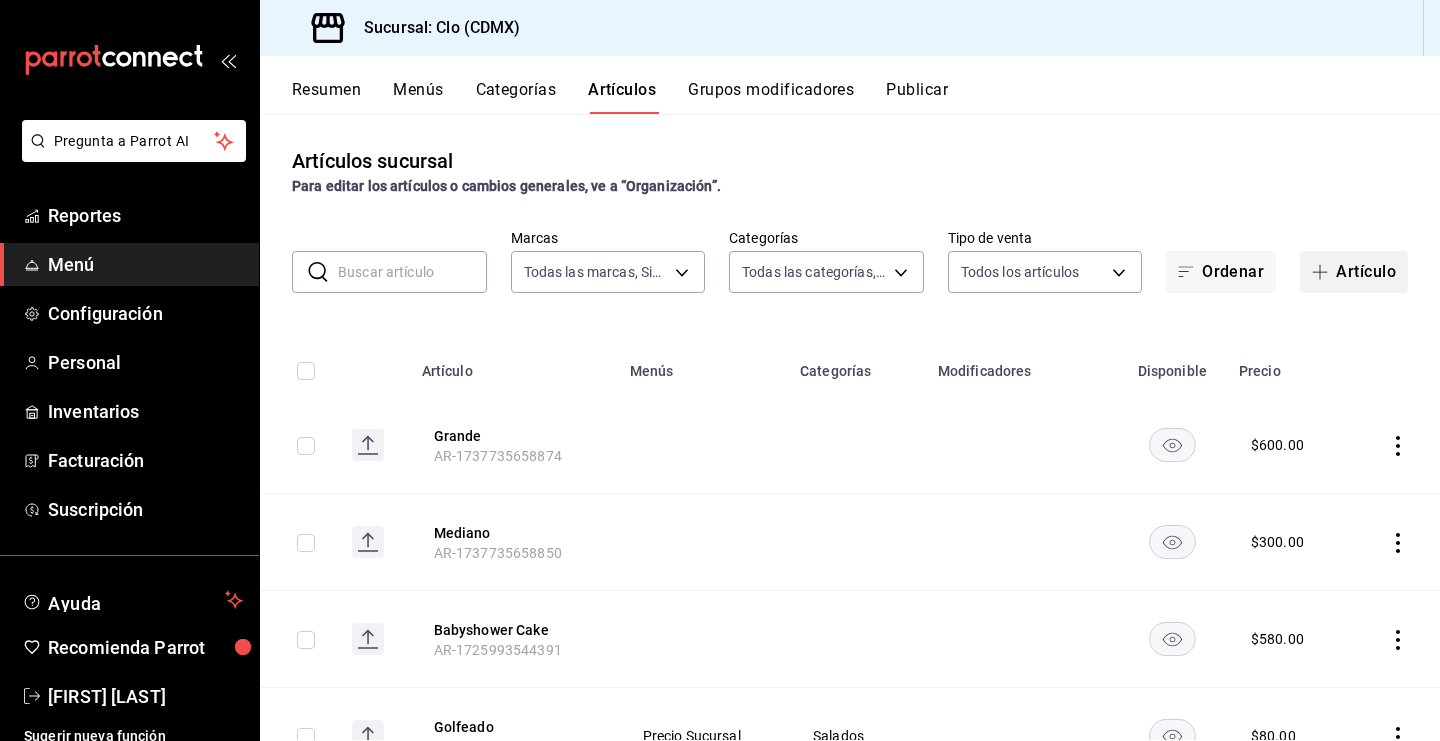 click 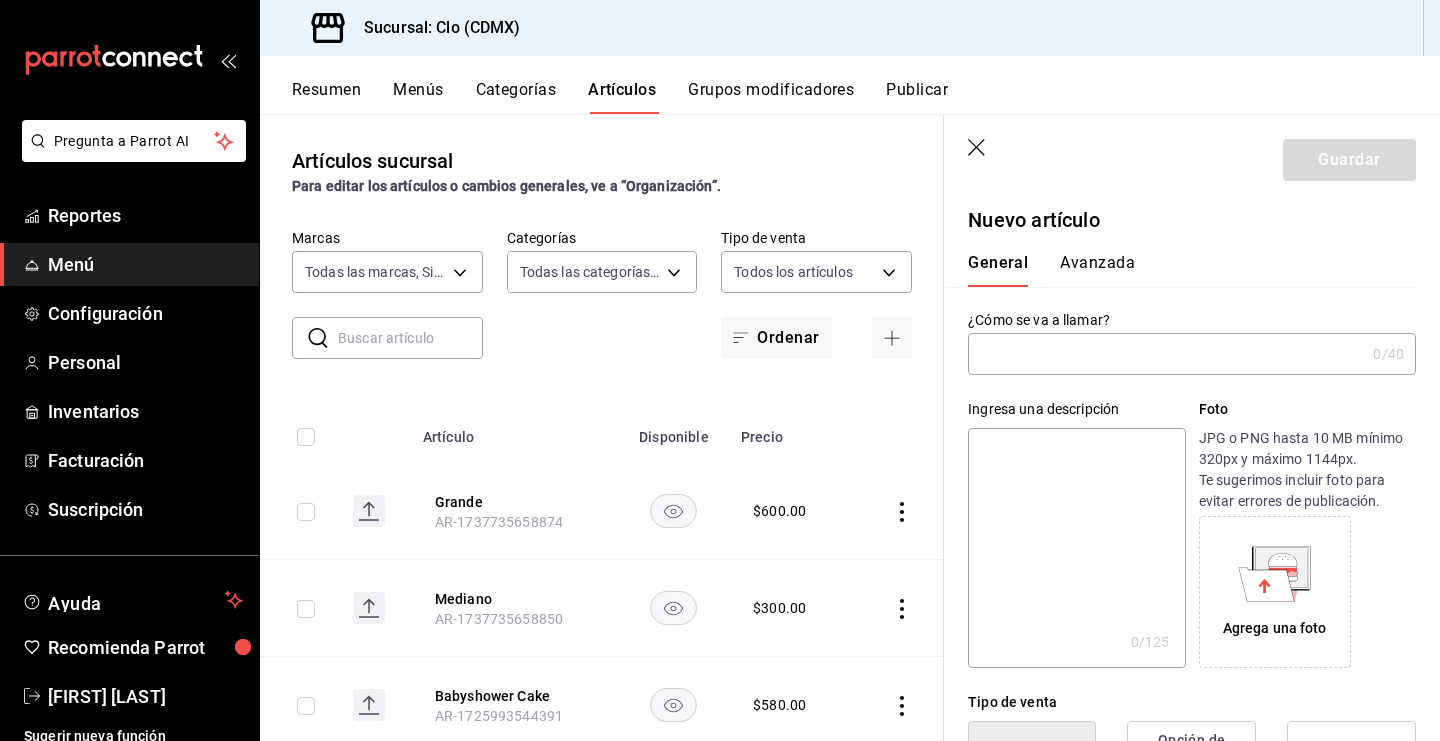 type on "[PRODUCT_CODE]" 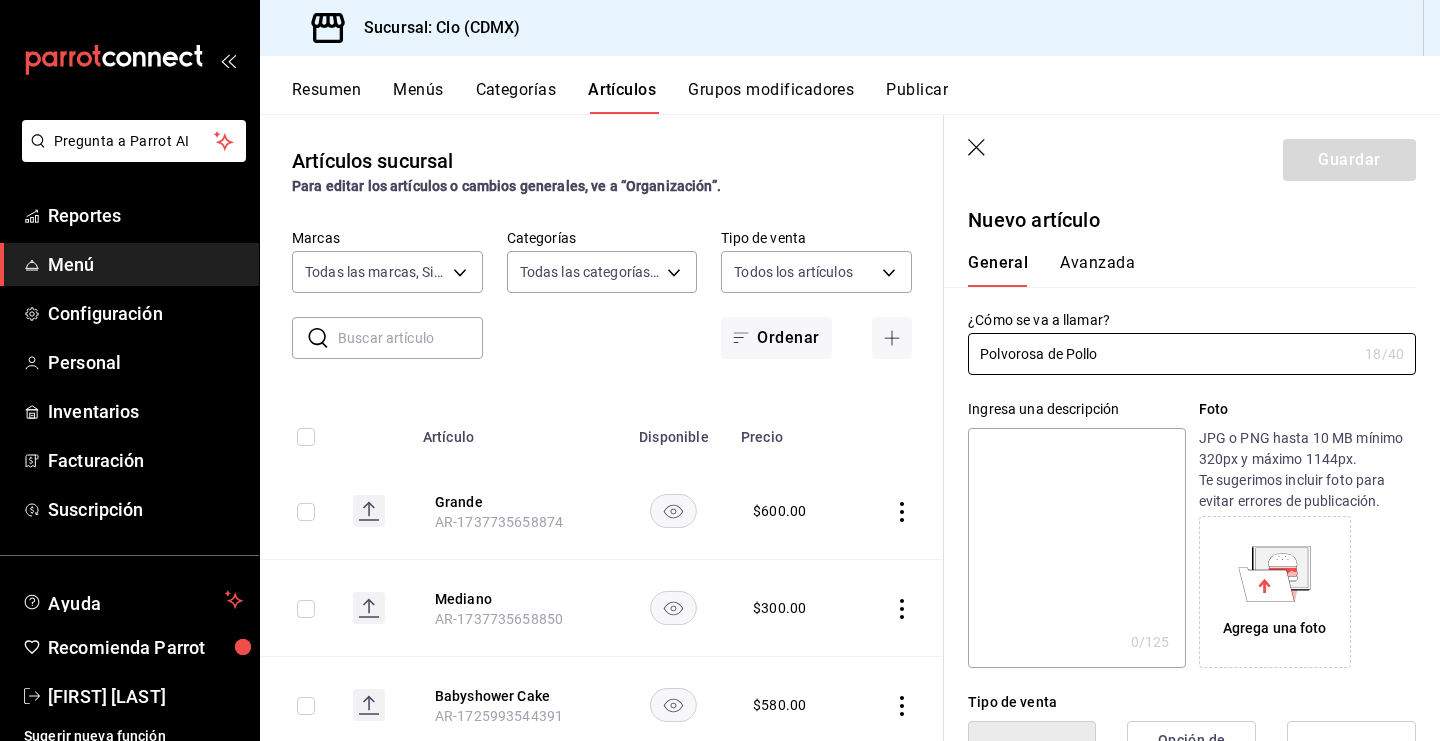 type on "Polvorosa de Pollo" 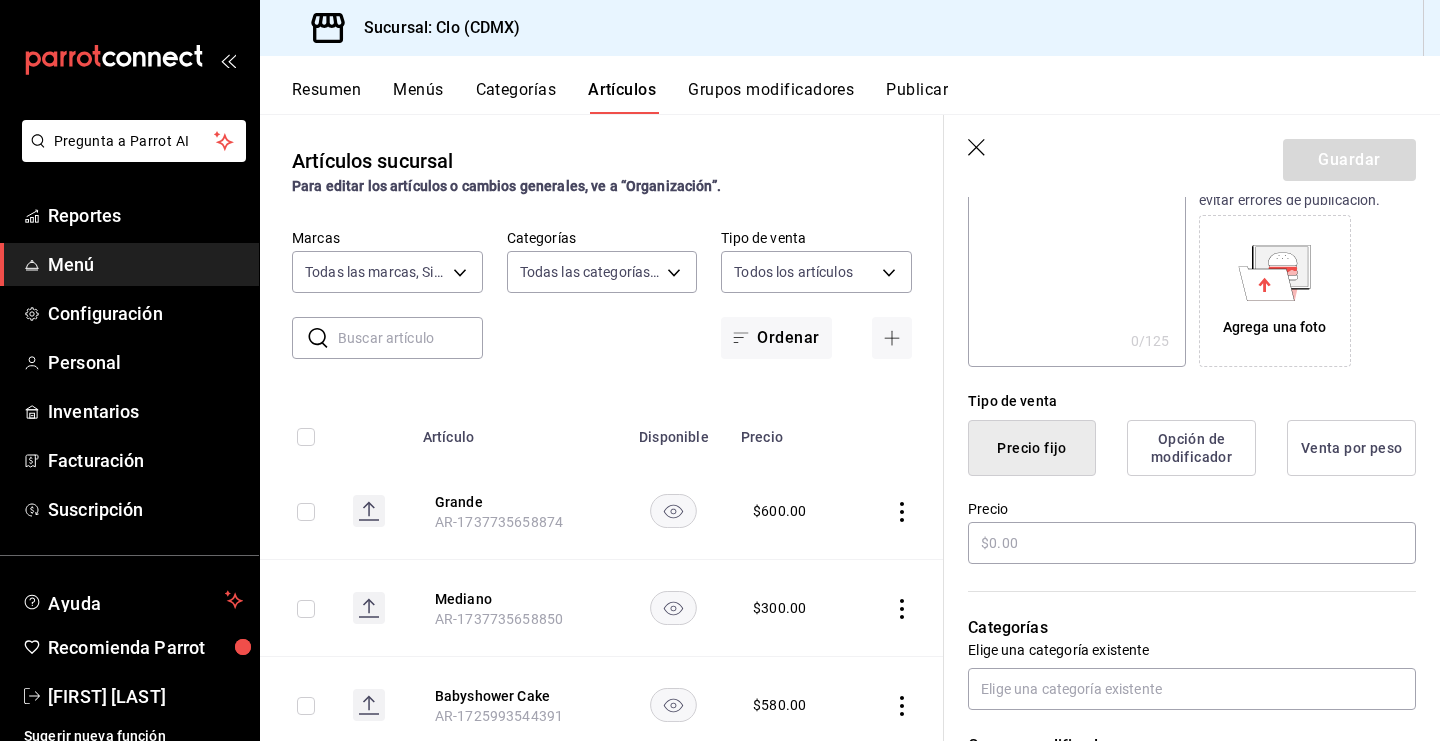 scroll, scrollTop: 301, scrollLeft: 0, axis: vertical 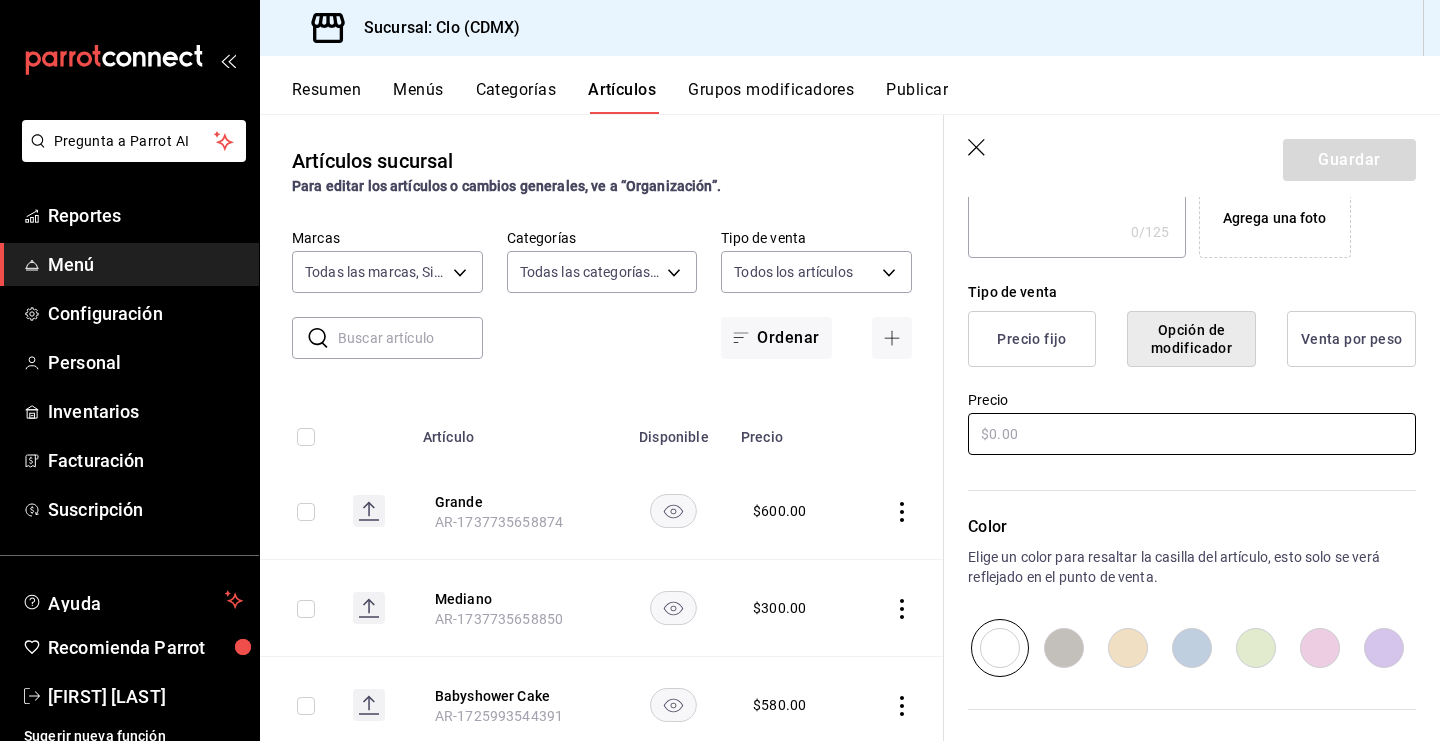 click at bounding box center [1192, 434] 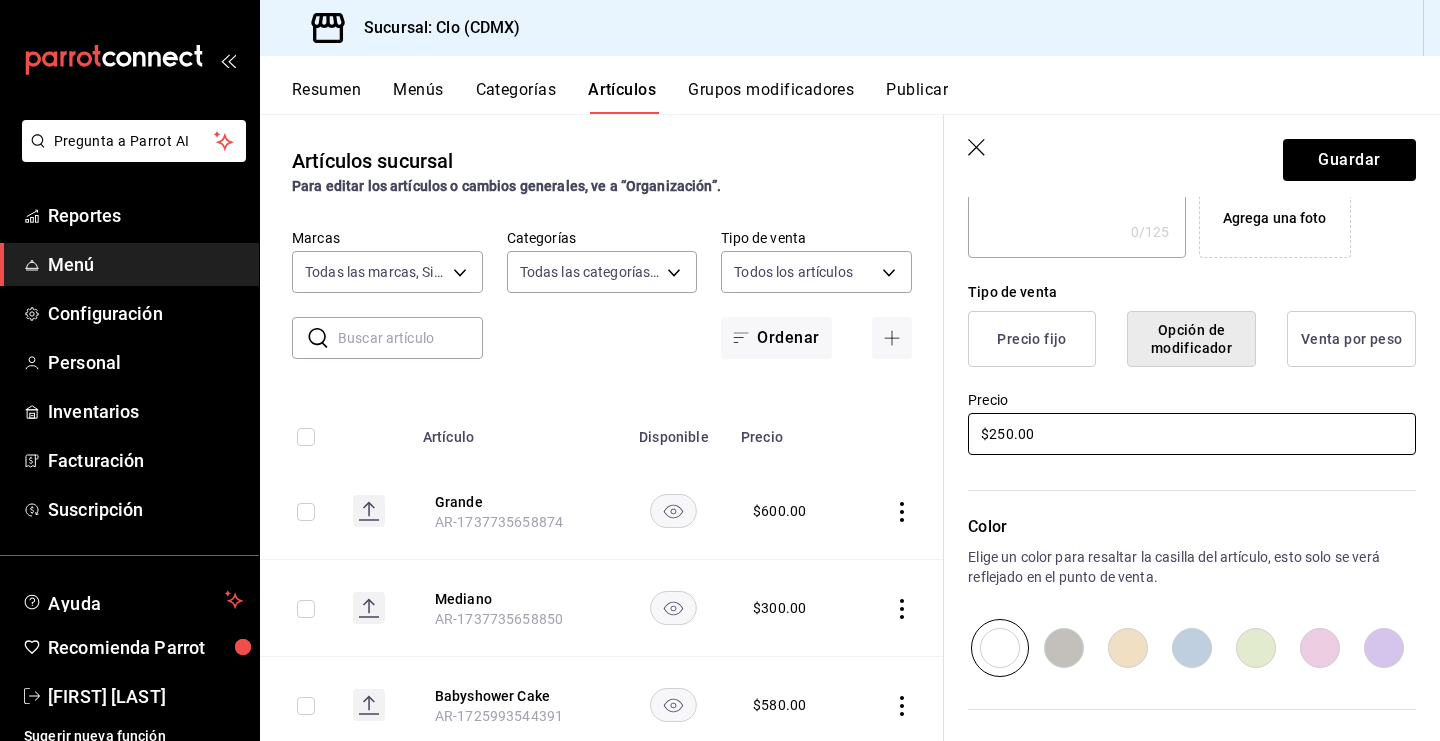 click on "$250.00" at bounding box center [1192, 434] 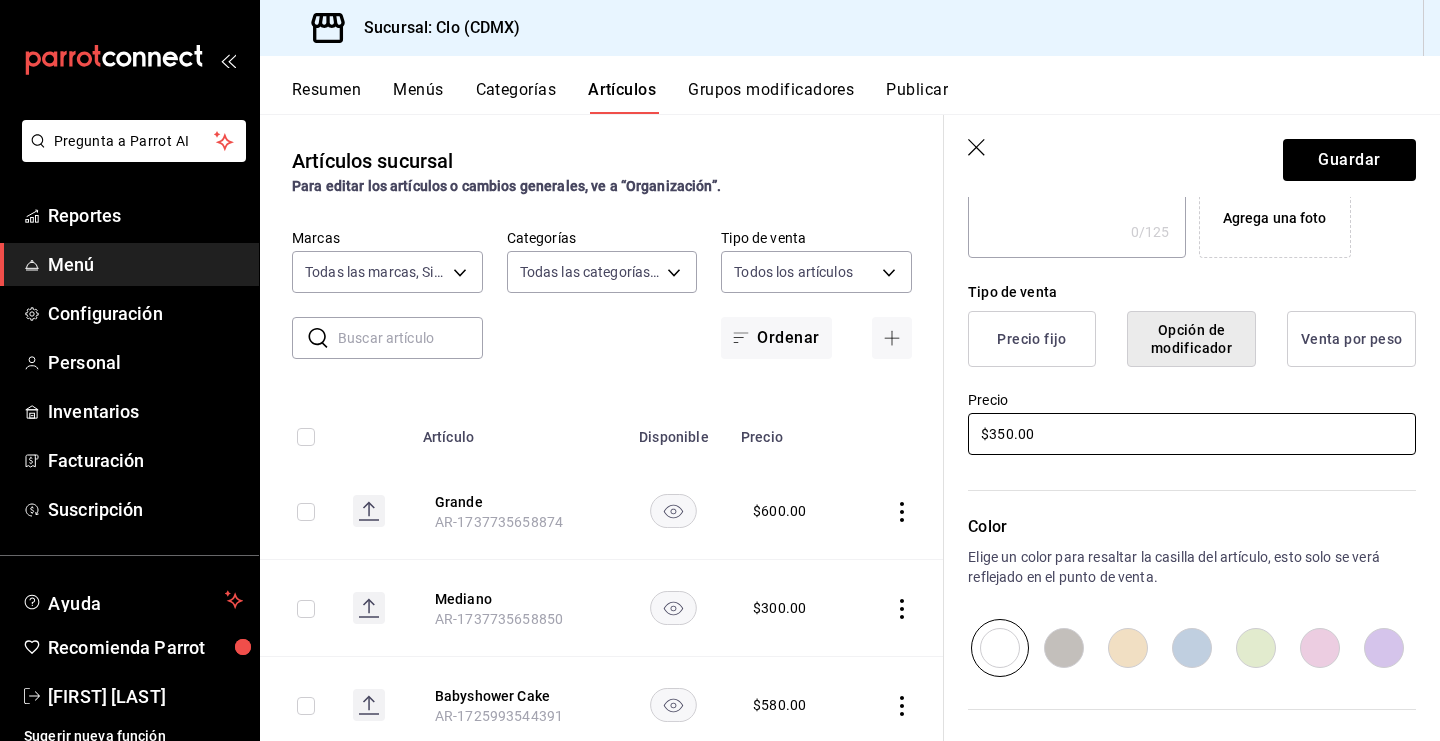 scroll, scrollTop: 597, scrollLeft: 0, axis: vertical 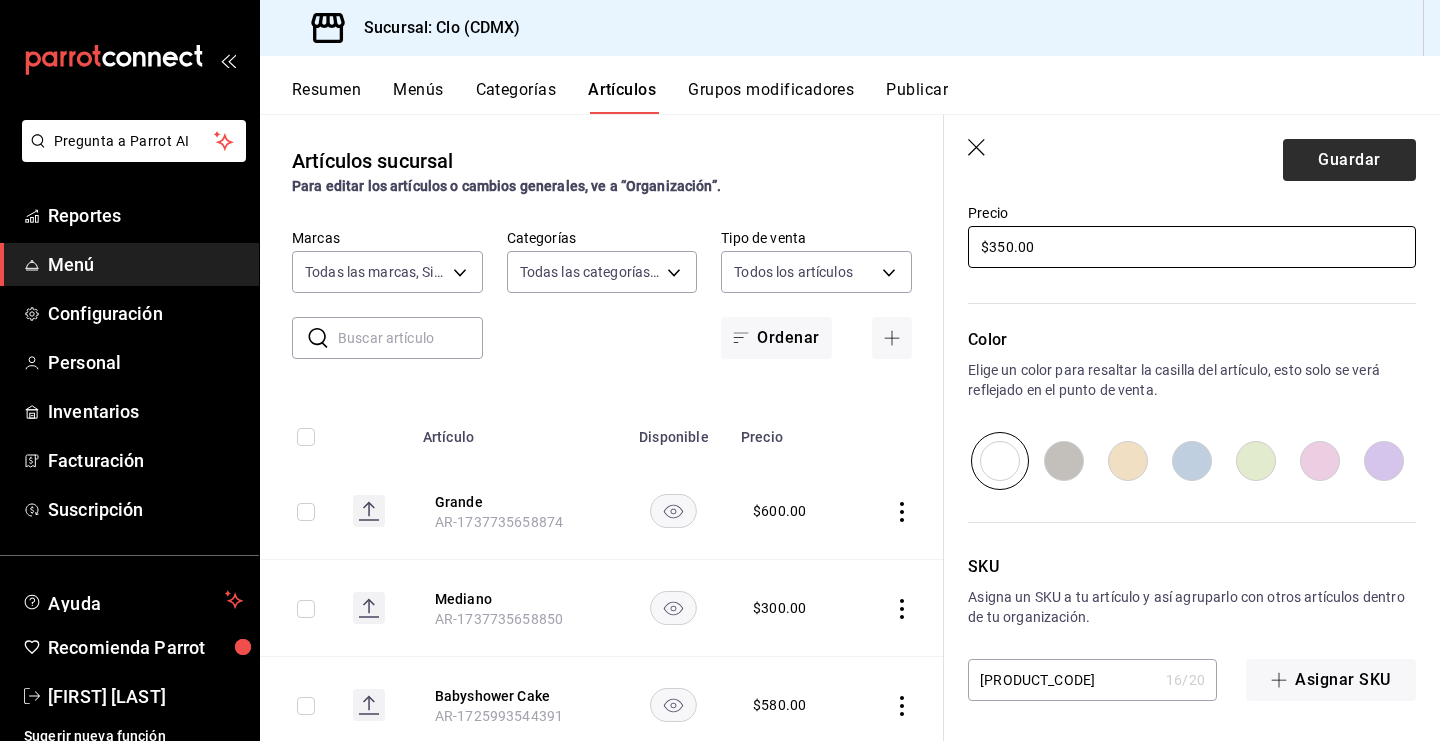 type on "$350.00" 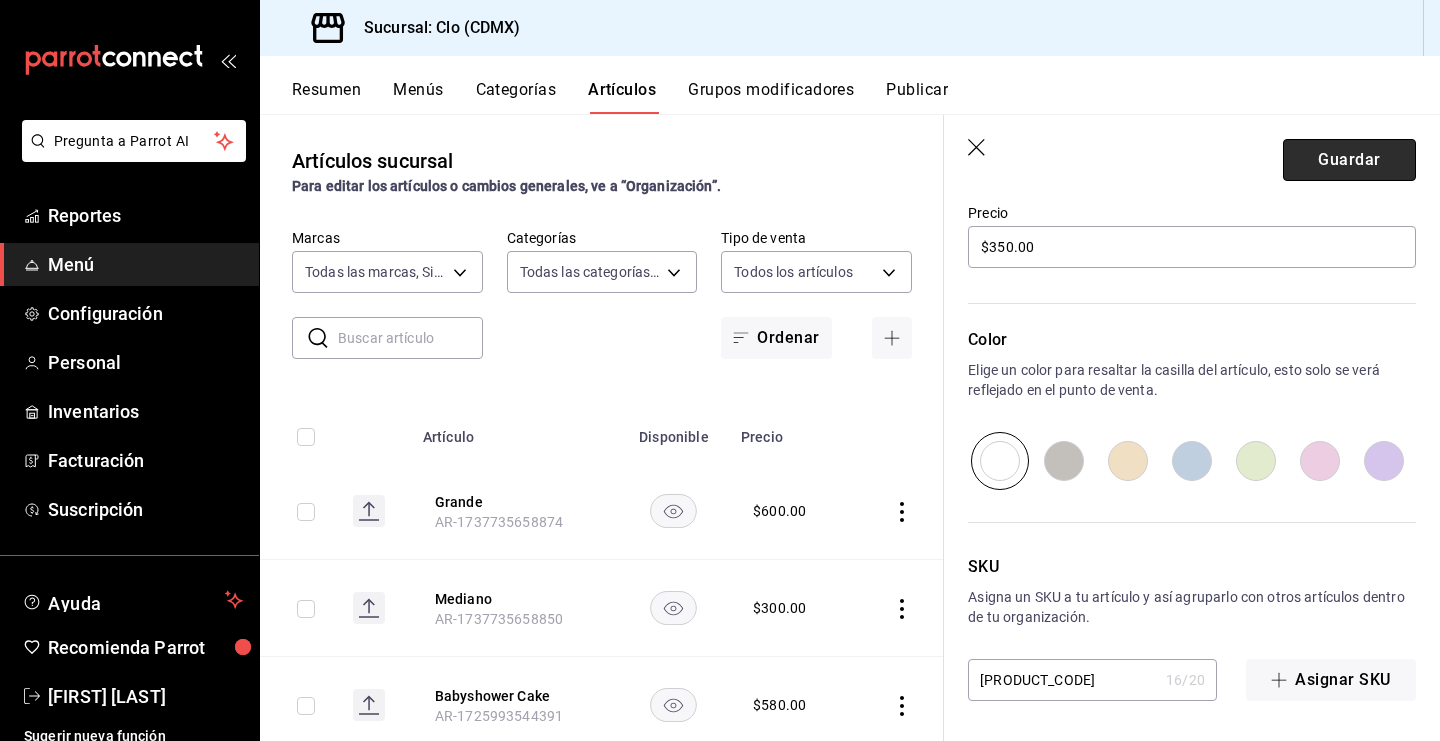 click on "Guardar" at bounding box center [1349, 160] 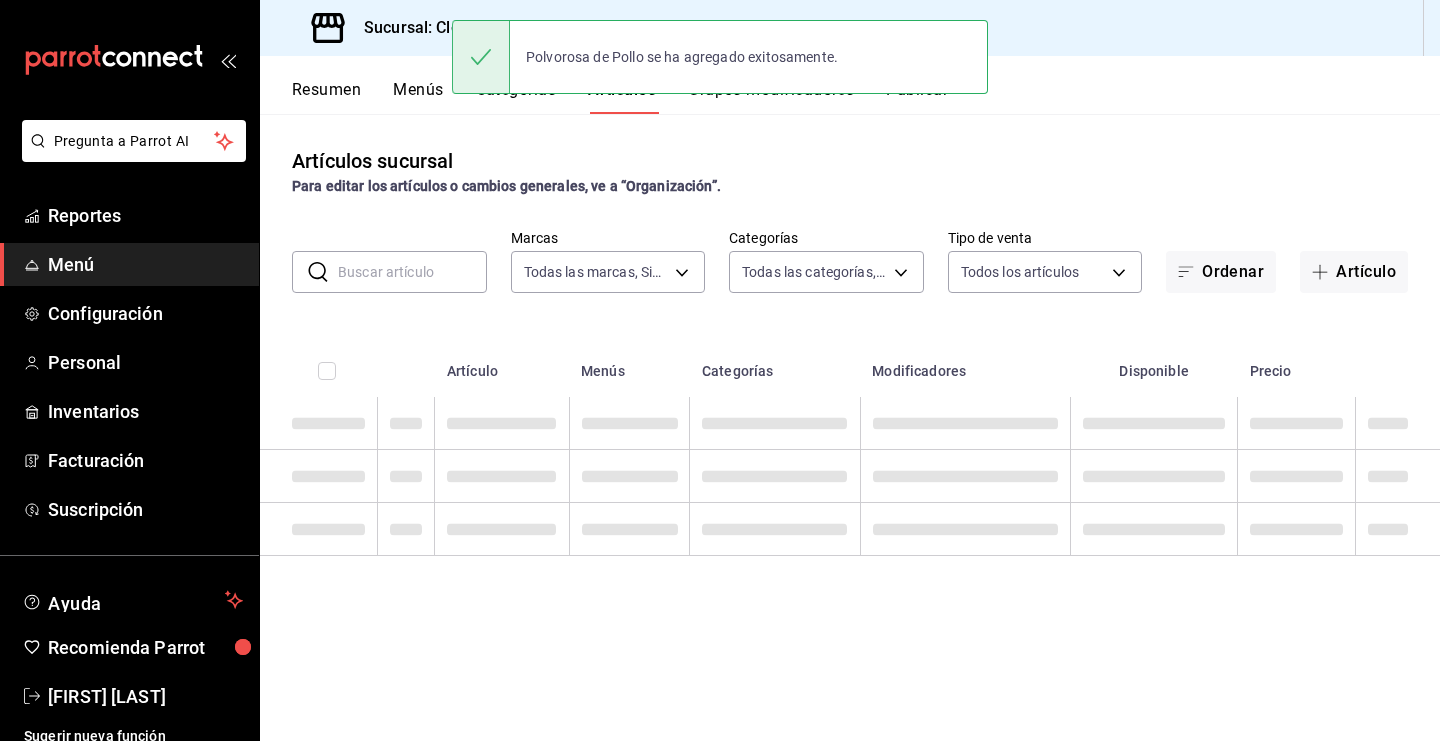 scroll, scrollTop: 0, scrollLeft: 0, axis: both 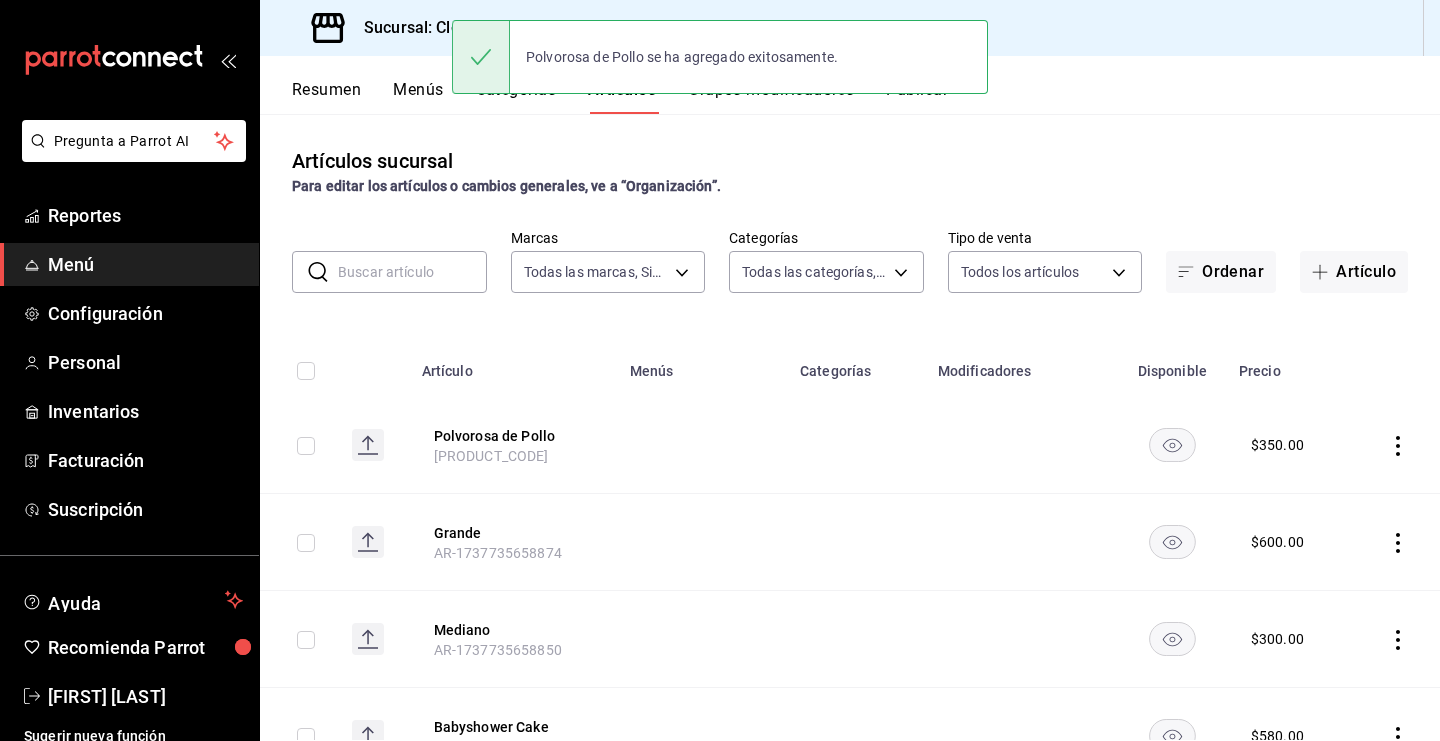 click on "Polvorosa de Pollo se ha agregado exitosamente." at bounding box center [720, 57] 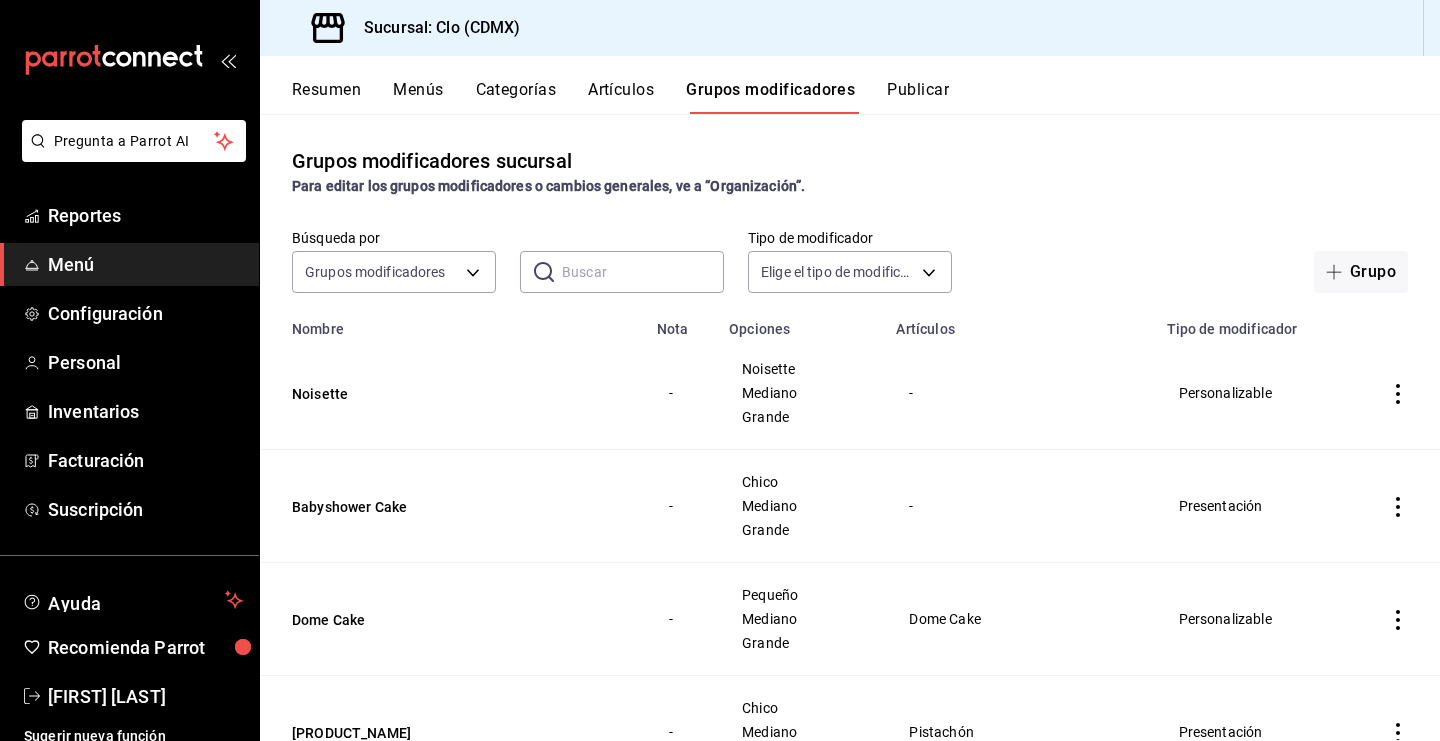 click at bounding box center (643, 272) 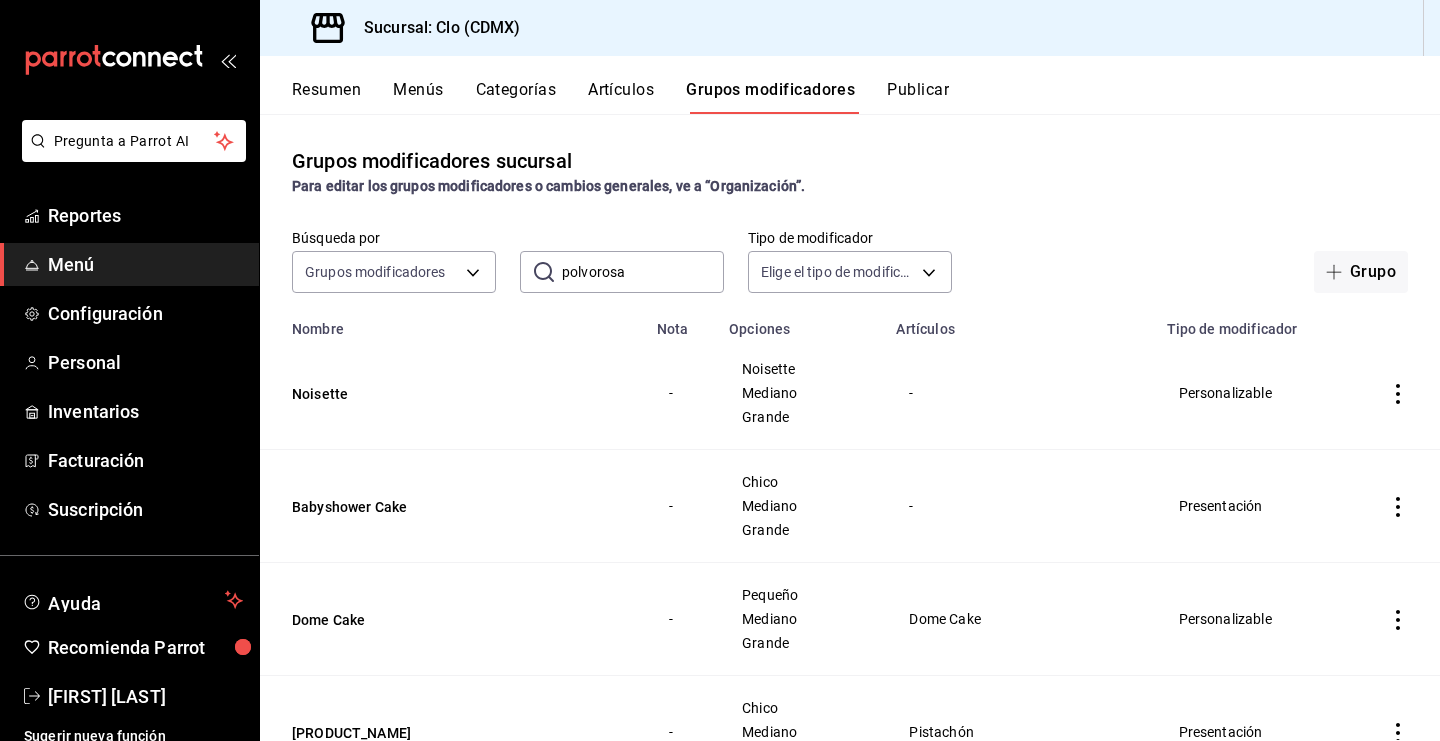 type on "polvorosa" 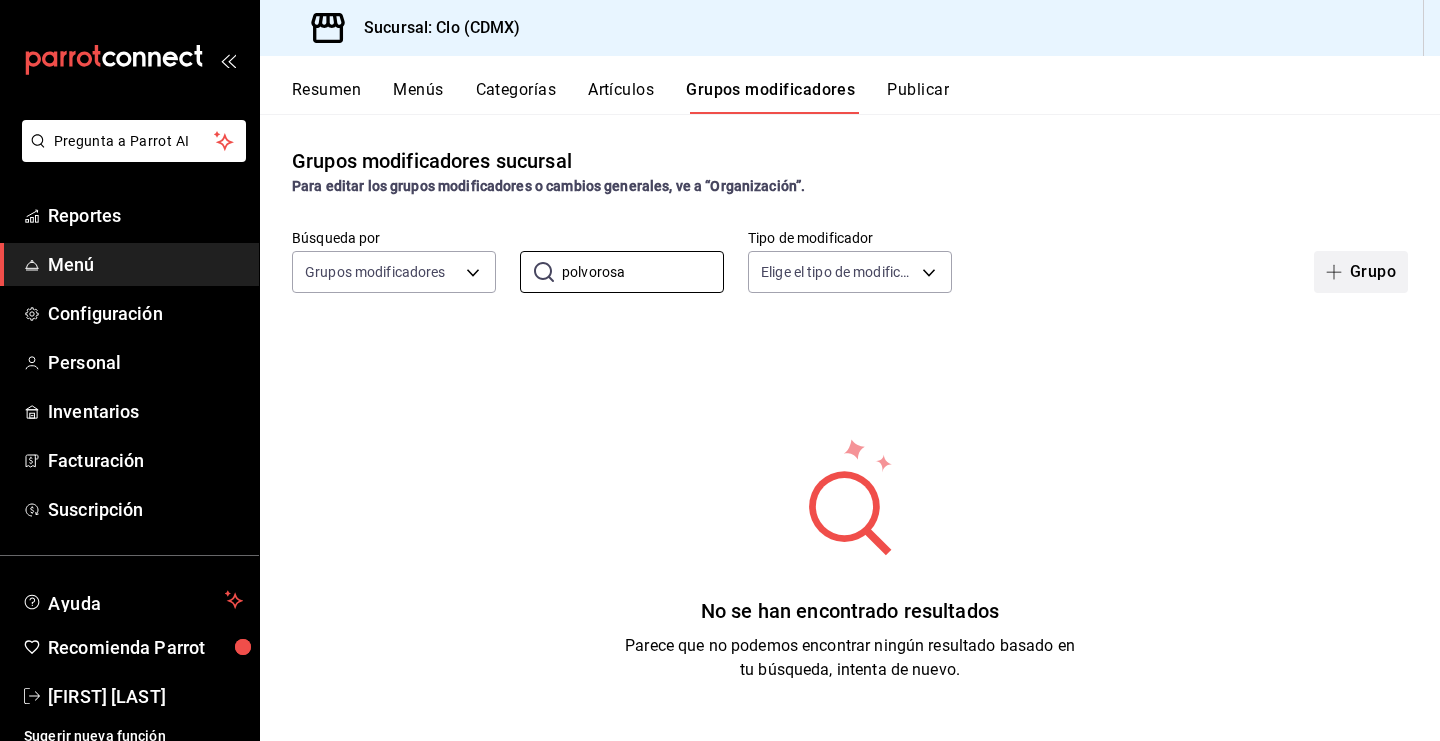 click on "Grupo" at bounding box center (1361, 272) 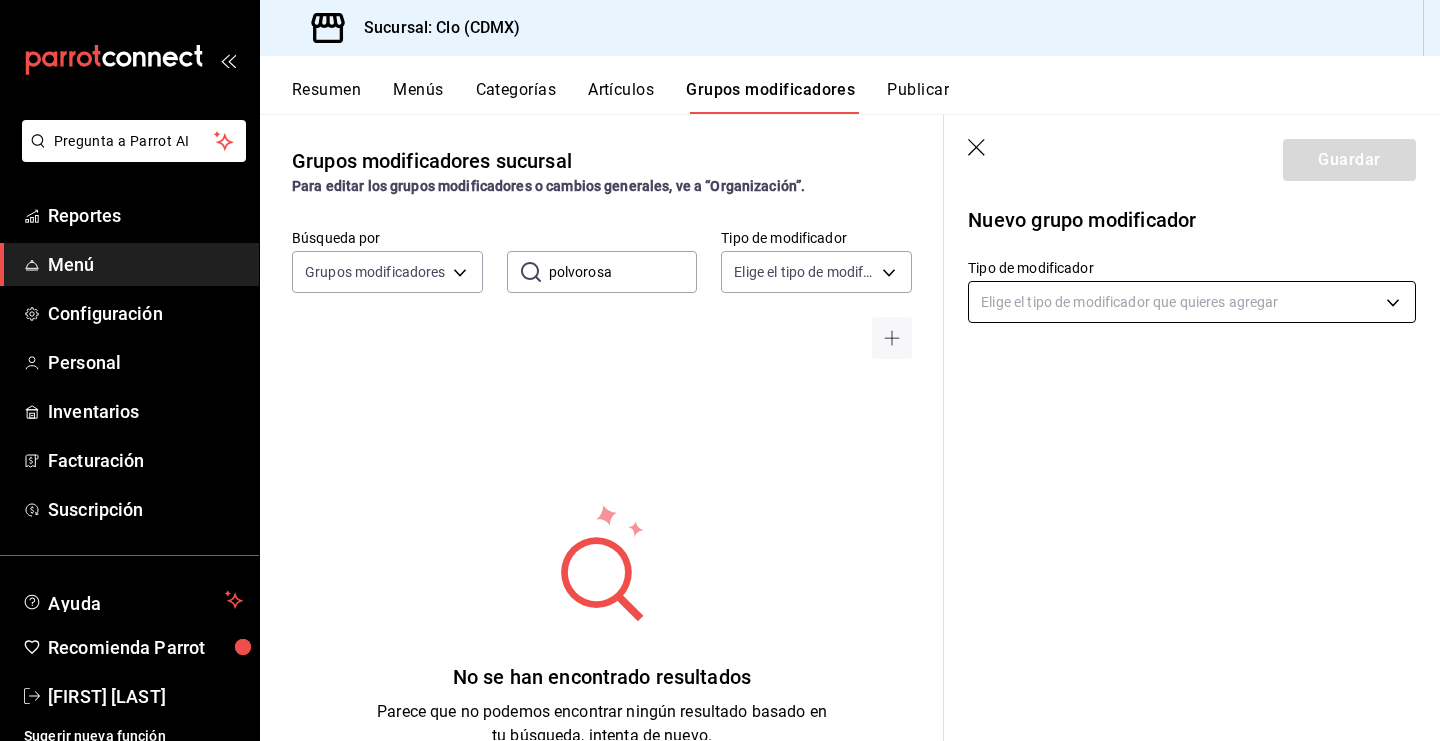 click on "Pregunta a Parrot AI Reportes   Menú   Configuración   Personal   Inventarios   Facturación   Suscripción   Ayuda Recomienda Parrot   Sugerir nueva función   Sucursal: Clo (CDMX) Resumen Menús Categorías Artículos Grupos modificadores Publicar Grupos modificadores sucursal Para editar los grupos modificadores o cambios generales, ve a “Organización”. Búsqueda por Grupos modificadores GROUP ​ polvorosa ​ Tipo de modificador Elige el tipo de modificador No se han encontrado resultados Parece que no podemos encontrar ningún resultado basado en tu búsqueda, intenta de nuevo. Guardar Nuevo grupo modificador Tipo de modificador Elige el tipo de modificador que quieres agregar GANA 1 MES GRATIS EN TU SUSCRIPCIÓN AQUÍ ¿Recuerdas cómo empezó tu restaurante?
Hoy puedes ayudar a un colega a tener el mismo cambio que tú viviste.
Recomienda Parrot directamente desde tu Portal Administrador.
Es fácil y rápido.
🎁 Por cada restaurante que se una, ganas 1 mes gratis. Reportes" at bounding box center (720, 370) 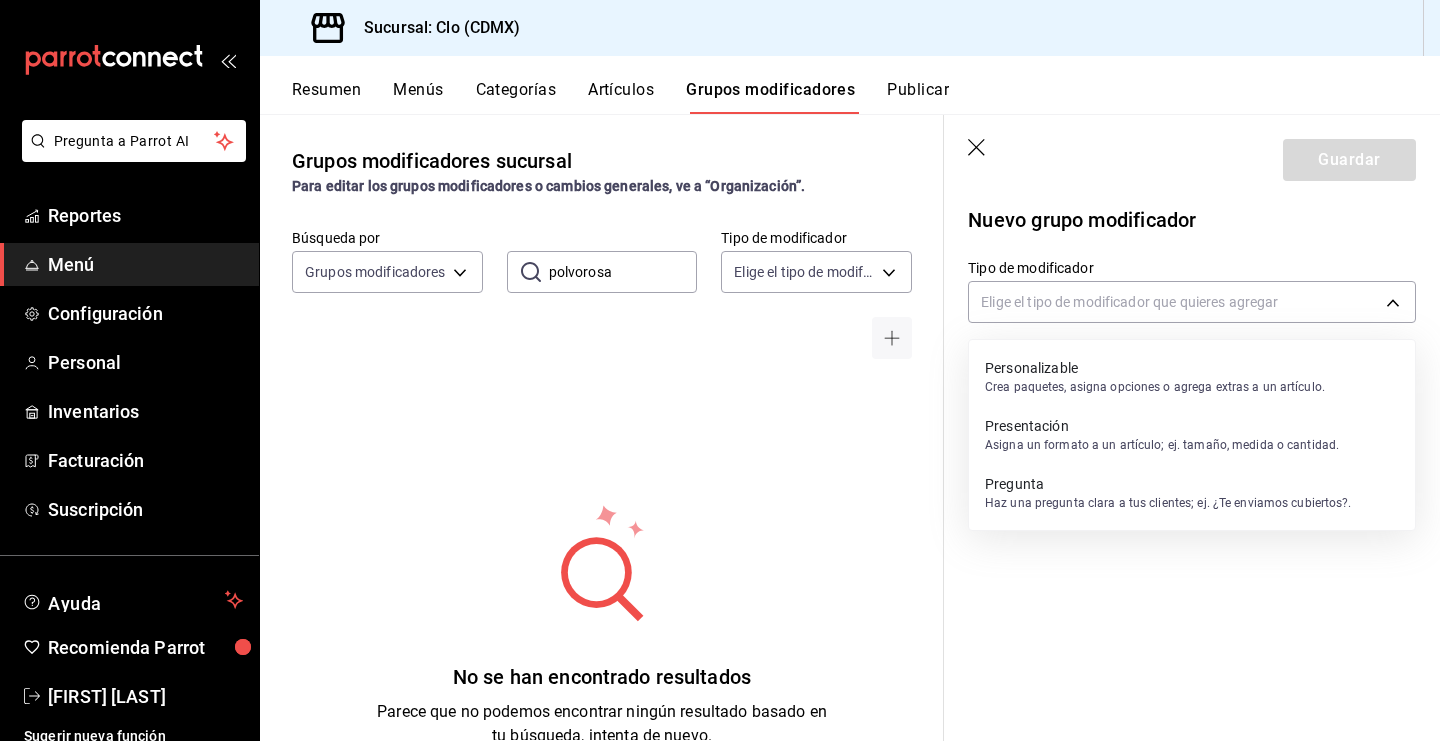 click on "Personalizable Crea paquetes, asigna opciones o agrega extras a un artículo." at bounding box center (1155, 377) 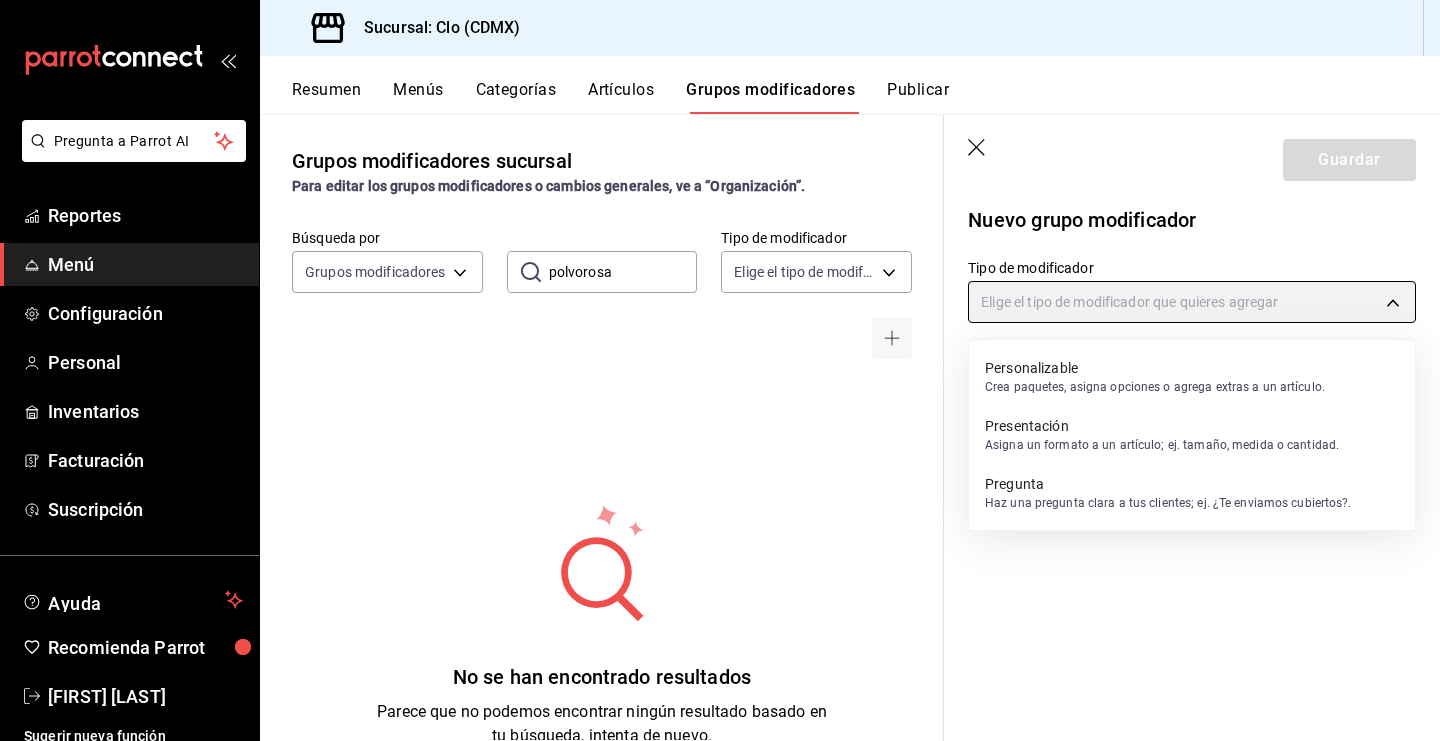 type on "CUSTOMIZABLE" 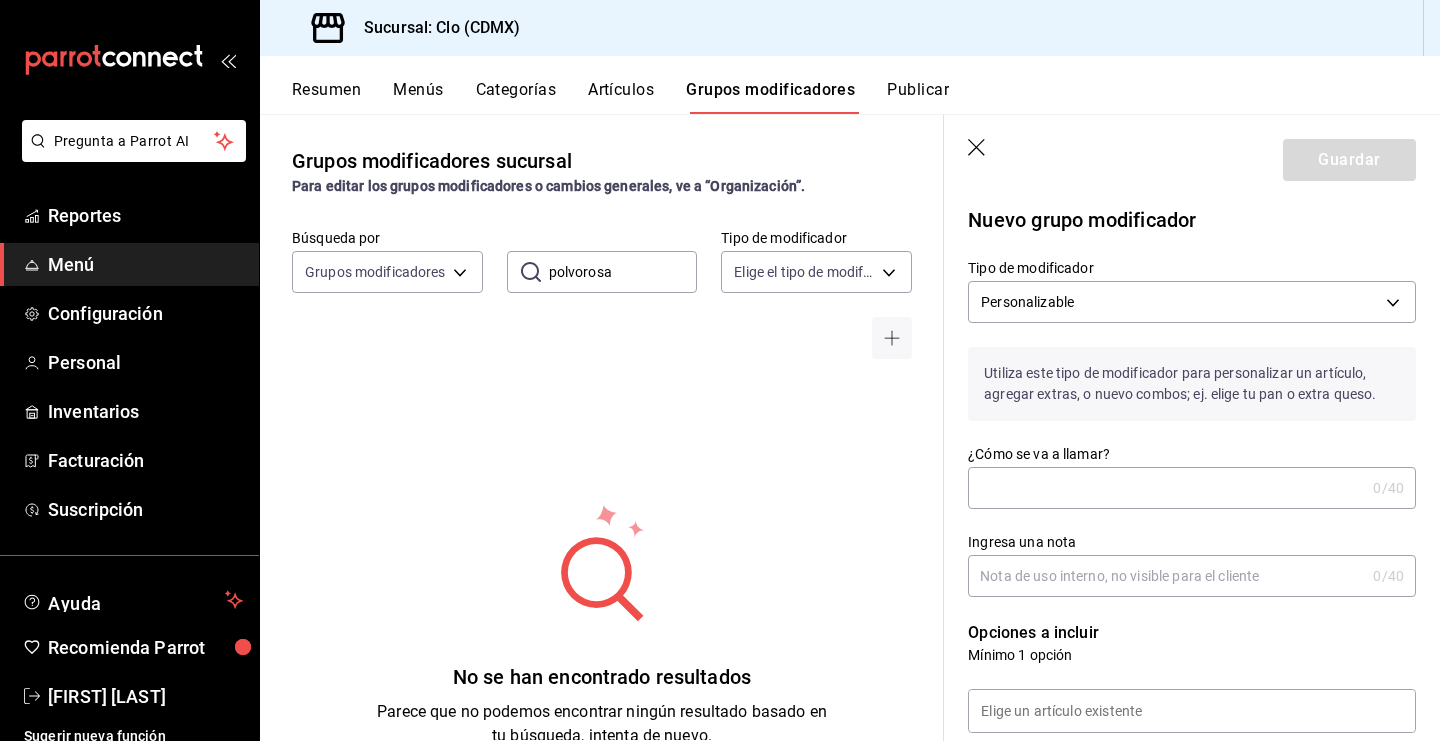 click on "¿Cómo se va a llamar?" at bounding box center [1166, 488] 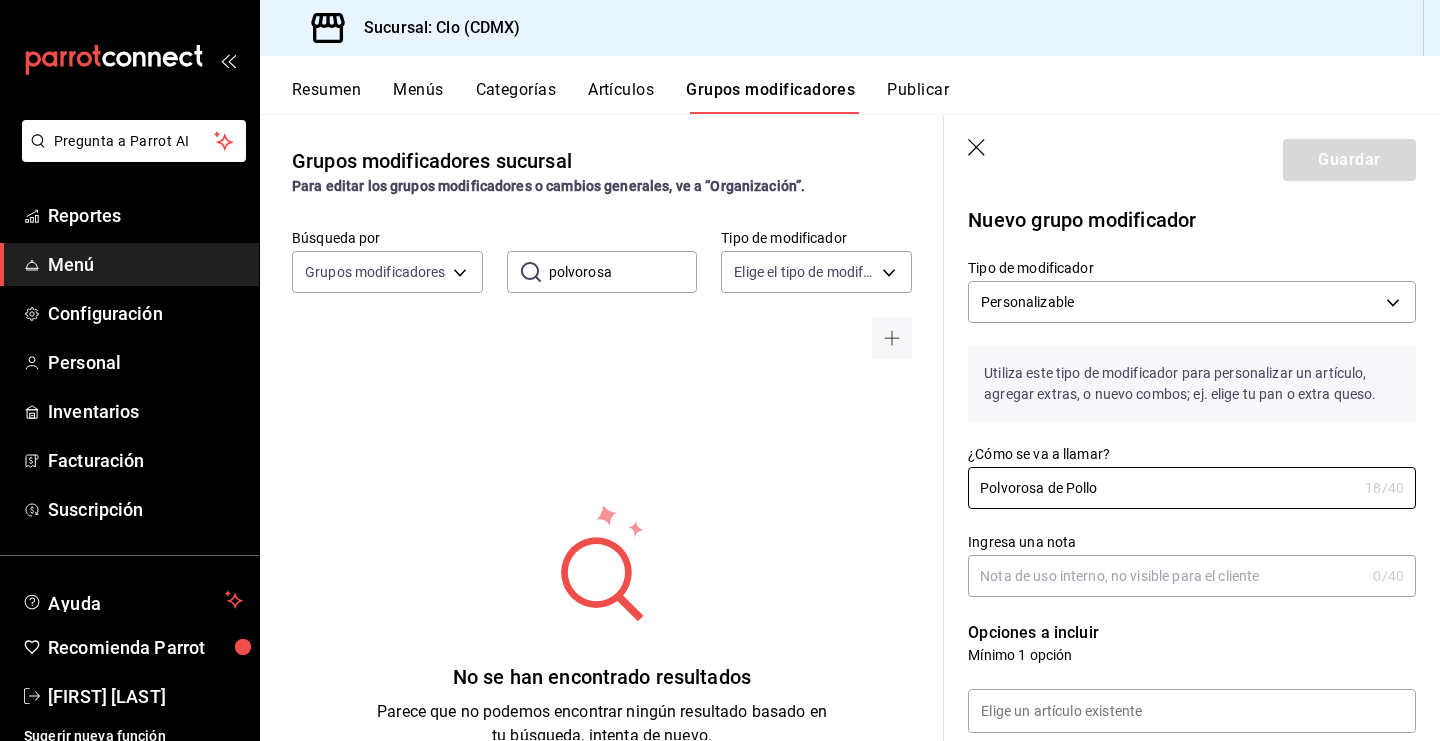 scroll, scrollTop: 285, scrollLeft: 0, axis: vertical 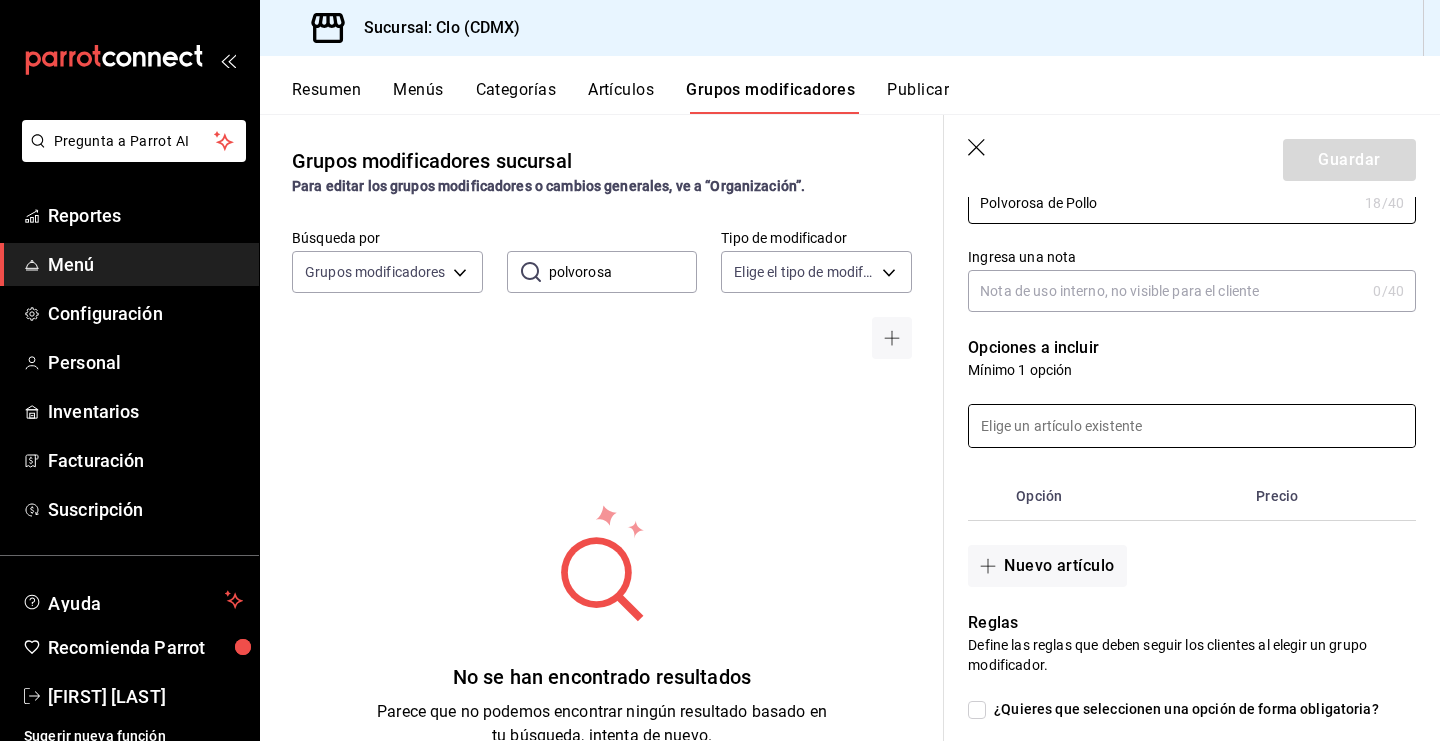 type on "Polvorosa de Pollo" 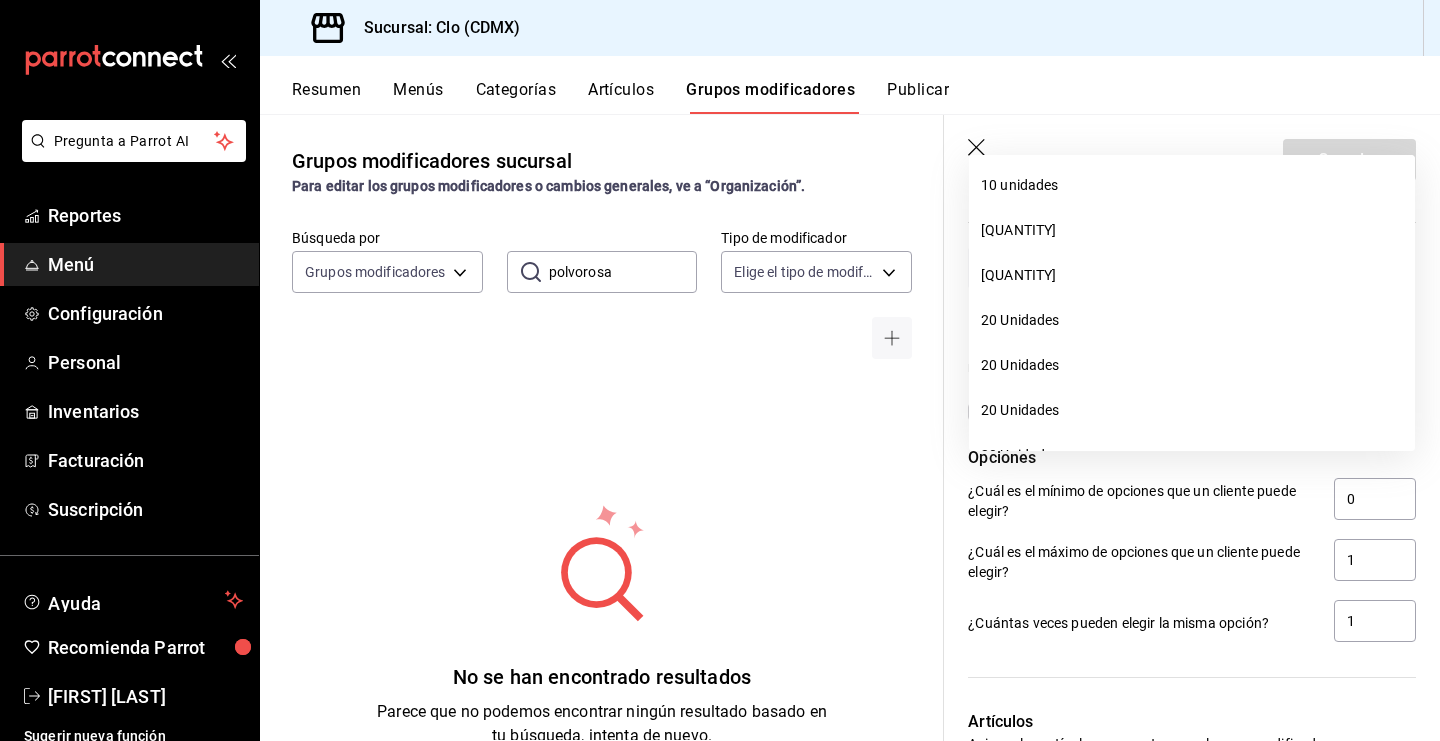 scroll, scrollTop: 584, scrollLeft: 0, axis: vertical 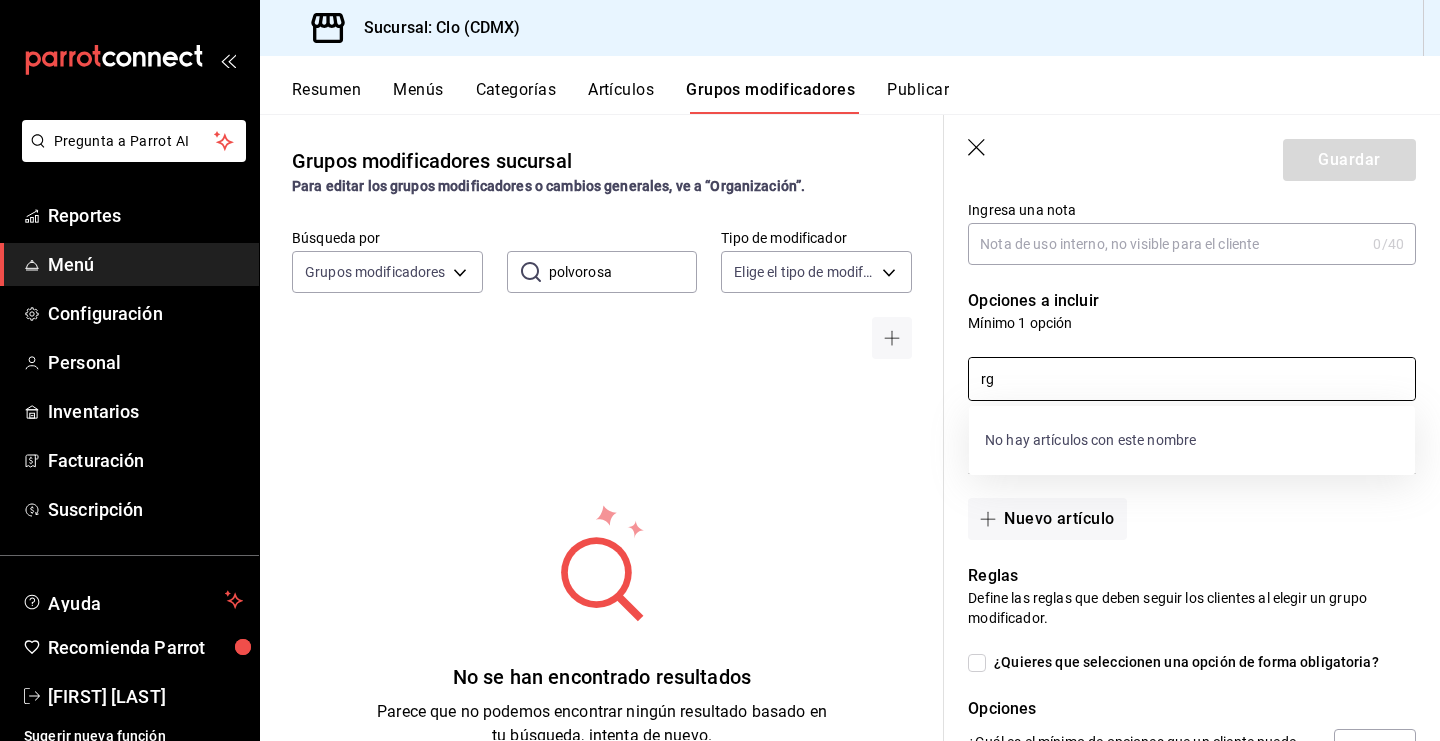 type on "r" 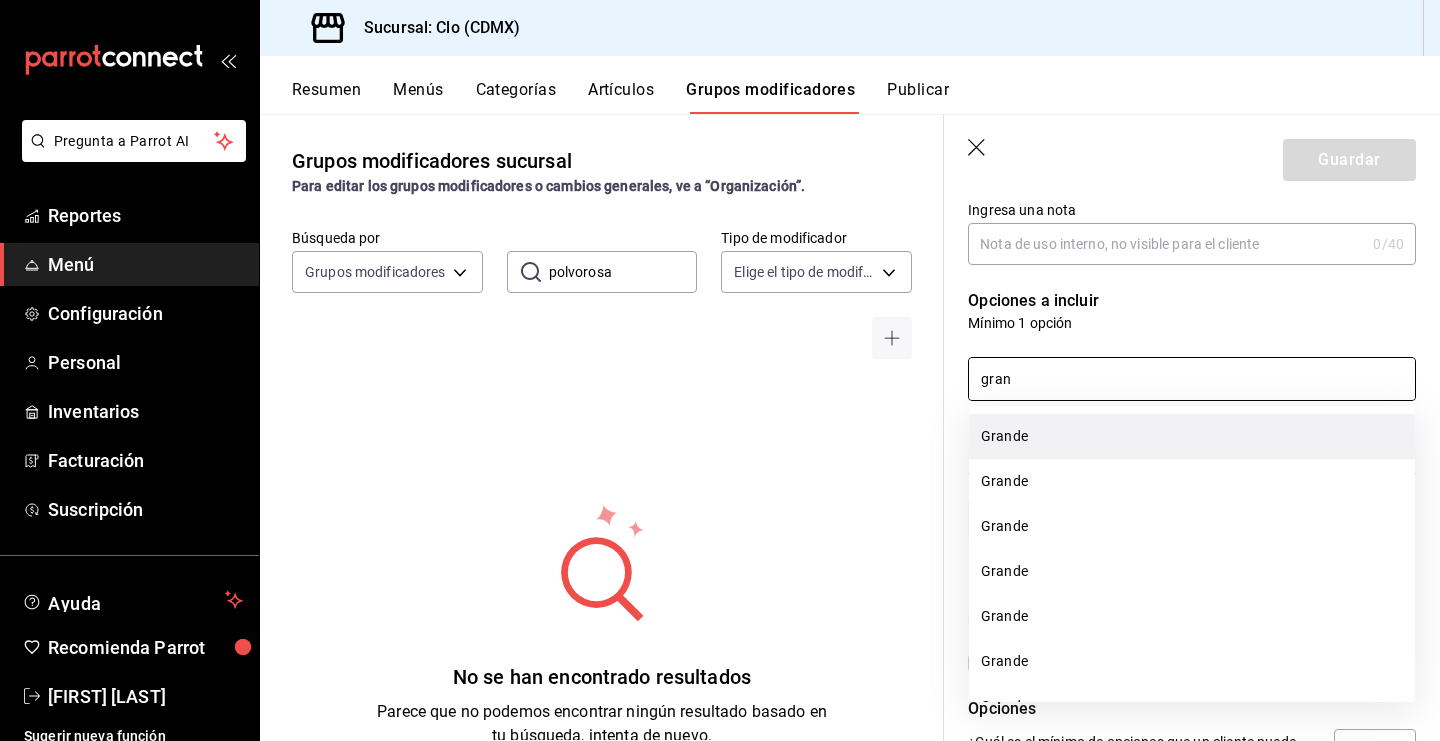click on "Grande" at bounding box center (1192, 436) 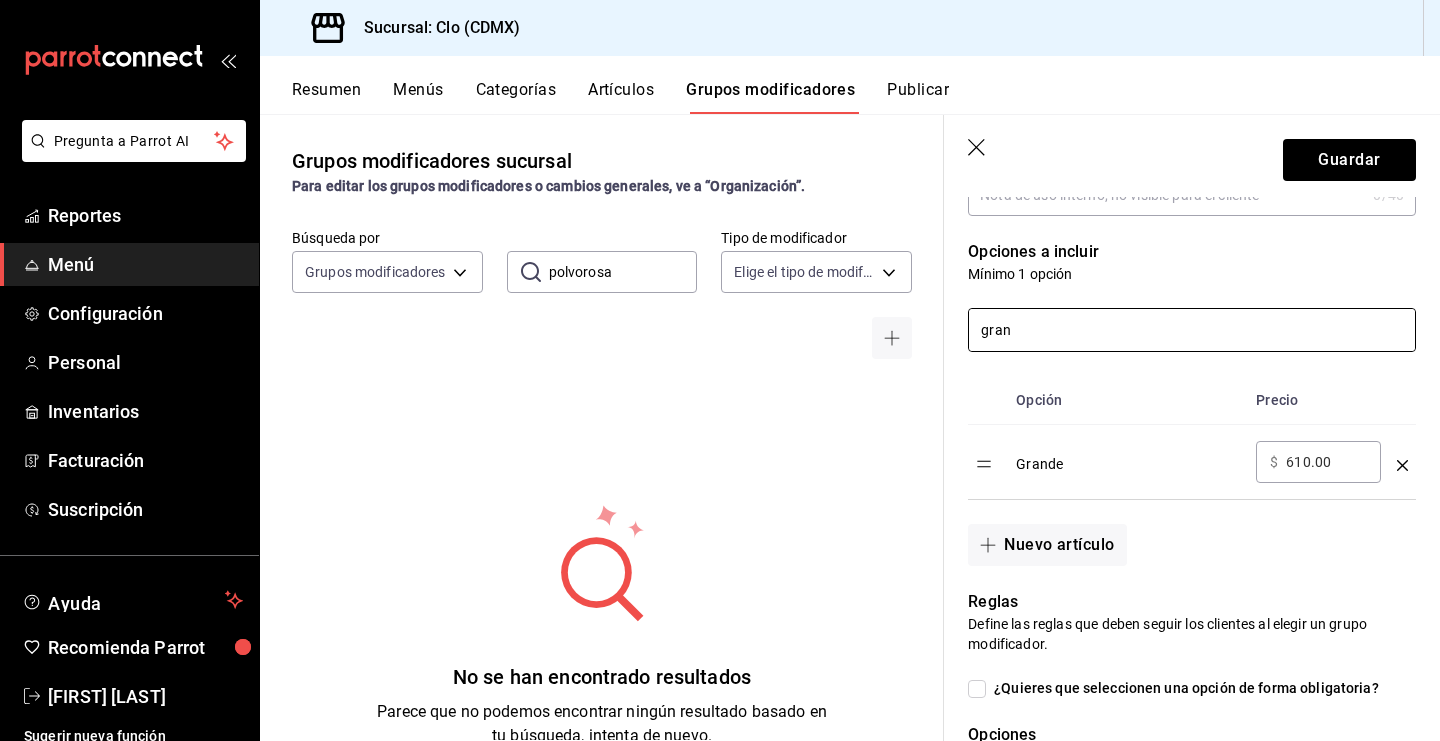 scroll, scrollTop: 386, scrollLeft: 0, axis: vertical 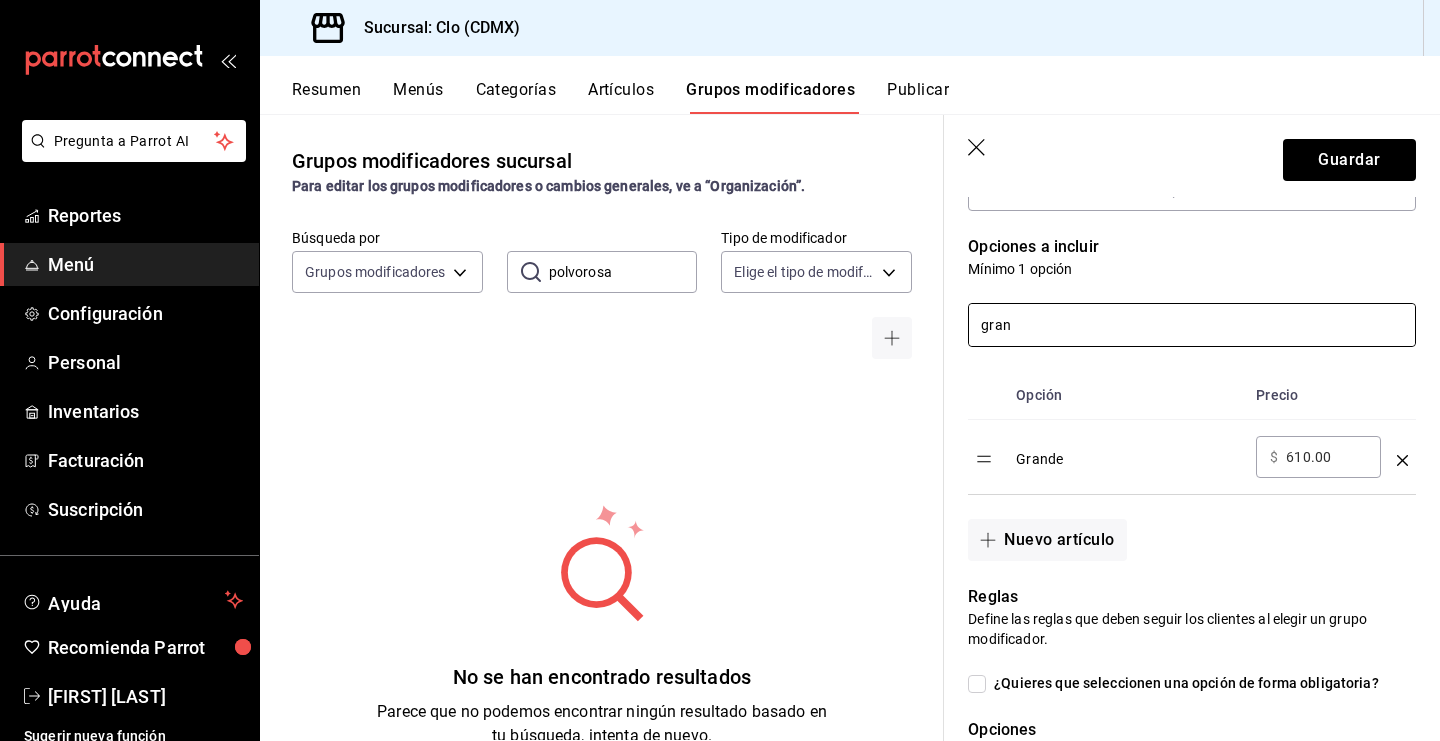 type on "gran" 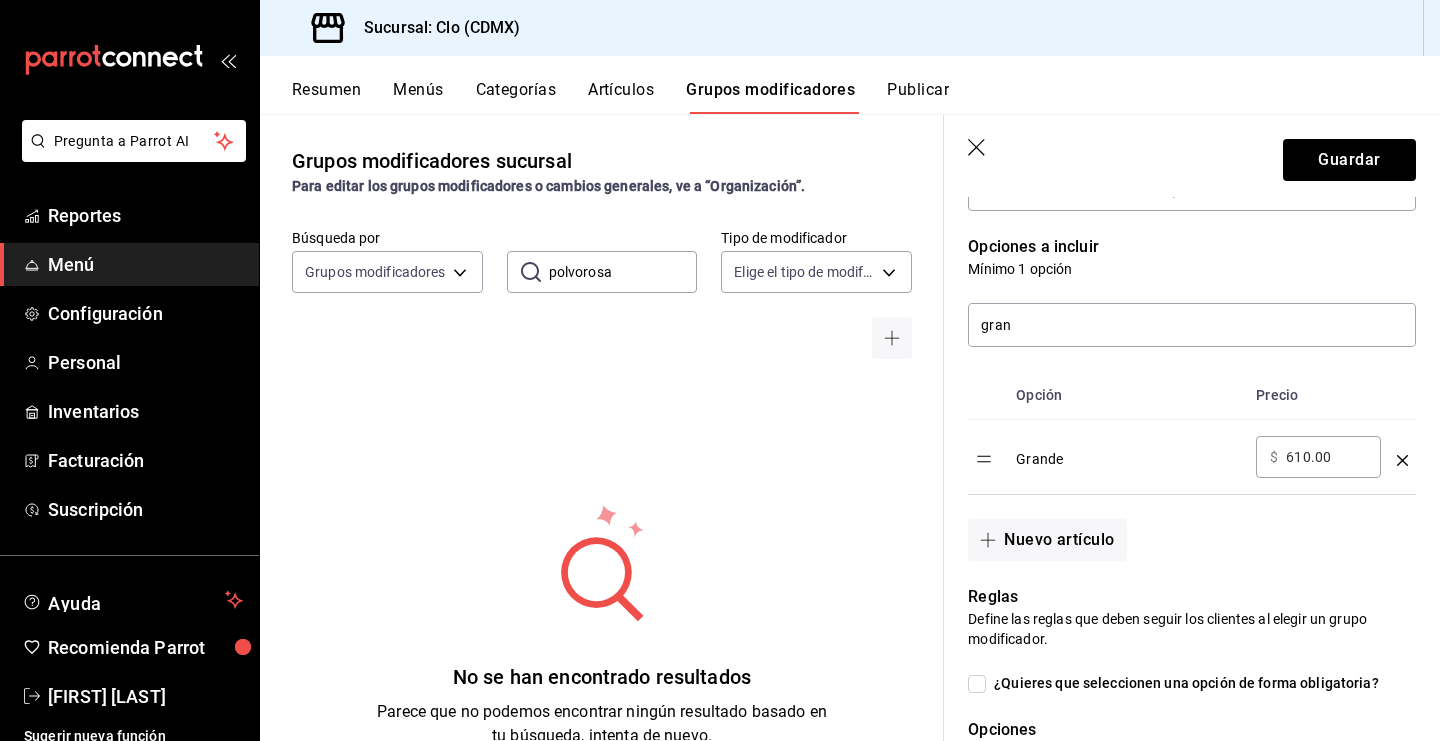 drag, startPoint x: 1310, startPoint y: 461, endPoint x: 1265, endPoint y: 454, distance: 45.54119 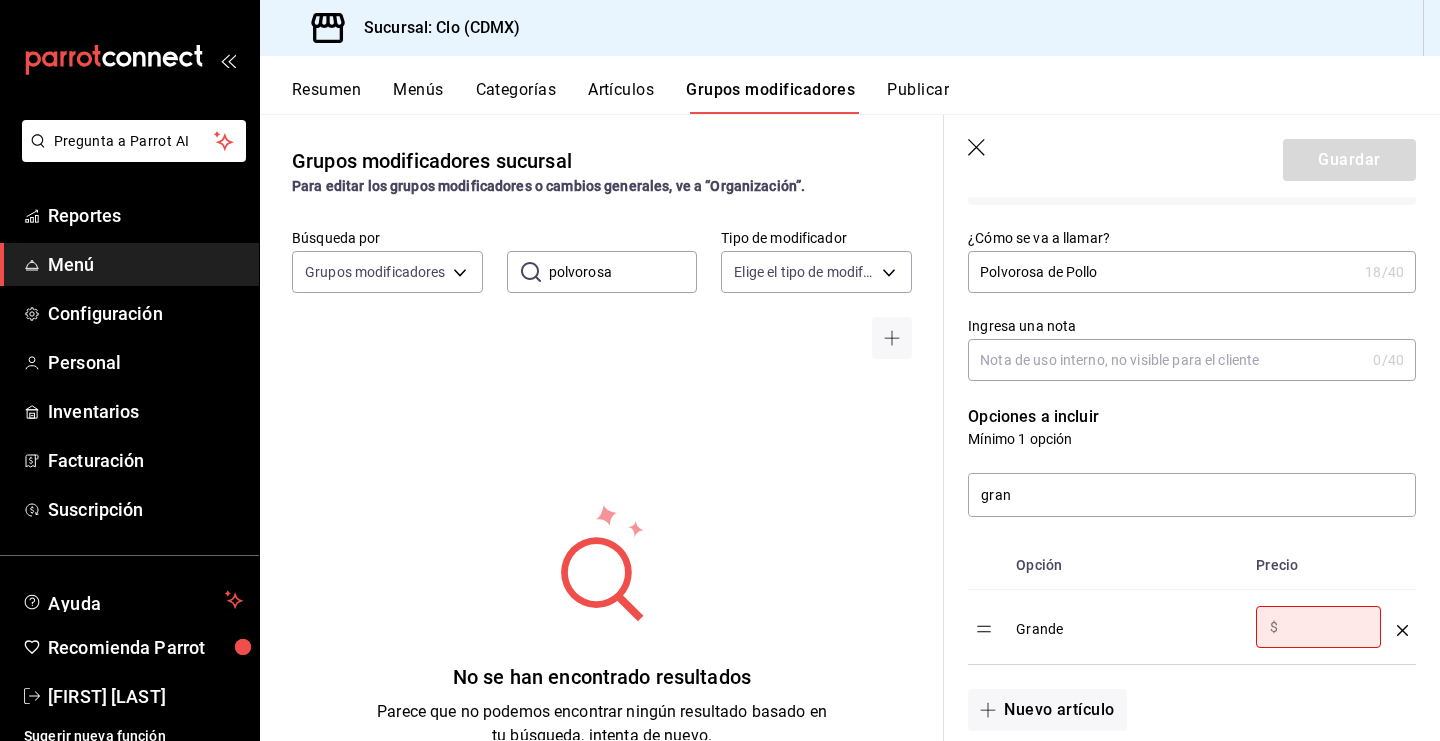 scroll, scrollTop: 305, scrollLeft: 0, axis: vertical 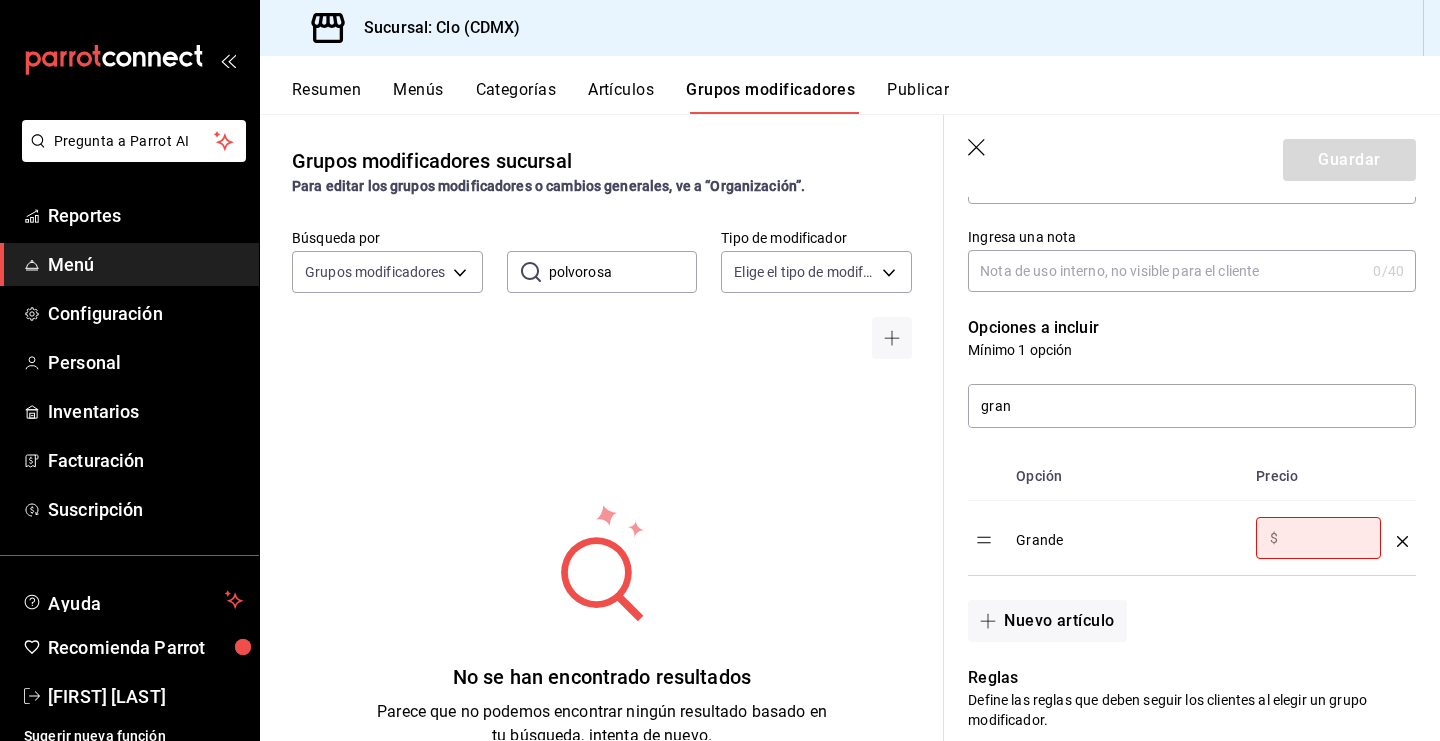 type 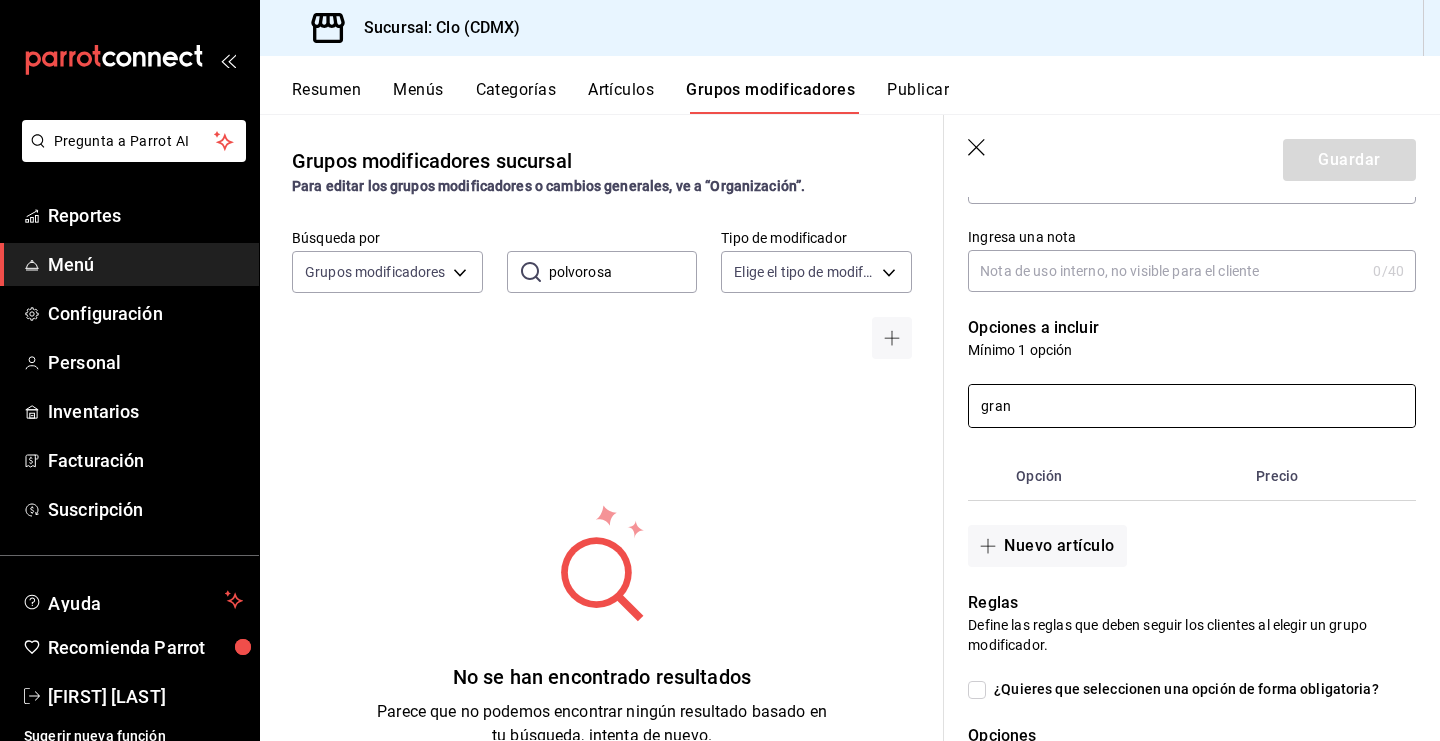 drag, startPoint x: 1145, startPoint y: 404, endPoint x: 952, endPoint y: 329, distance: 207.06038 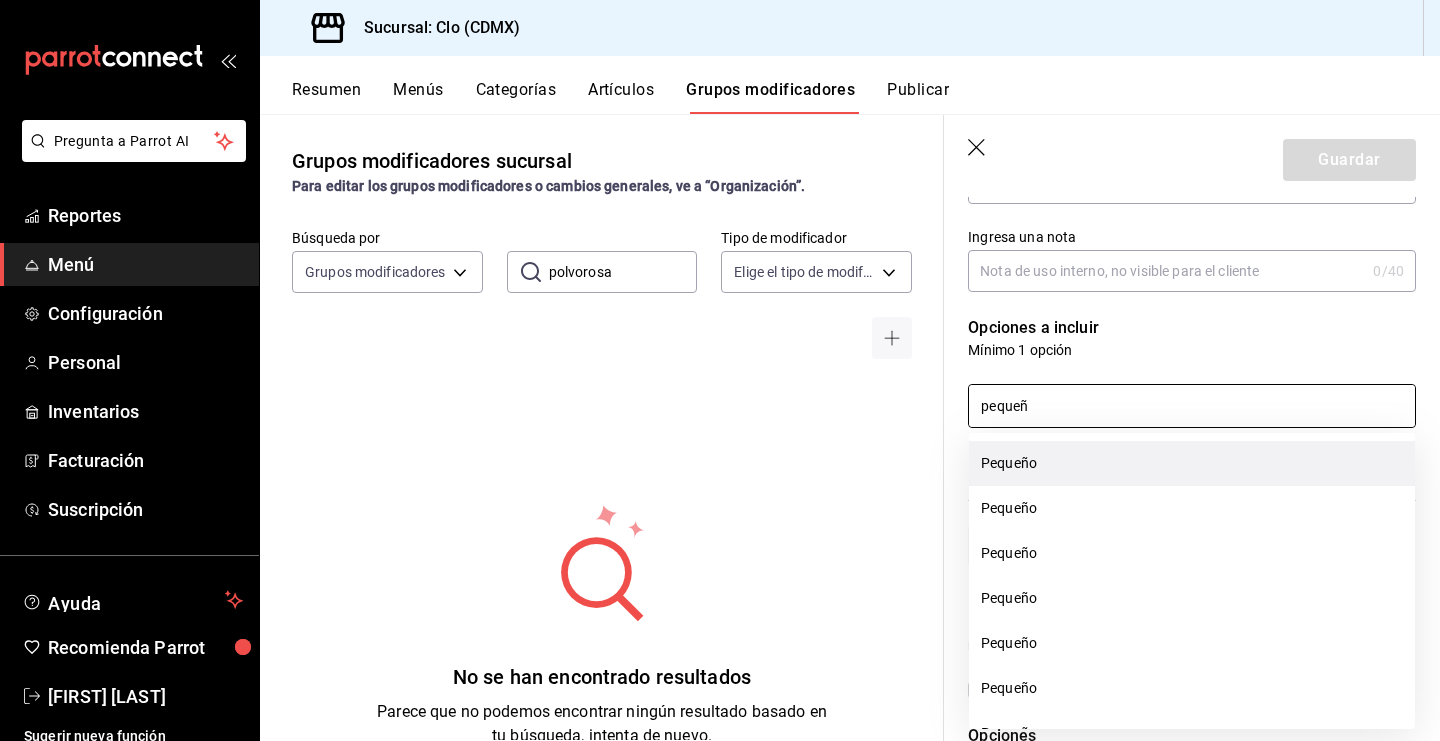 click on "Pequeño" at bounding box center (1192, 463) 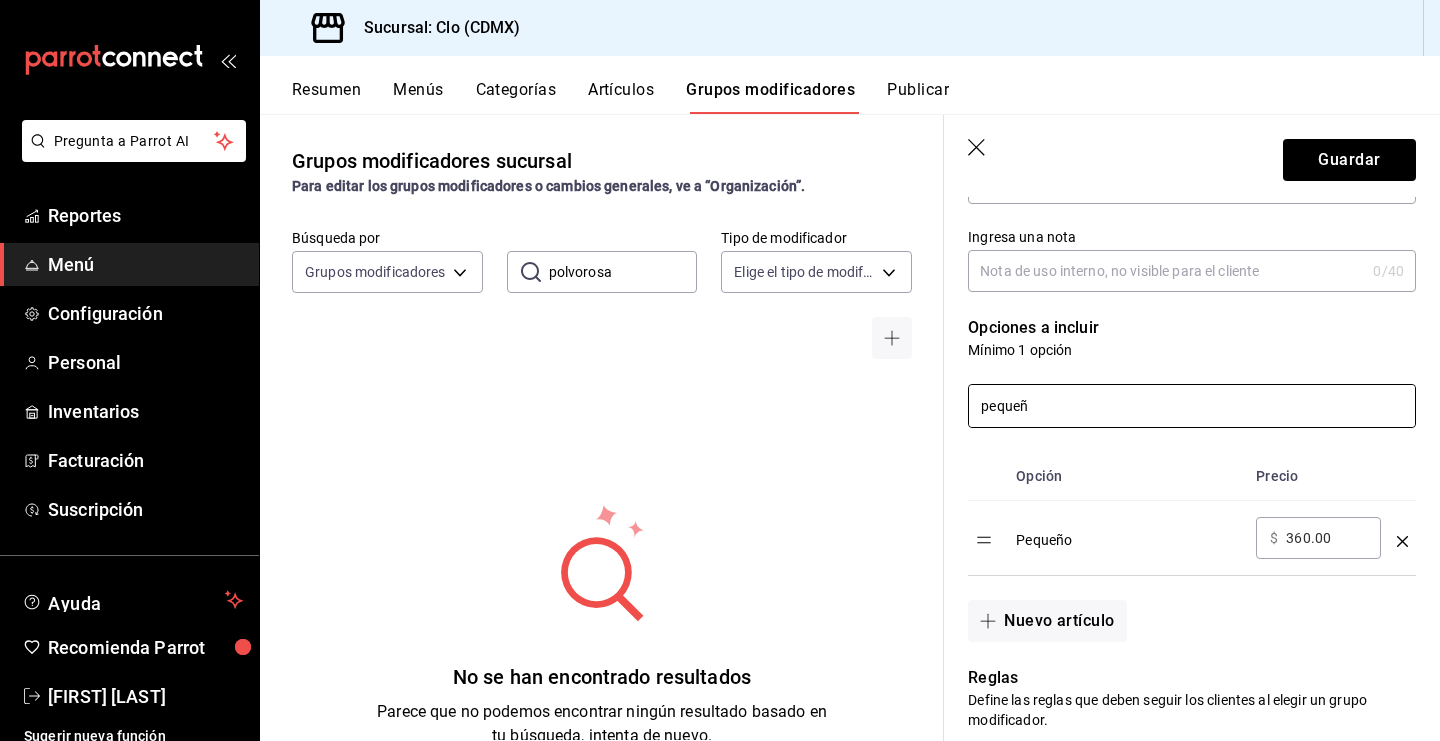 type on "pequeñ" 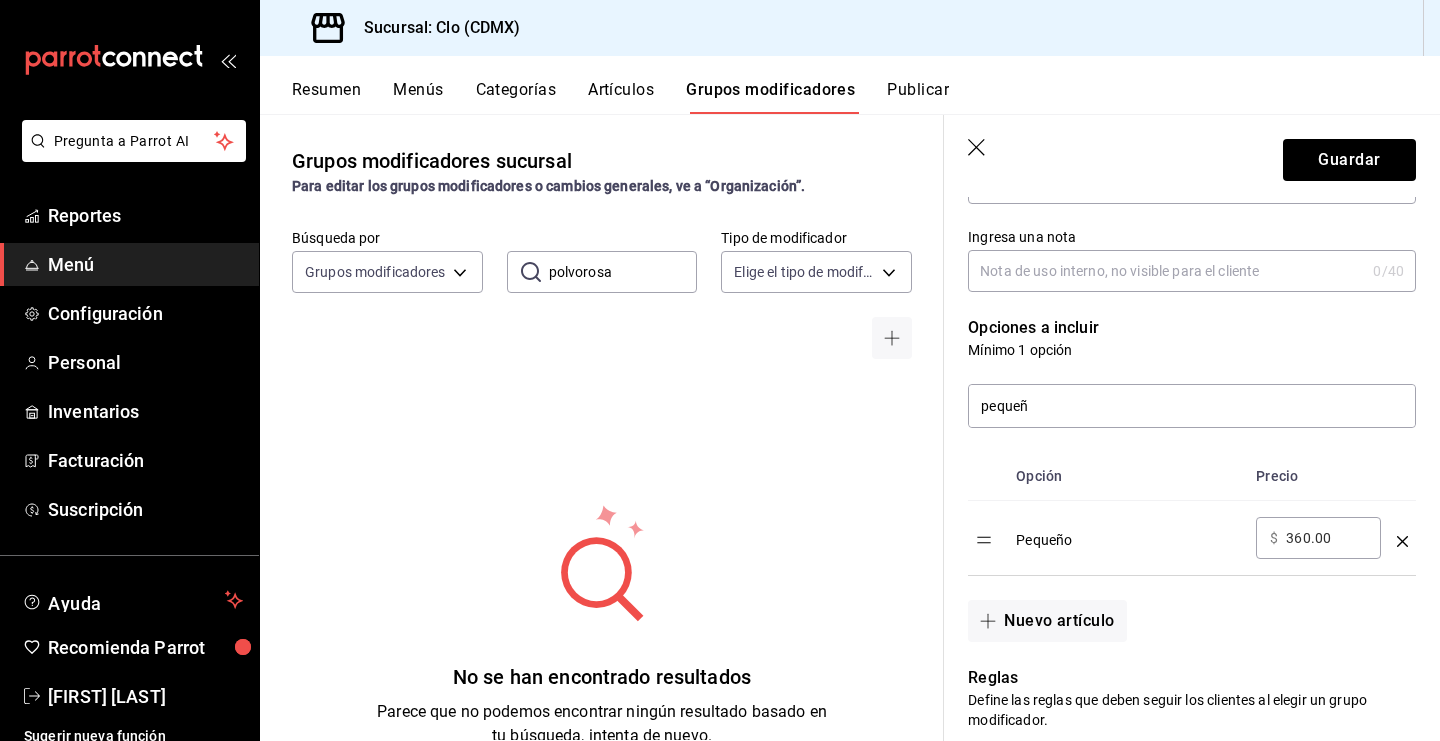 drag, startPoint x: 1308, startPoint y: 535, endPoint x: 1274, endPoint y: 536, distance: 34.0147 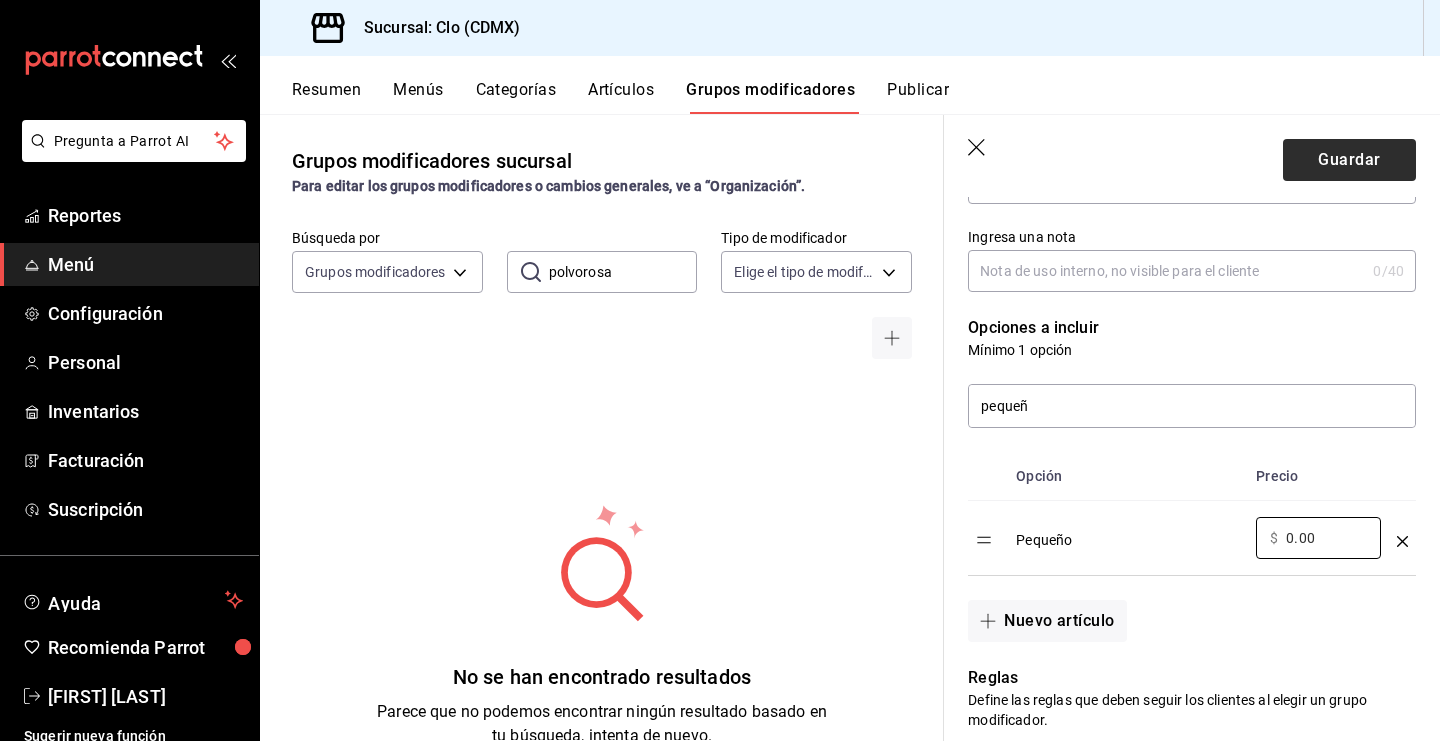 type on "0.00" 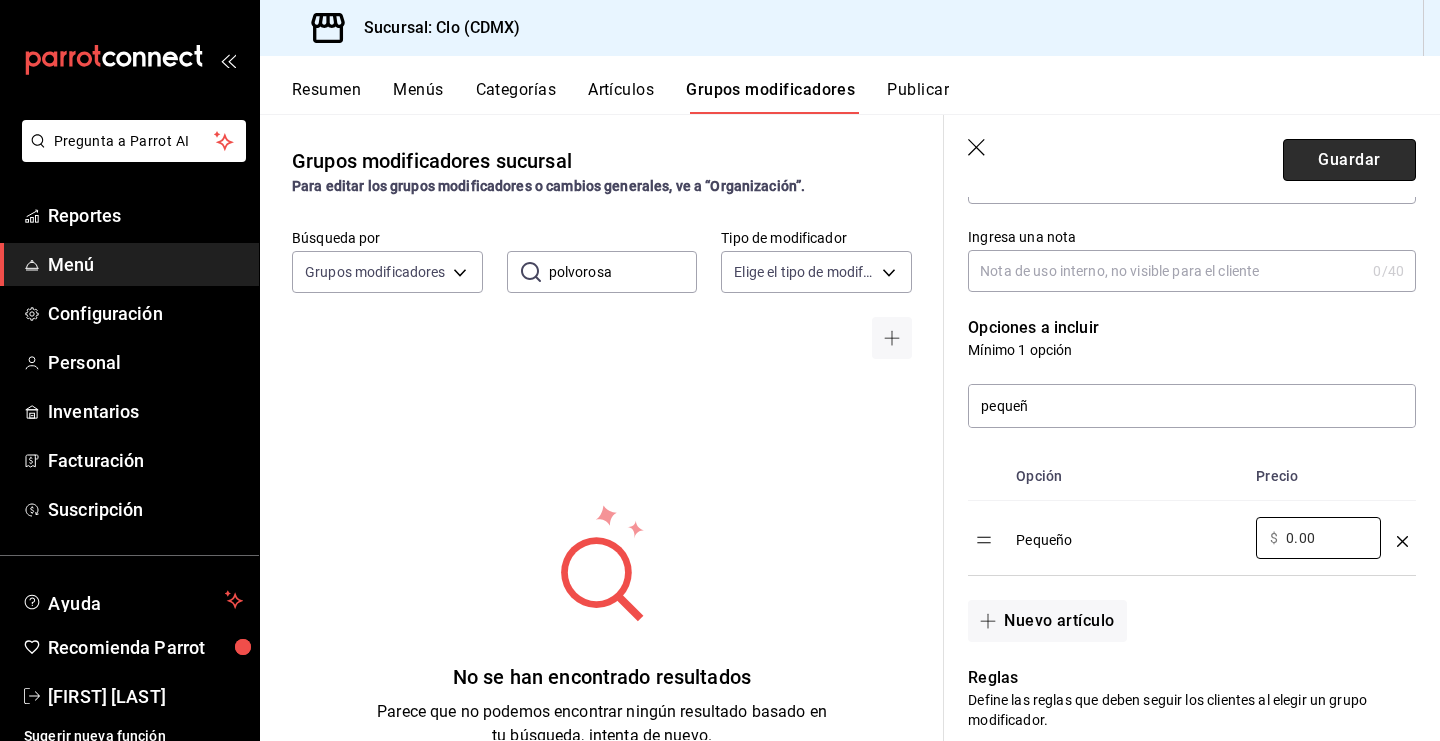 click on "Guardar" at bounding box center (1349, 160) 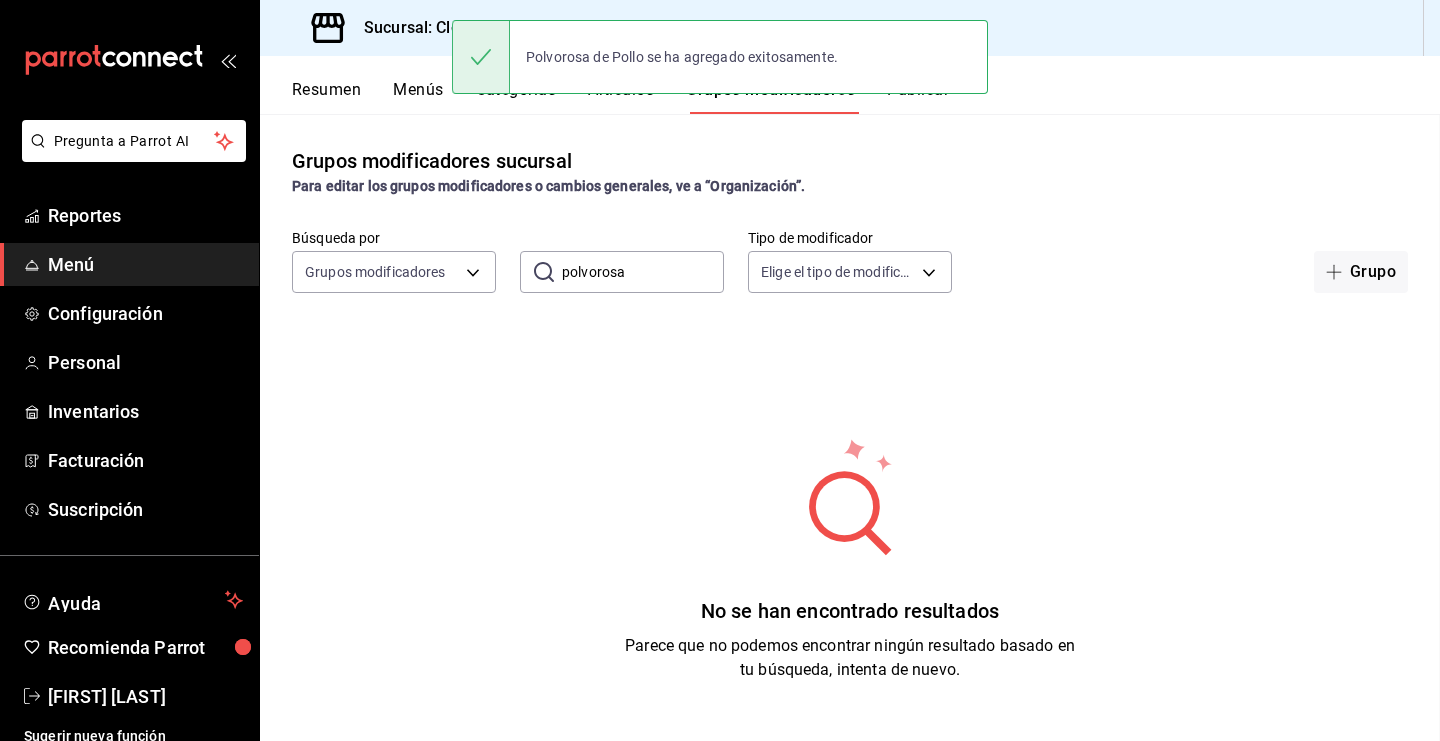 scroll, scrollTop: 0, scrollLeft: 0, axis: both 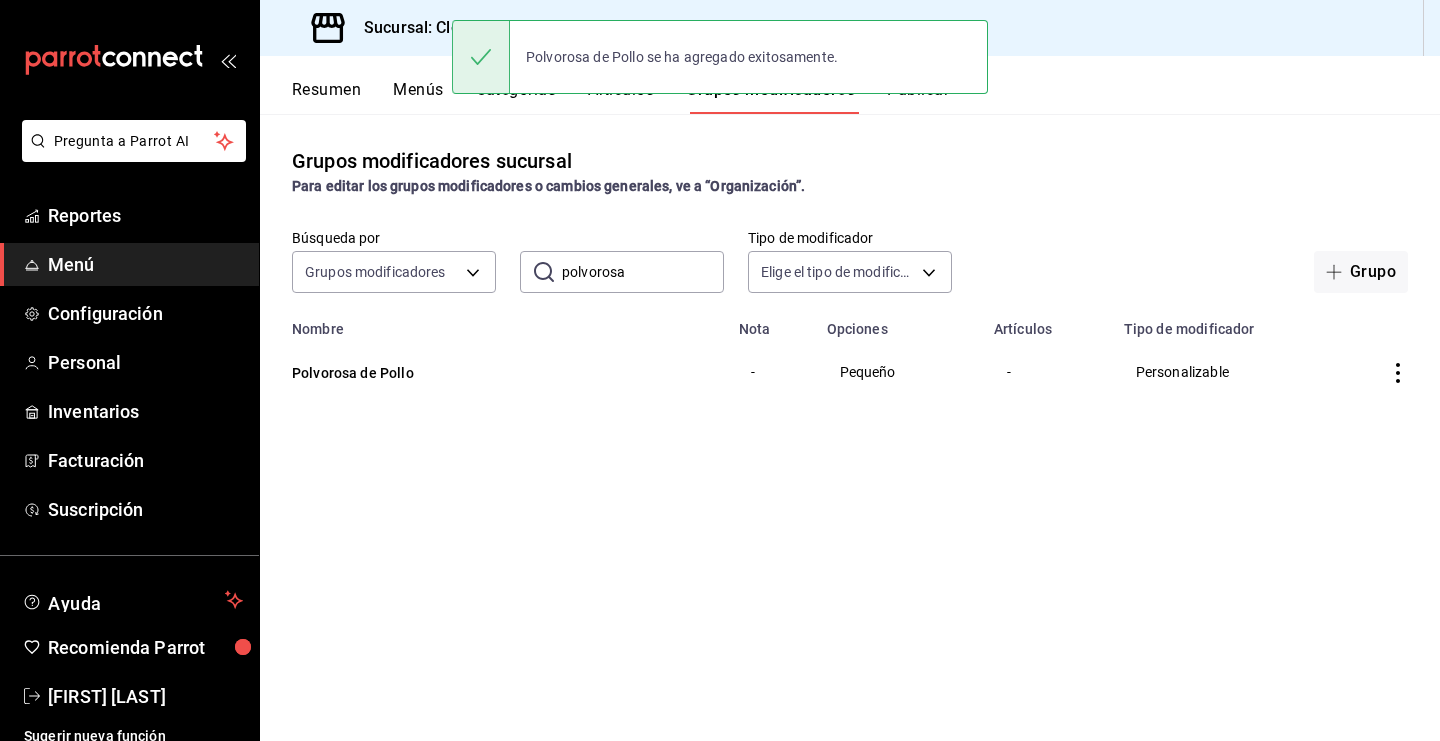 click 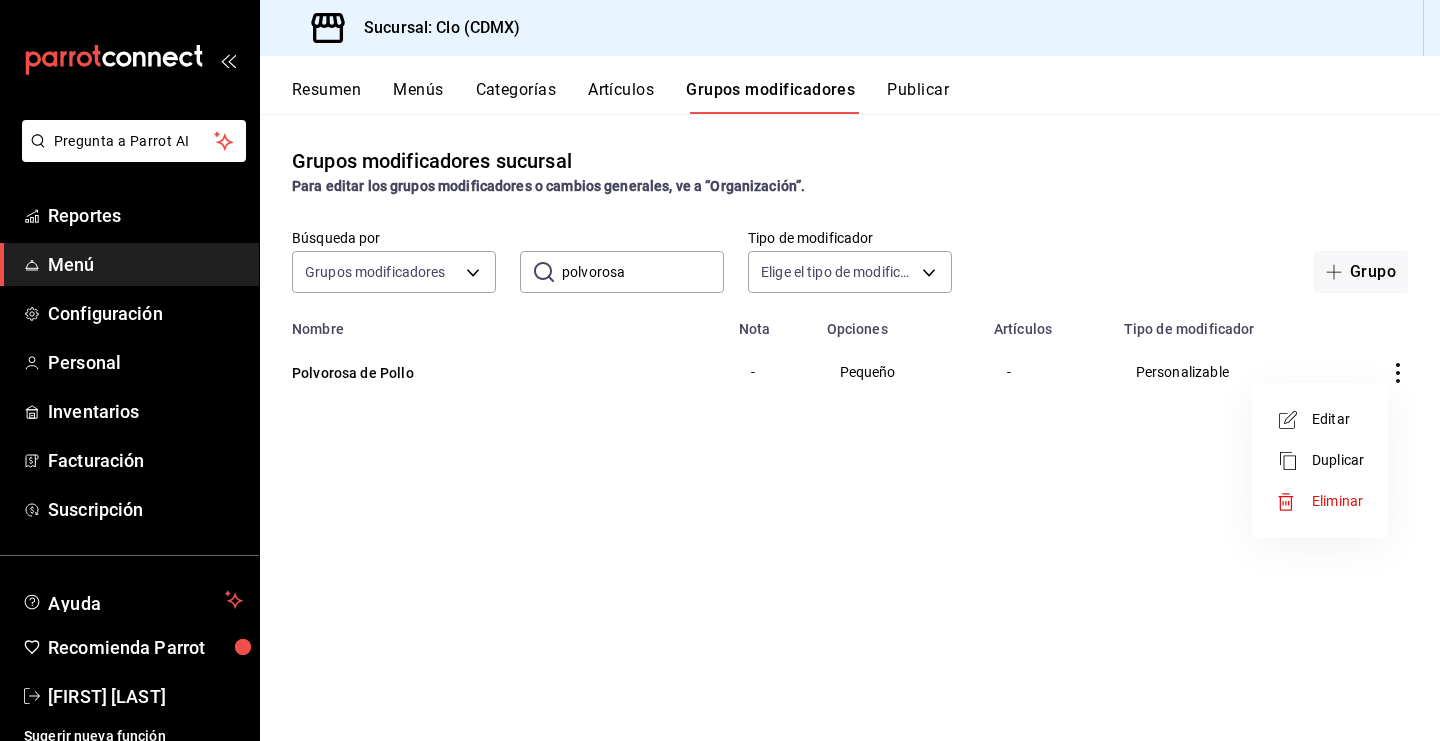 click at bounding box center (1294, 420) 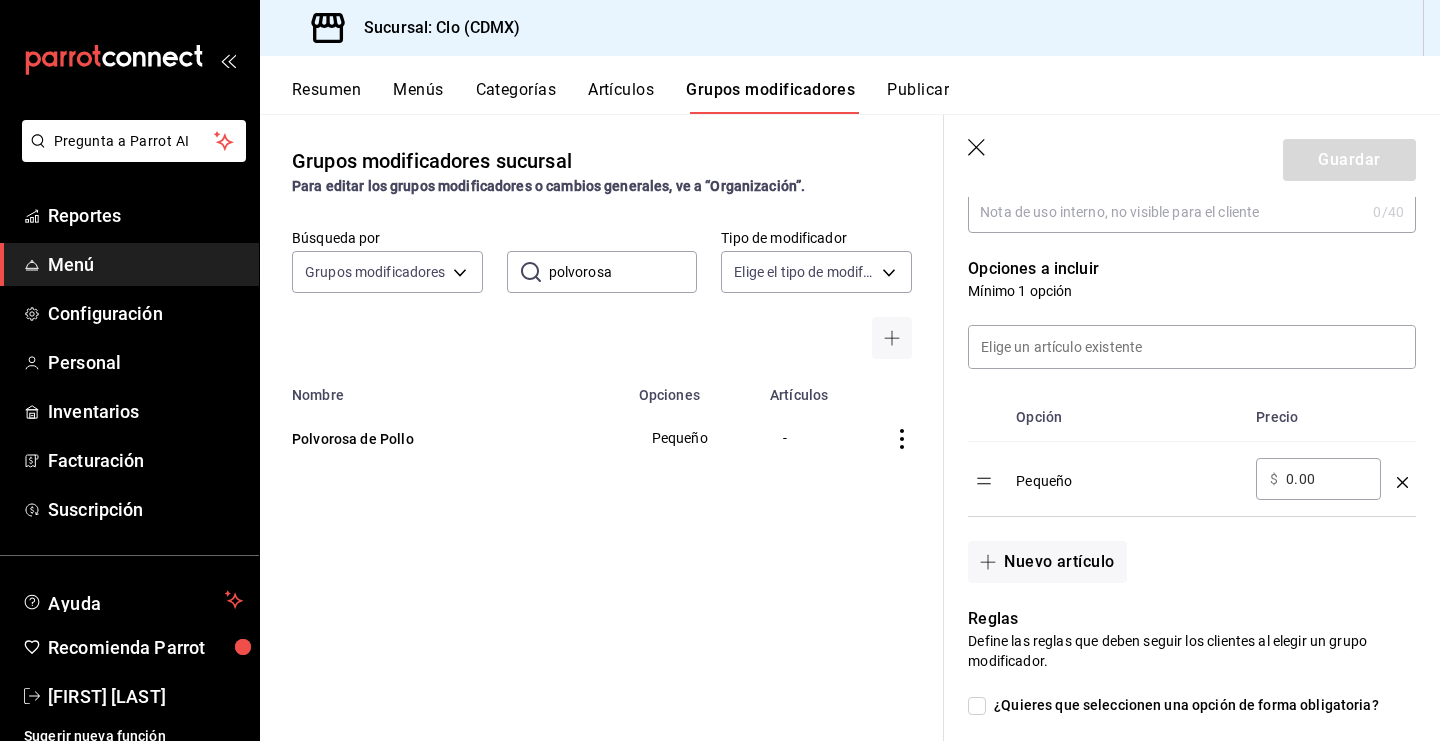 scroll, scrollTop: 474, scrollLeft: 0, axis: vertical 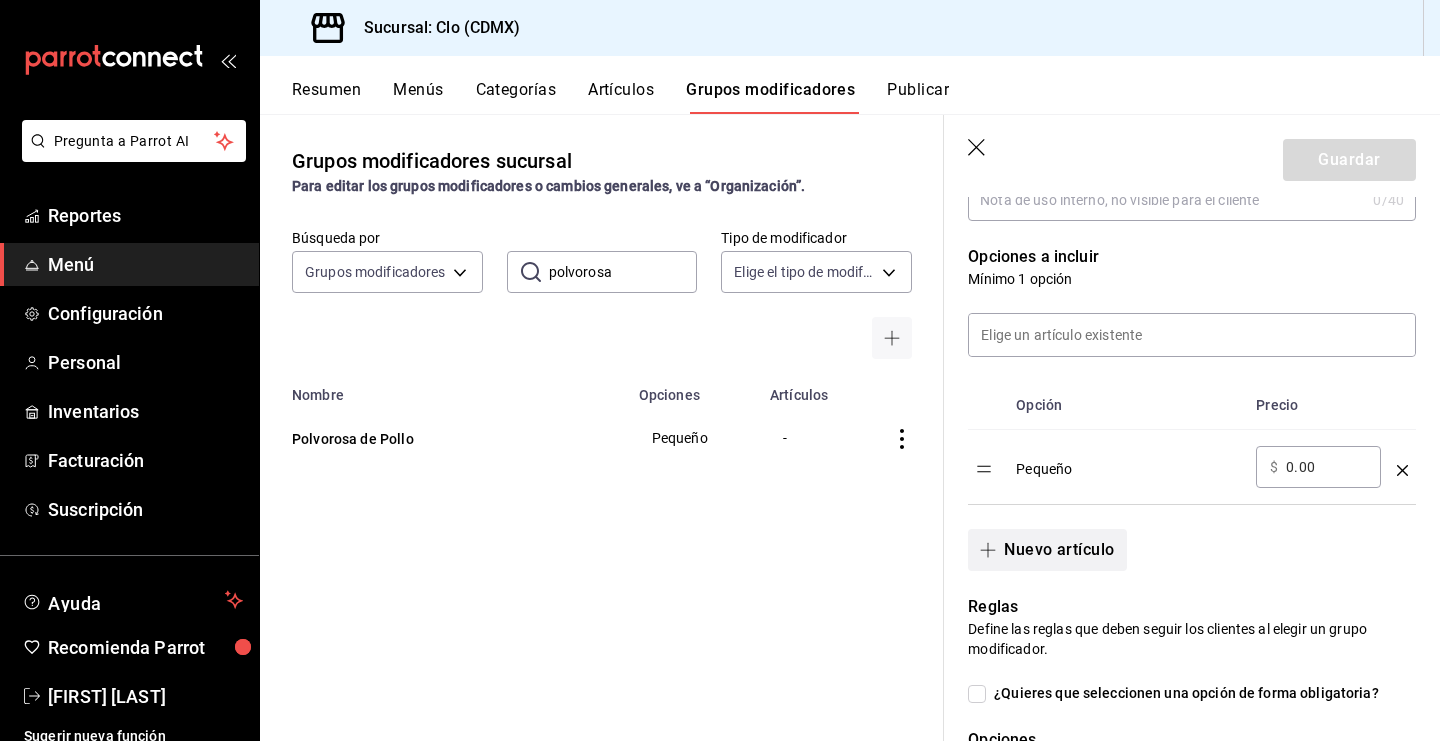 click on "Nuevo artículo" at bounding box center (1047, 550) 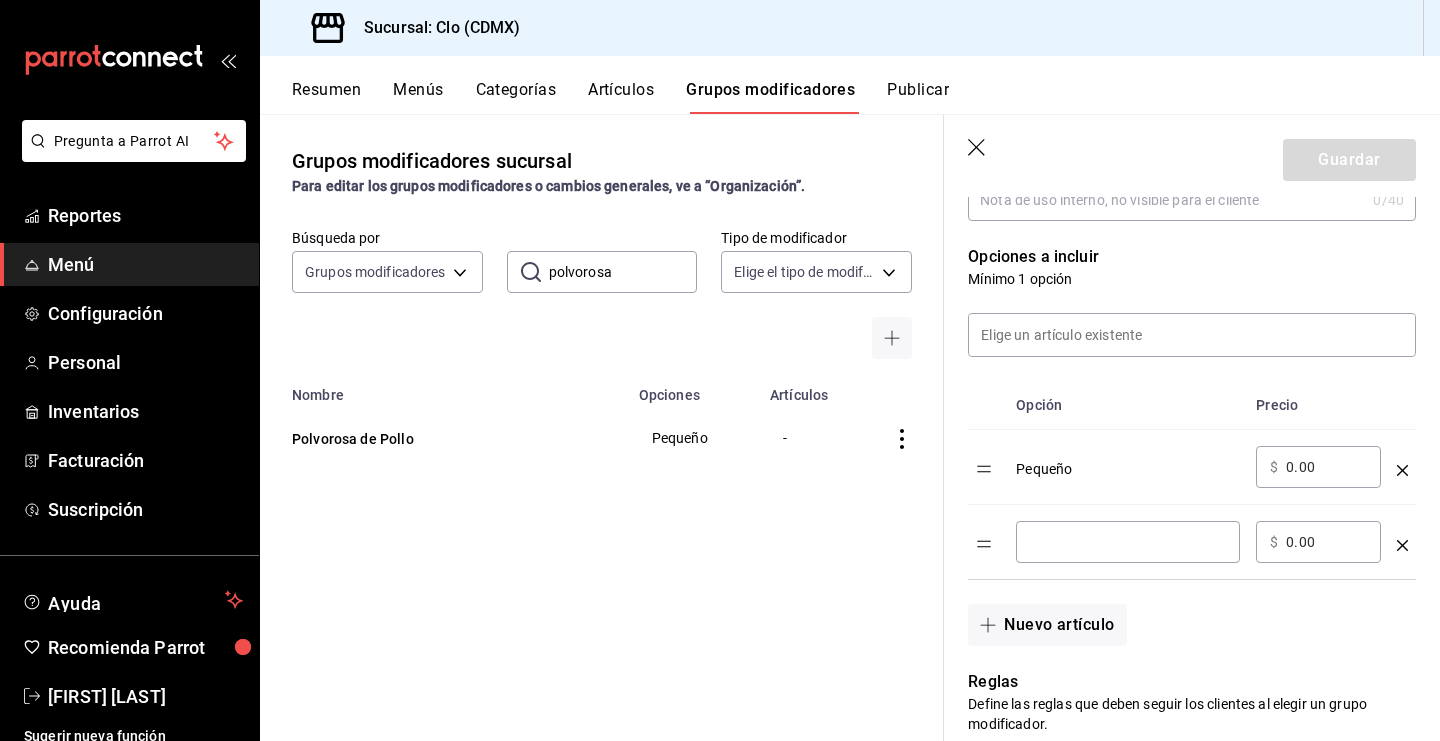 click at bounding box center (1128, 542) 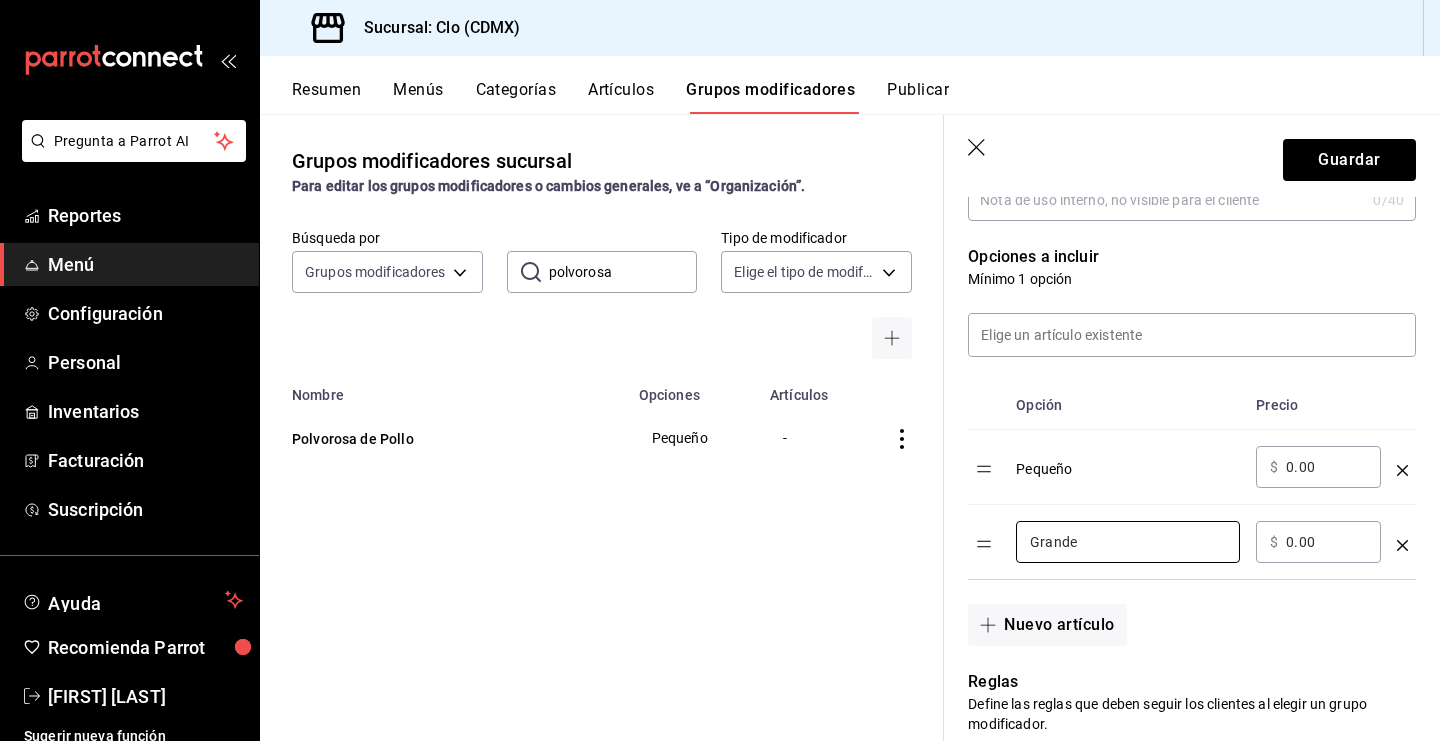 type on "Grande" 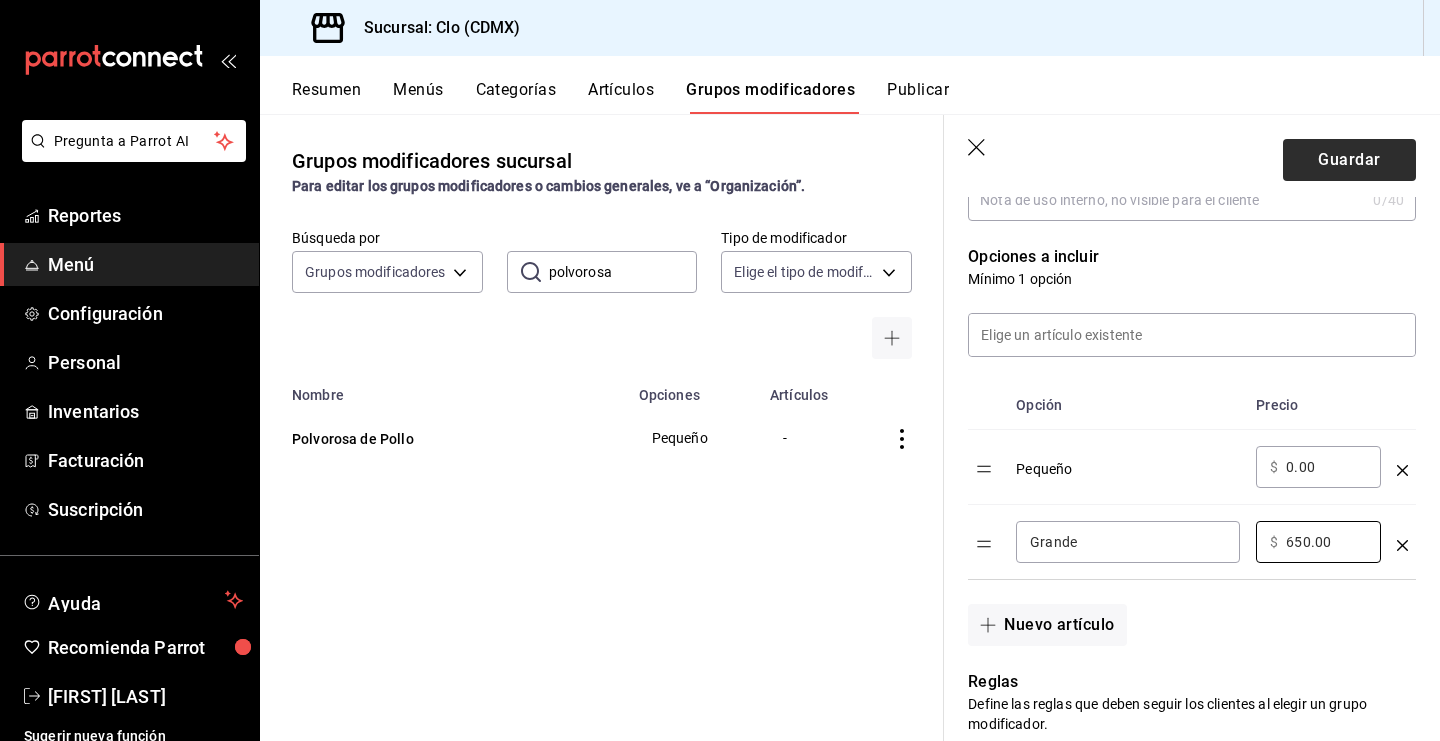 type on "650.00" 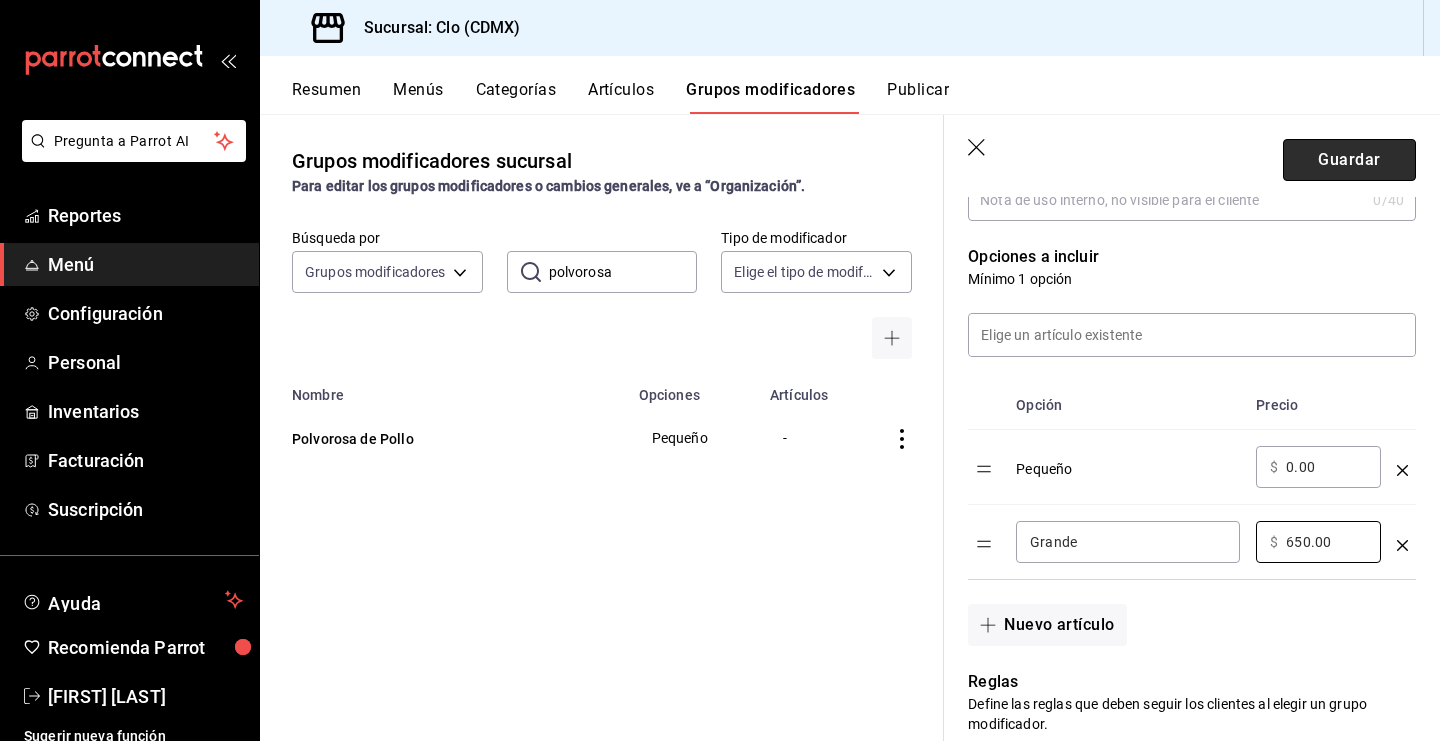 click on "Guardar" at bounding box center [1349, 160] 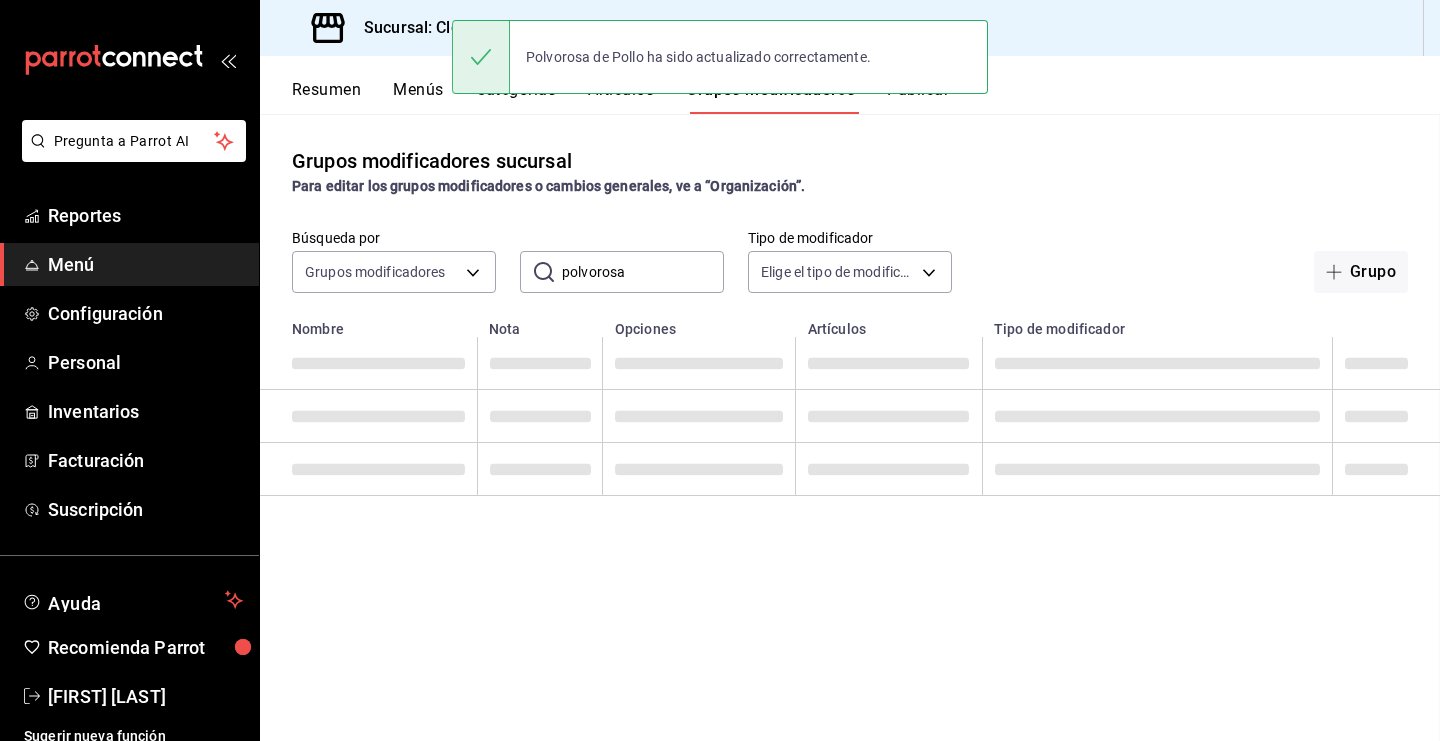 scroll, scrollTop: 0, scrollLeft: 0, axis: both 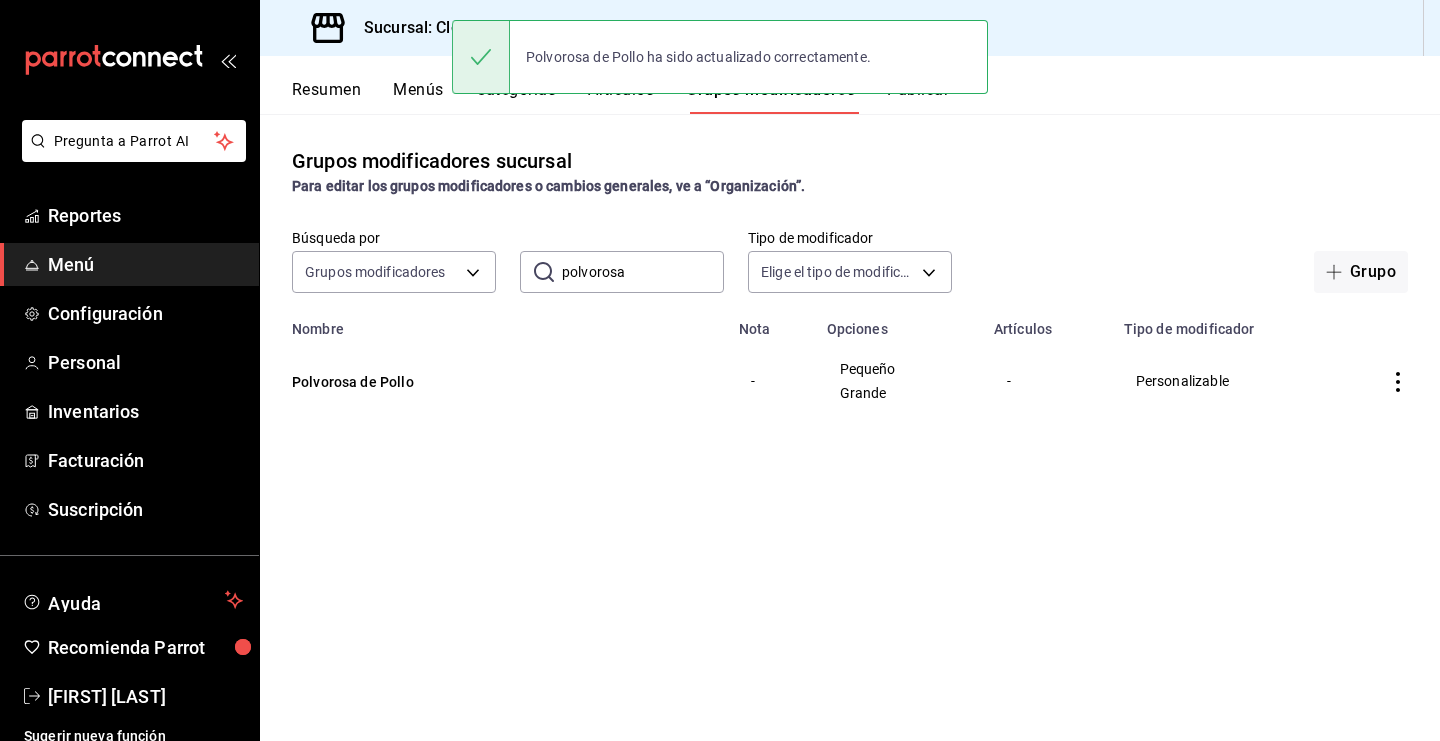 click 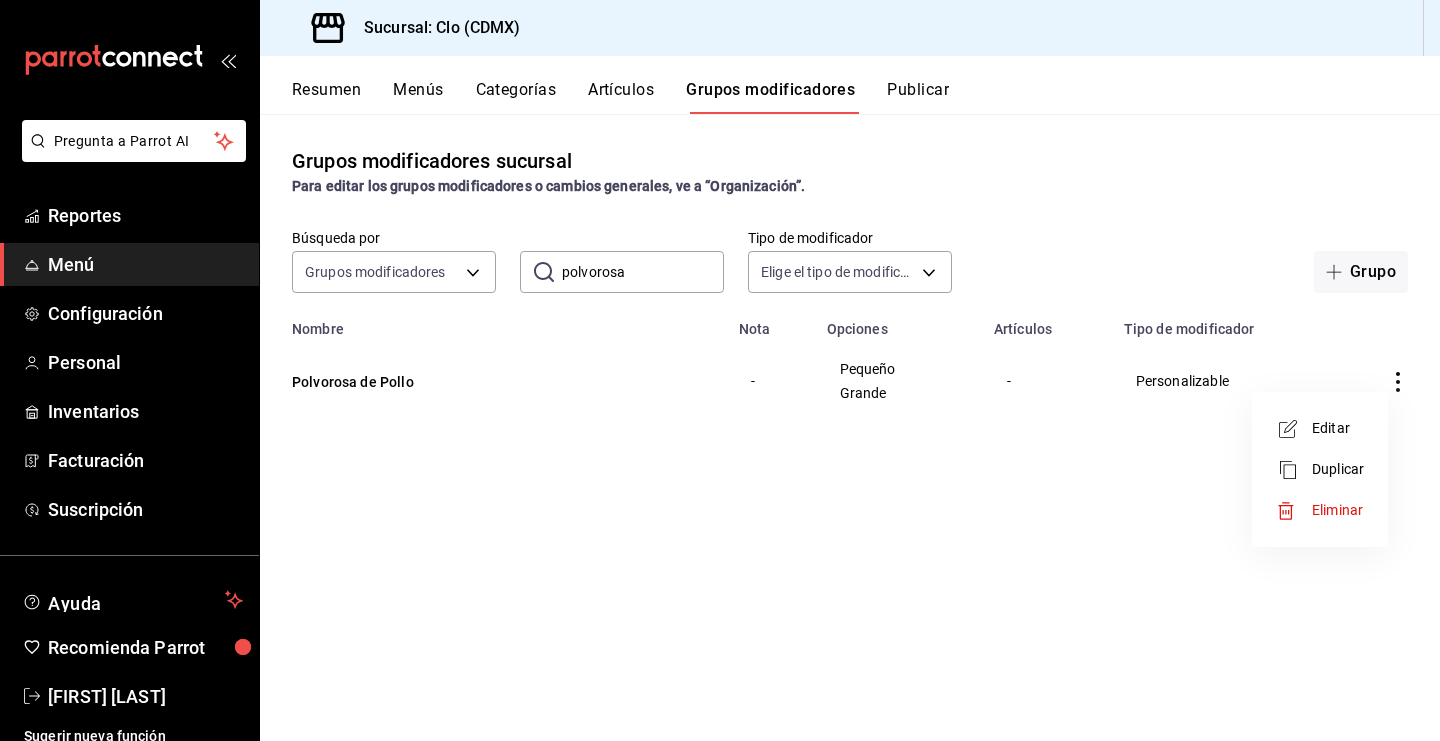click on "Editar" at bounding box center (1338, 428) 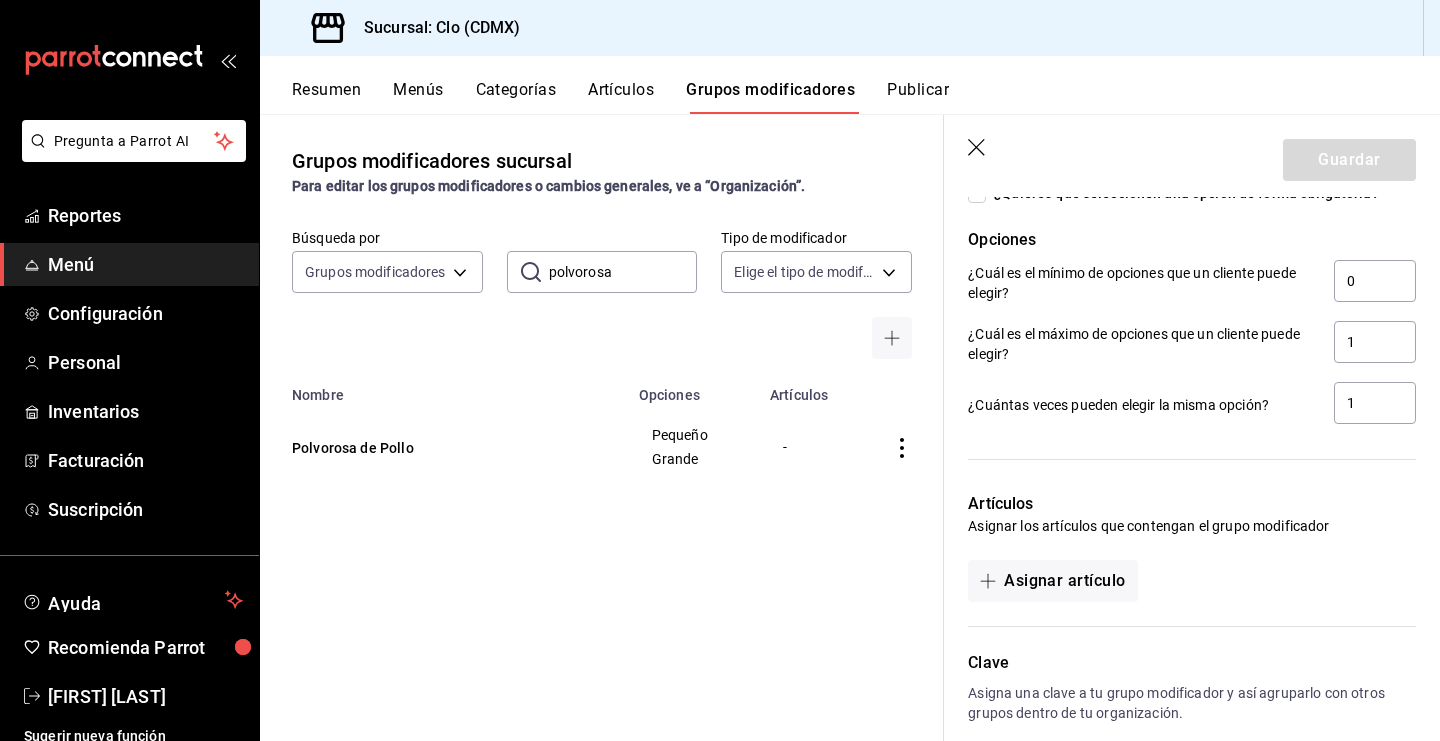 scroll, scrollTop: 1147, scrollLeft: 0, axis: vertical 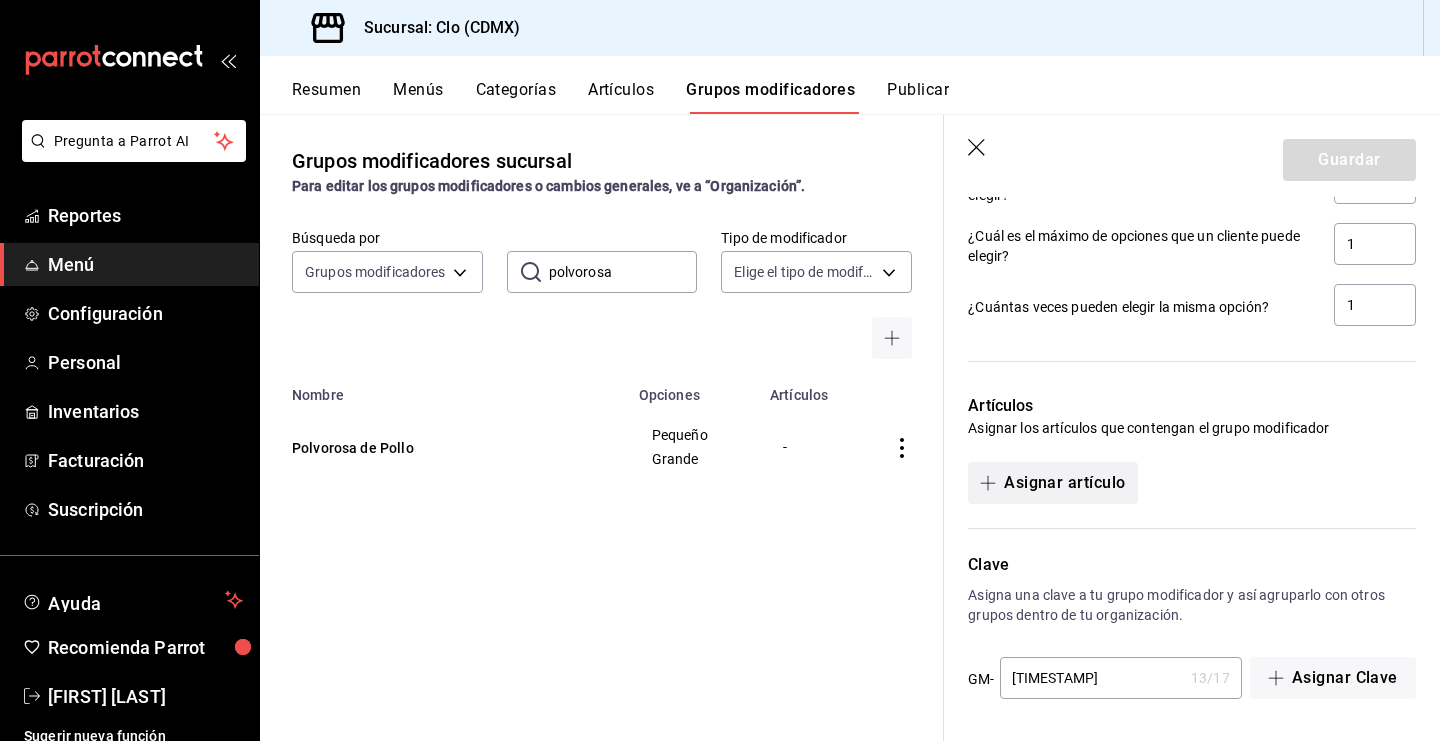 click on "Asignar artículo" at bounding box center (1052, 483) 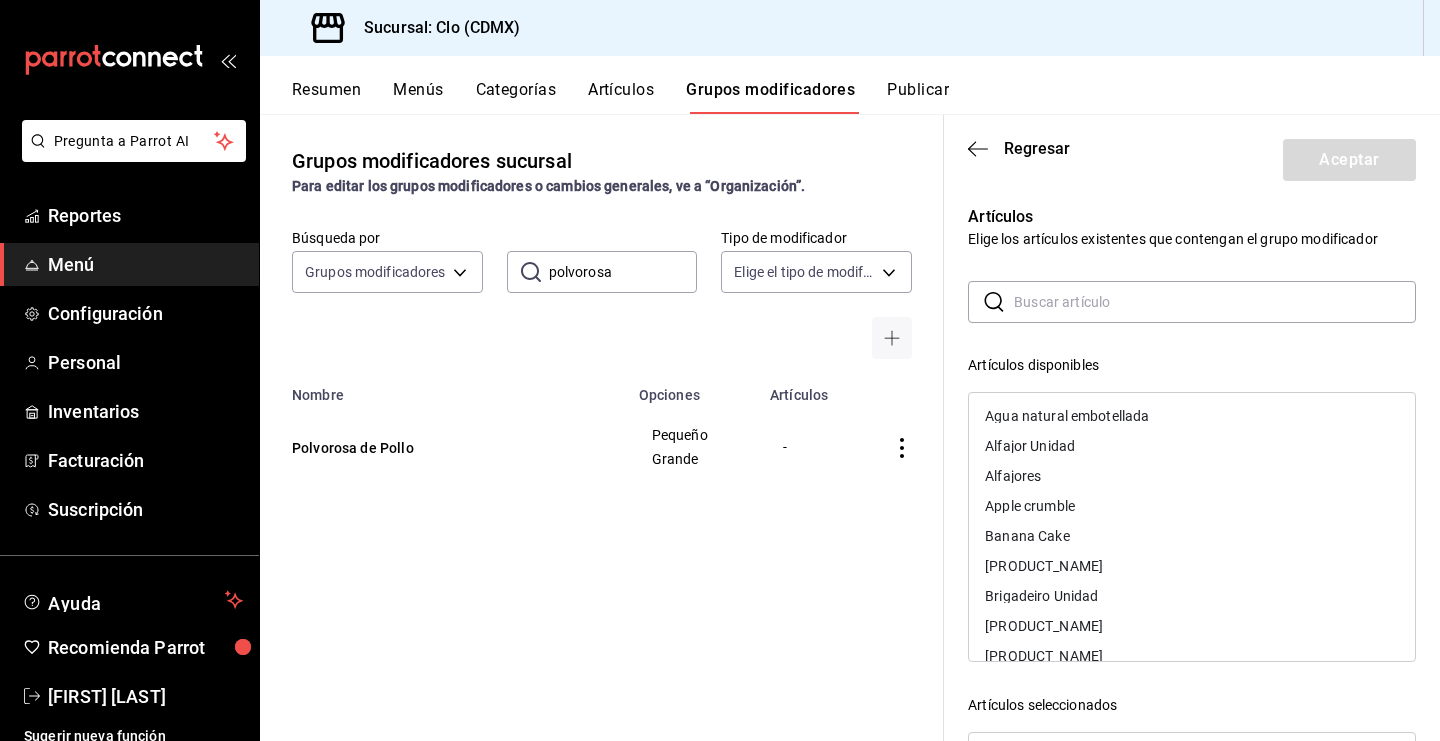 click at bounding box center [1215, 302] 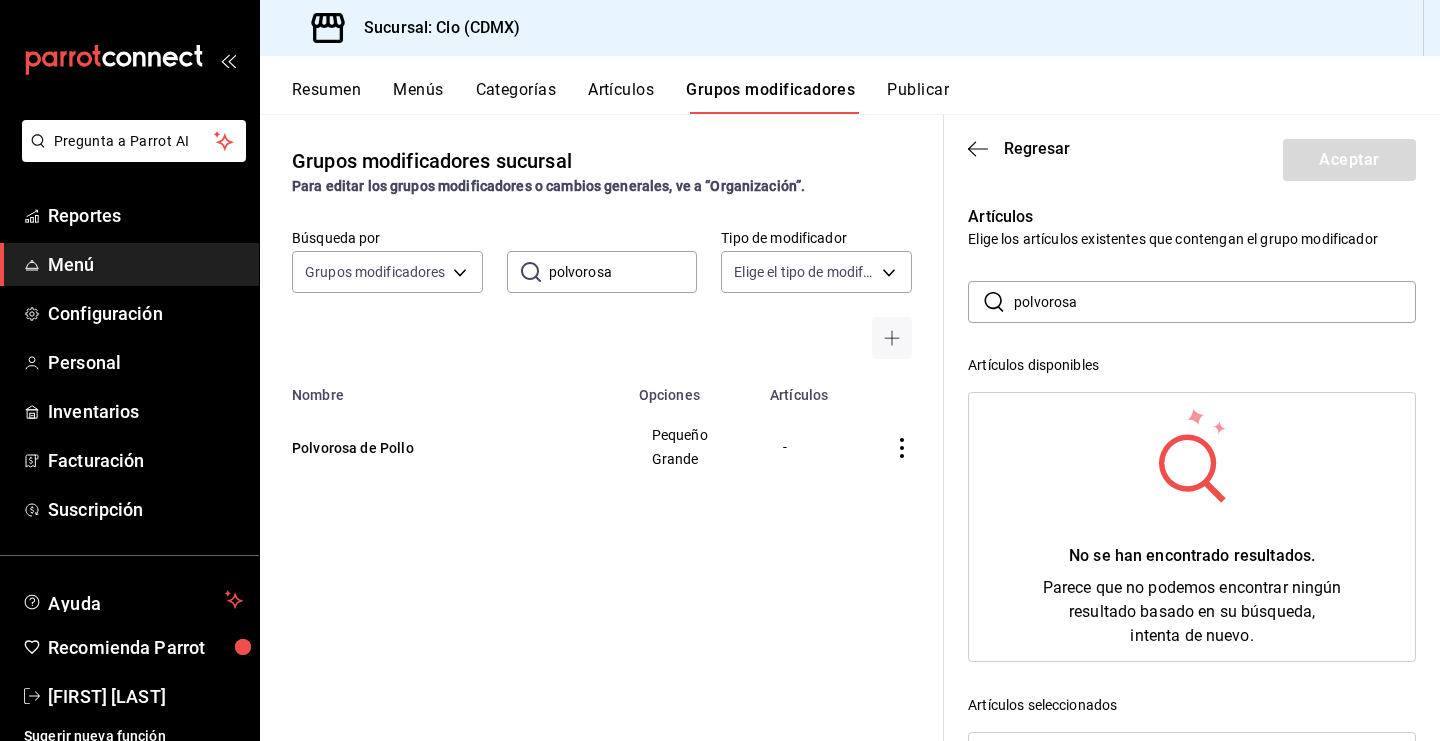 click on "polvorosa" at bounding box center [1215, 302] 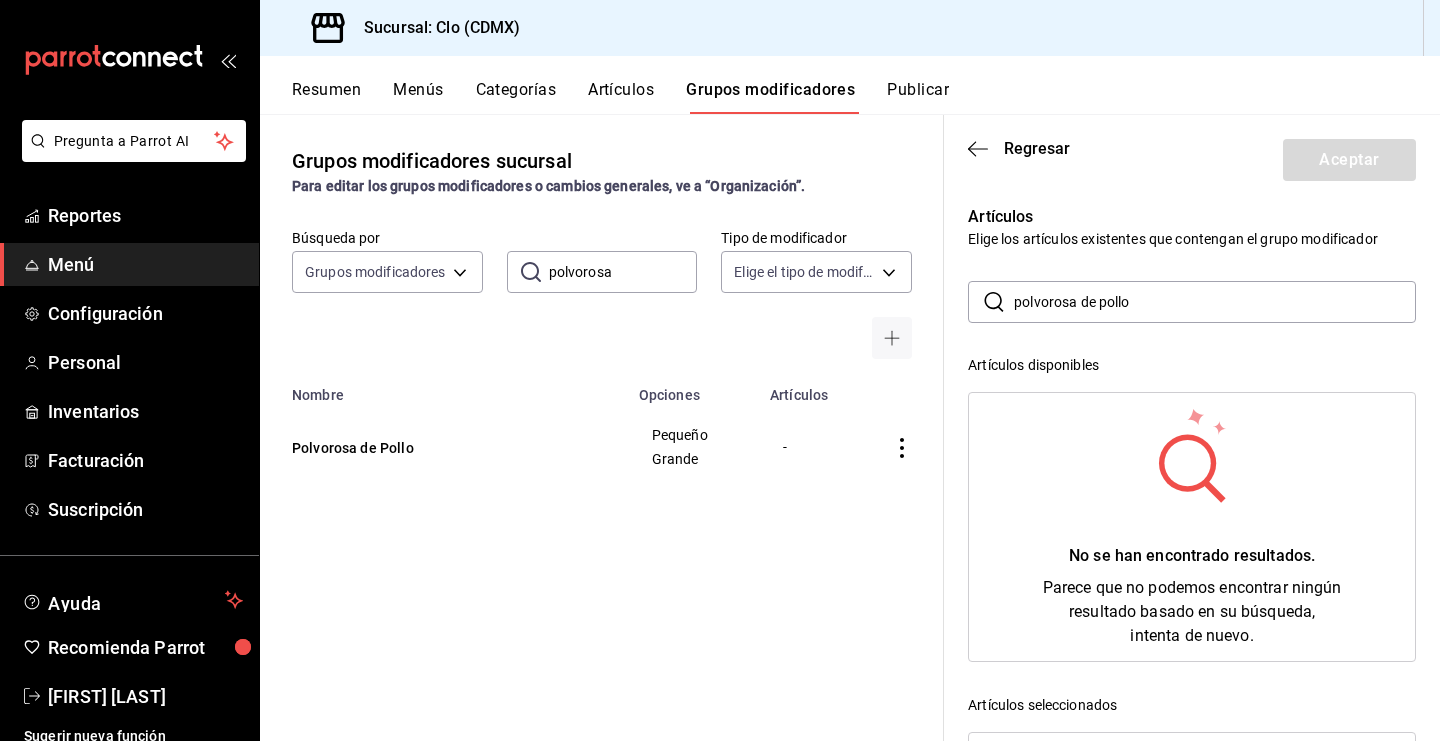type on "polvorosa de poll" 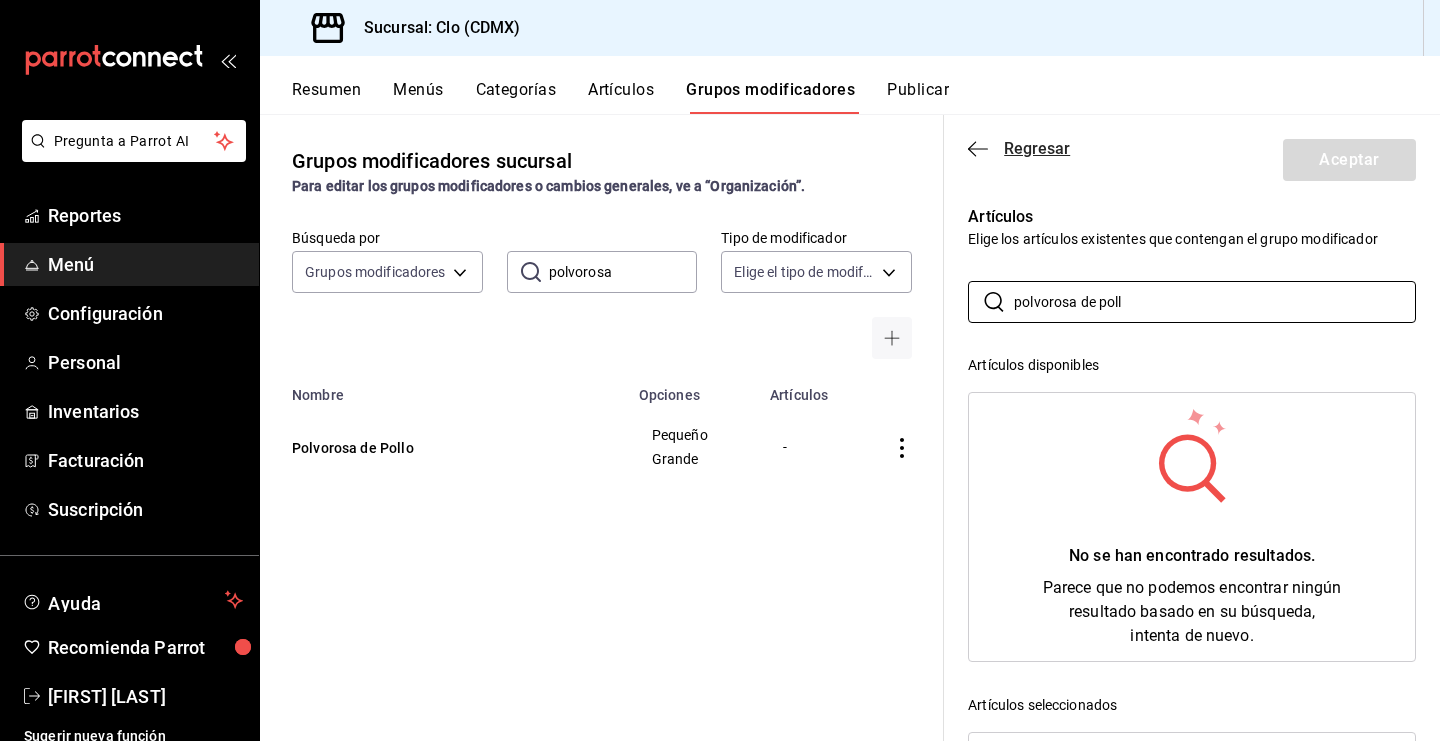 click 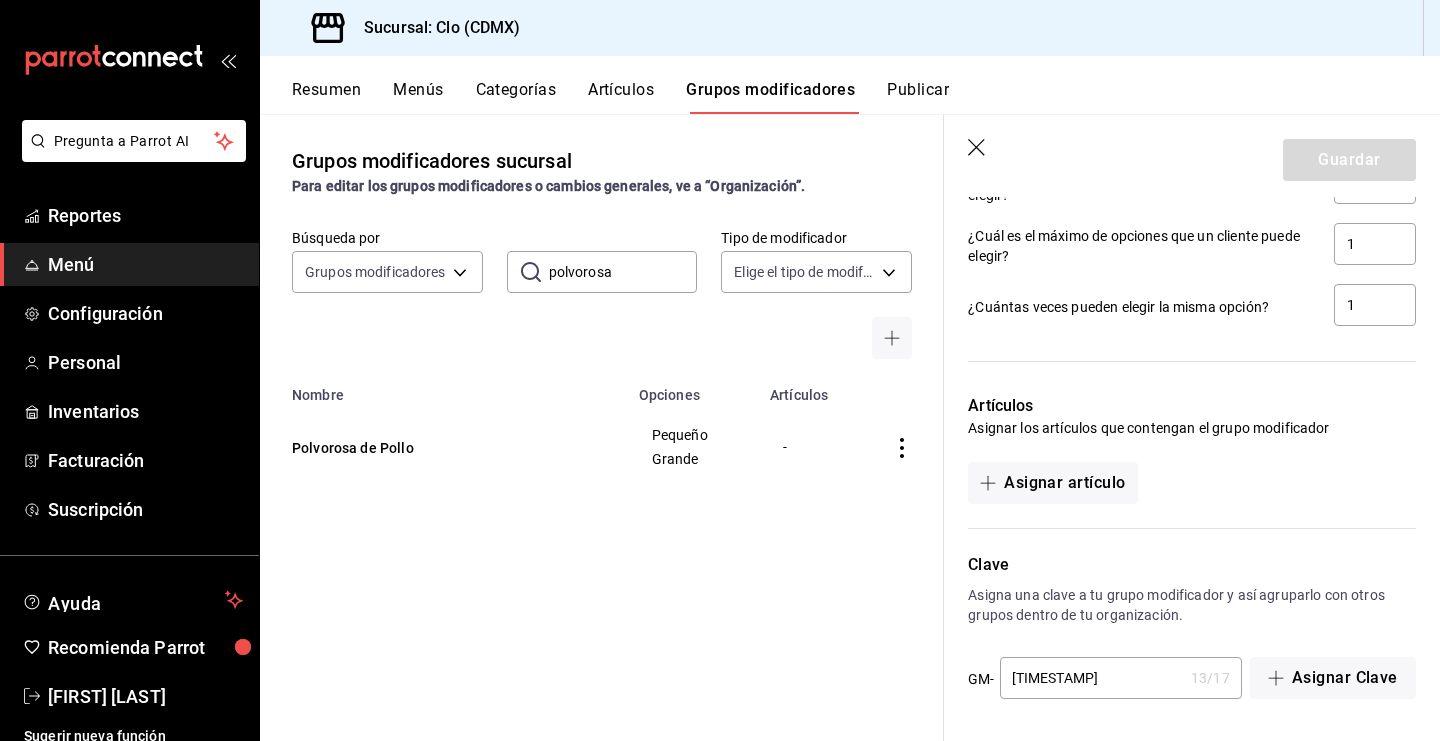 click on "Artículos" at bounding box center [621, 97] 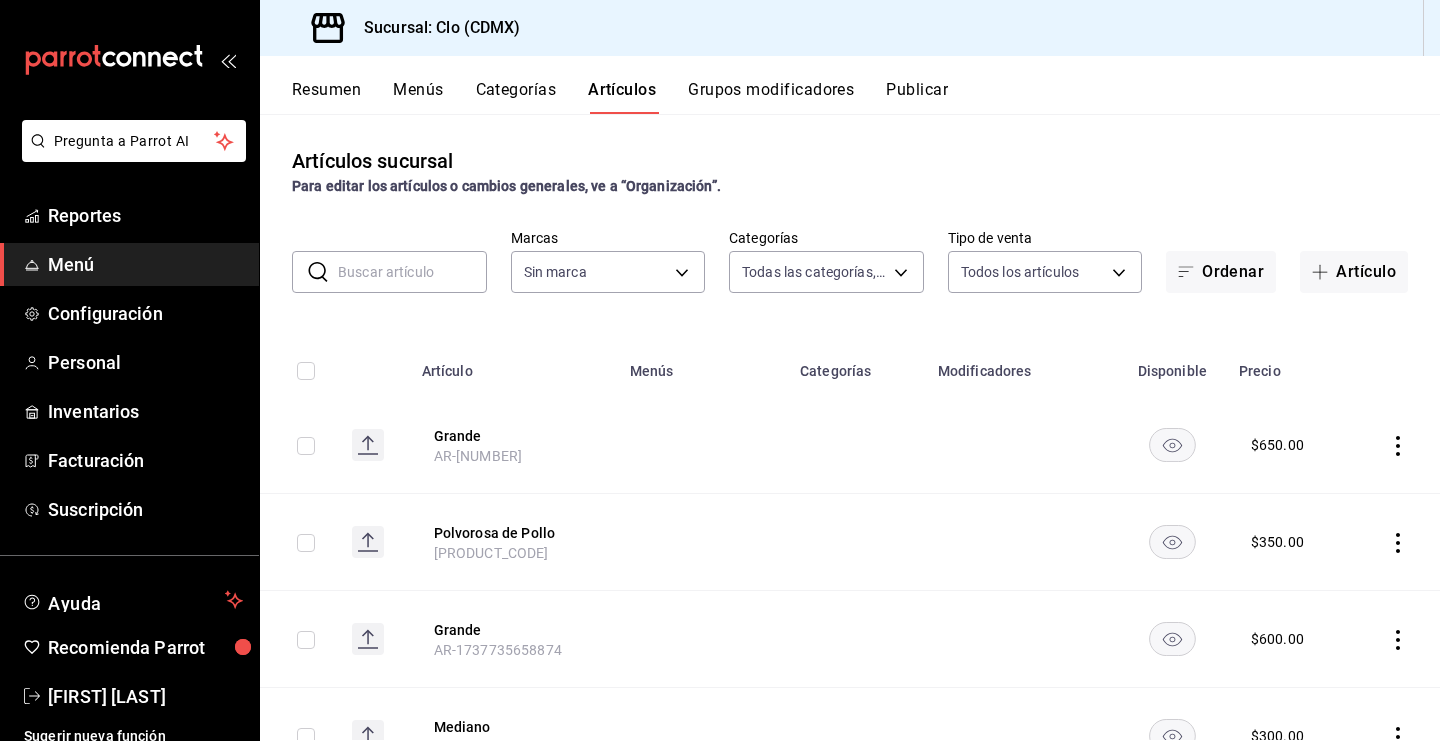 click at bounding box center (412, 272) 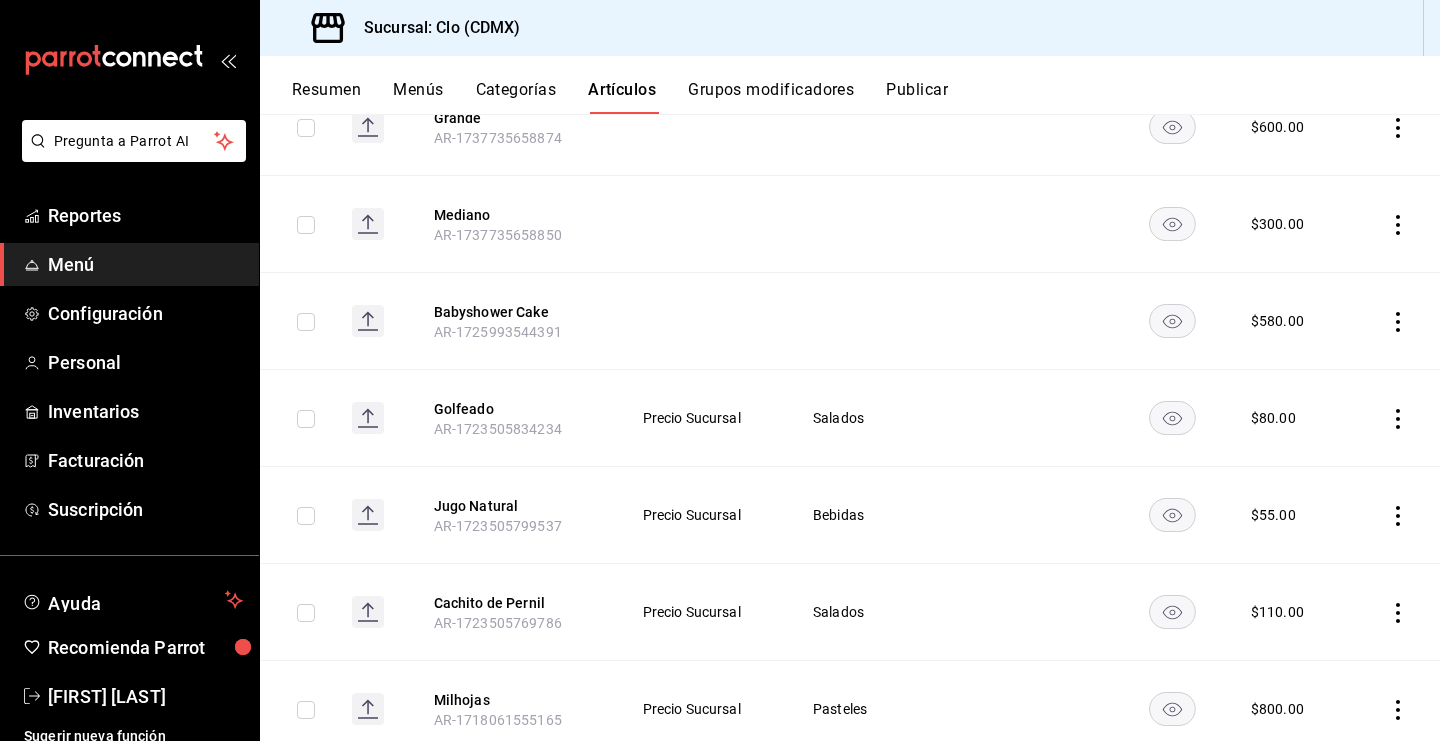 scroll, scrollTop: 0, scrollLeft: 0, axis: both 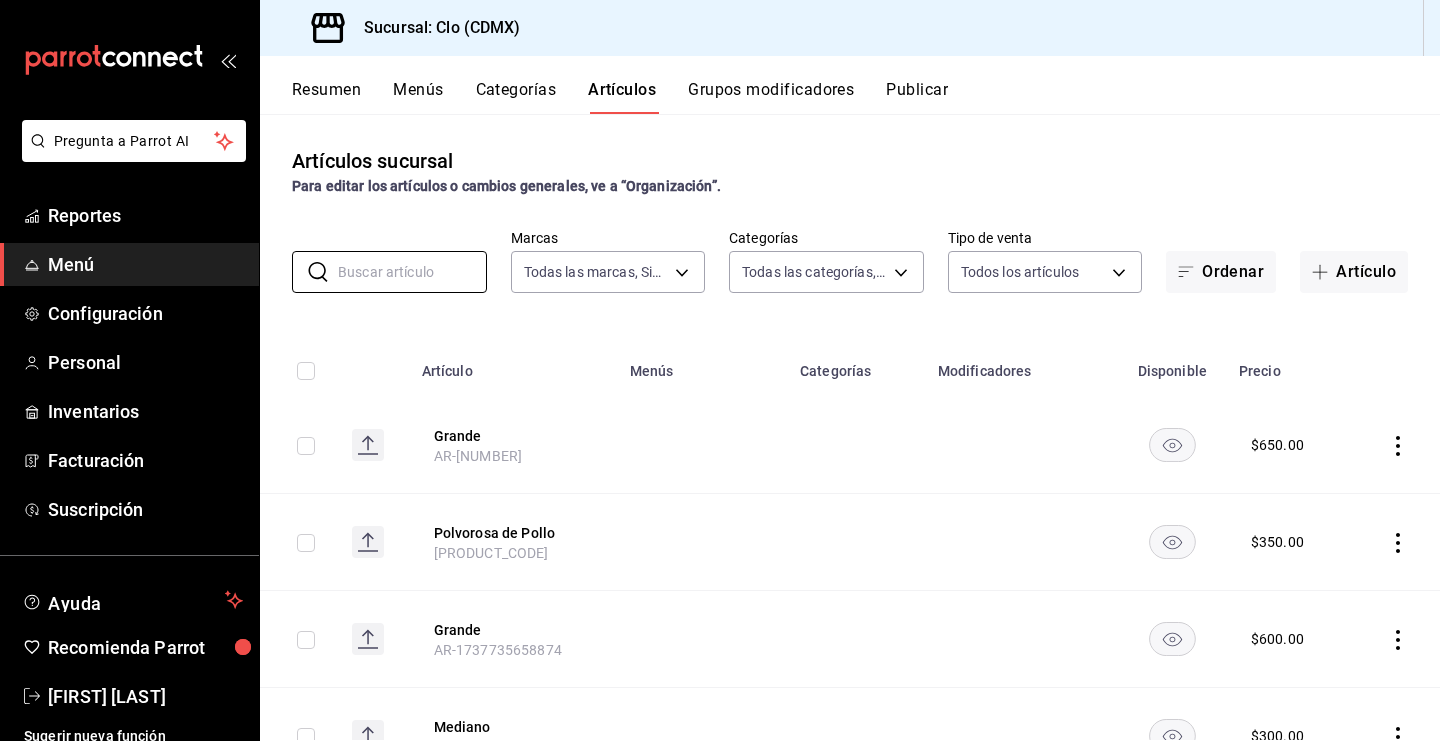 click at bounding box center [1396, 365] 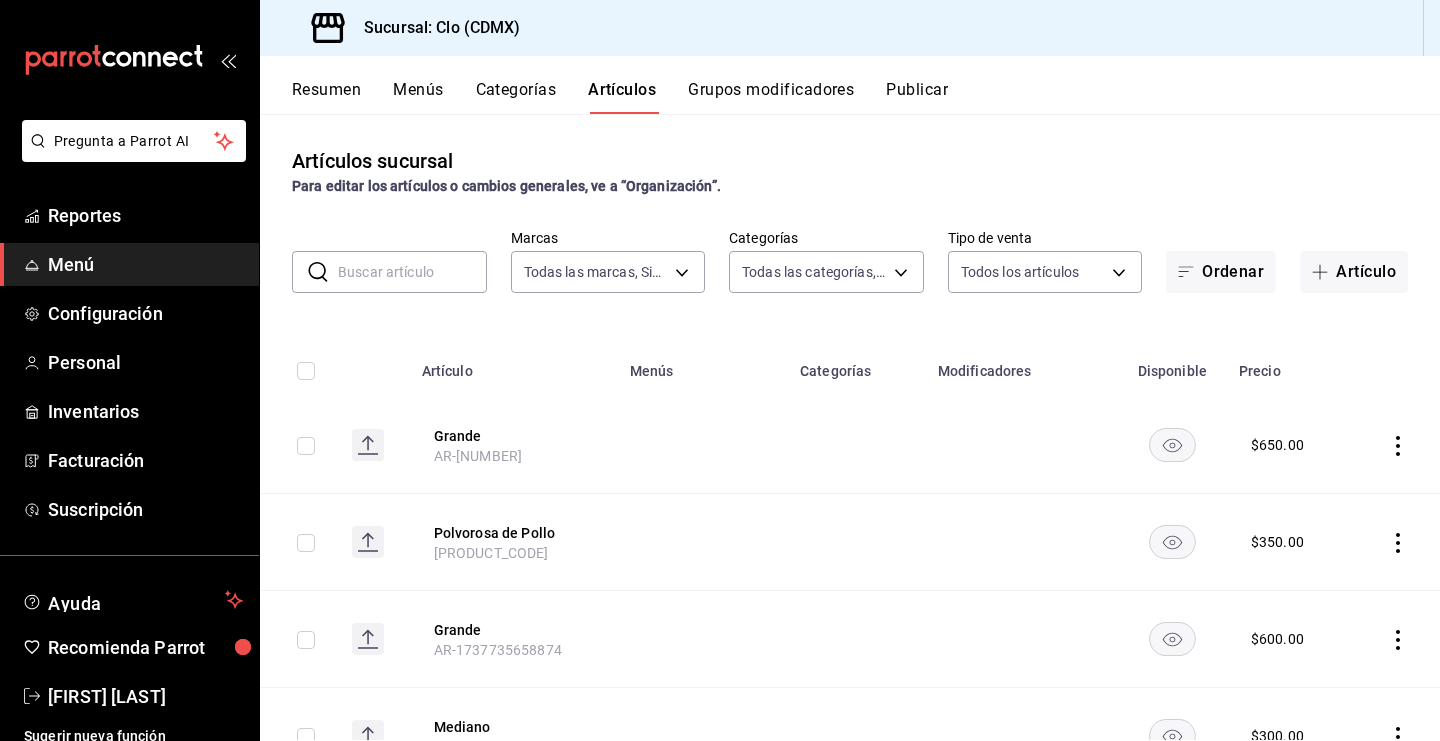 click 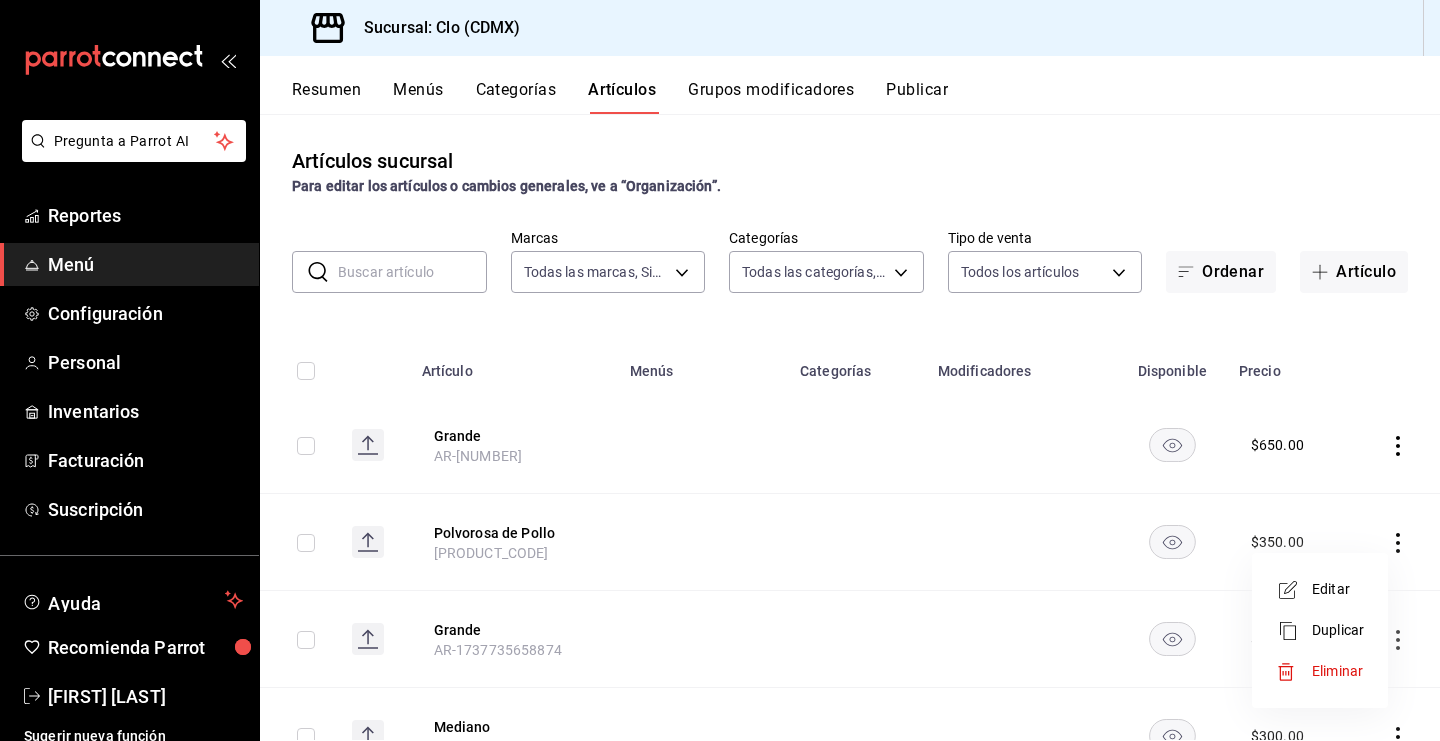 click on "Editar" at bounding box center (1320, 589) 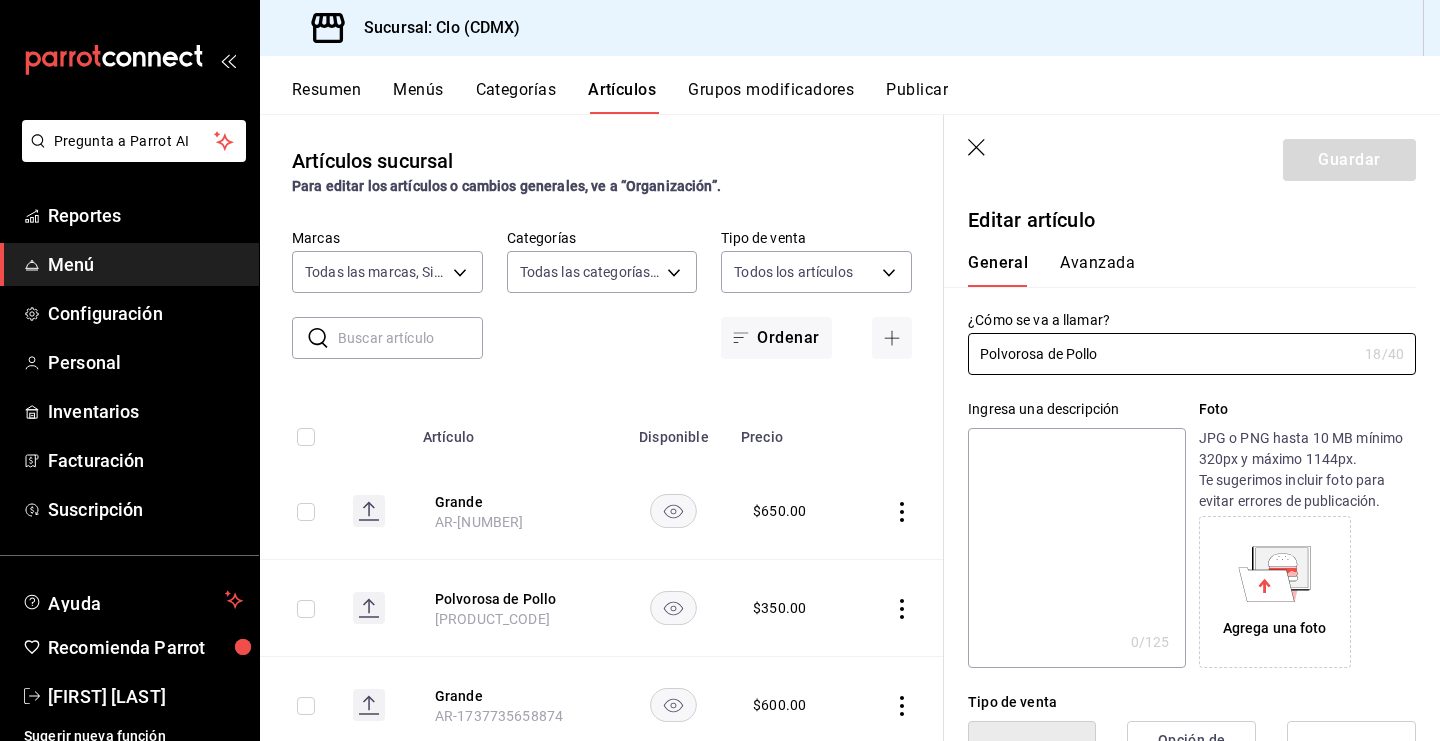 type on "$350.00" 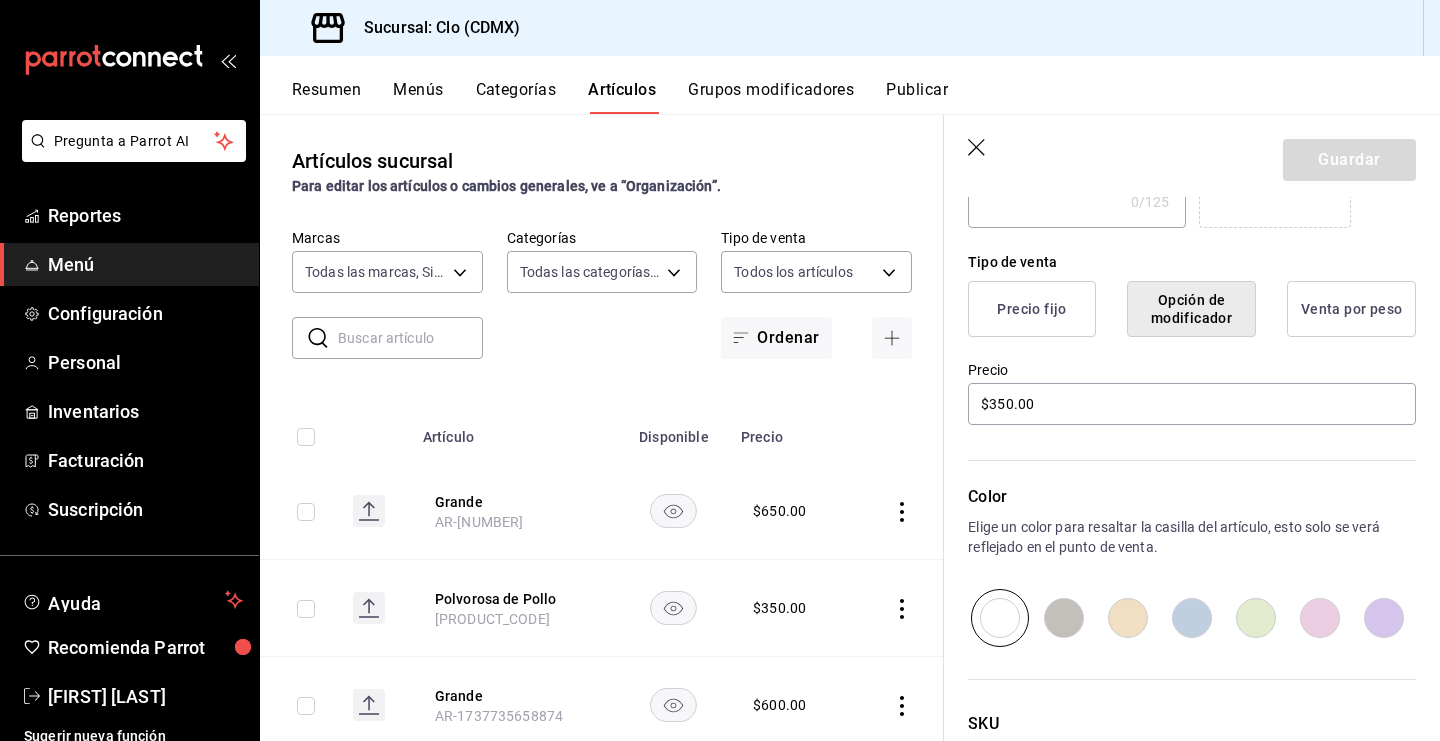 scroll, scrollTop: 455, scrollLeft: 0, axis: vertical 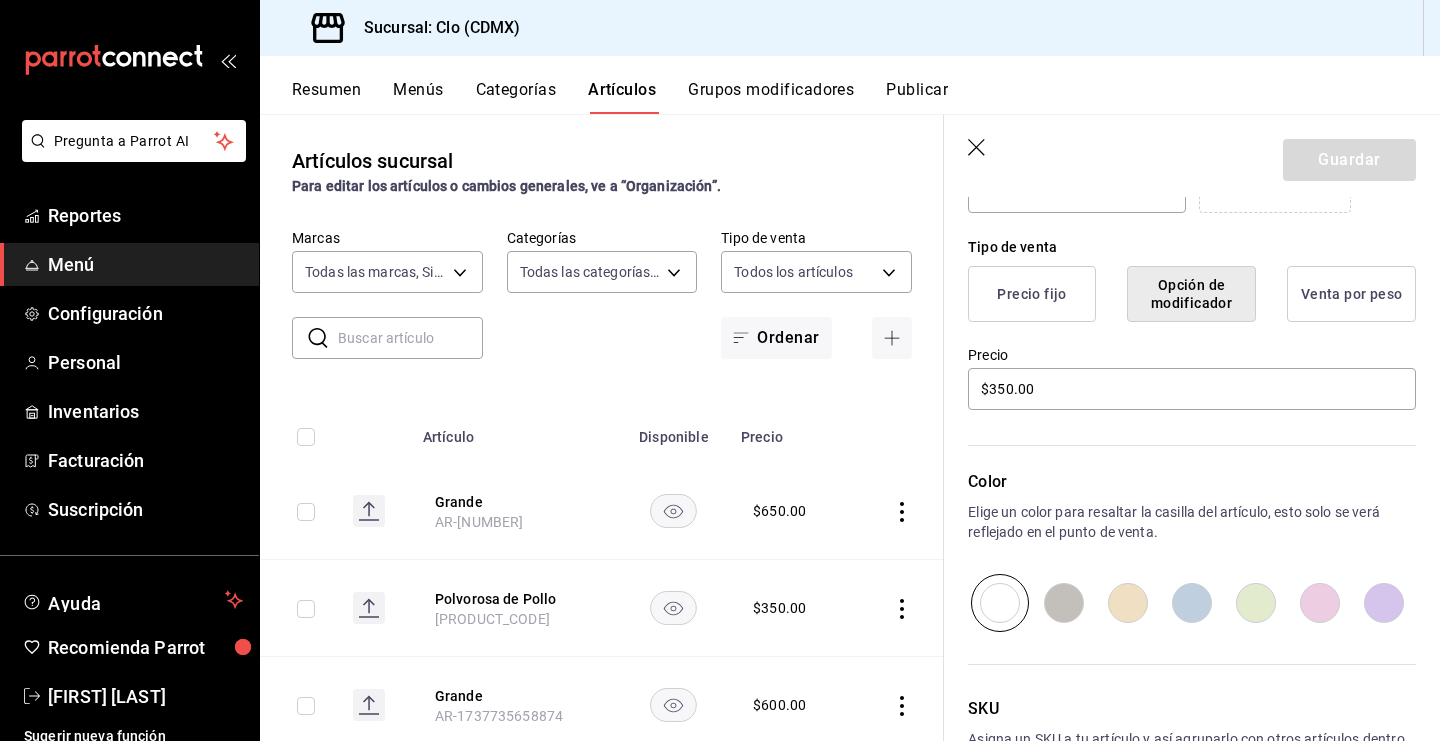 click on "Opción de modificador" at bounding box center [1191, 294] 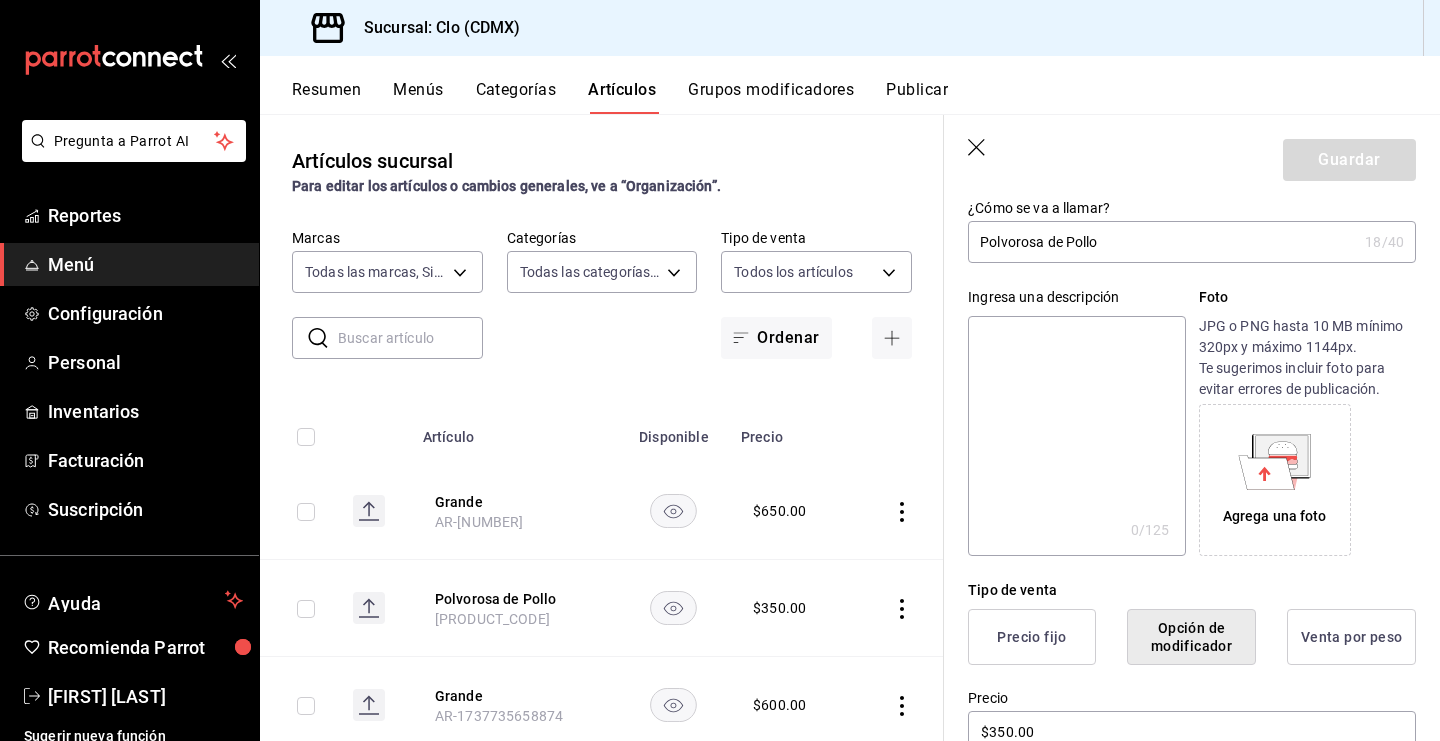 scroll, scrollTop: 0, scrollLeft: 0, axis: both 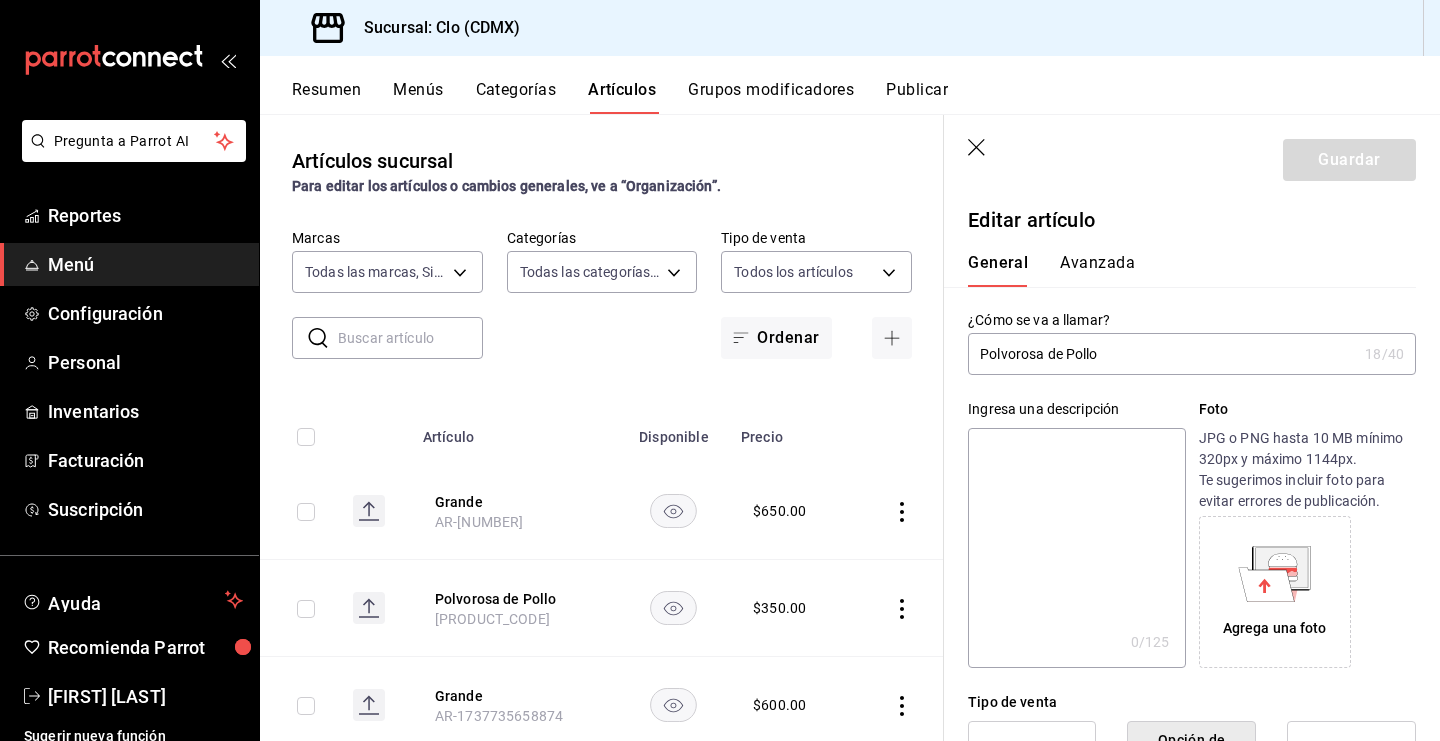 click on "Menús" at bounding box center (418, 97) 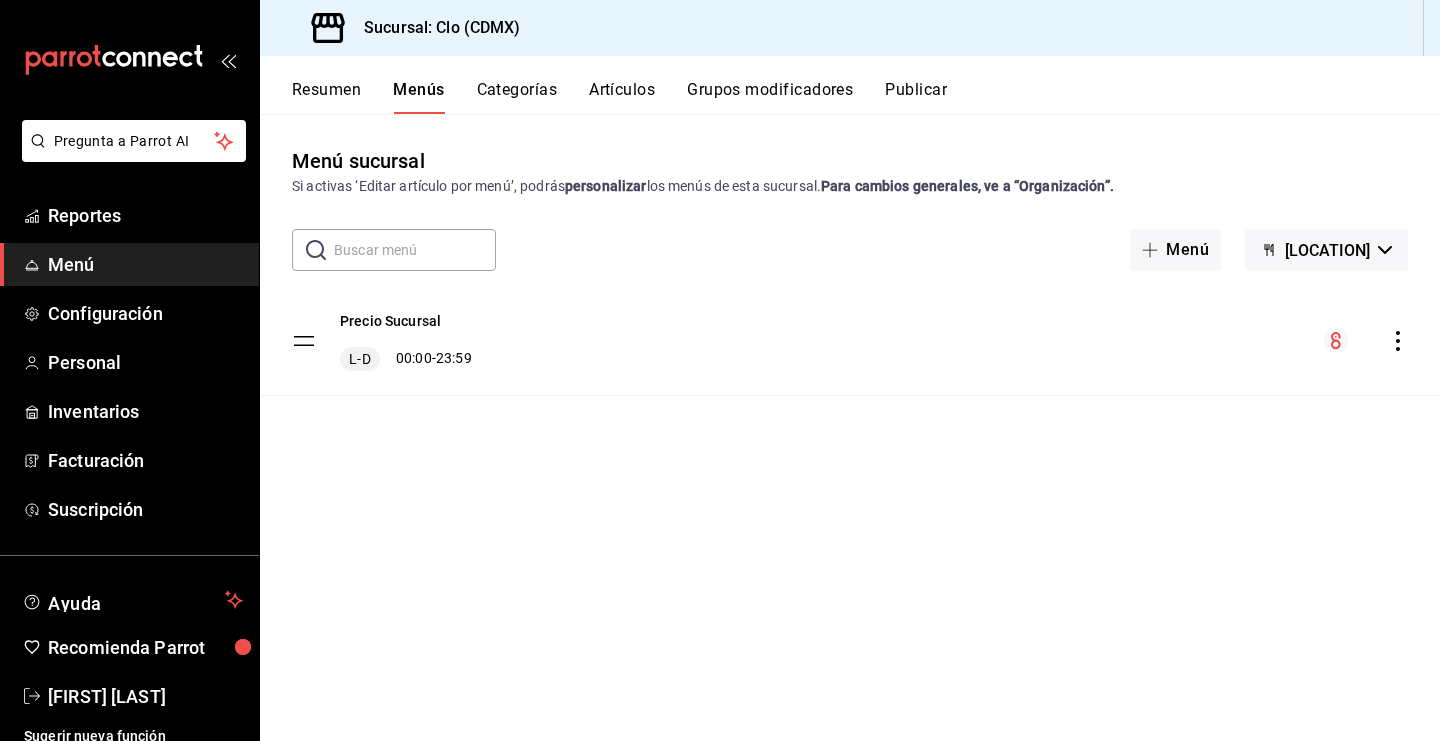 click on "Categorías" at bounding box center (517, 97) 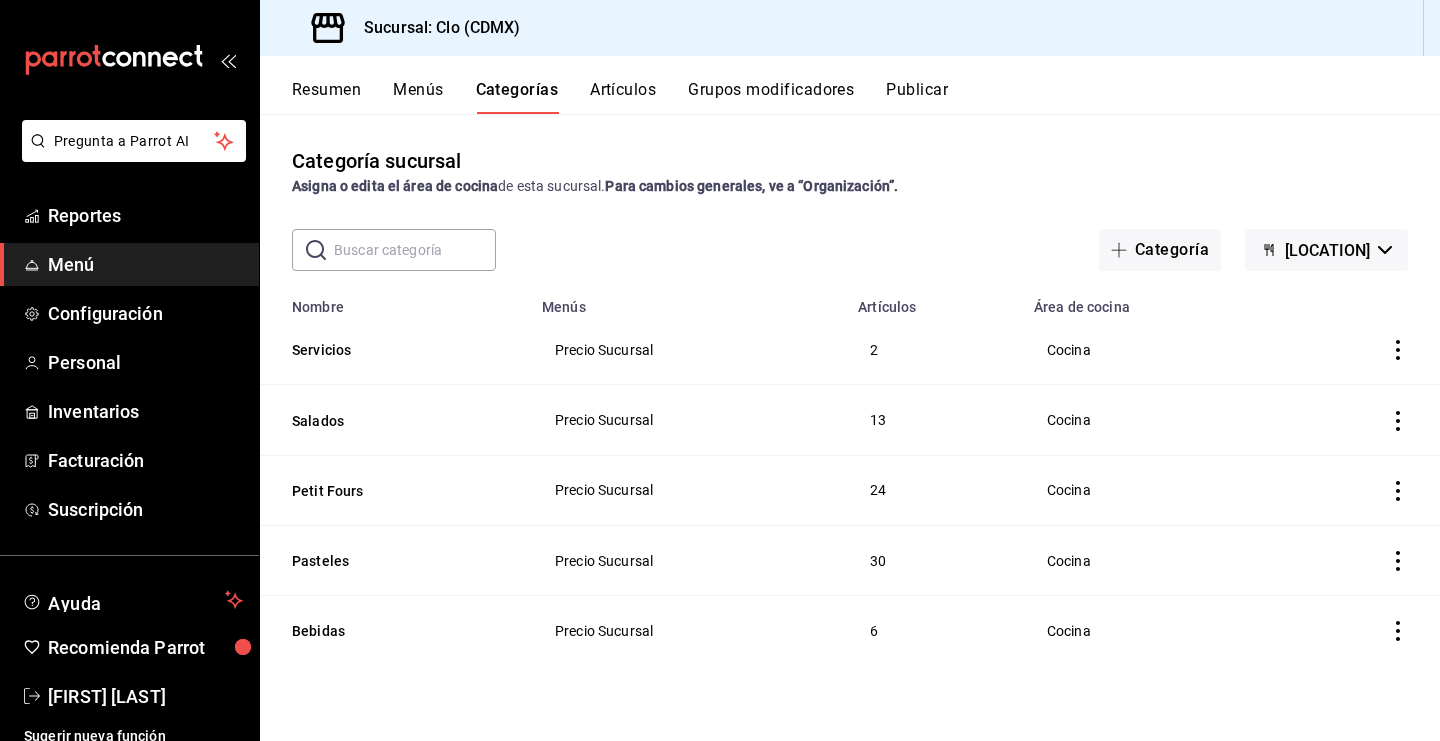 click 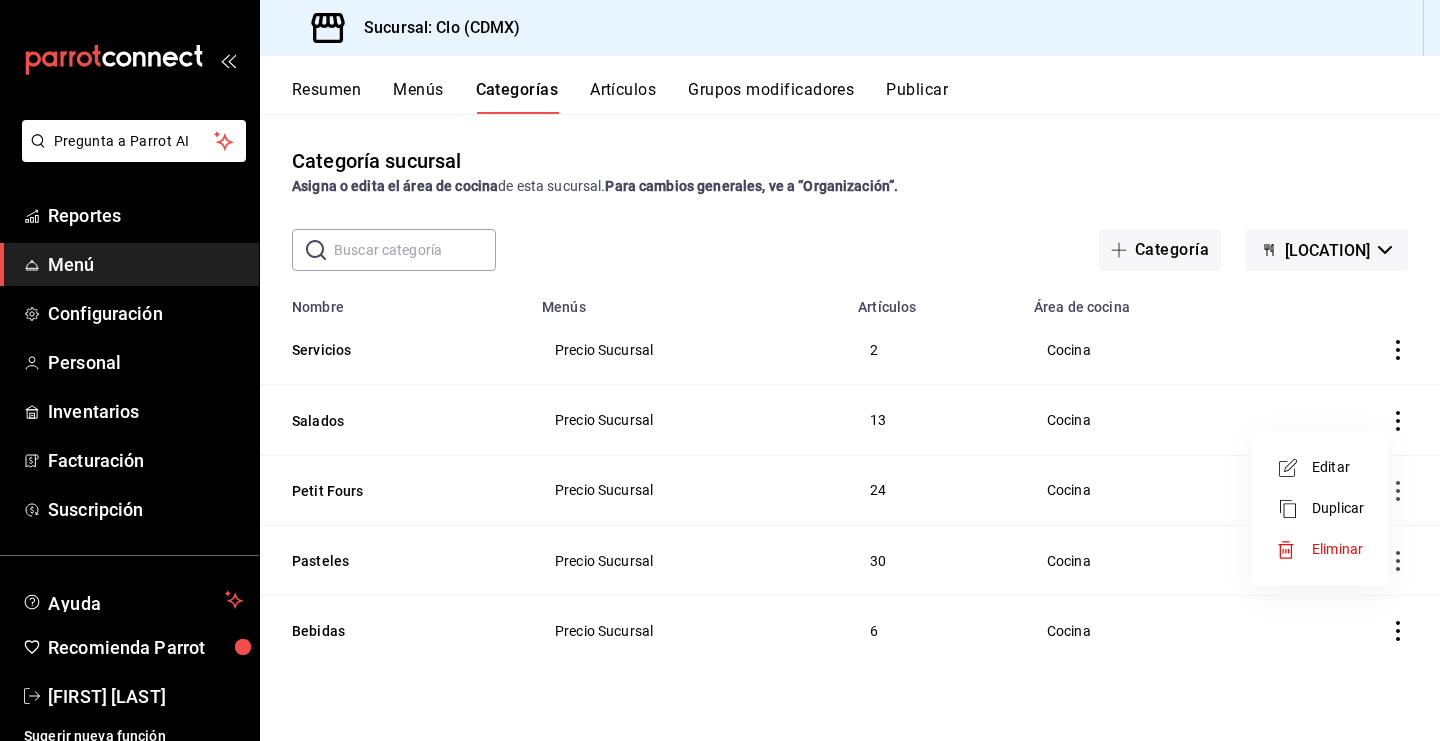 click on "Editar" at bounding box center (1338, 467) 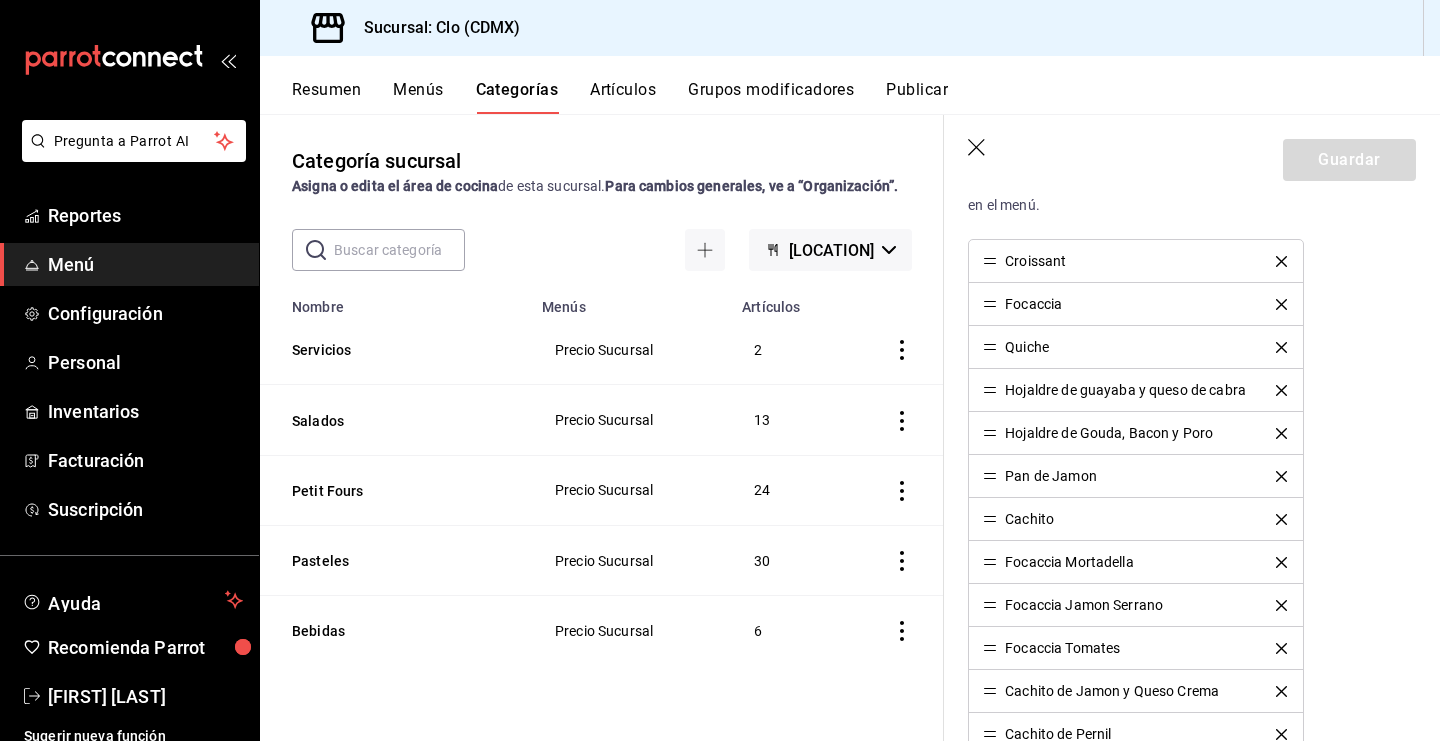 scroll, scrollTop: 771, scrollLeft: 0, axis: vertical 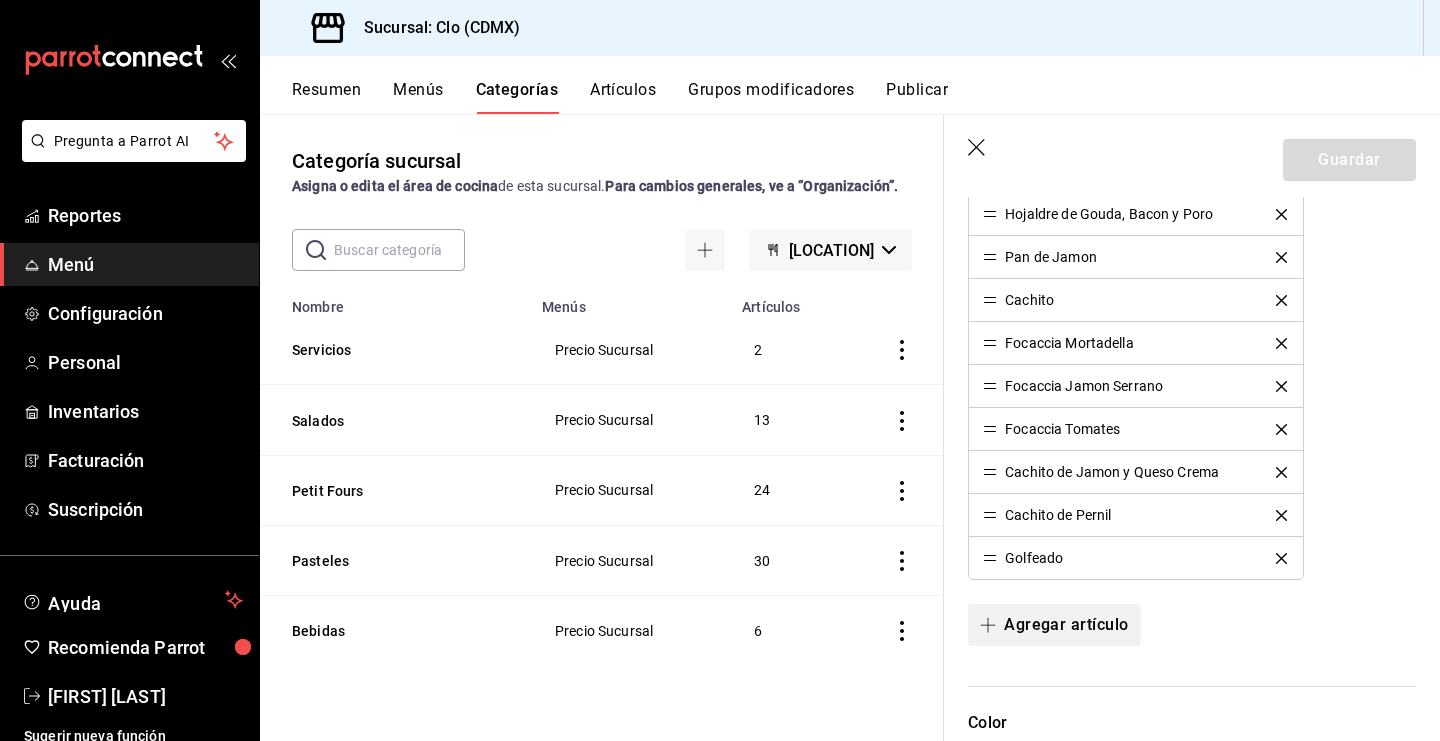 click on "Agregar artículo" at bounding box center (1054, 625) 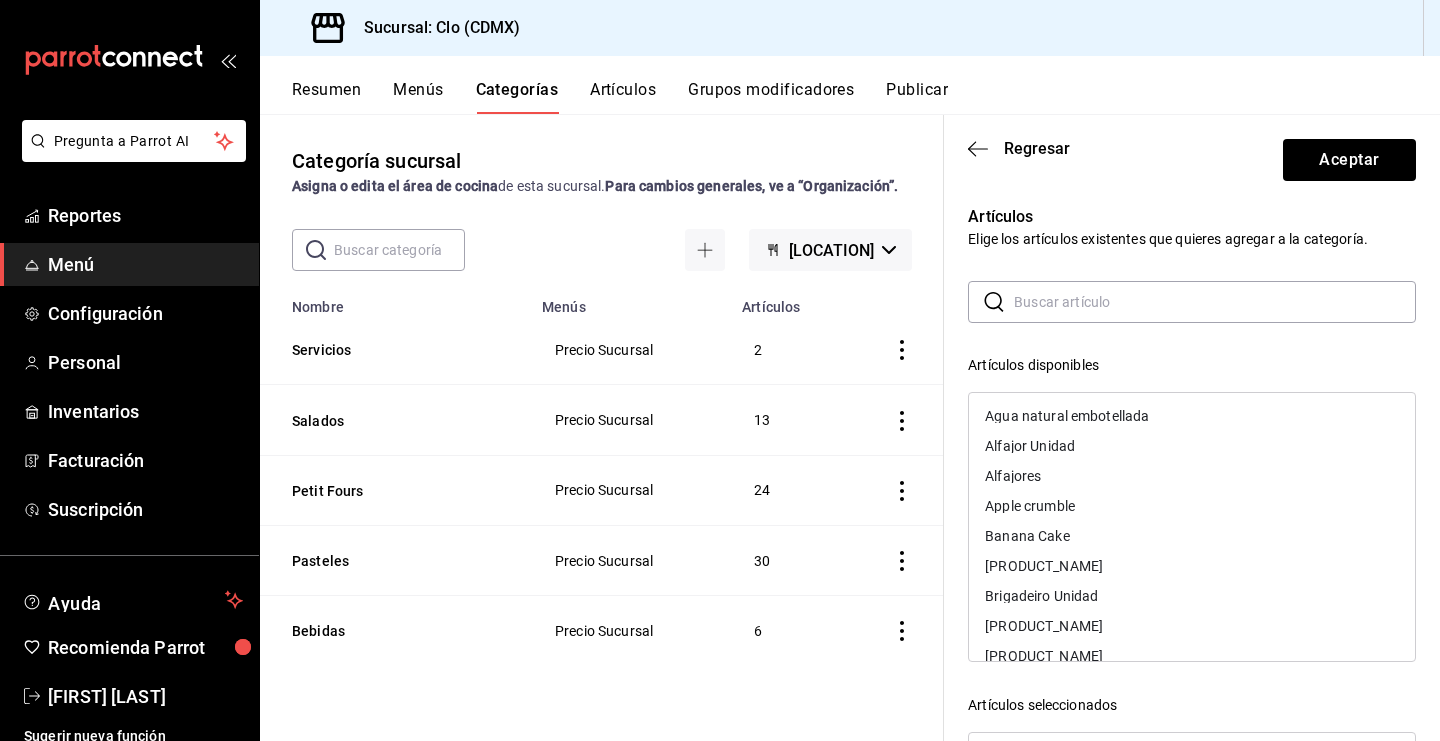 click at bounding box center (1215, 302) 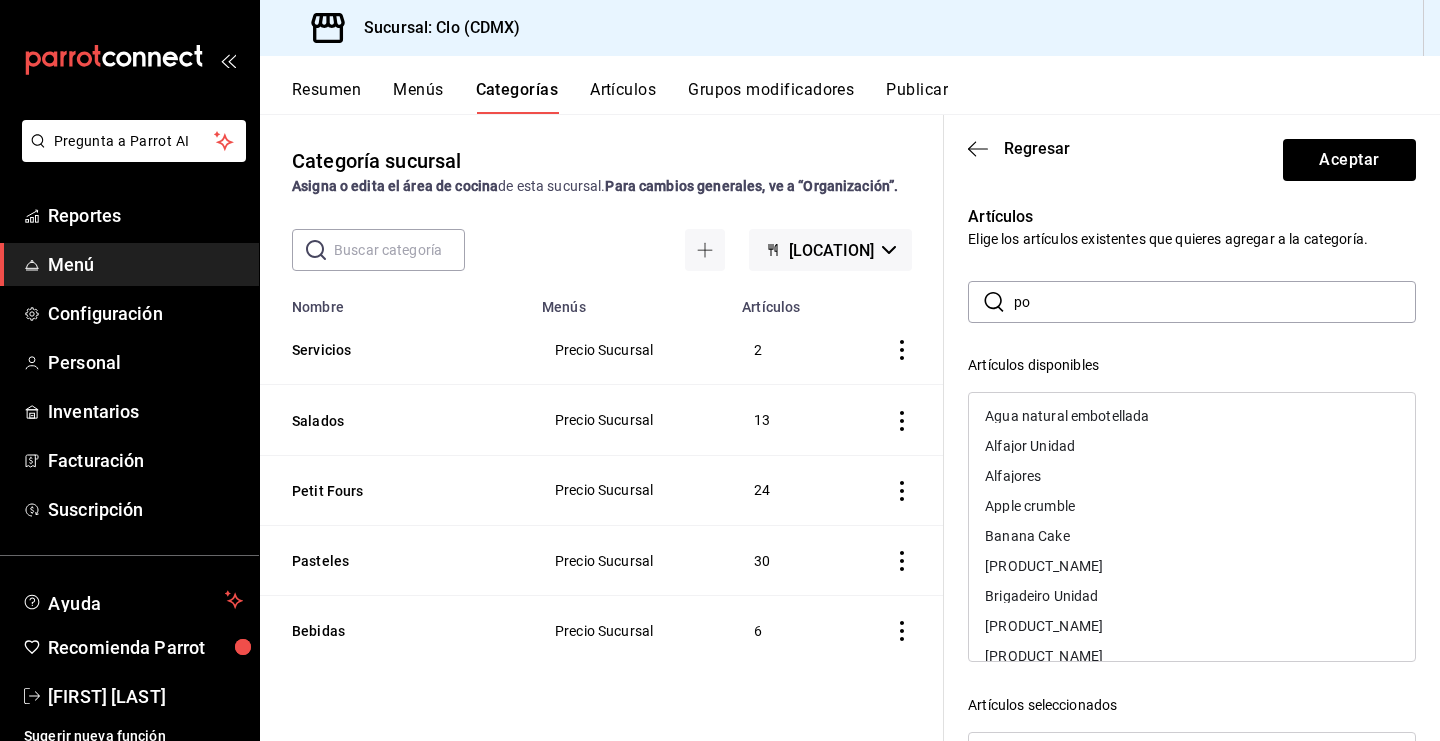 type on "pol" 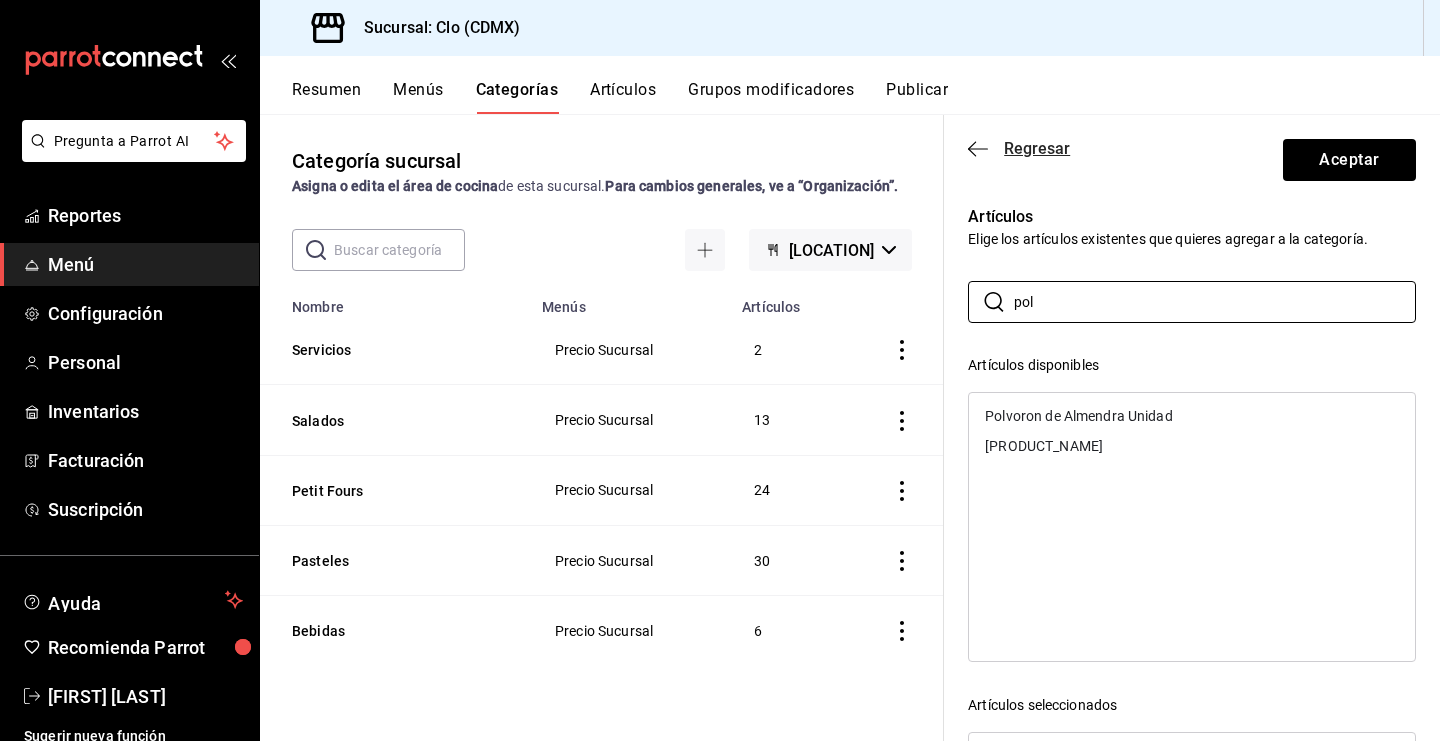 click 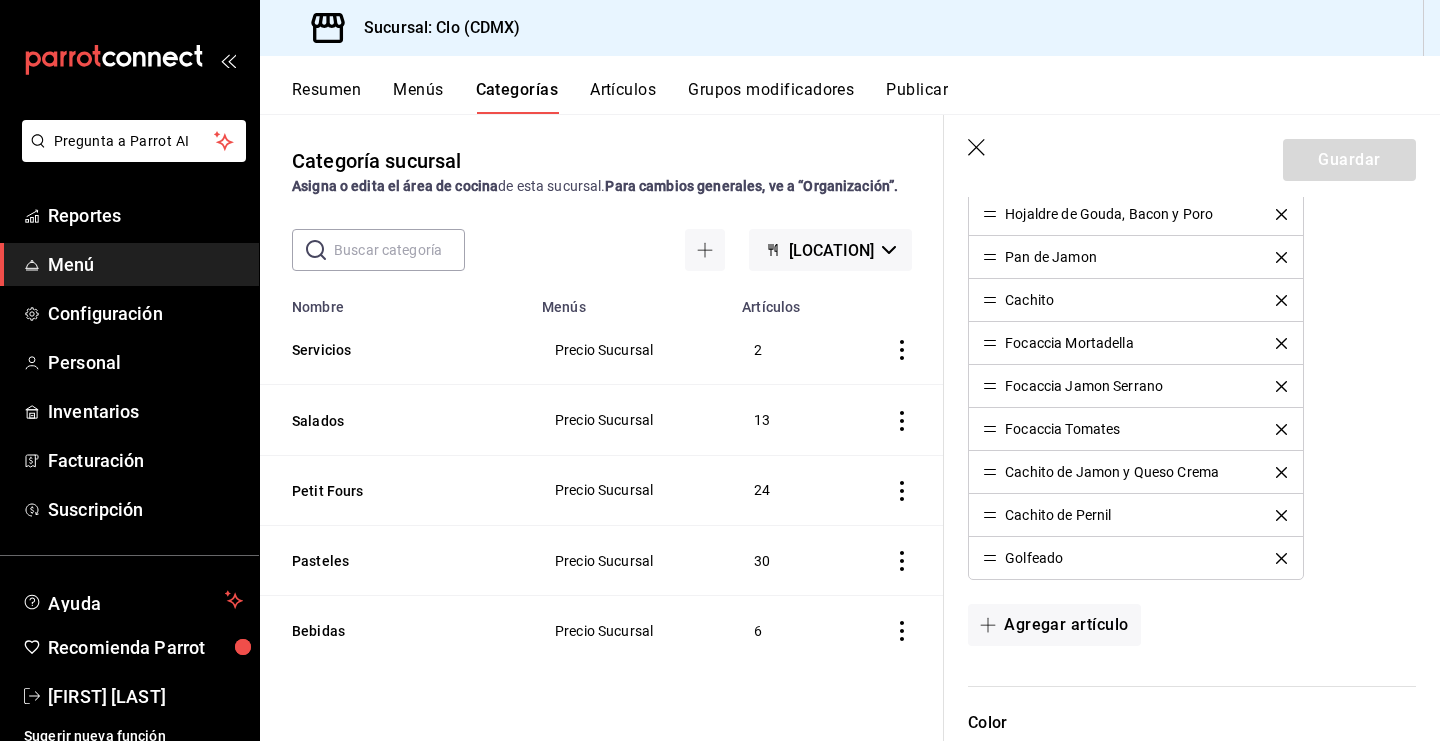 click on "Artículos" at bounding box center [623, 97] 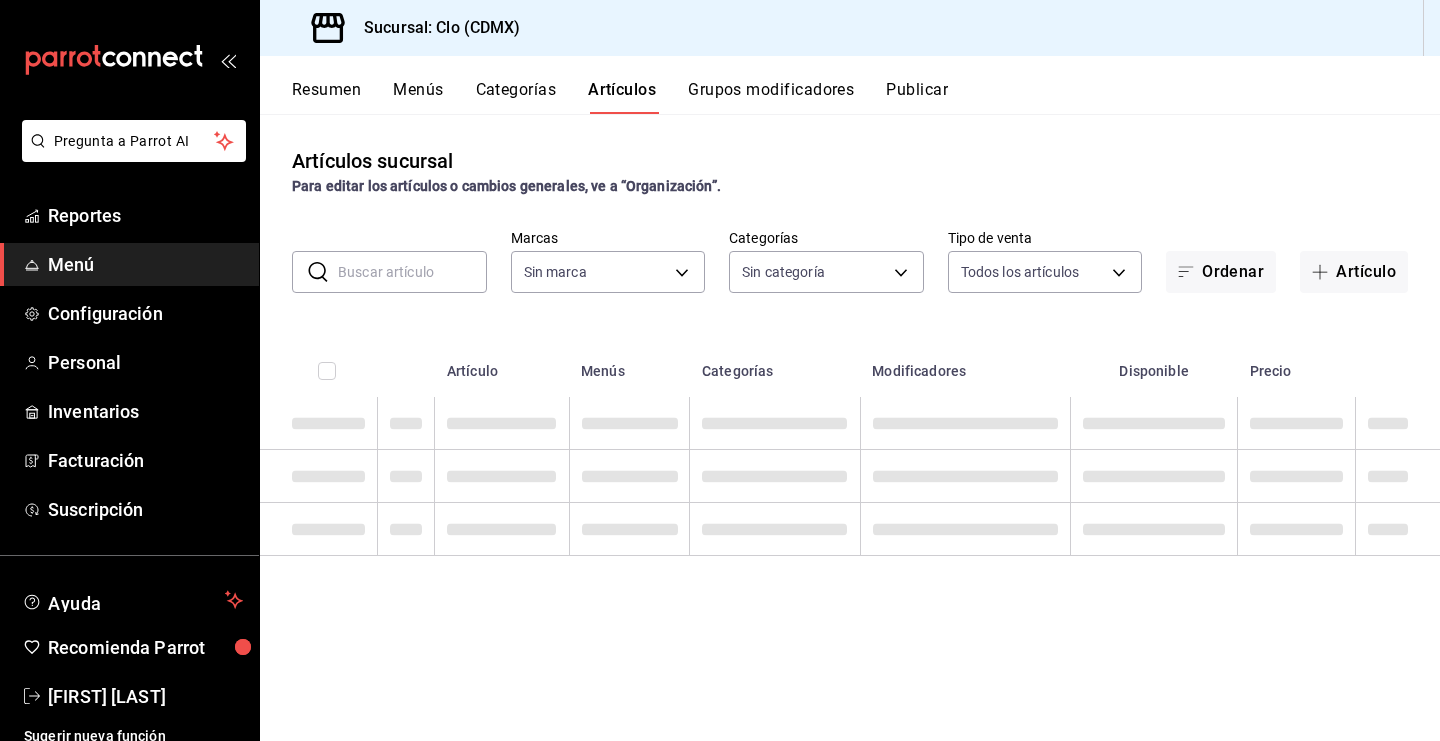 click at bounding box center (412, 272) 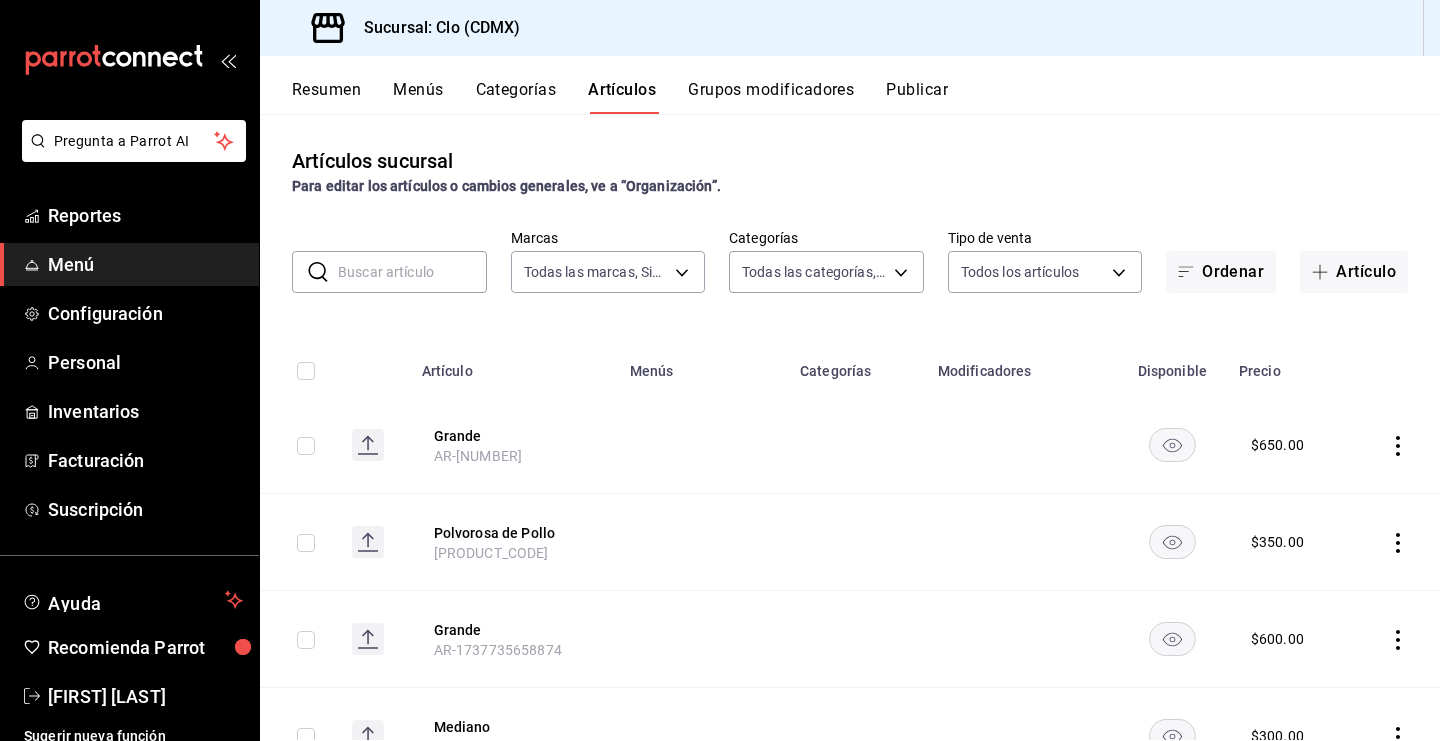 type on "ef5fc5fd-a408-48d0-ab3a-0c690a75b5cf" 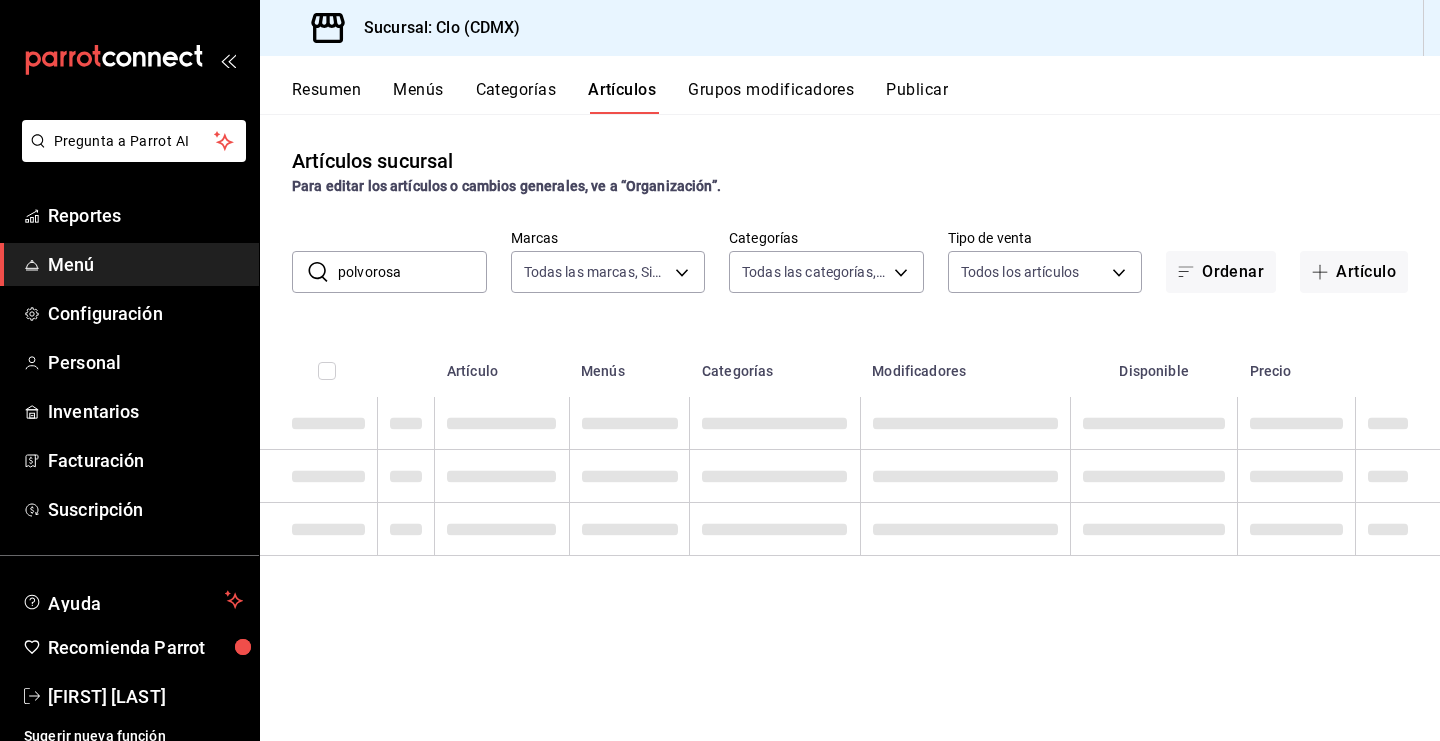 type on "polvorosa" 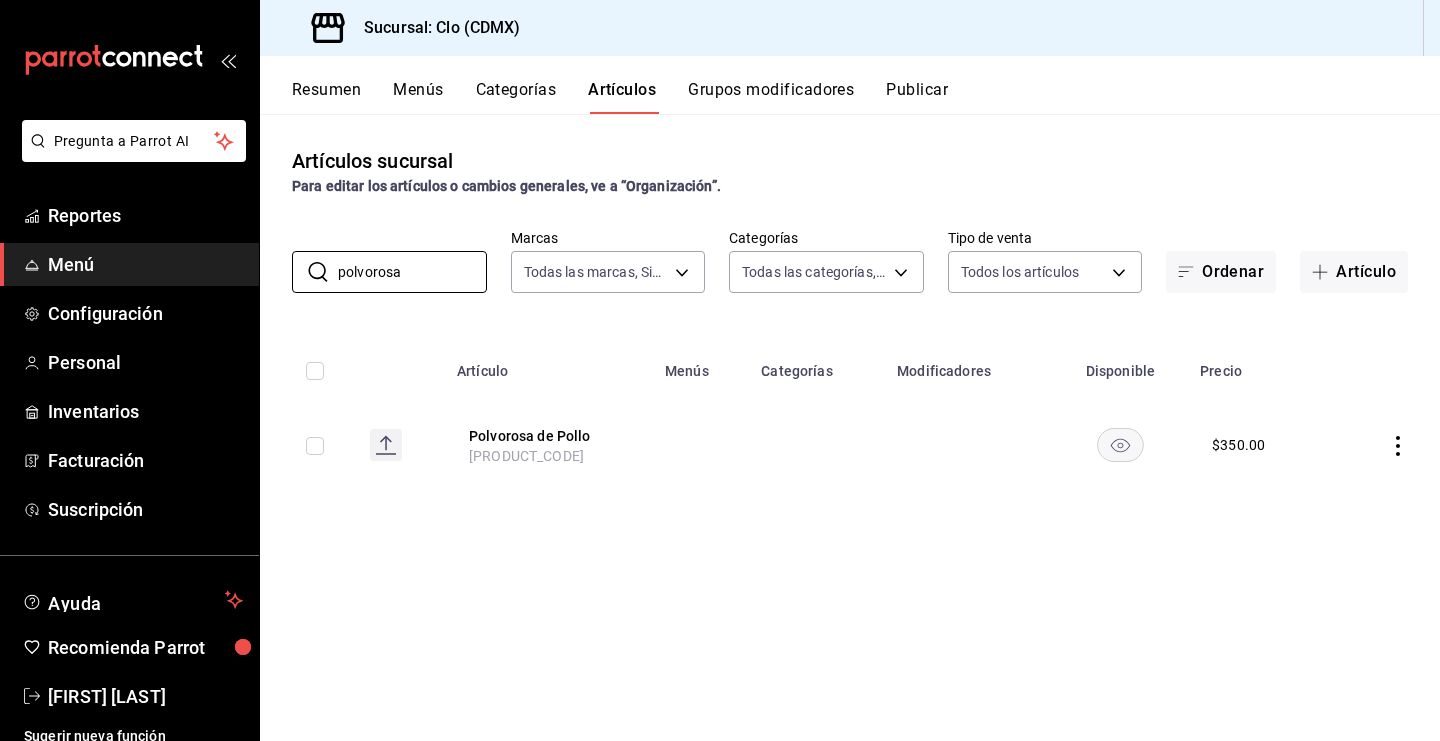 click 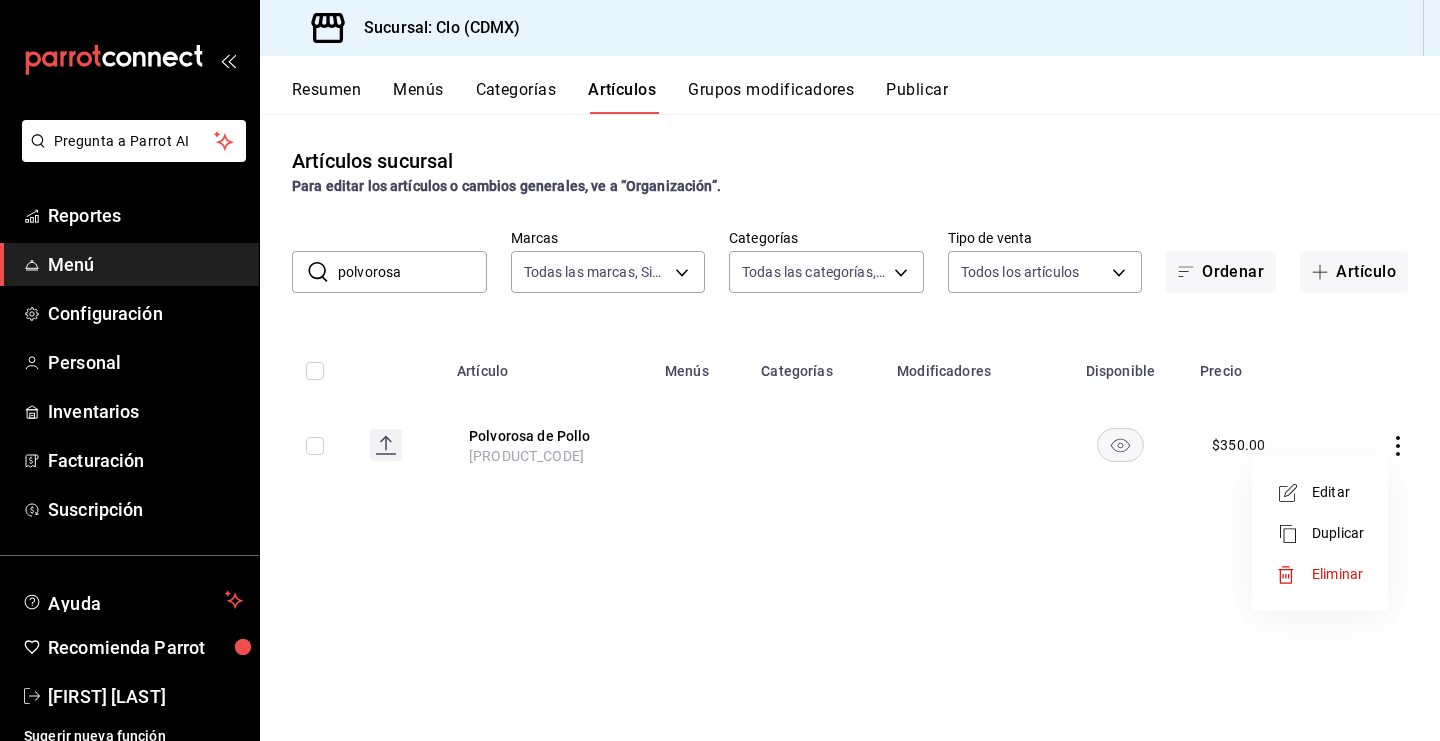 click on "Editar" at bounding box center (1320, 492) 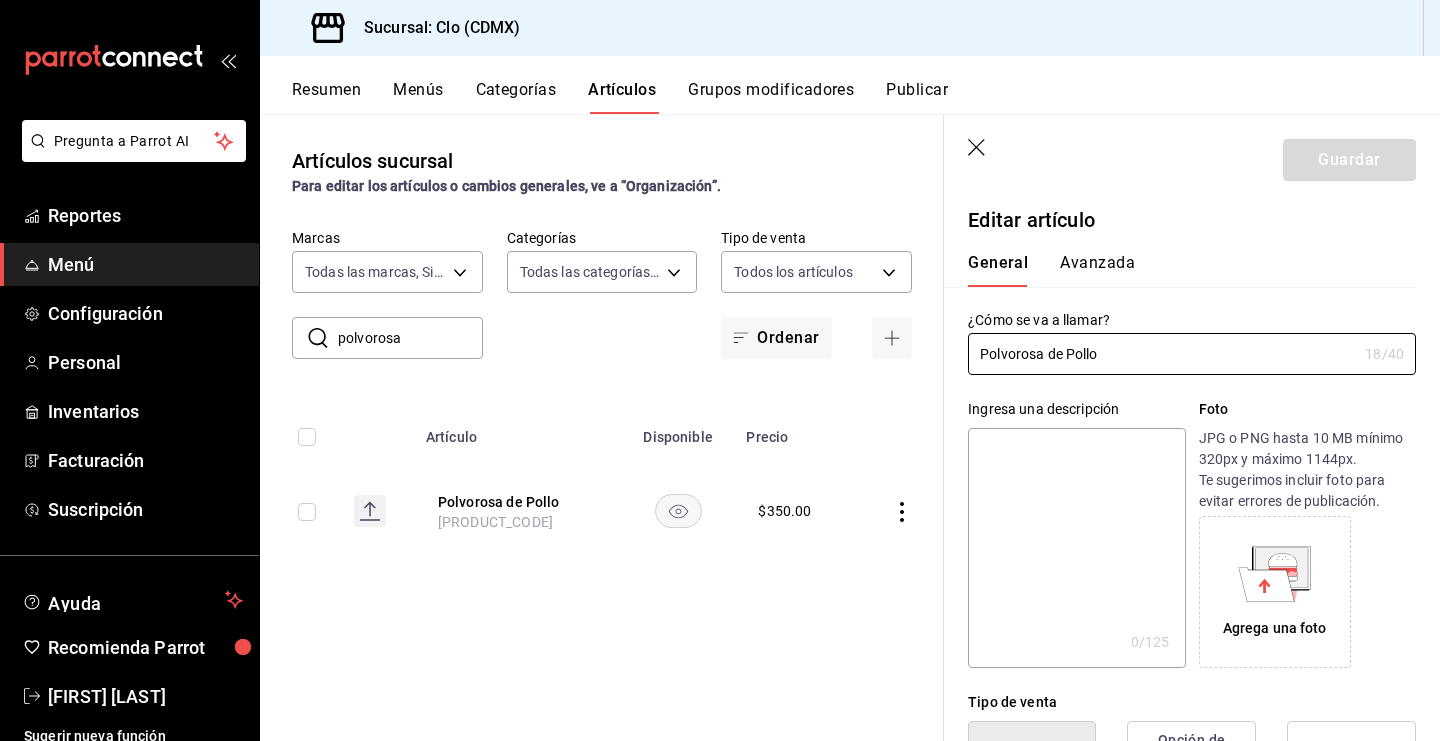 type on "$350.00" 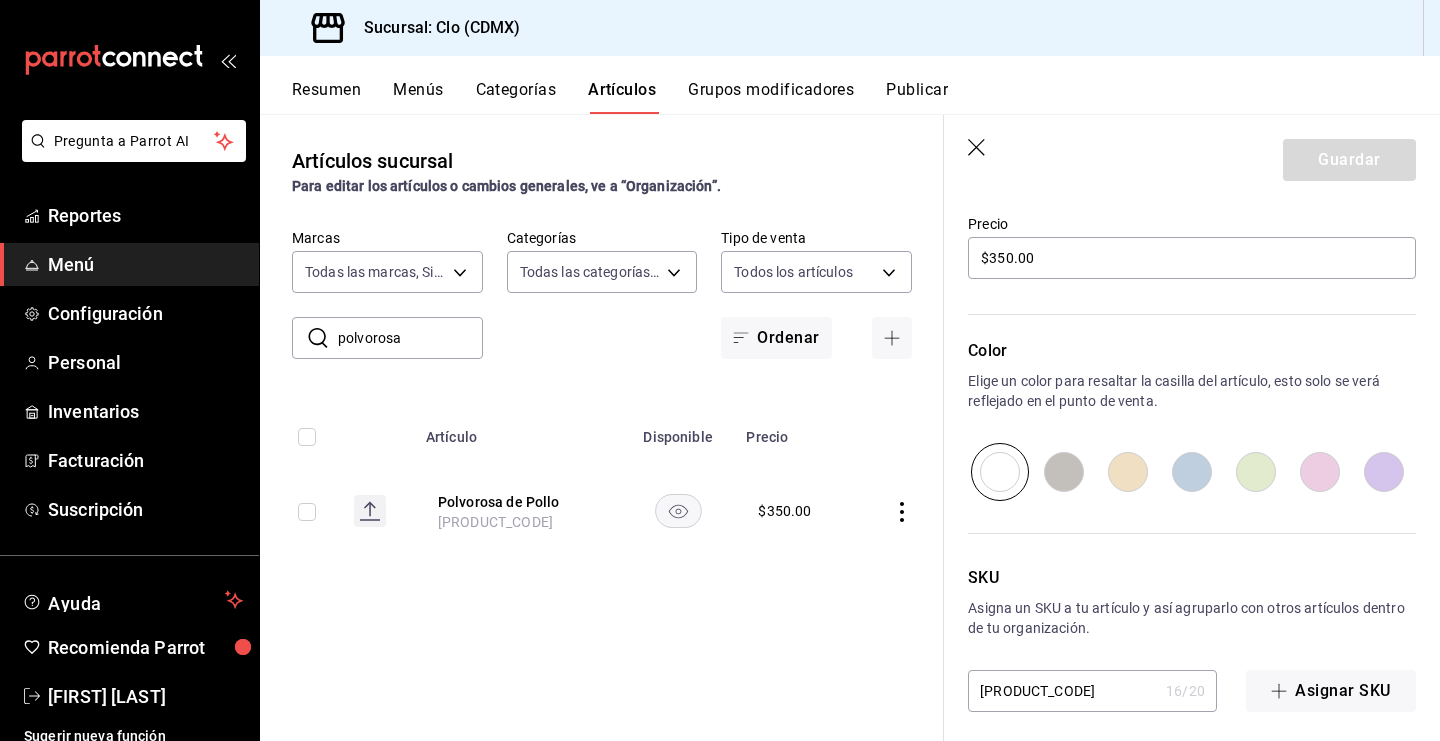 scroll, scrollTop: 597, scrollLeft: 0, axis: vertical 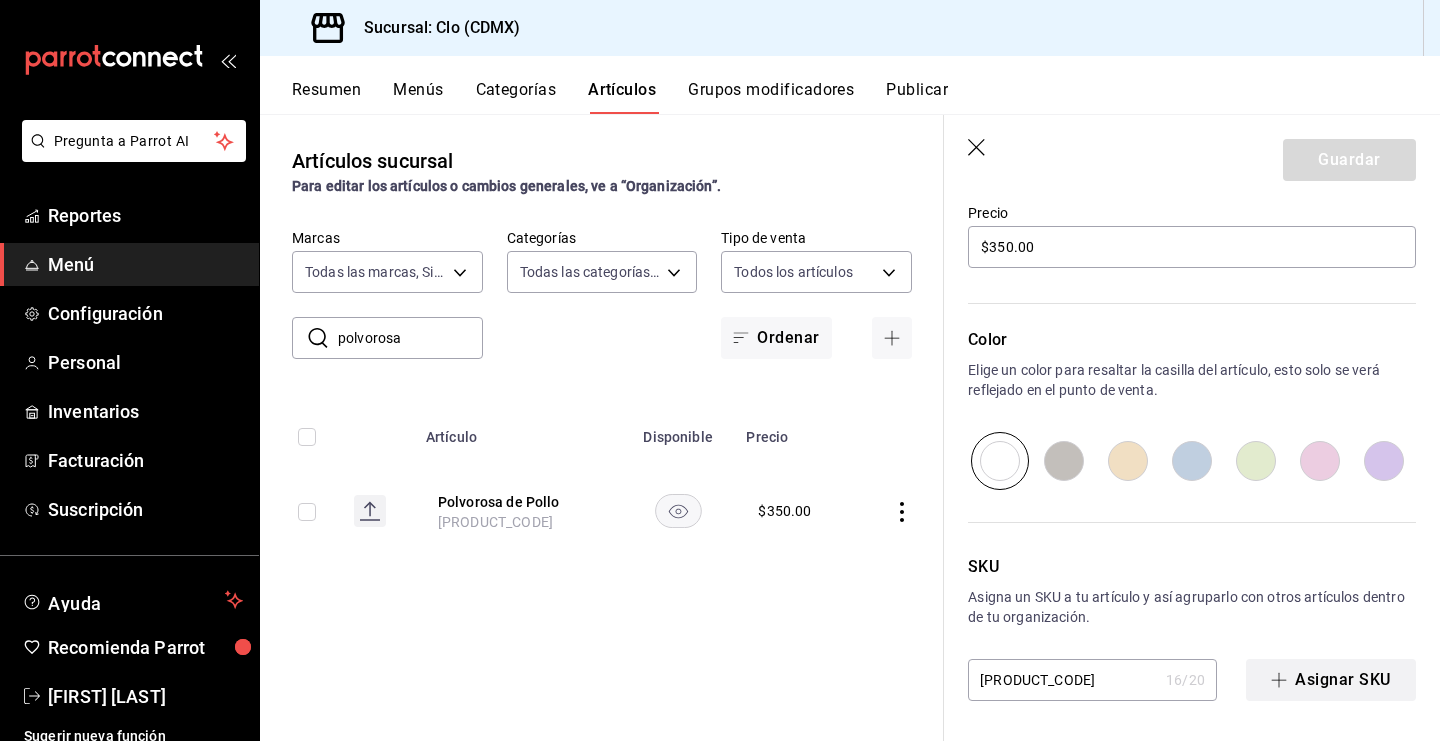 click on "Asignar SKU" at bounding box center [1331, 680] 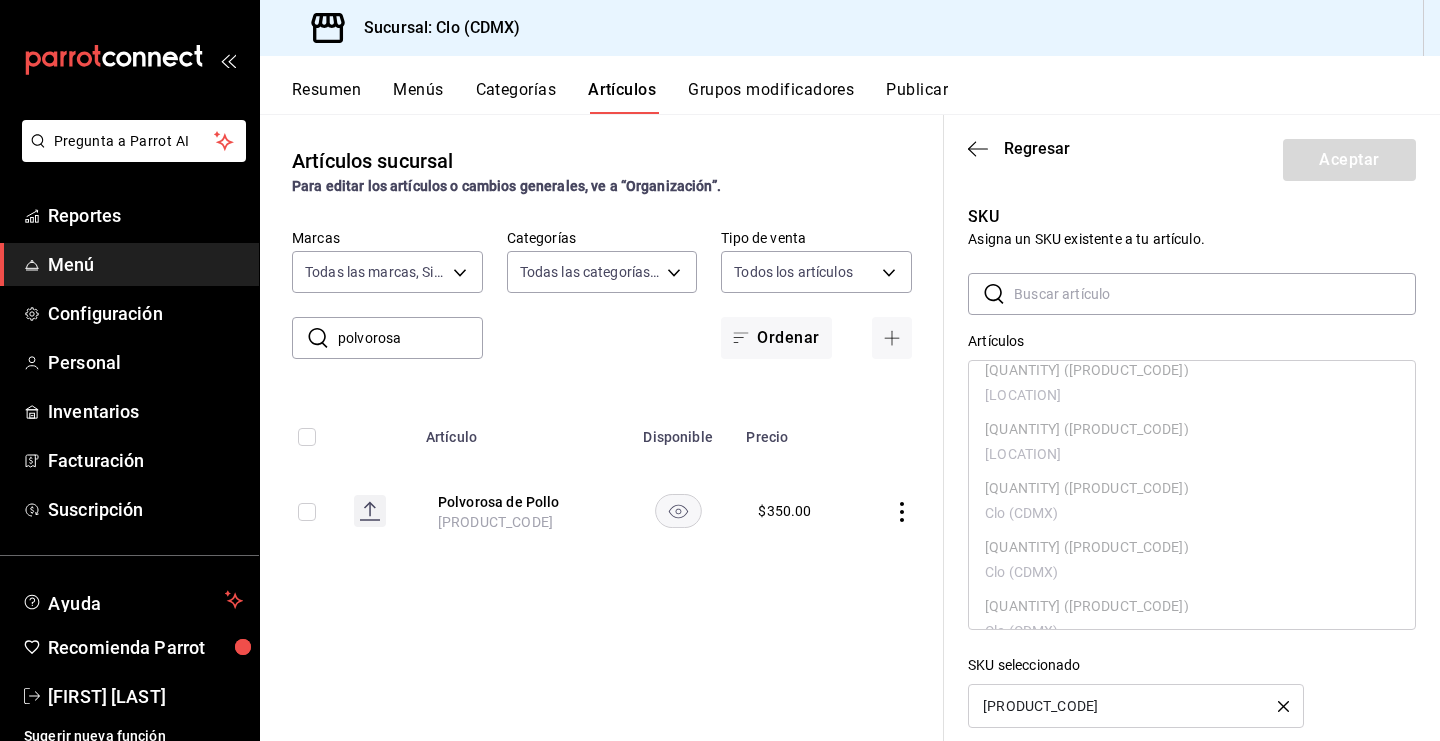 scroll, scrollTop: 312, scrollLeft: 0, axis: vertical 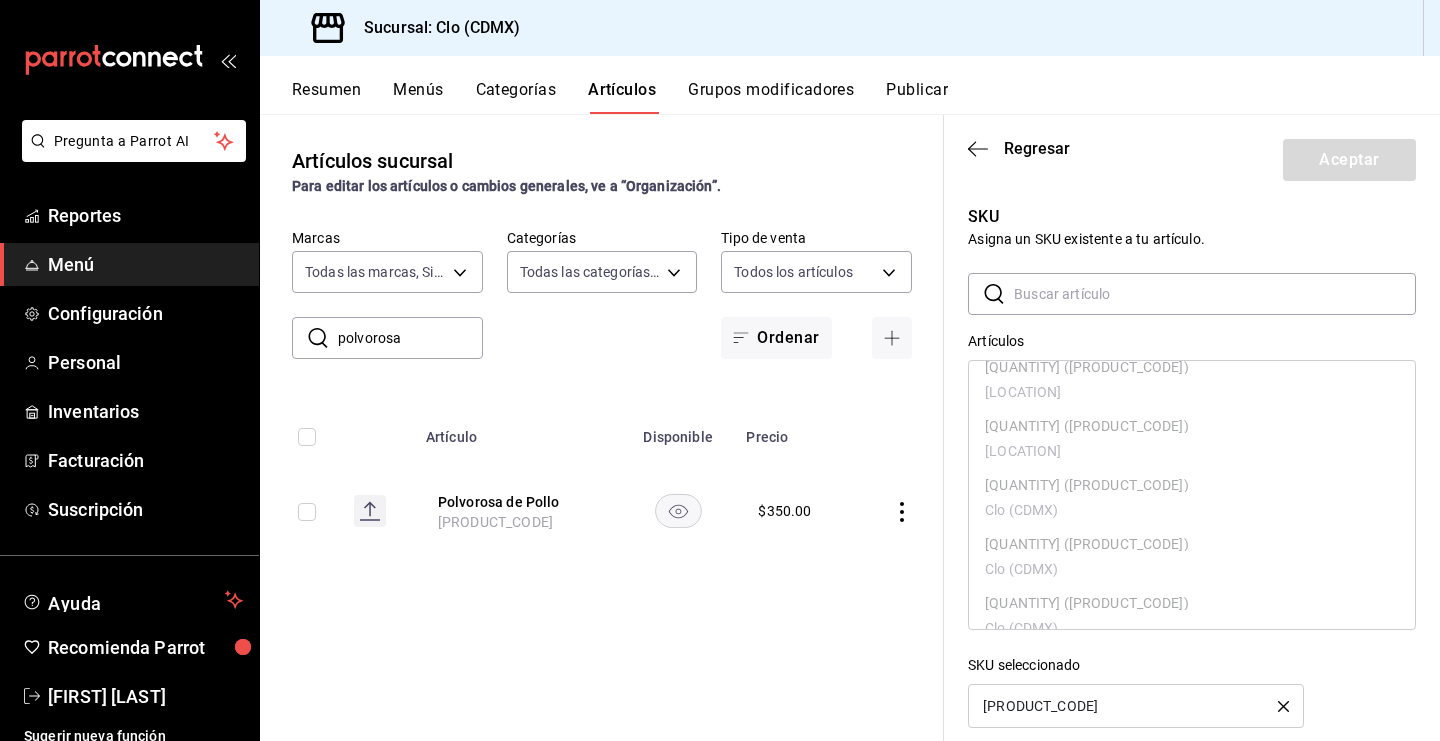 click on "Regresar Aceptar" at bounding box center (1192, 156) 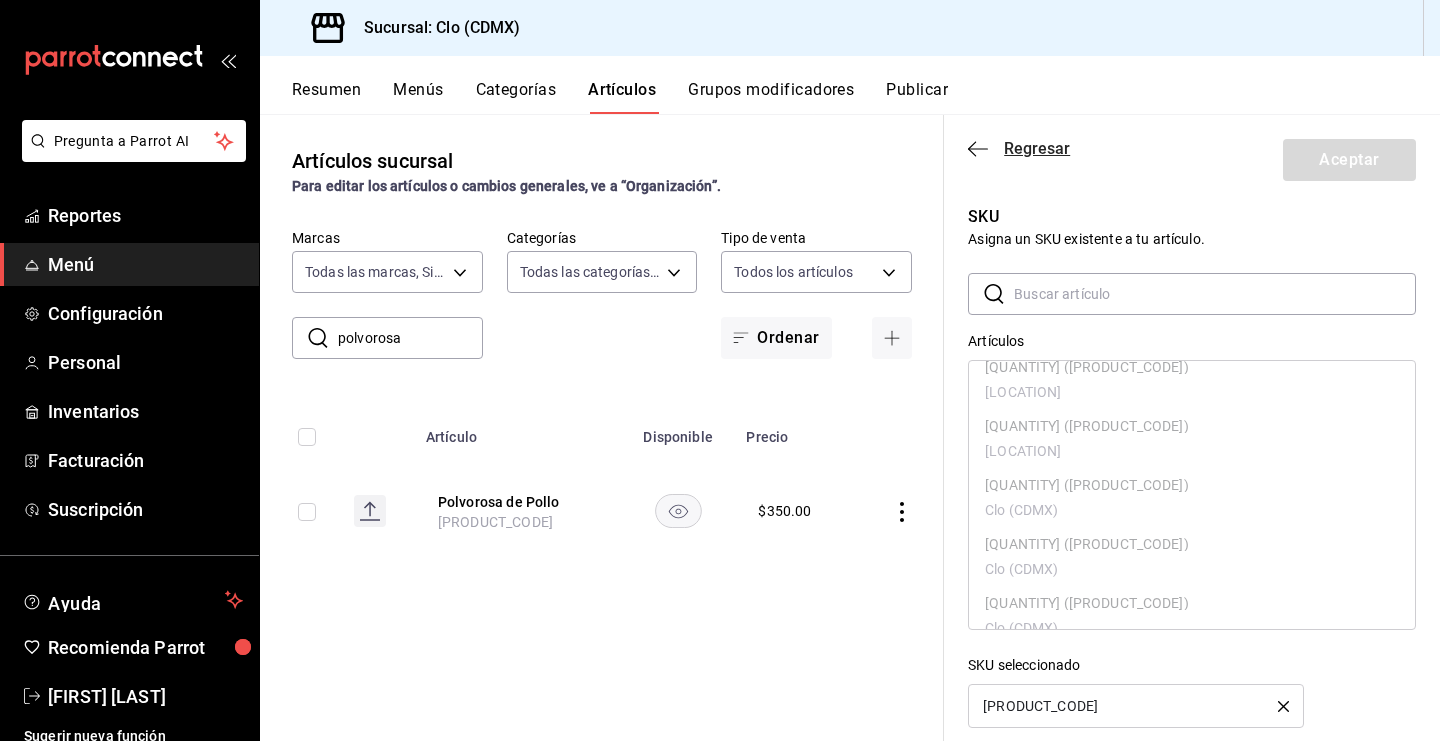 click 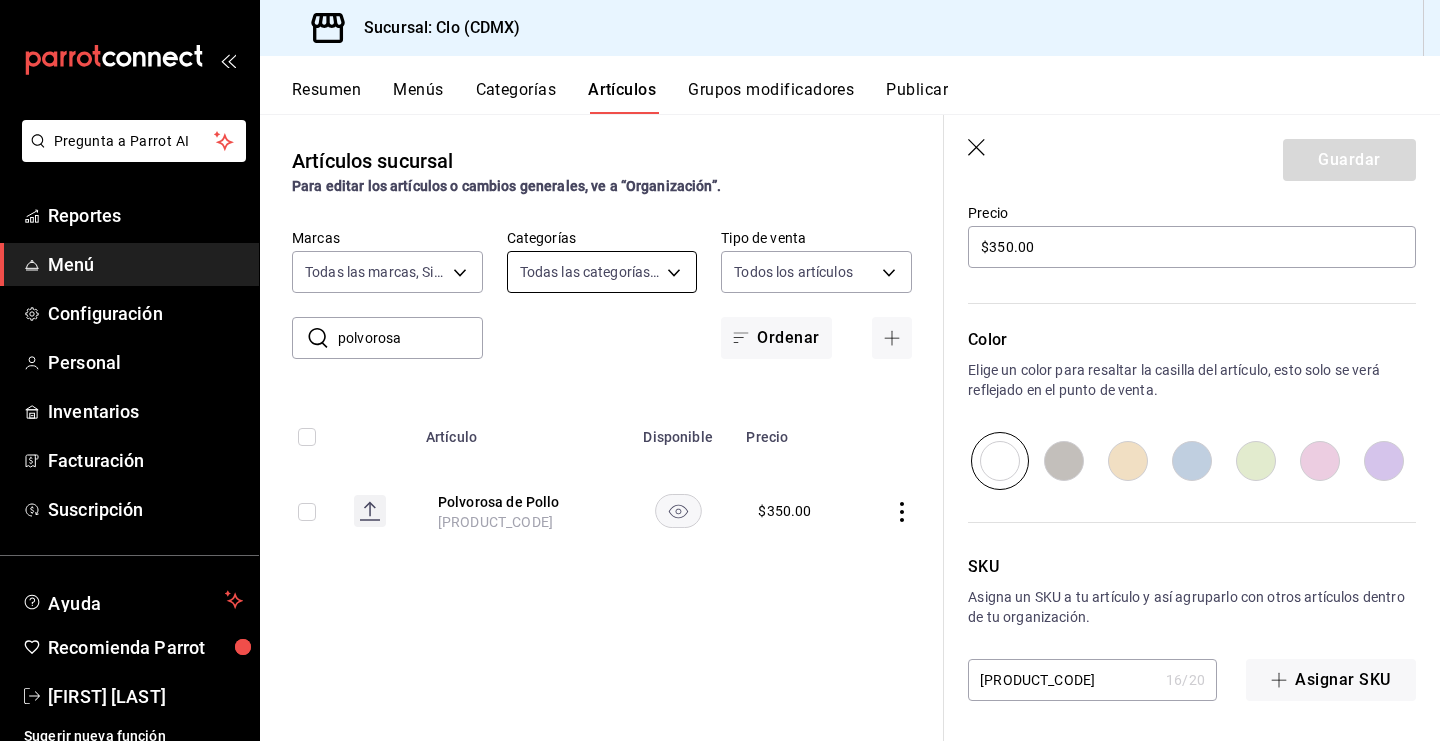 click on "Pregunta a Parrot AI Reportes   Menú   Configuración   Personal   Inventarios   Facturación   Suscripción   Ayuda Recomienda Parrot   Sugerir nueva función   Sucursal: Clo (CDMX) Resumen Menús Categorías Artículos Grupos modificadores Publicar Artículos sucursal Para editar los artículos o cambios generales, ve a “Organización”. ​ polvorosa ​ Marcas Todas las marcas, Sin marca ef5fc5fd-a408-48d0-ab3a-0c690a75b5cf Categorías Todas las categorías, Sin categoría b6a578a6-9483-4a20-8fc3-9a46e9ad3123,f8230734-4cf9-4659-ac5e-36ade24b869a,a7128489-ffc6-4625-bead-27ee8fa2e02e,0da96955-536c-47a6-94a6-d7ca468c66c4,0ed859b2-ad5d-4be1-9b17-9d14f146dd81 Tipo de venta Todos los artículos ALL Ordenar Artículo Disponible Precio Polvorosa de Pollo [PRODUCT_CODE] $ [PRICE] Guardar Editar artículo General Avanzada ¿Cómo se va a llamar? Polvorosa de Pollo 18 /40 ¿Cómo se va a llamar? Ingresa una descripción x 0 /125 ​ Foto JPG o PNG hasta 10 MB mínimo 320px y máximo 1144px. SKU" at bounding box center [720, 370] 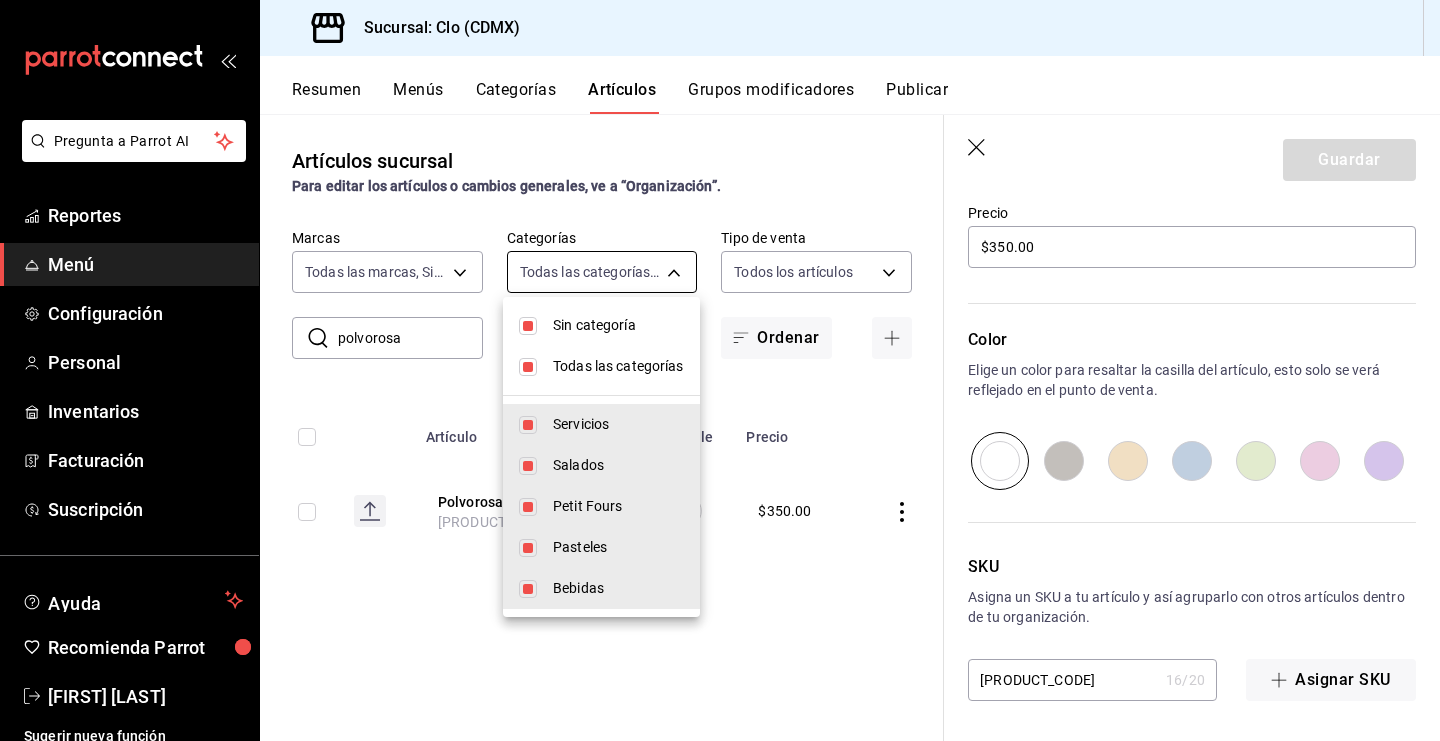 click at bounding box center (720, 370) 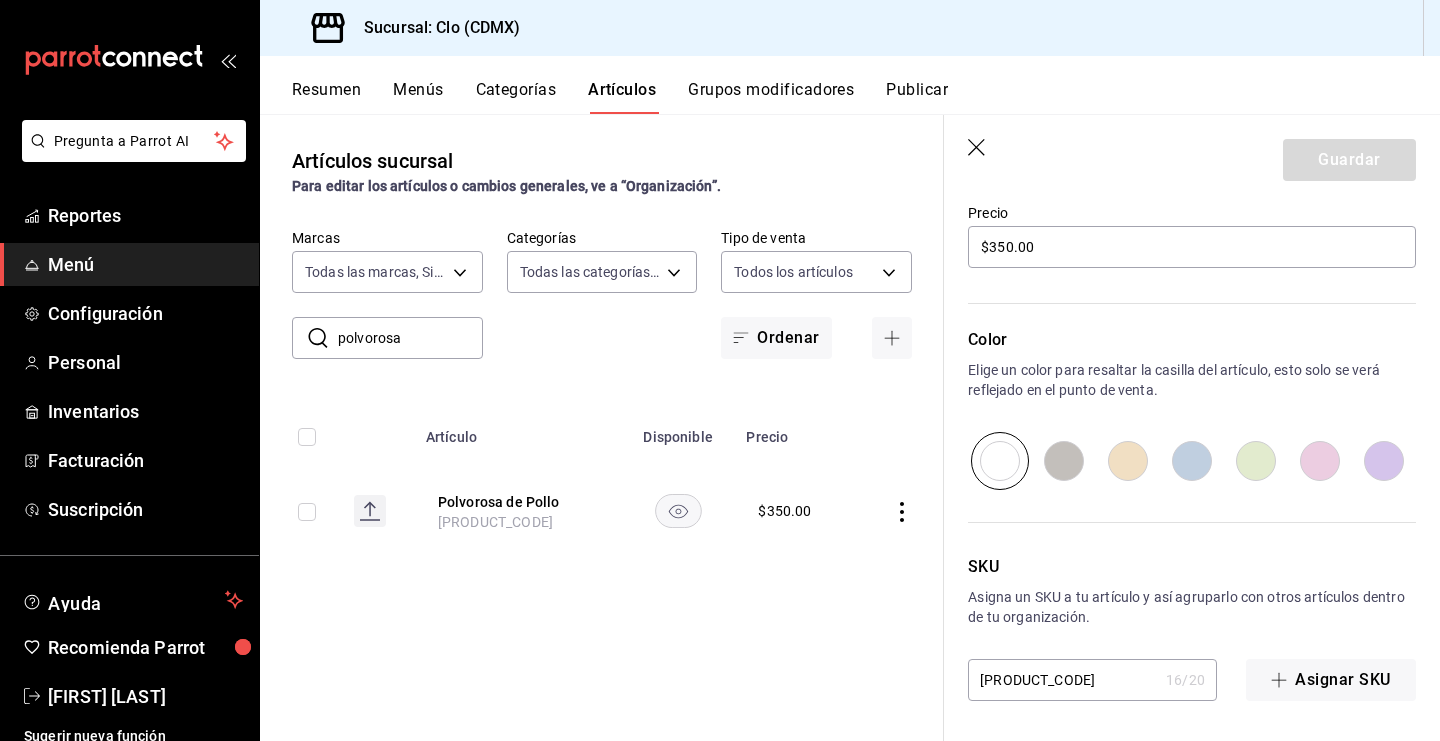 click on "Guardar" at bounding box center (1192, 156) 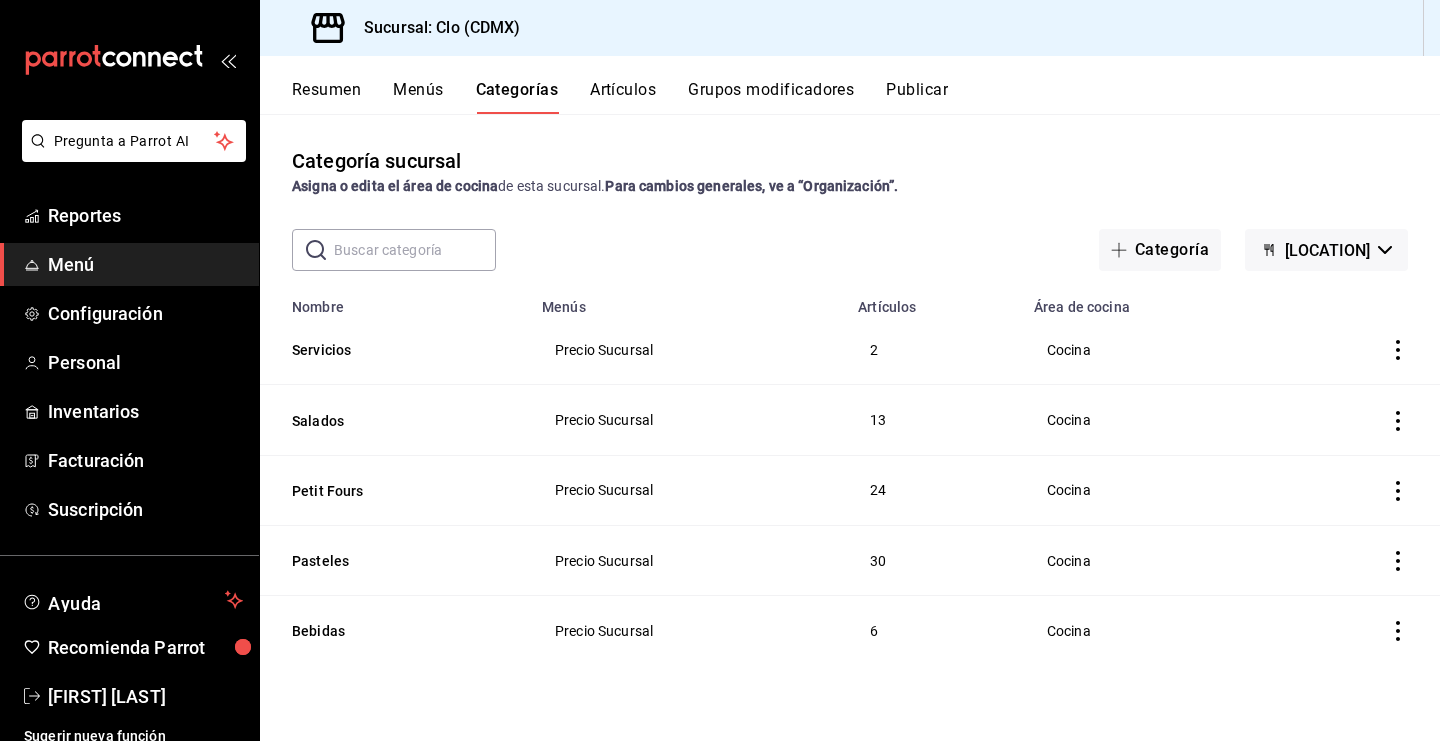 click 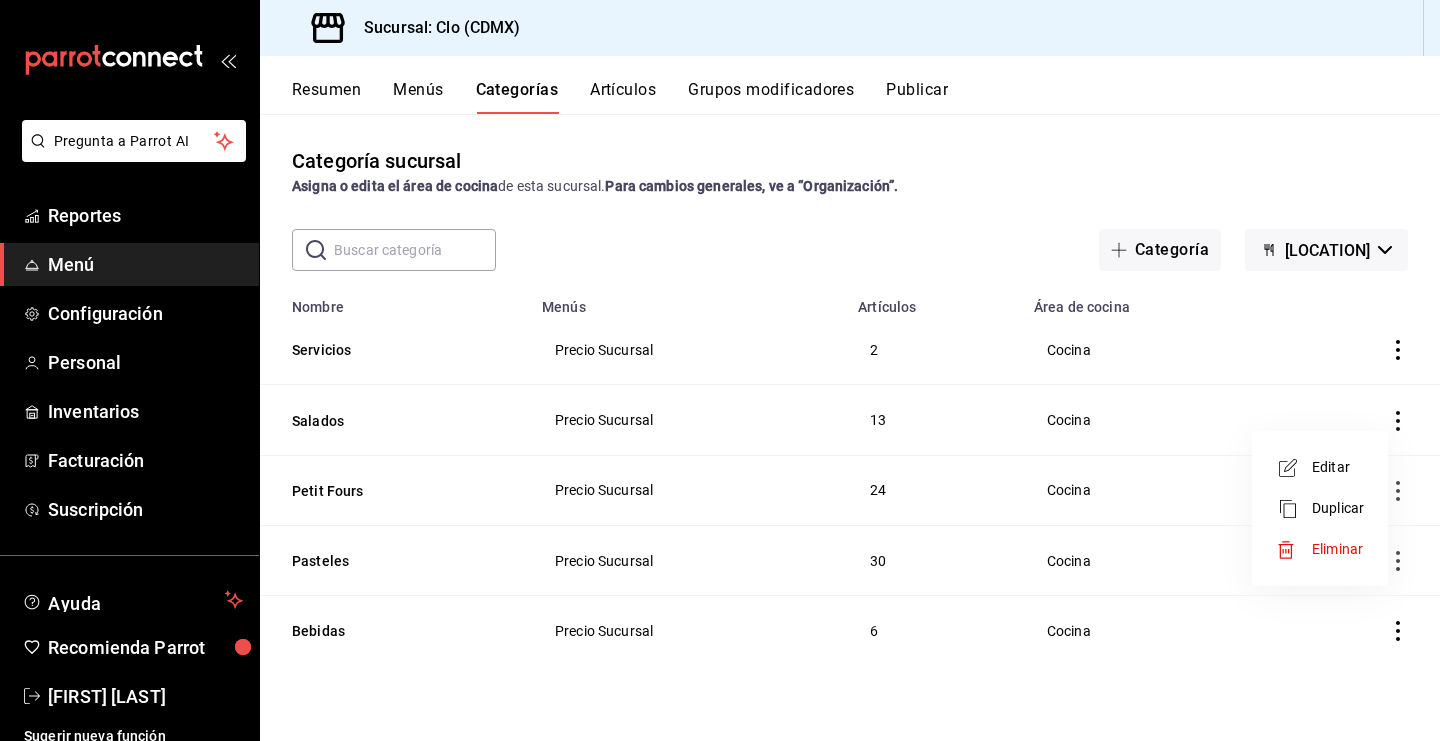 click on "Editar" at bounding box center (1338, 467) 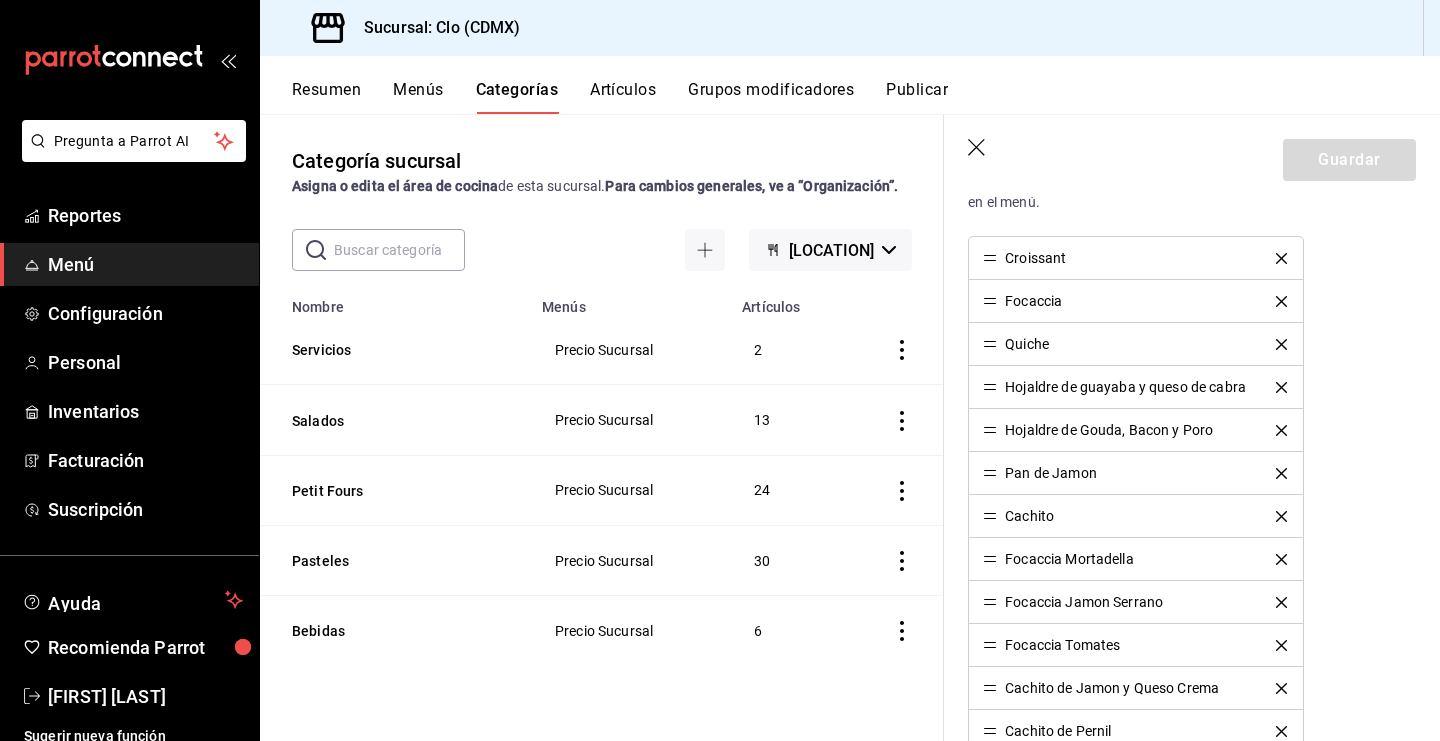 scroll, scrollTop: 858, scrollLeft: 0, axis: vertical 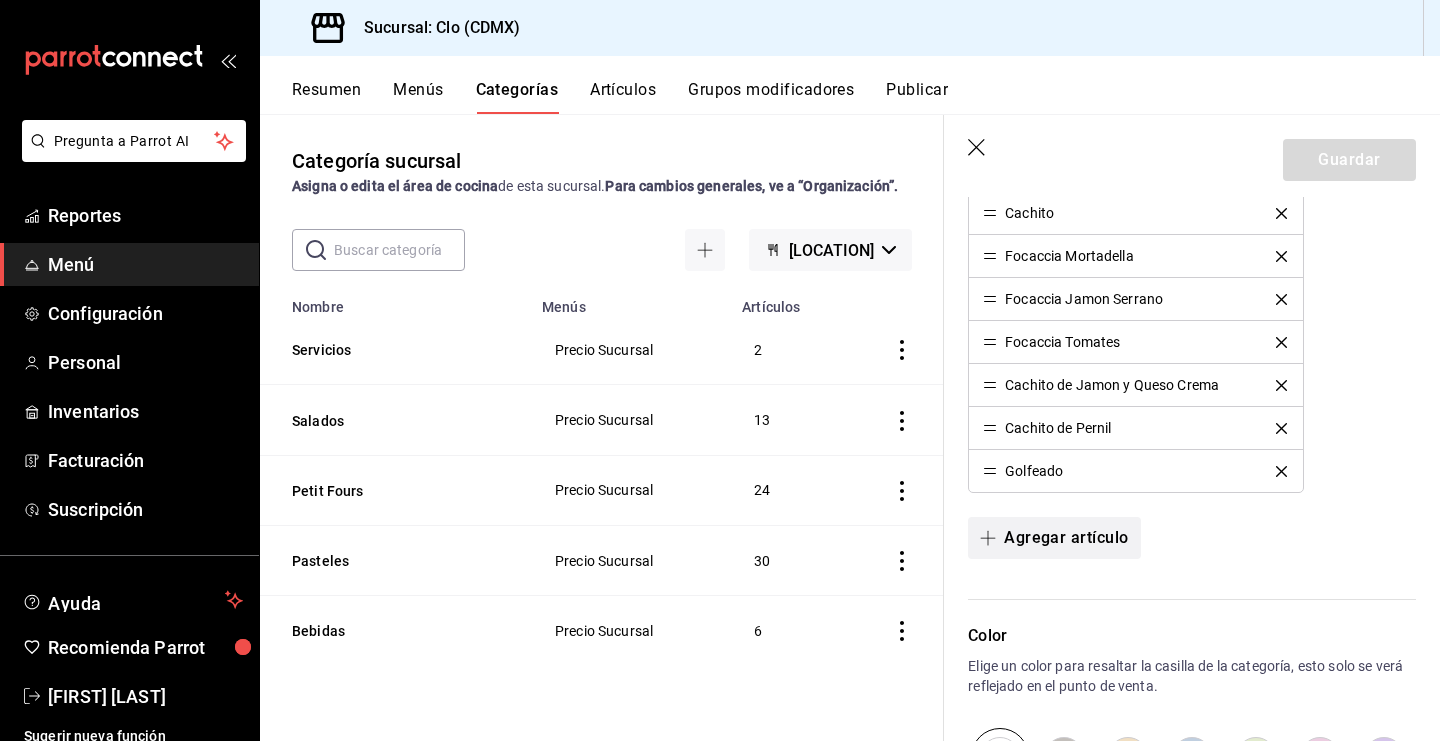 click on "Agregar artículo" at bounding box center (1054, 538) 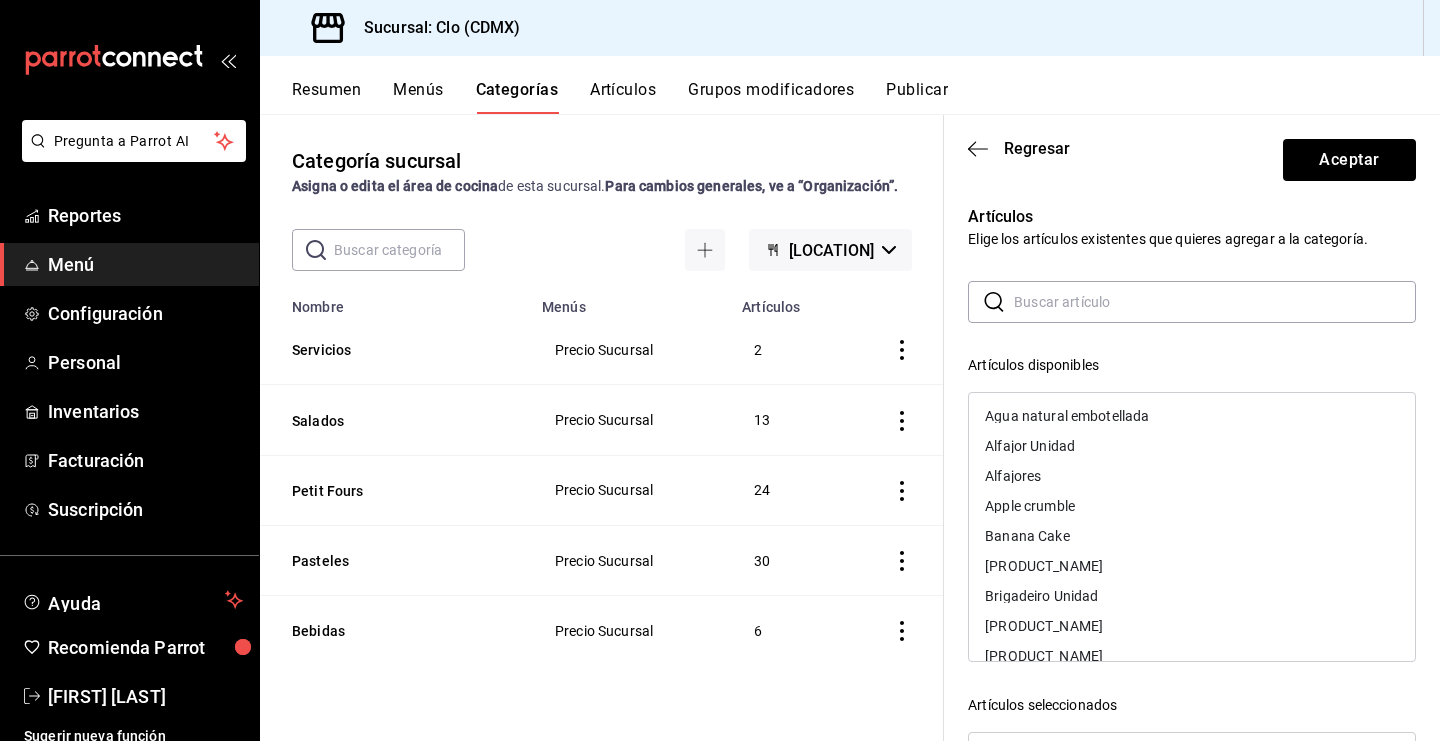 click at bounding box center (1215, 302) 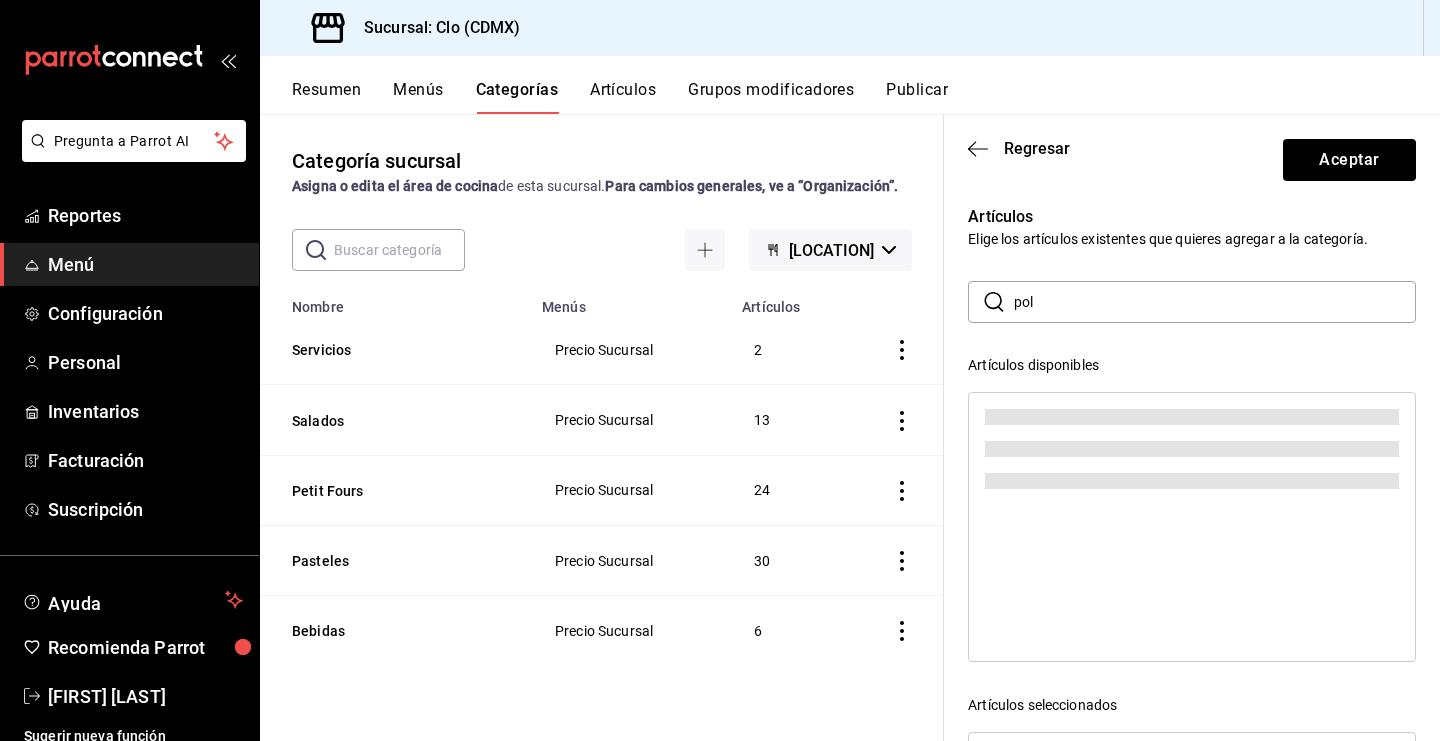 type on "polv" 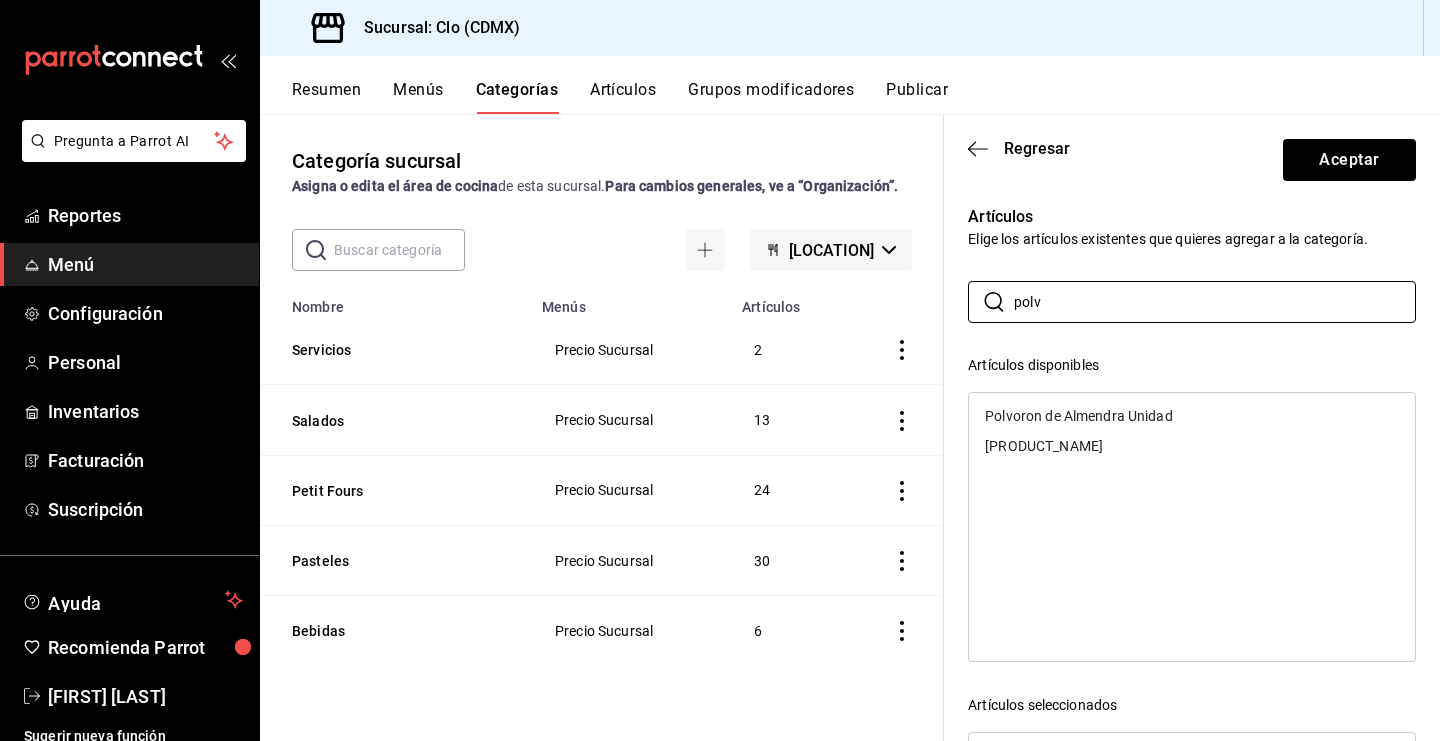 click on "Artículos" at bounding box center (623, 97) 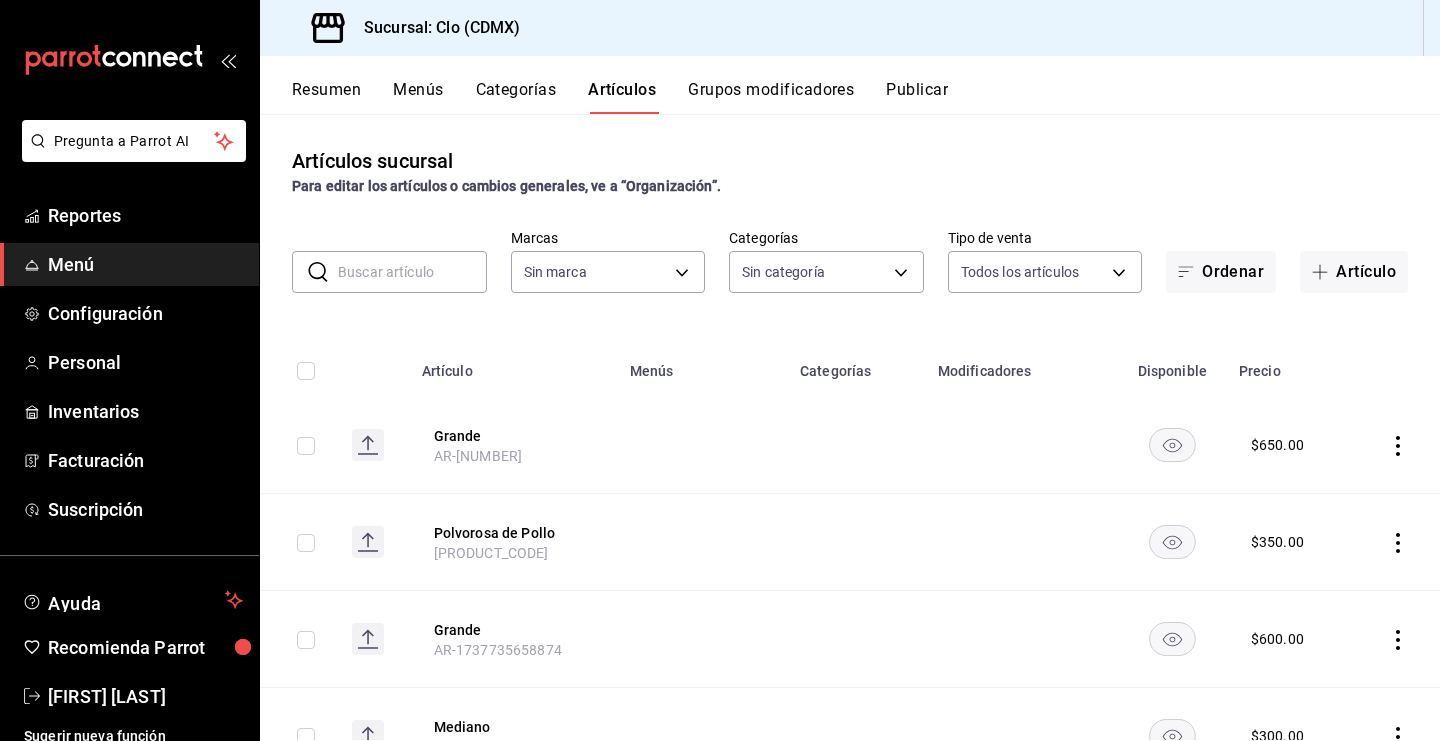 type on "b6a578a6-9483-4a20-8fc3-9a46e9ad3123,f8230734-4cf9-4659-ac5e-36ade24b869a,a7128489-ffc6-4625-bead-27ee8fa2e02e,0da96955-536c-47a6-94a6-d7ca468c66c4,0ed859b2-ad5d-4be1-9b17-9d14f146dd81" 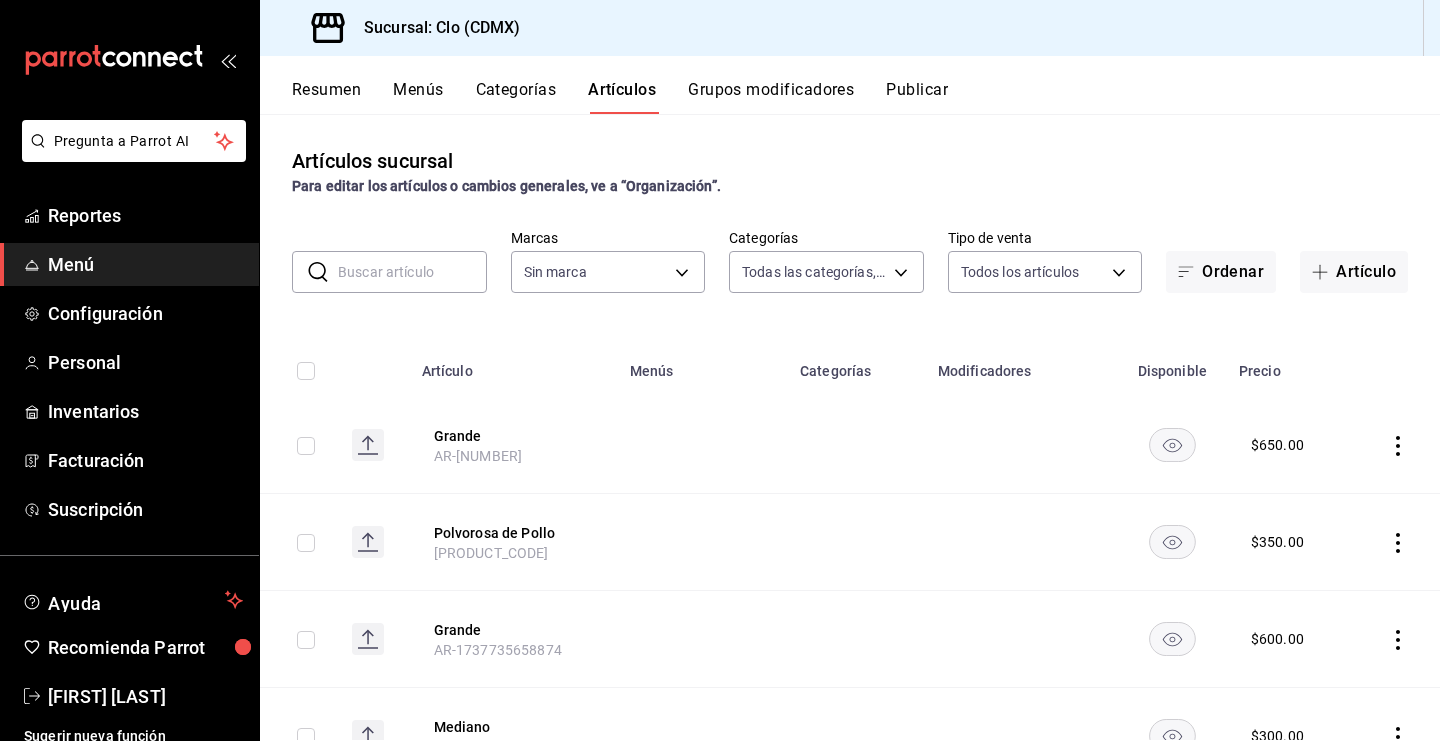 click at bounding box center (1396, 542) 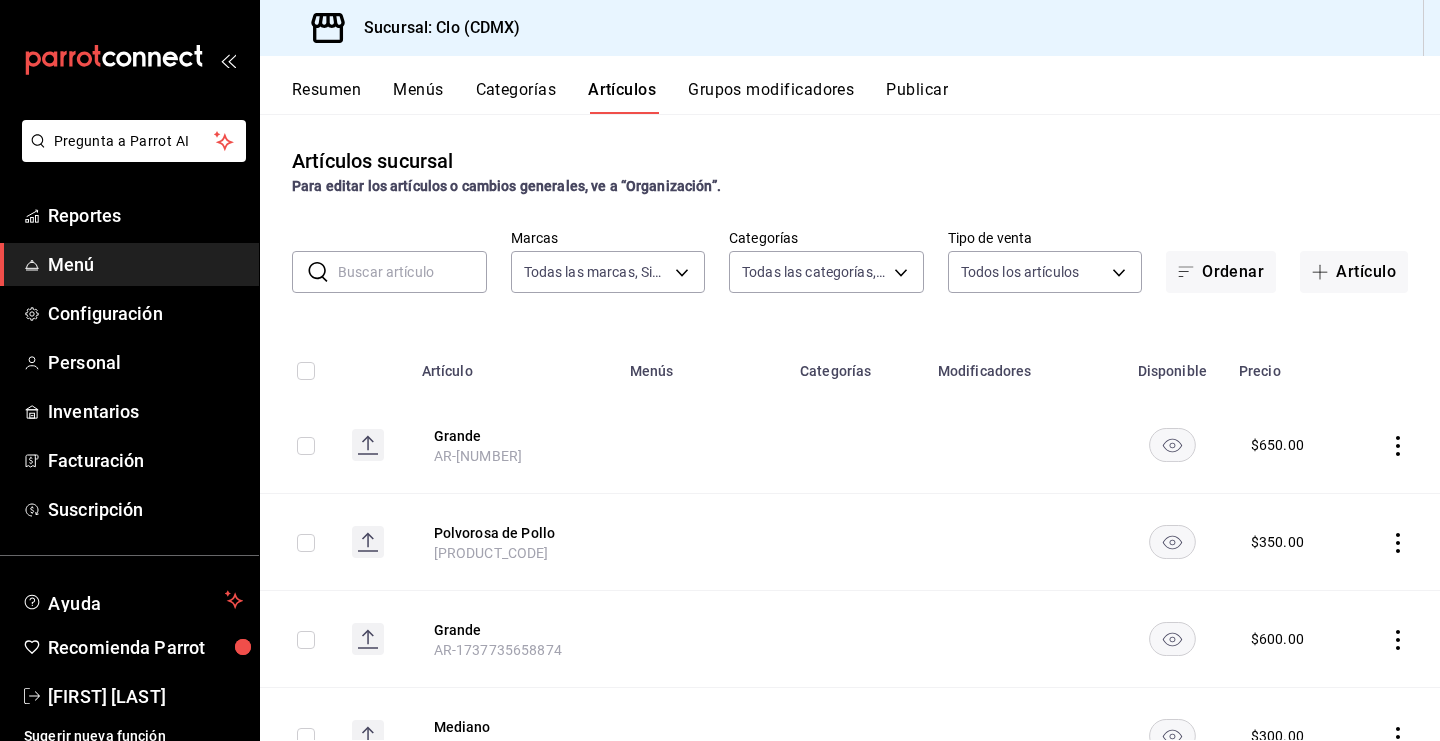 type on "ef5fc5fd-a408-48d0-ab3a-0c690a75b5cf" 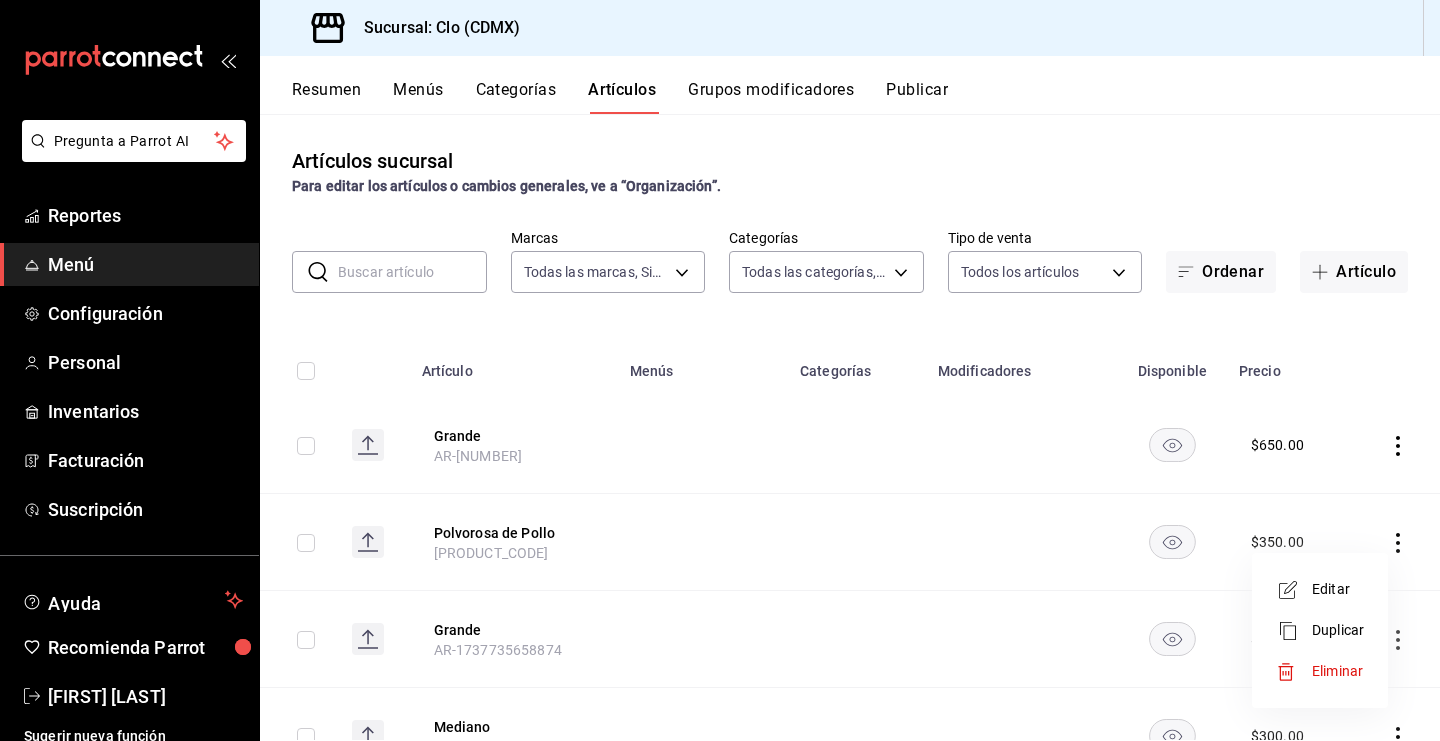 click on "Editar" at bounding box center [1320, 589] 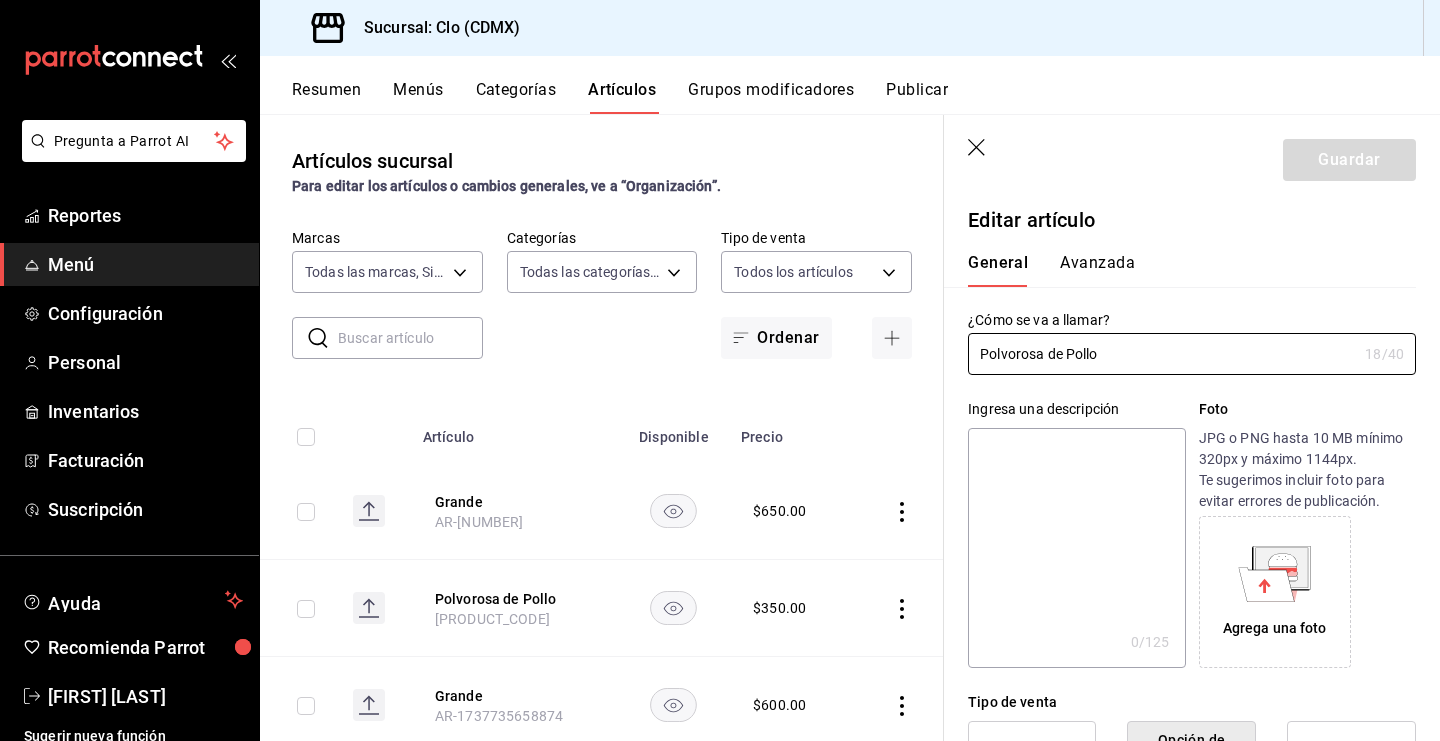 type on "$350.00" 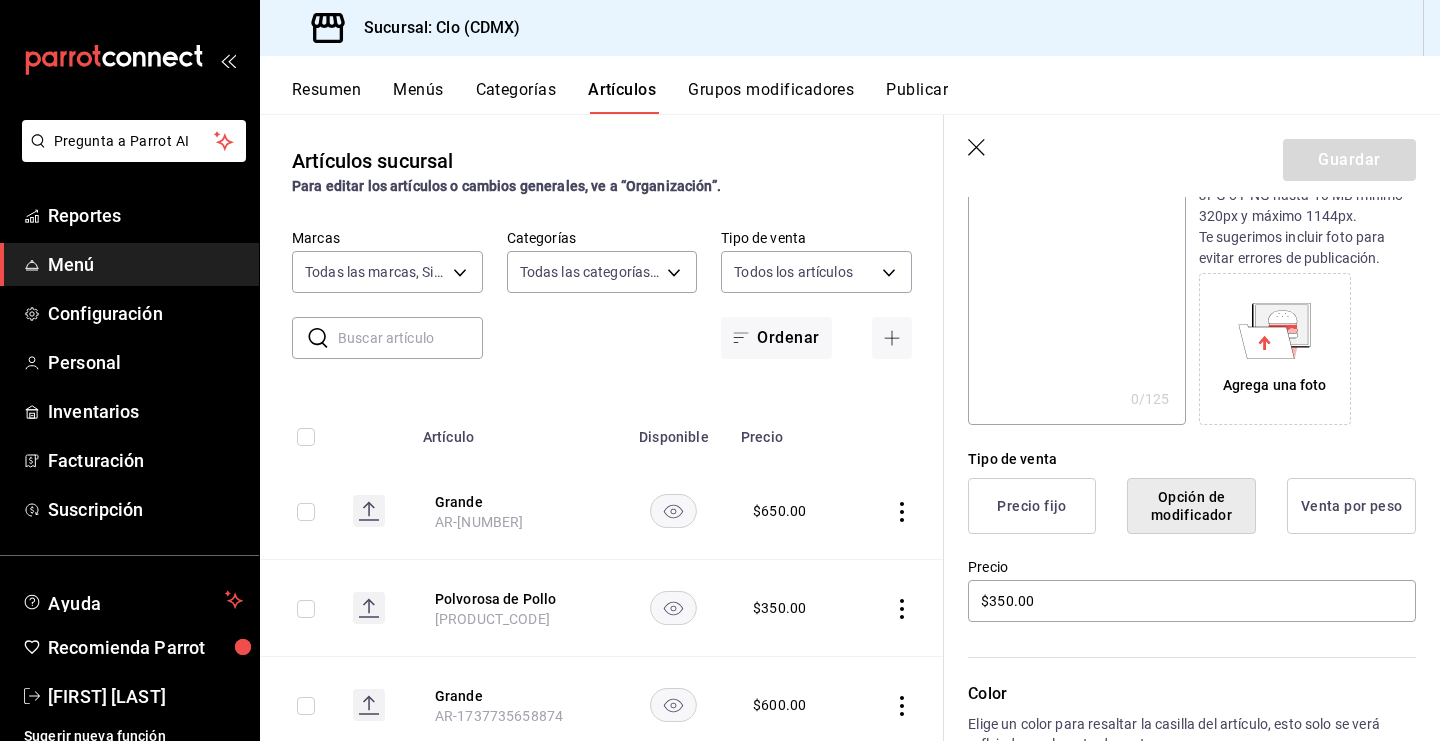 scroll, scrollTop: 301, scrollLeft: 0, axis: vertical 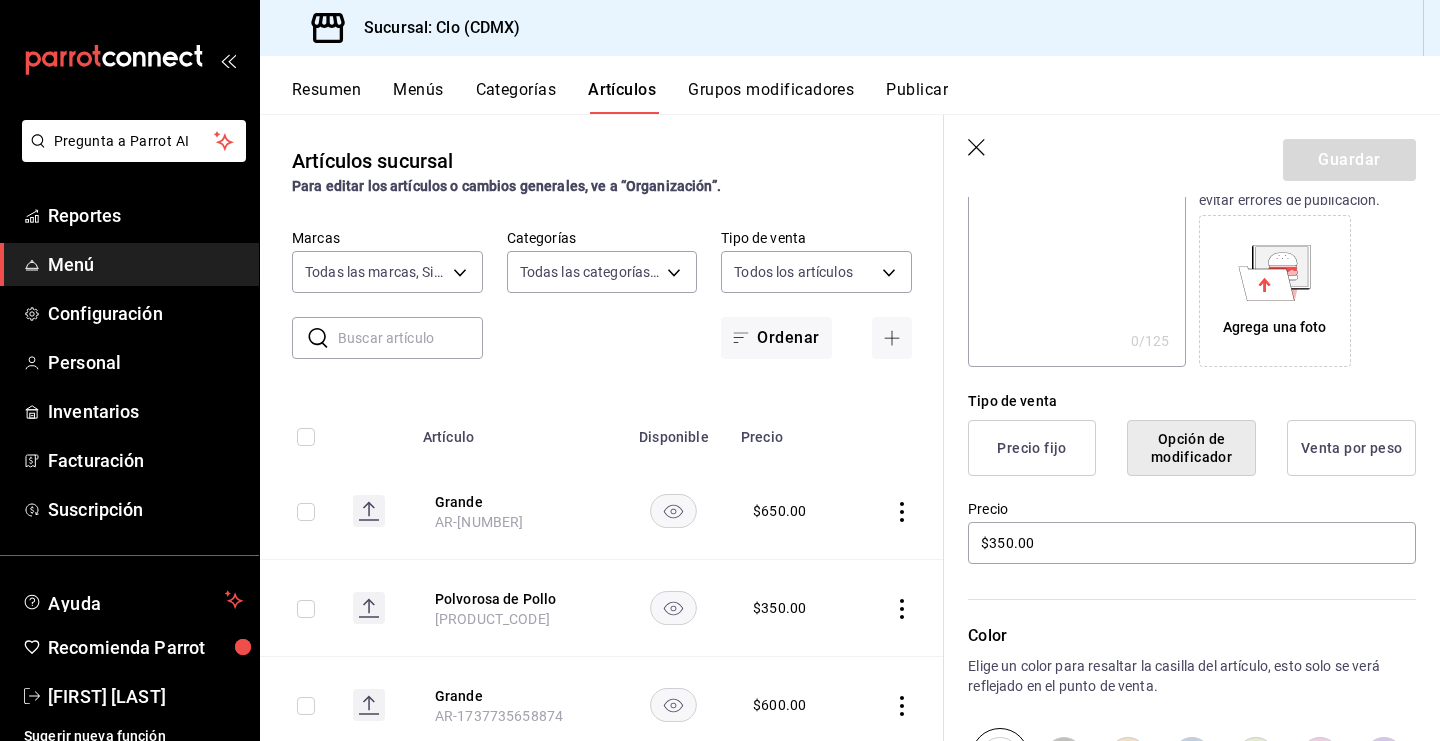 click on "Precio fijo" at bounding box center [1032, 448] 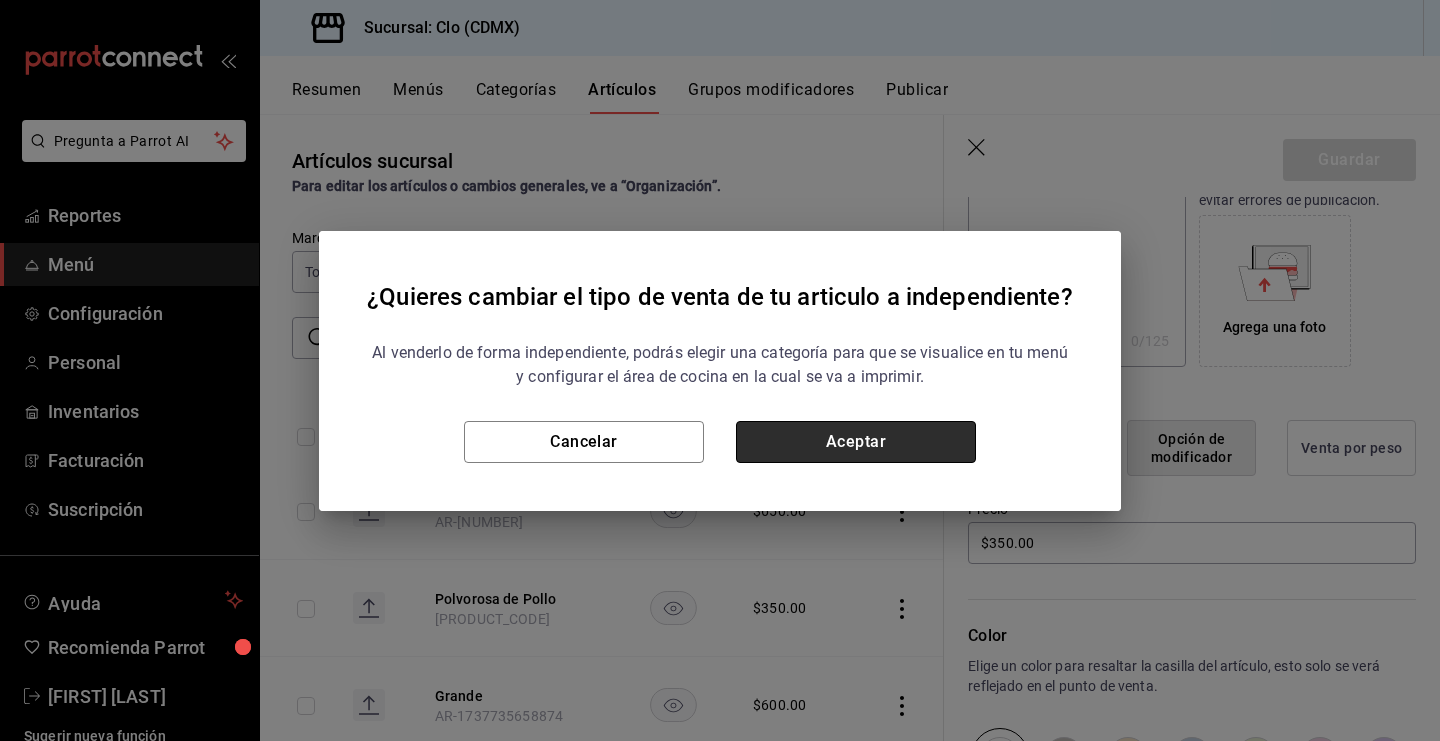 click on "Aceptar" at bounding box center [856, 442] 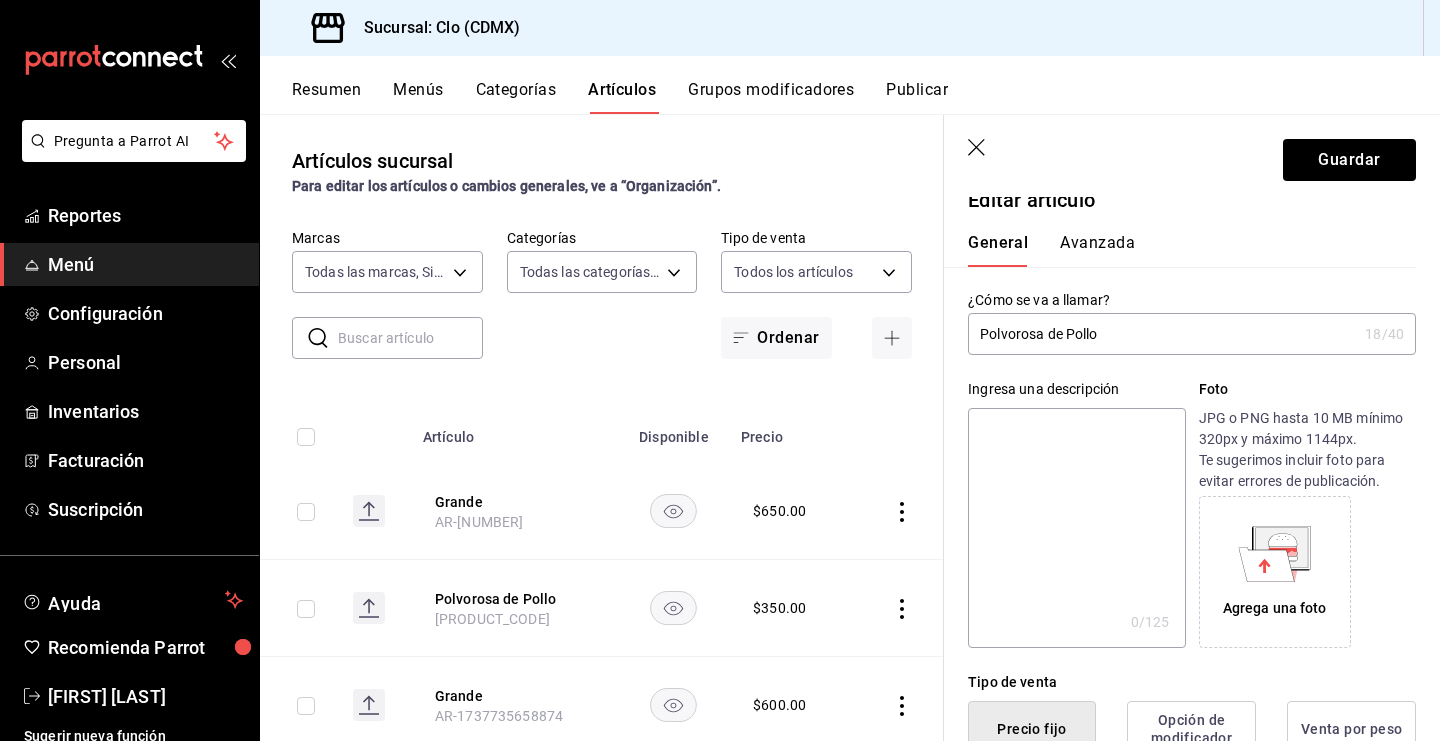 scroll, scrollTop: 0, scrollLeft: 0, axis: both 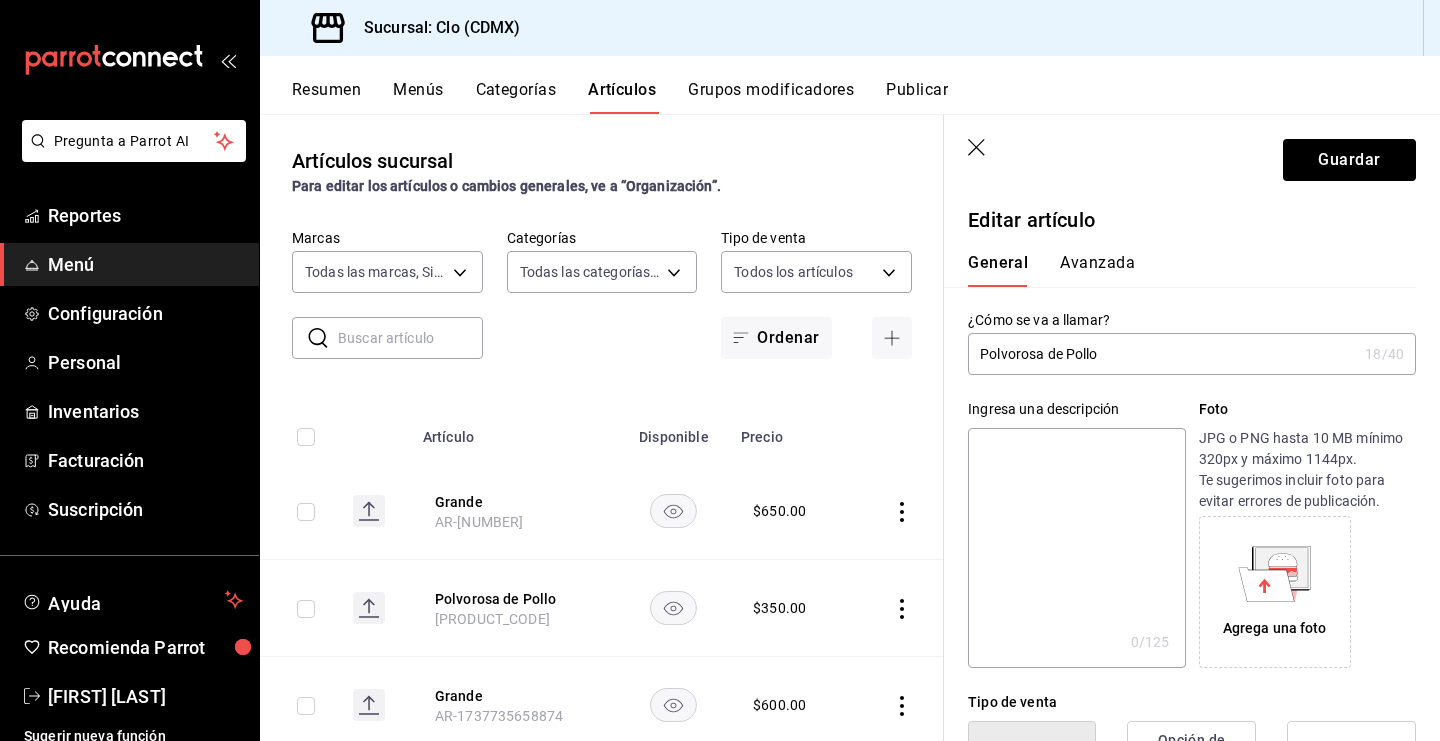 click on "Polvorosa de Pollo" at bounding box center [1162, 354] 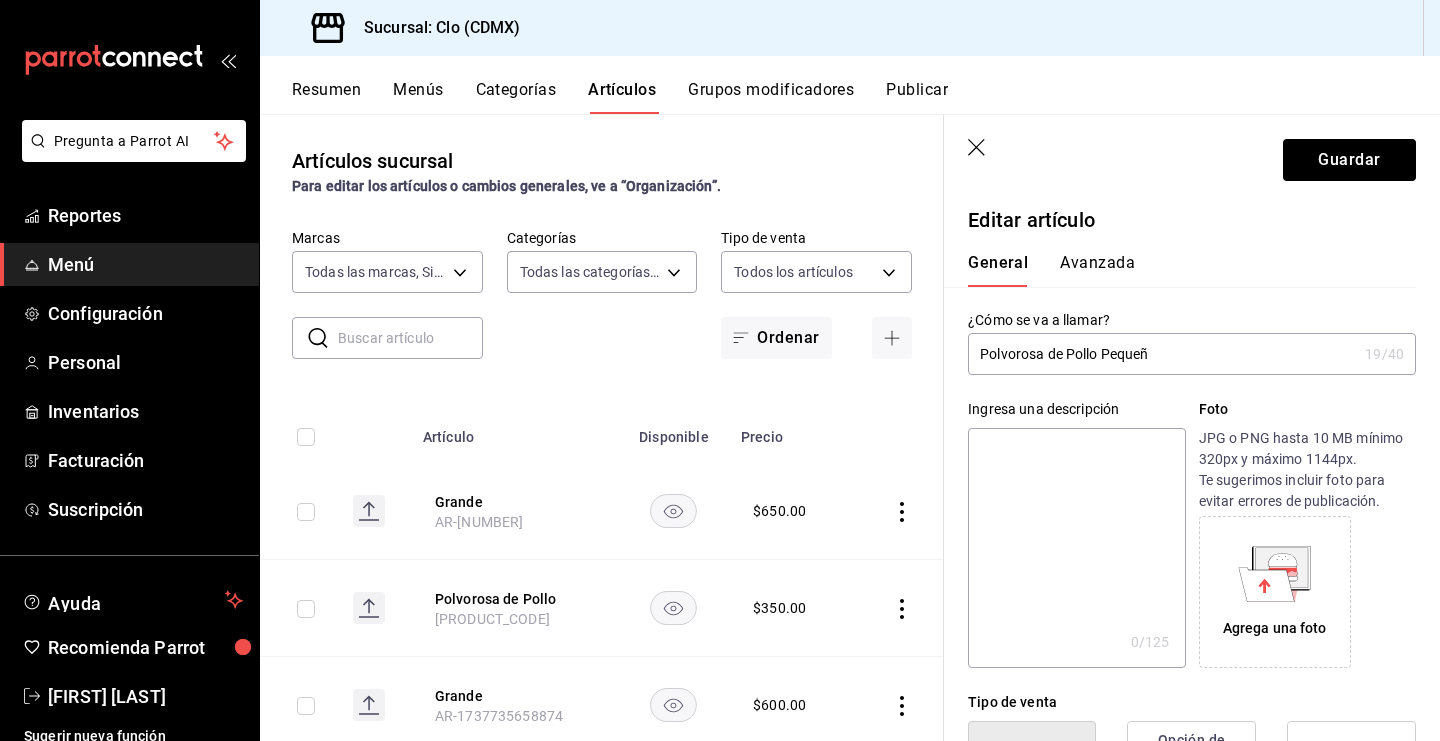 type on "Polvorosa de Pollo Pequeña" 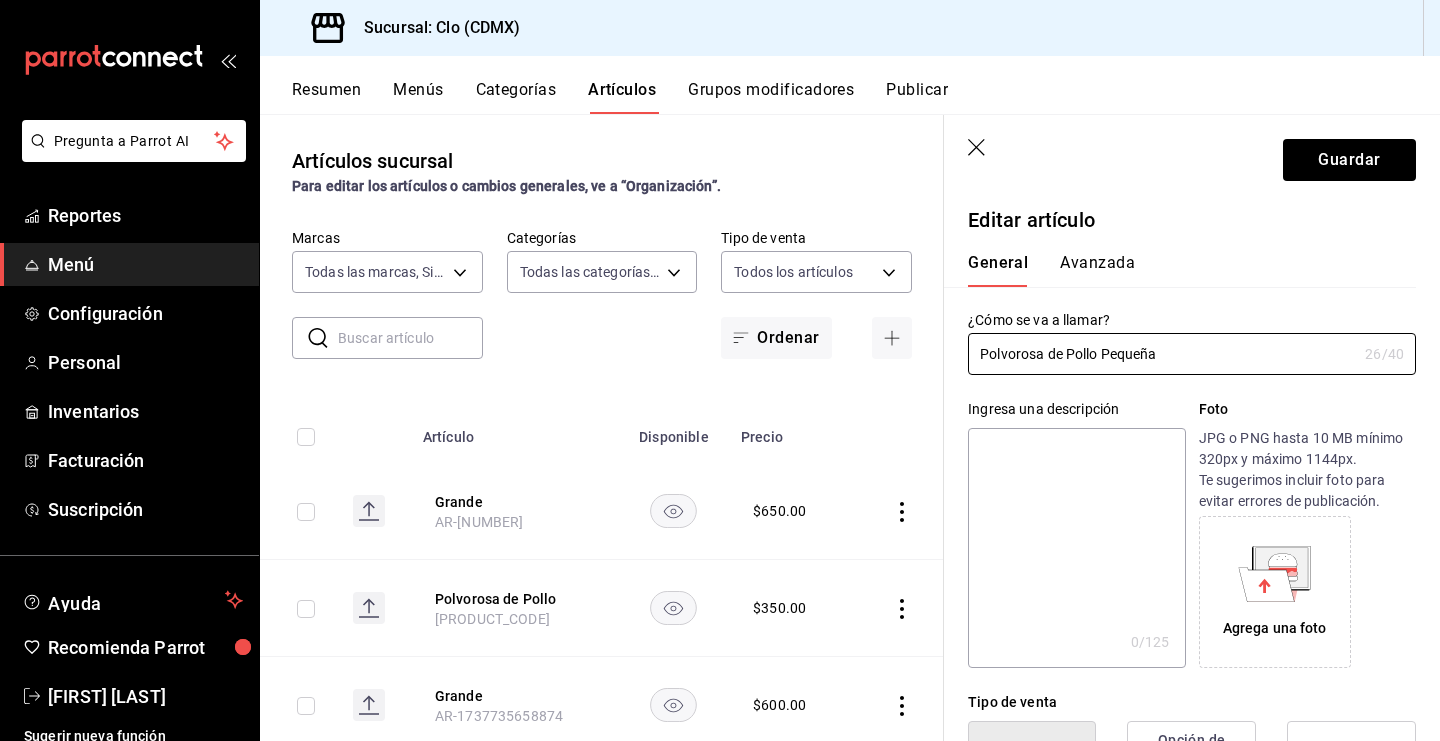click on "Avanzada" at bounding box center [1097, 270] 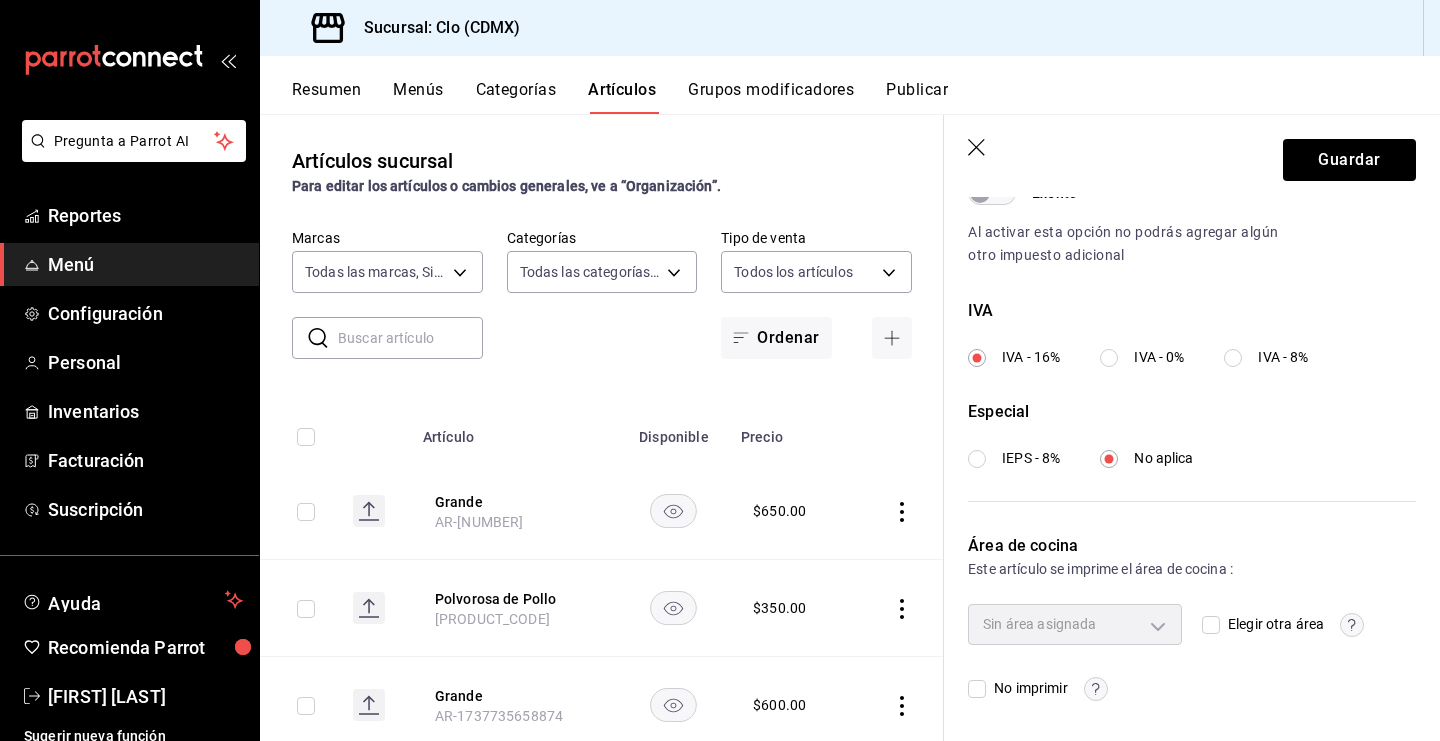scroll, scrollTop: 0, scrollLeft: 0, axis: both 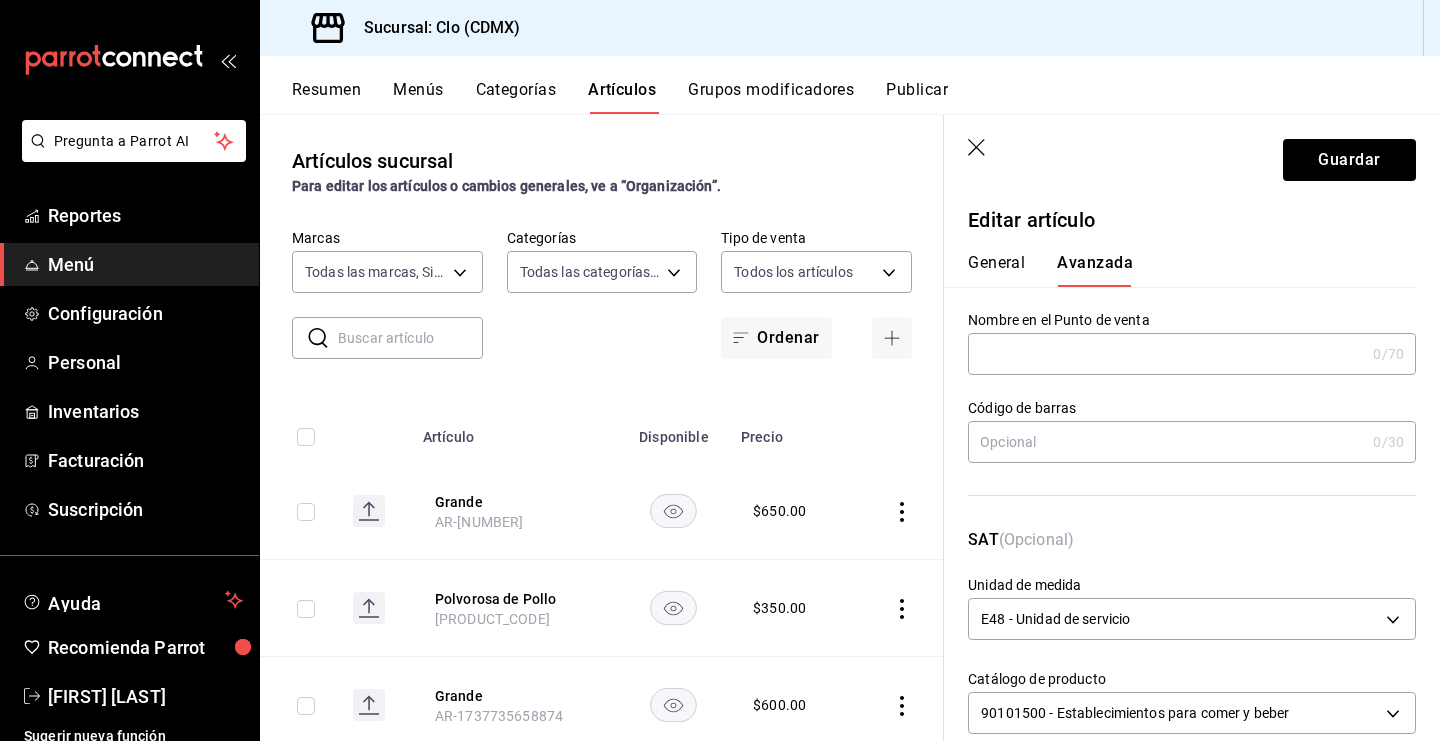 click at bounding box center [1166, 354] 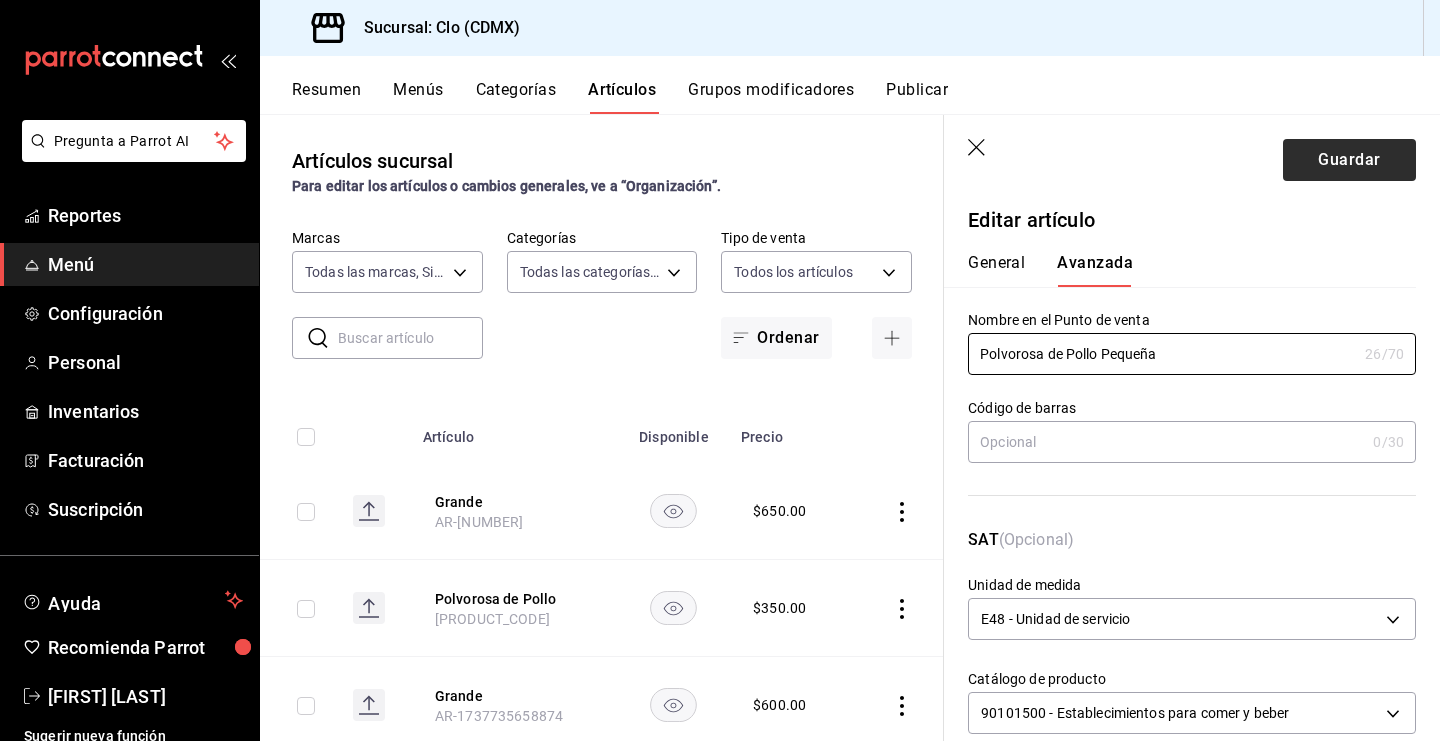 type on "Polvorosa de Pollo Pequeña" 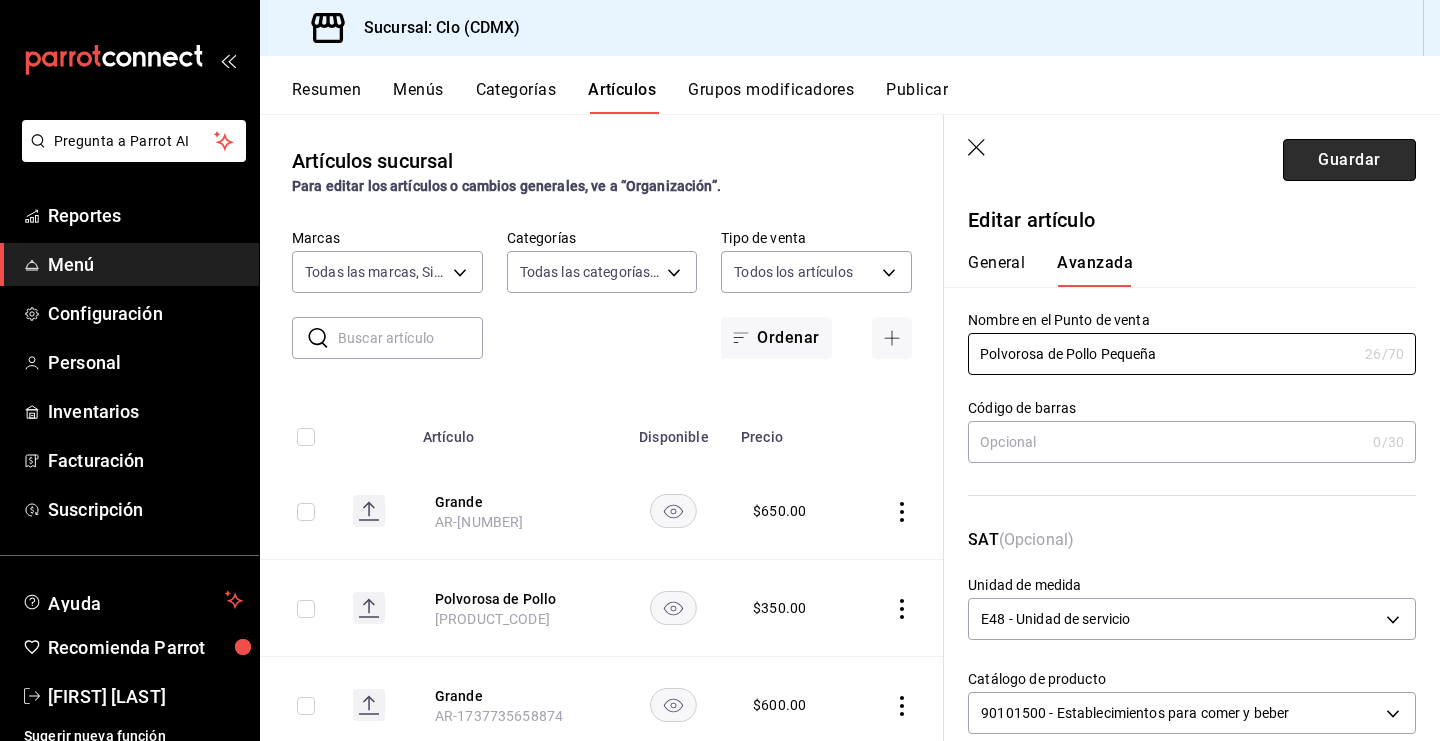click on "Guardar" at bounding box center [1349, 160] 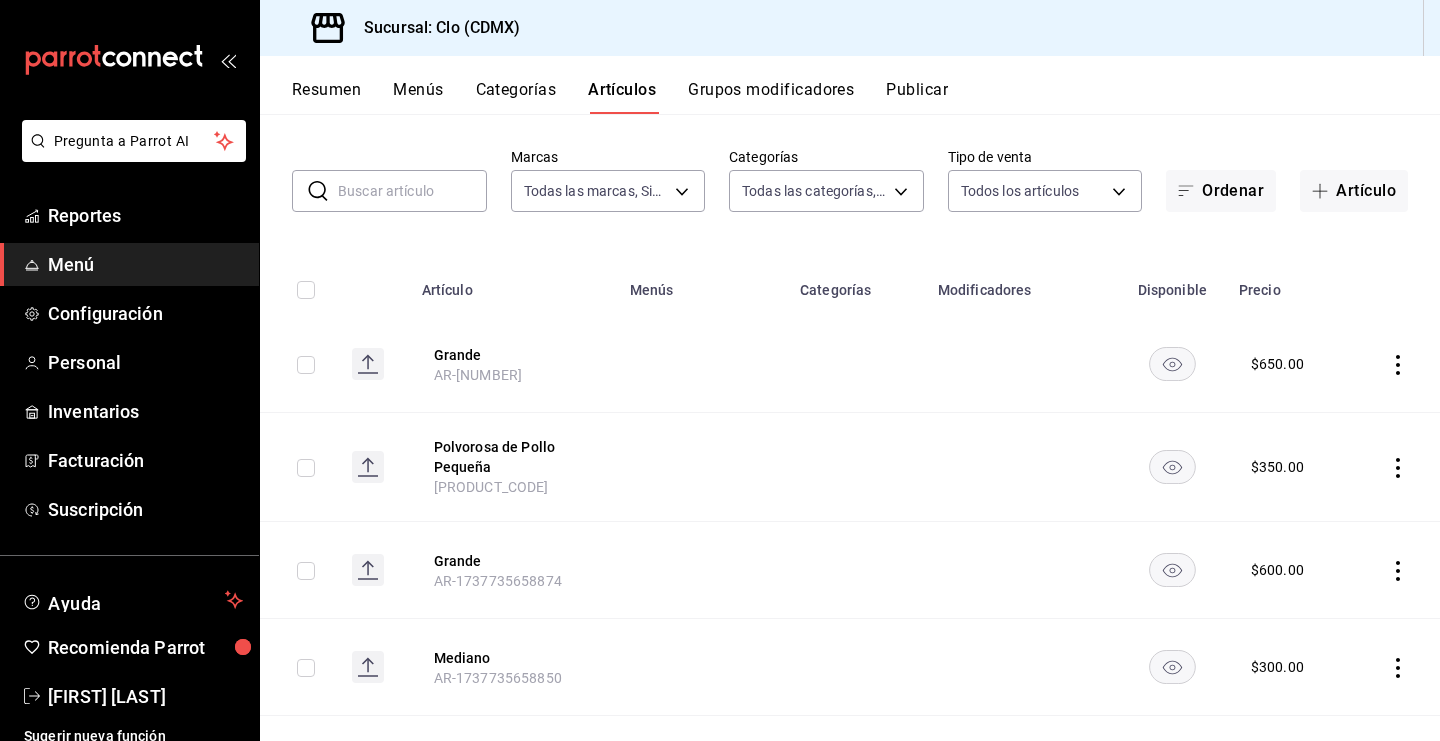 scroll, scrollTop: 84, scrollLeft: 0, axis: vertical 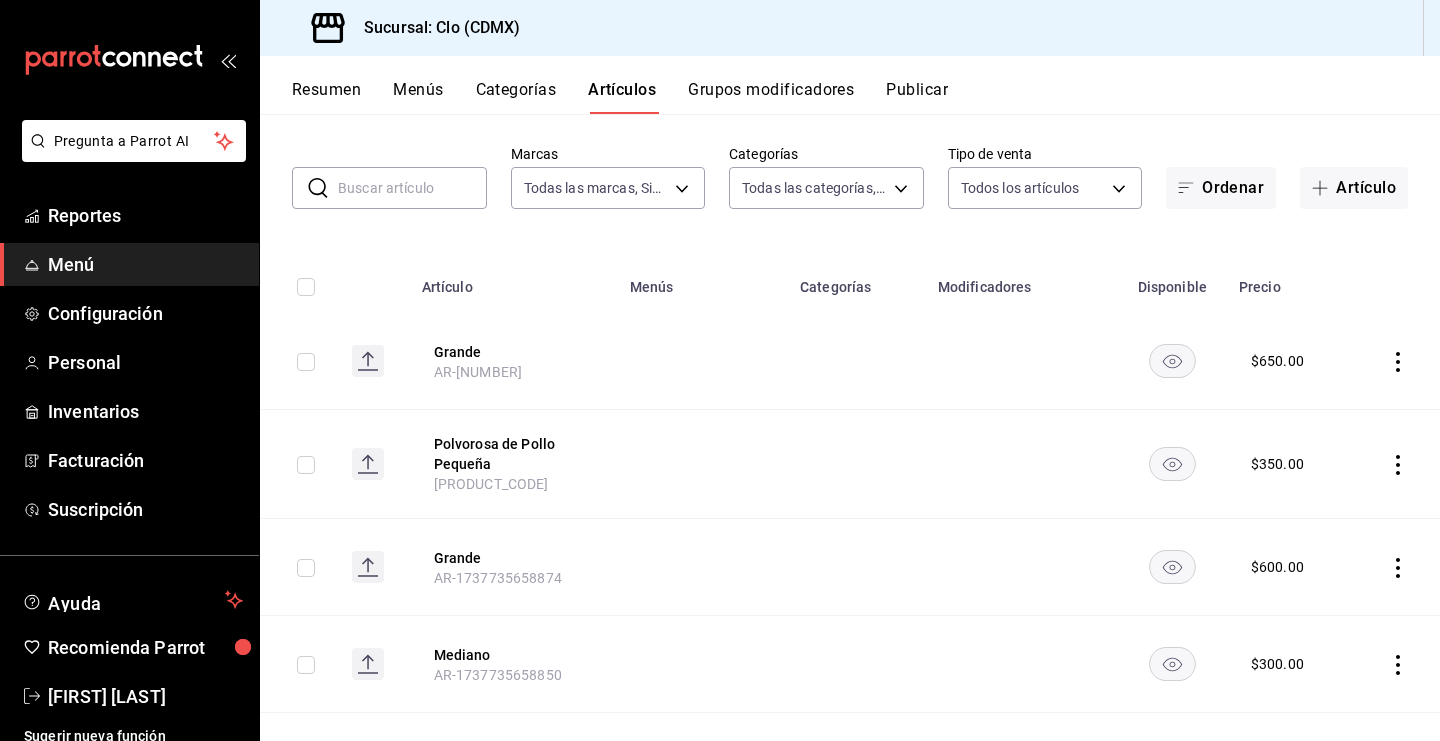 click 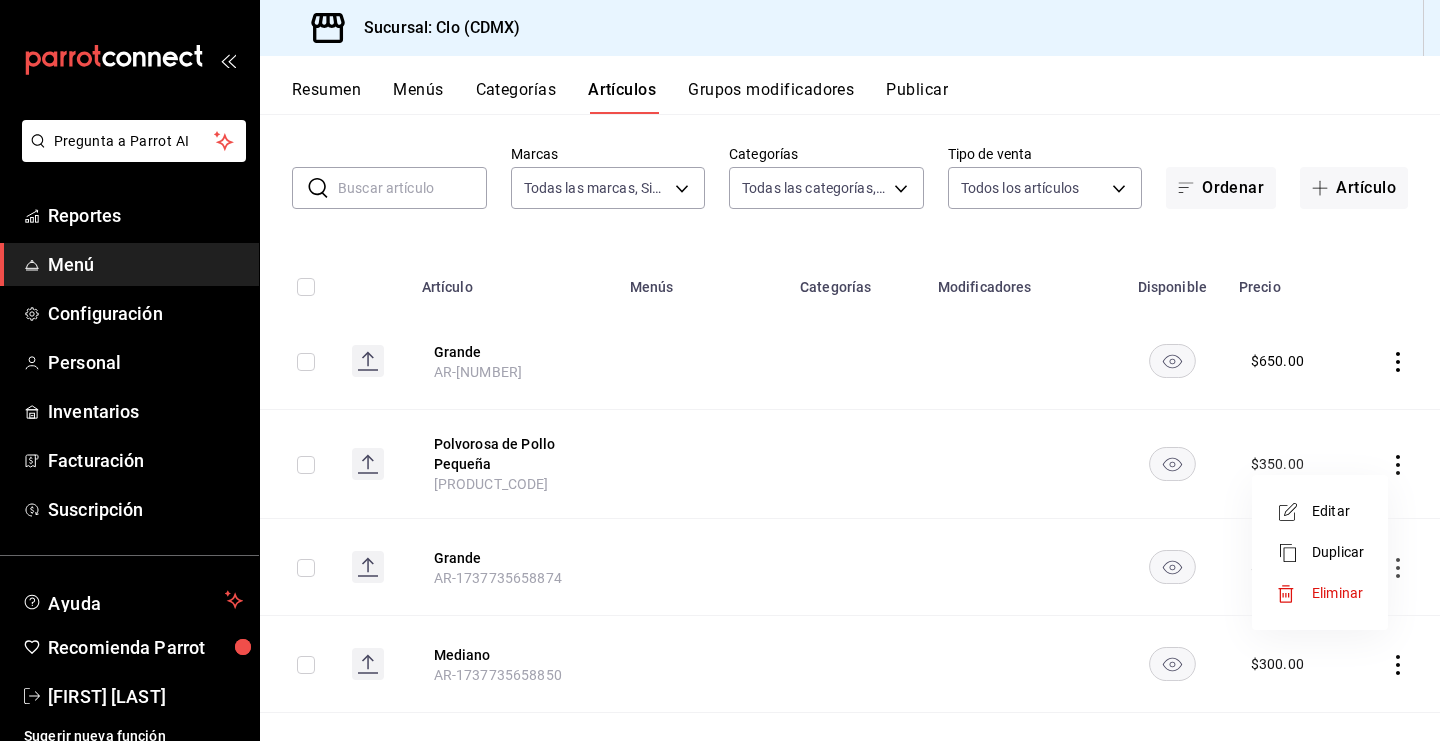 click at bounding box center [720, 370] 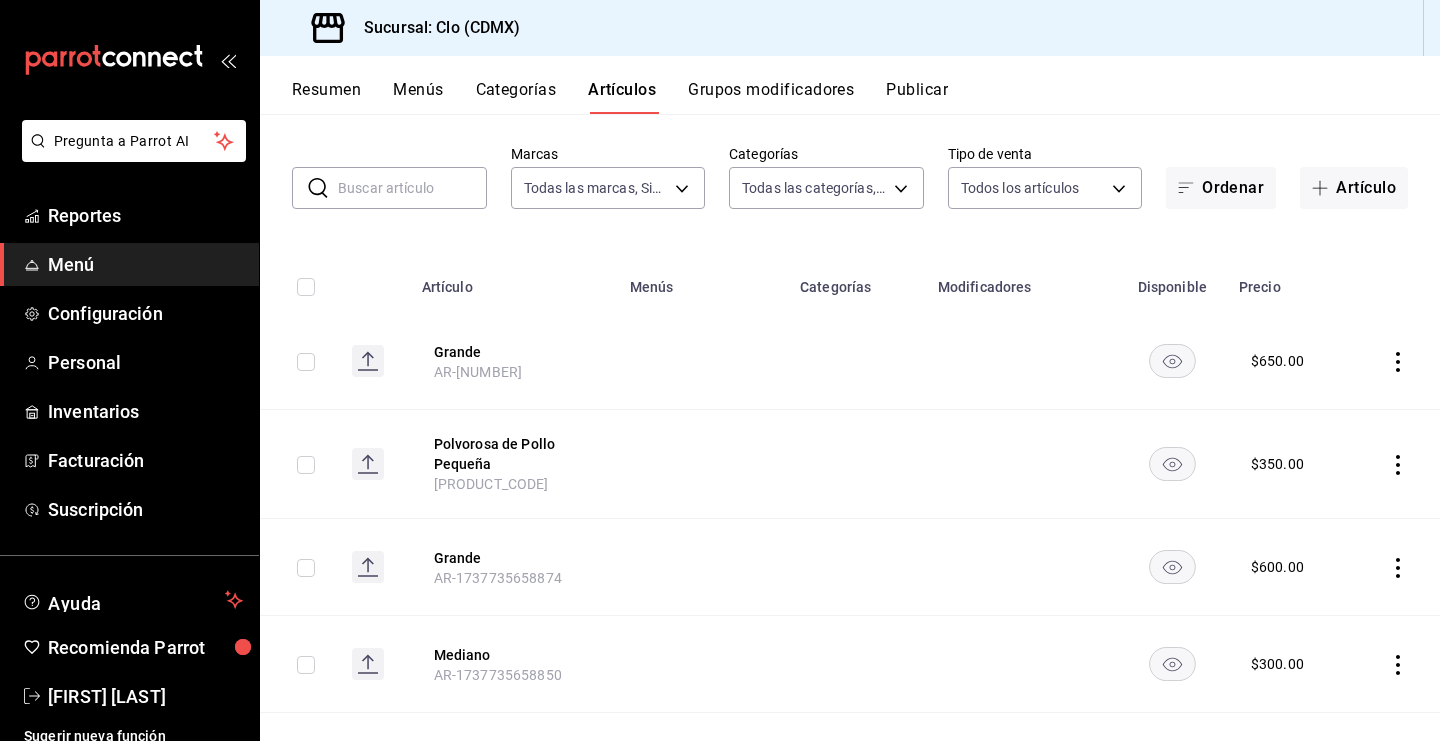 click on "Menús" at bounding box center (418, 97) 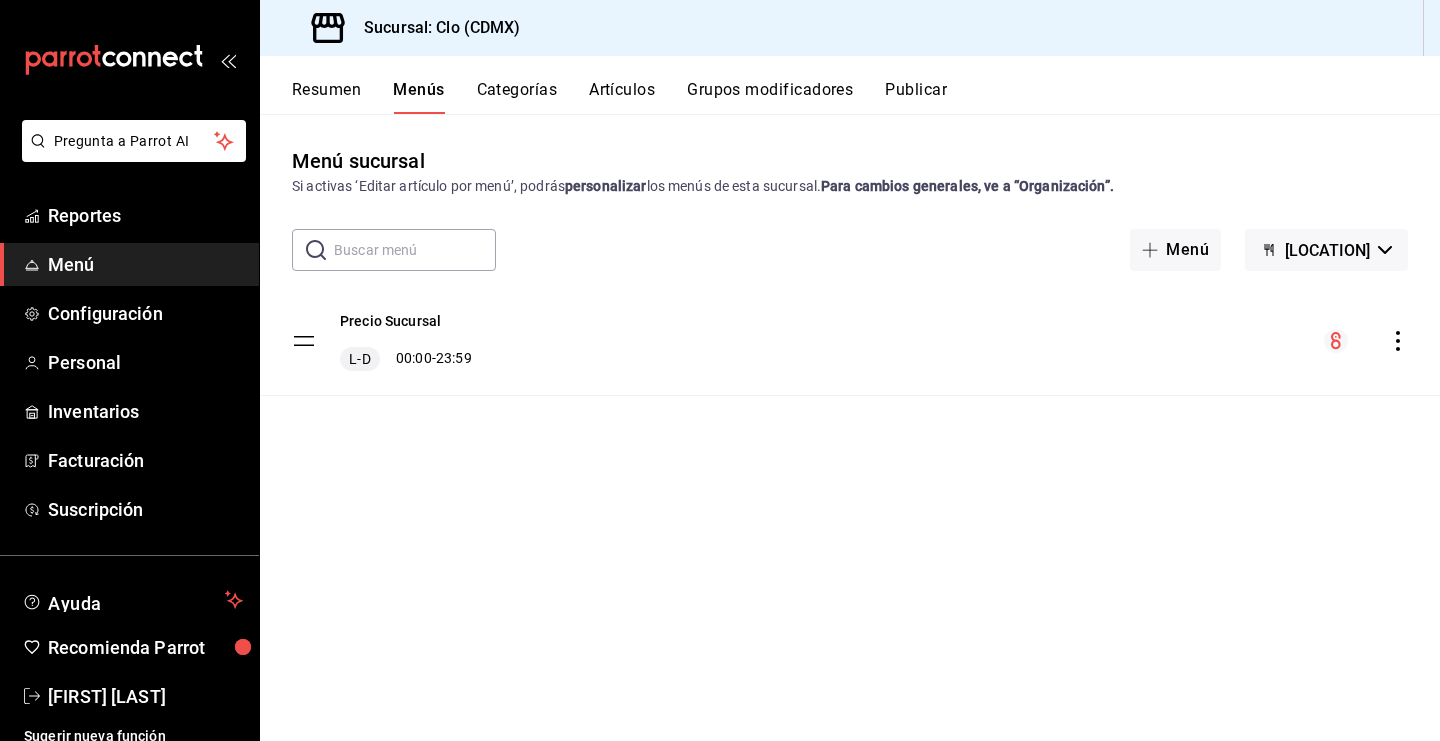click 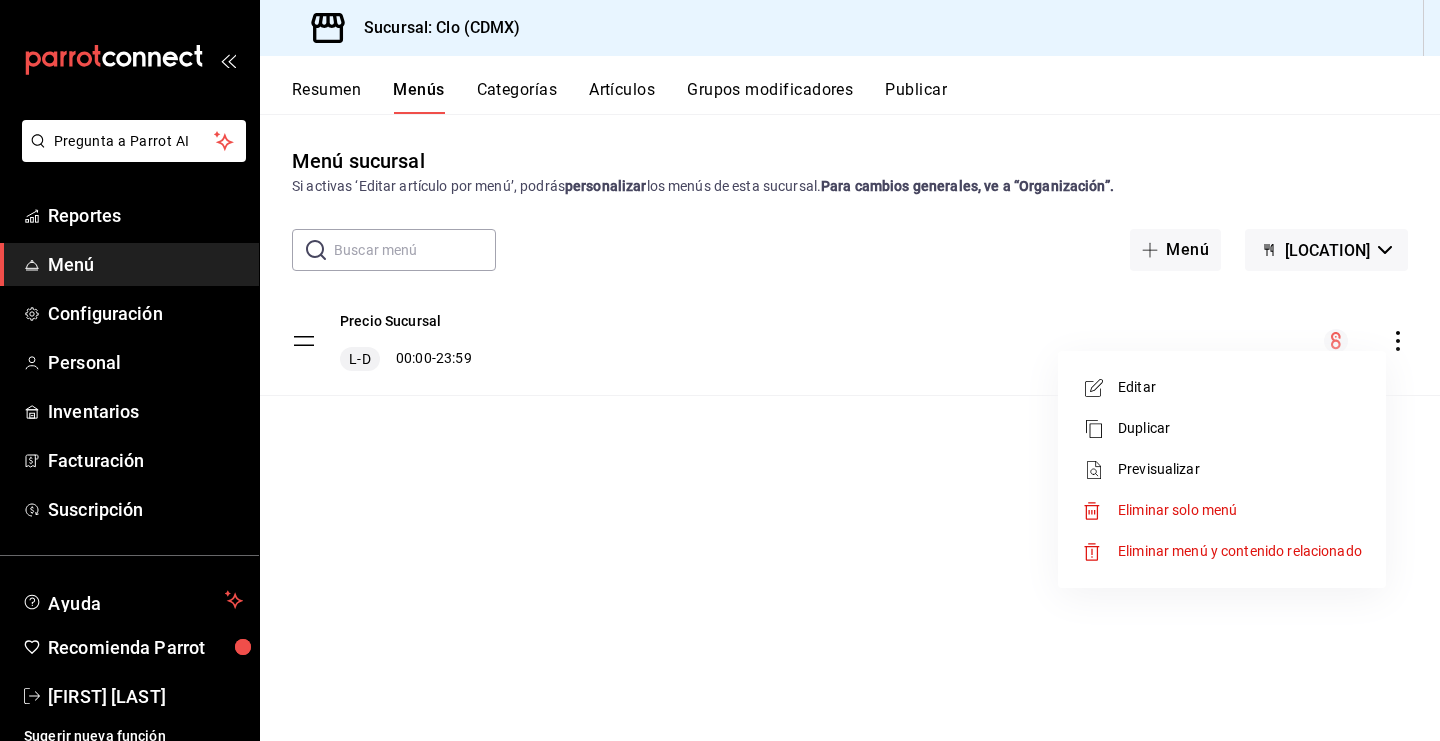 click on "Editar" at bounding box center [1240, 387] 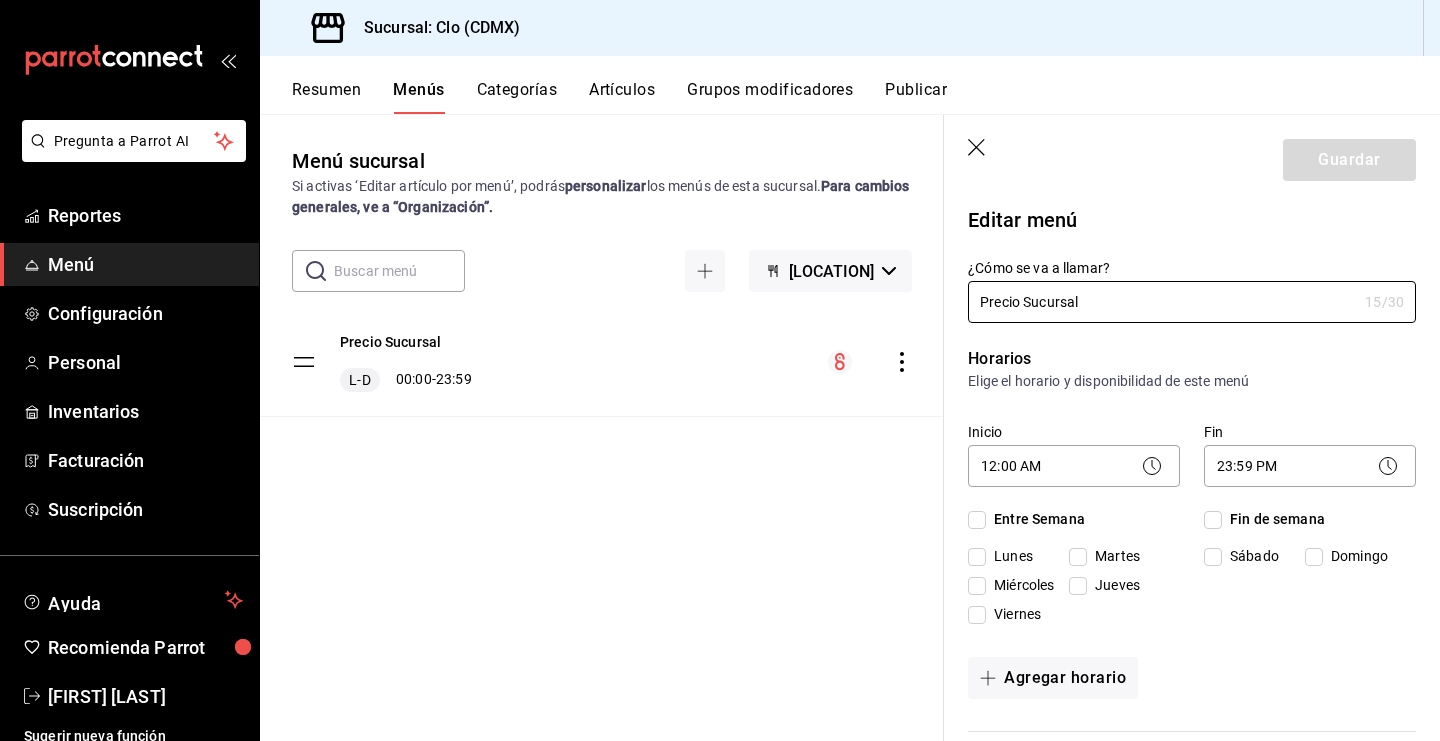 checkbox on "true" 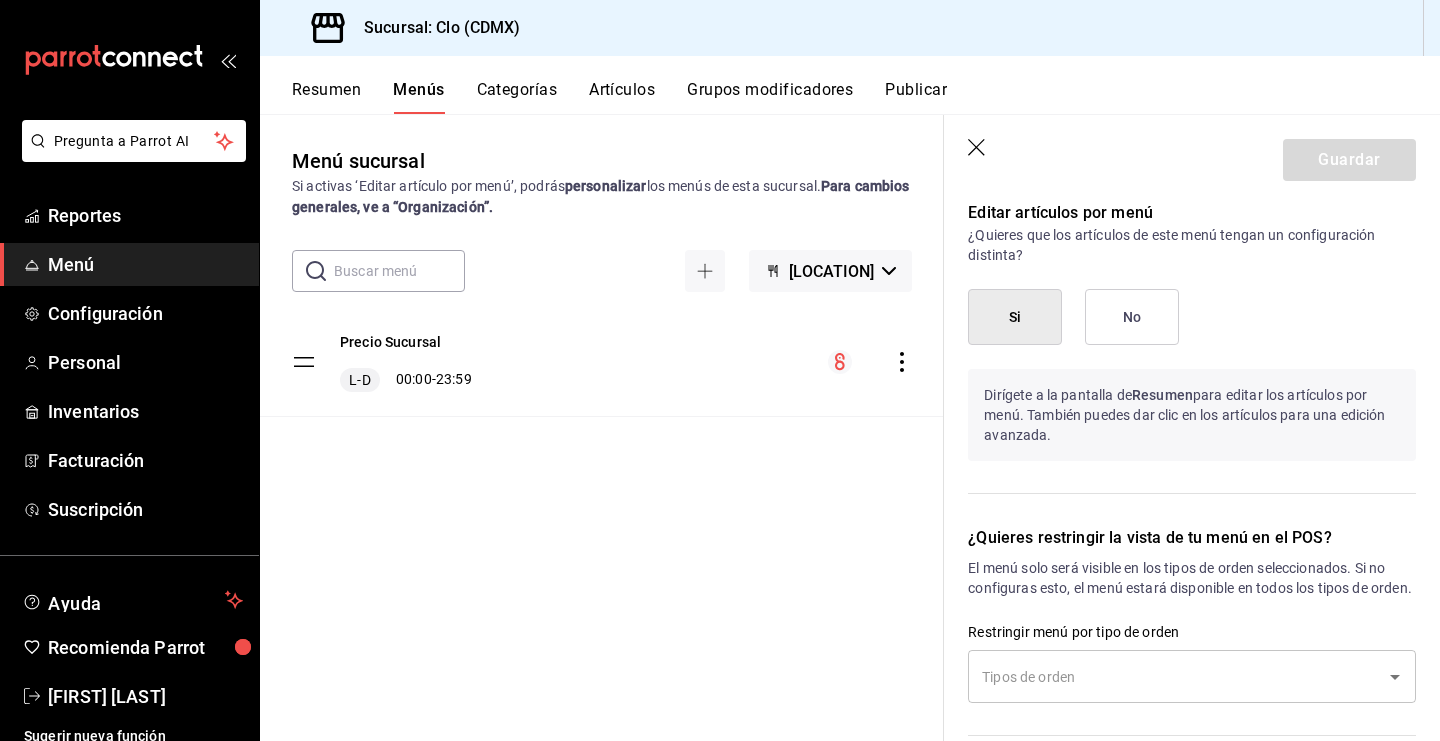 scroll, scrollTop: 1515, scrollLeft: 0, axis: vertical 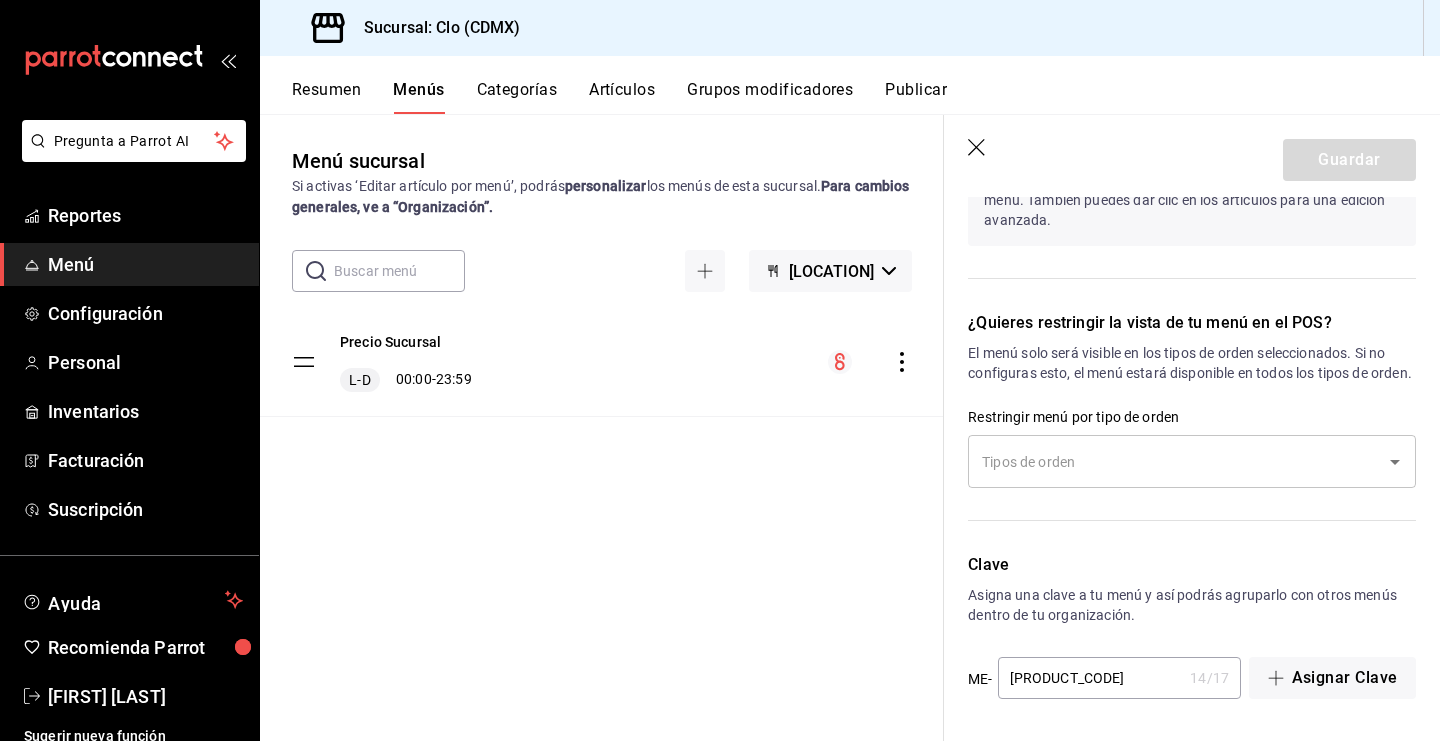click on "Guardar" at bounding box center (1192, 156) 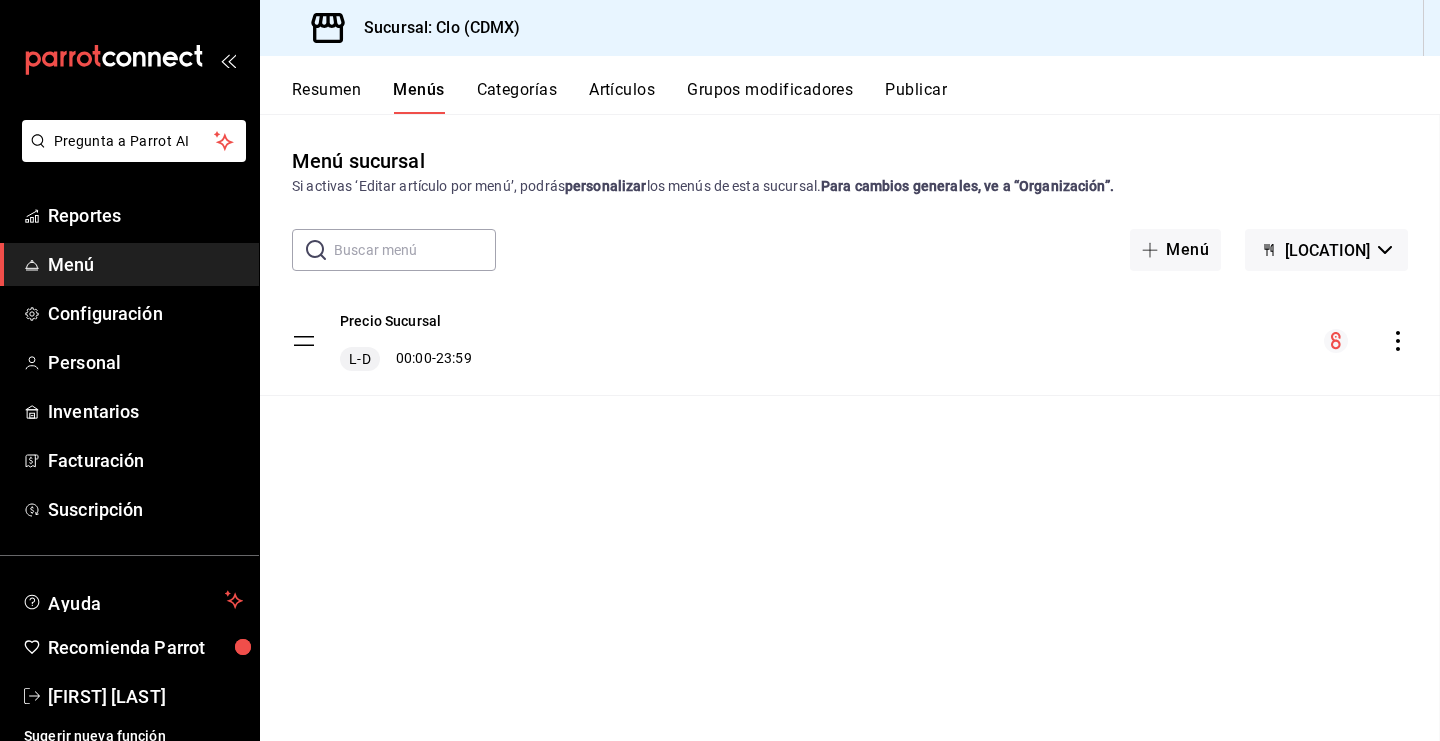 click on "Publicar" at bounding box center [916, 97] 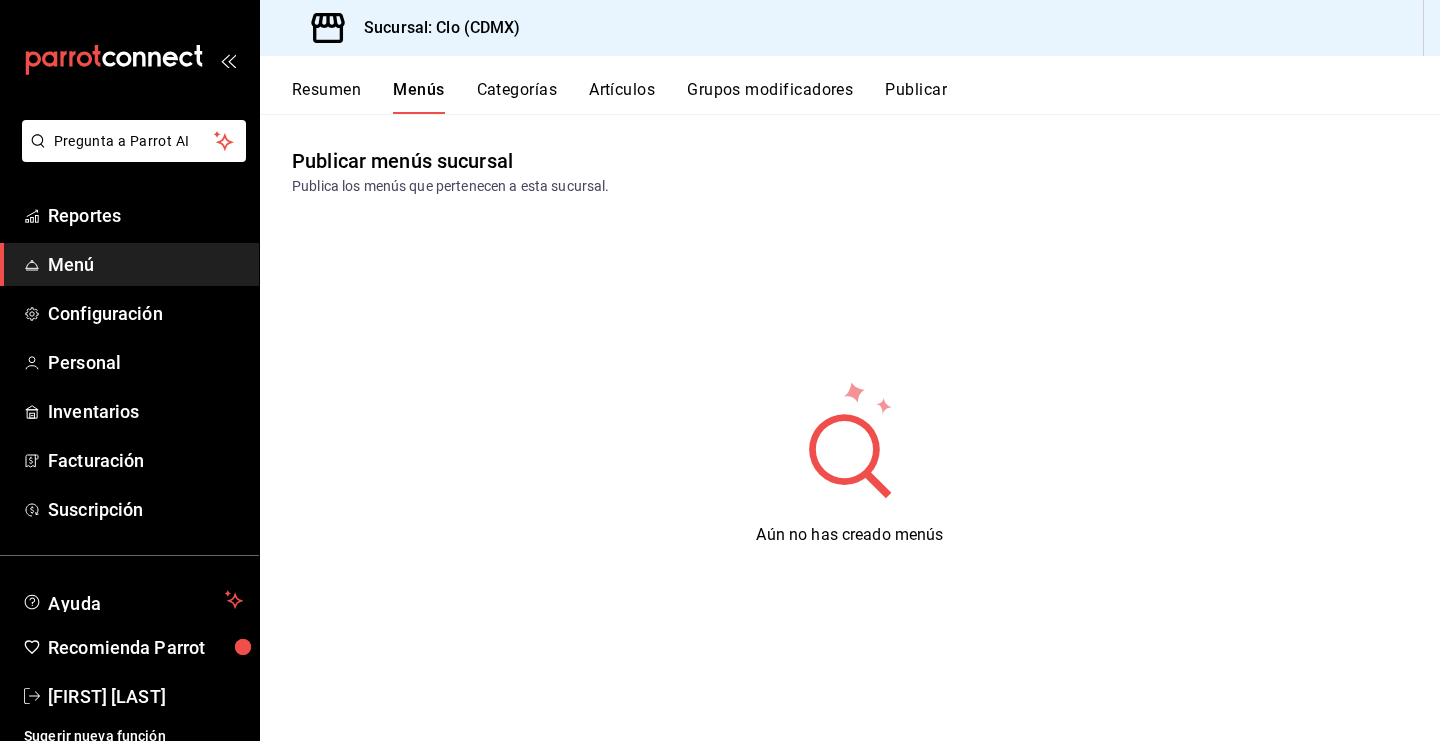 click on "Publicar" at bounding box center [916, 97] 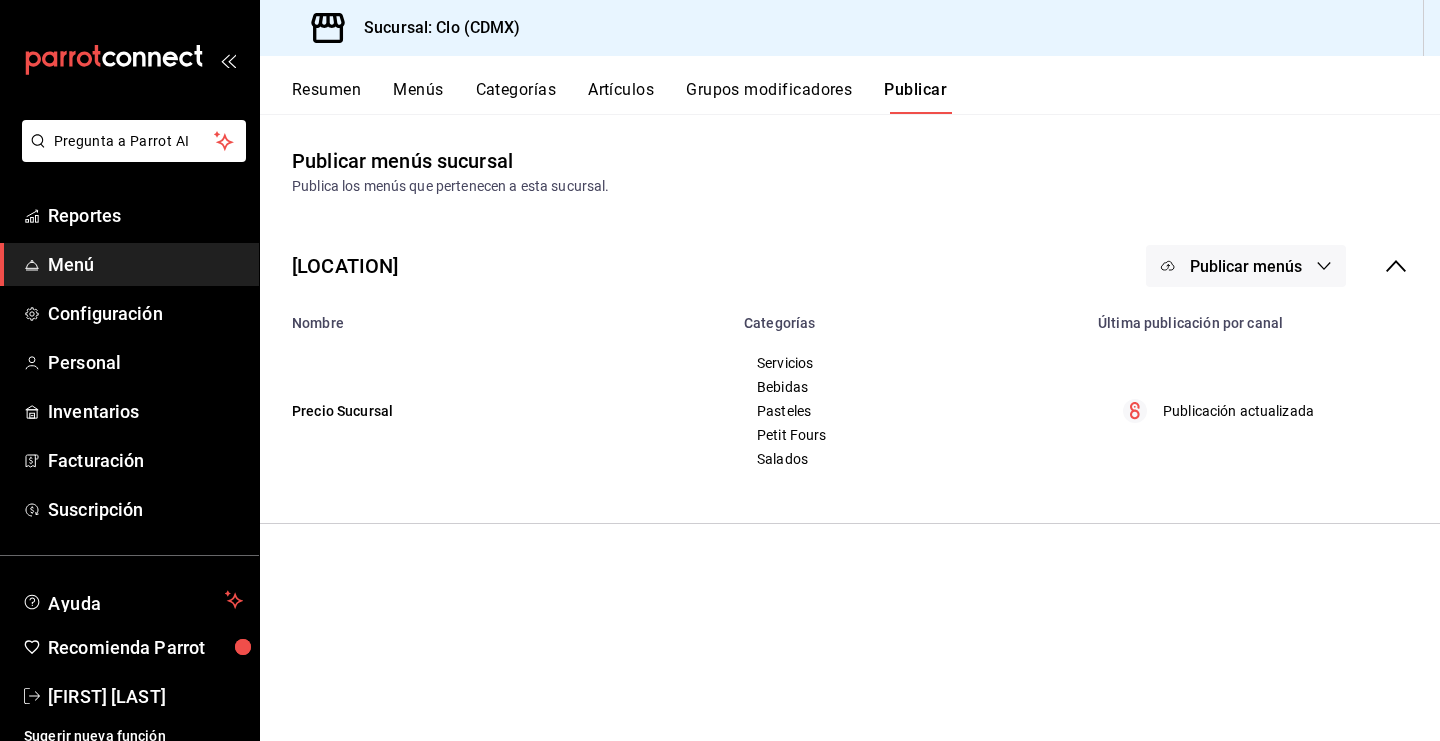 click on "Grupos modificadores" at bounding box center [769, 97] 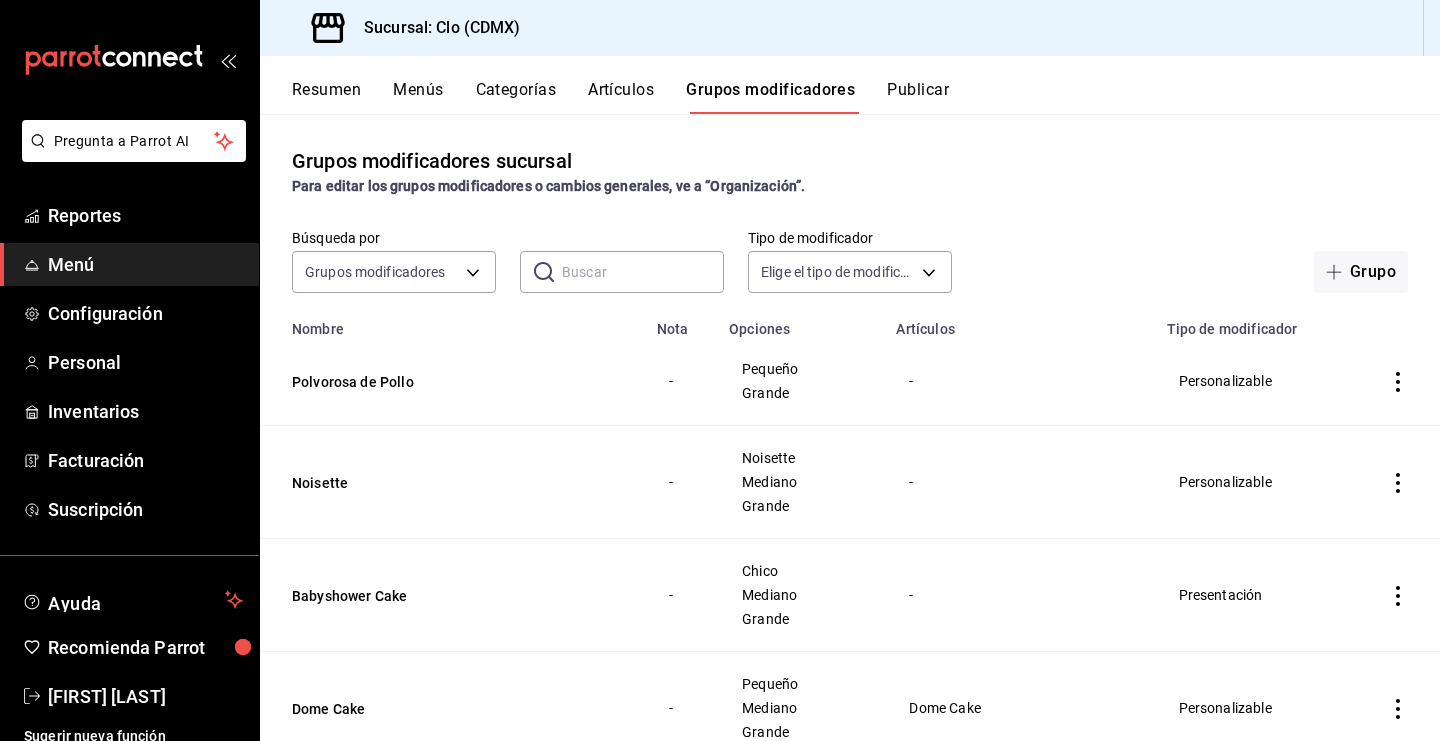 click 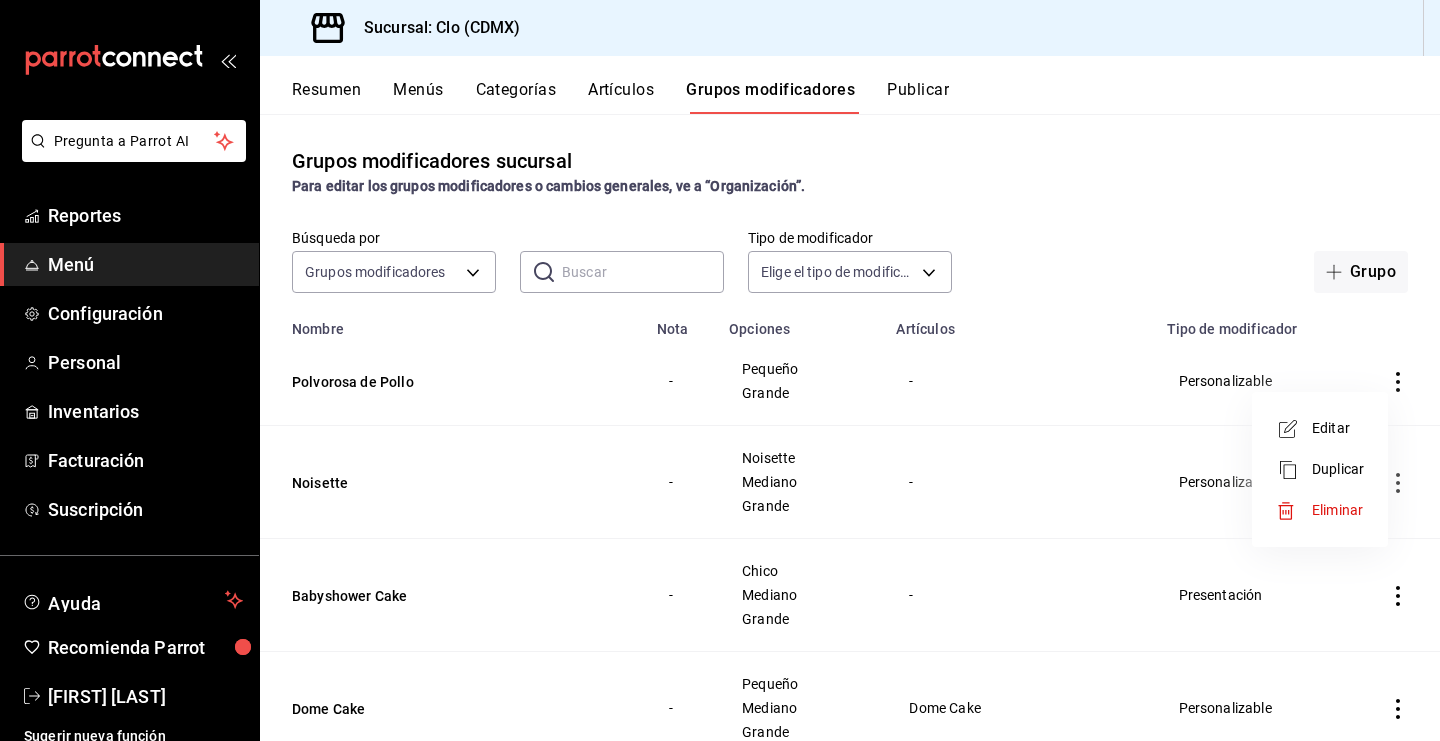 click on "Editar" at bounding box center (1320, 428) 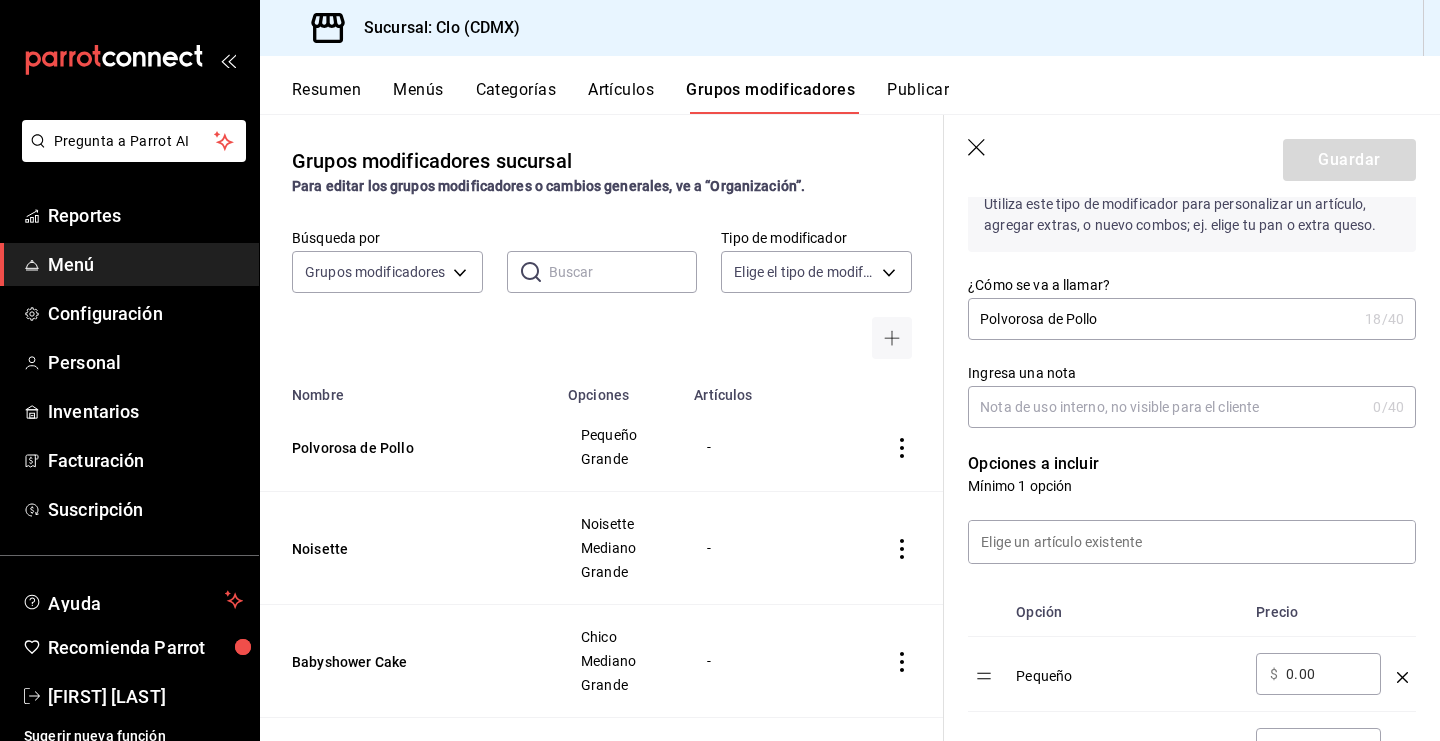 scroll, scrollTop: 268, scrollLeft: 0, axis: vertical 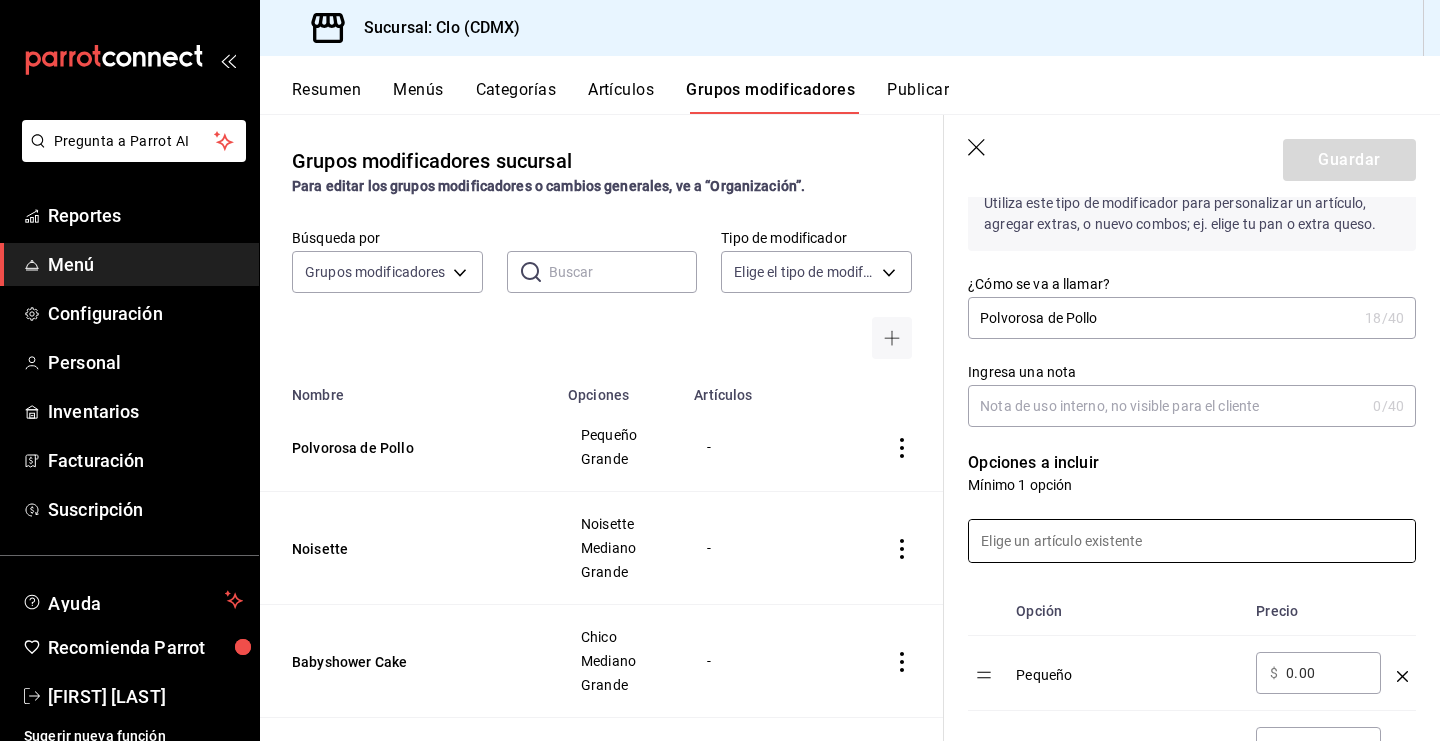 click at bounding box center [1192, 541] 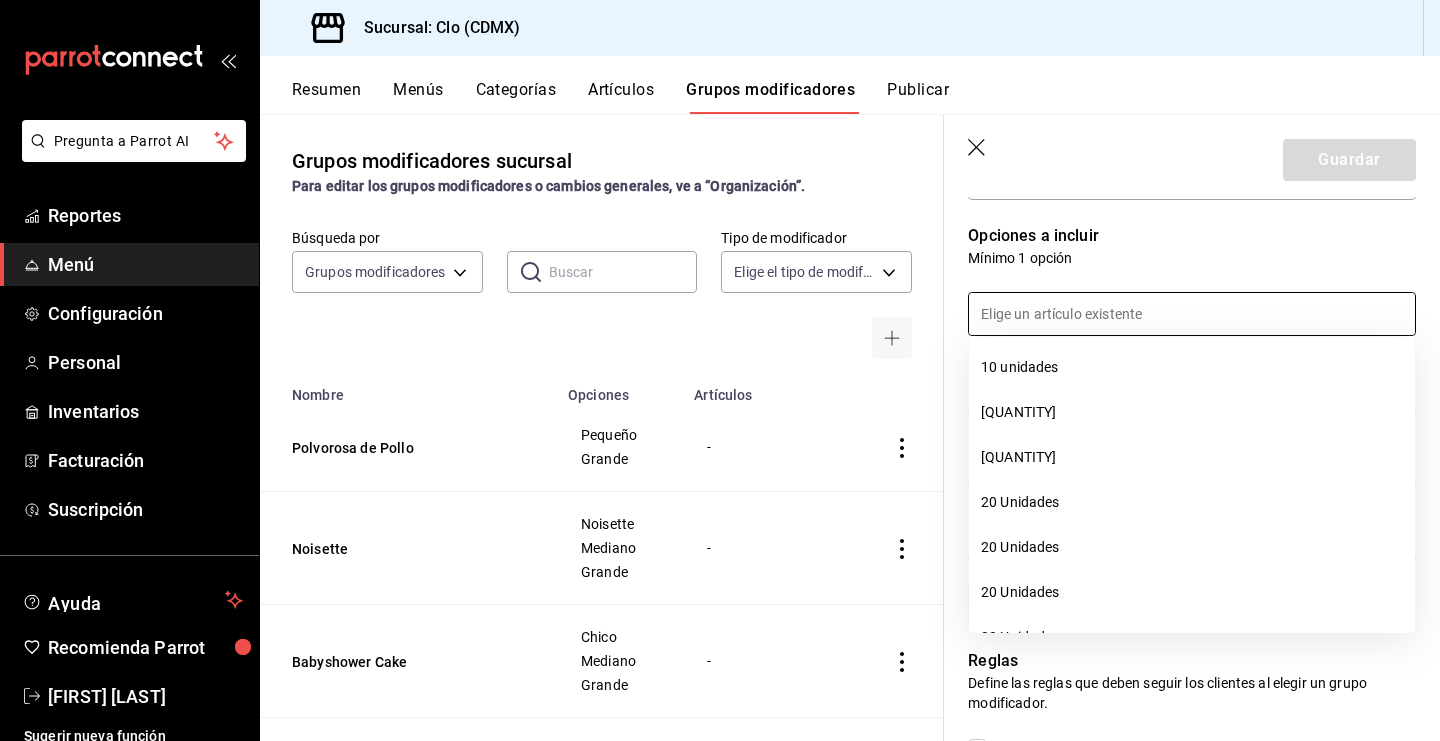 scroll, scrollTop: 499, scrollLeft: 0, axis: vertical 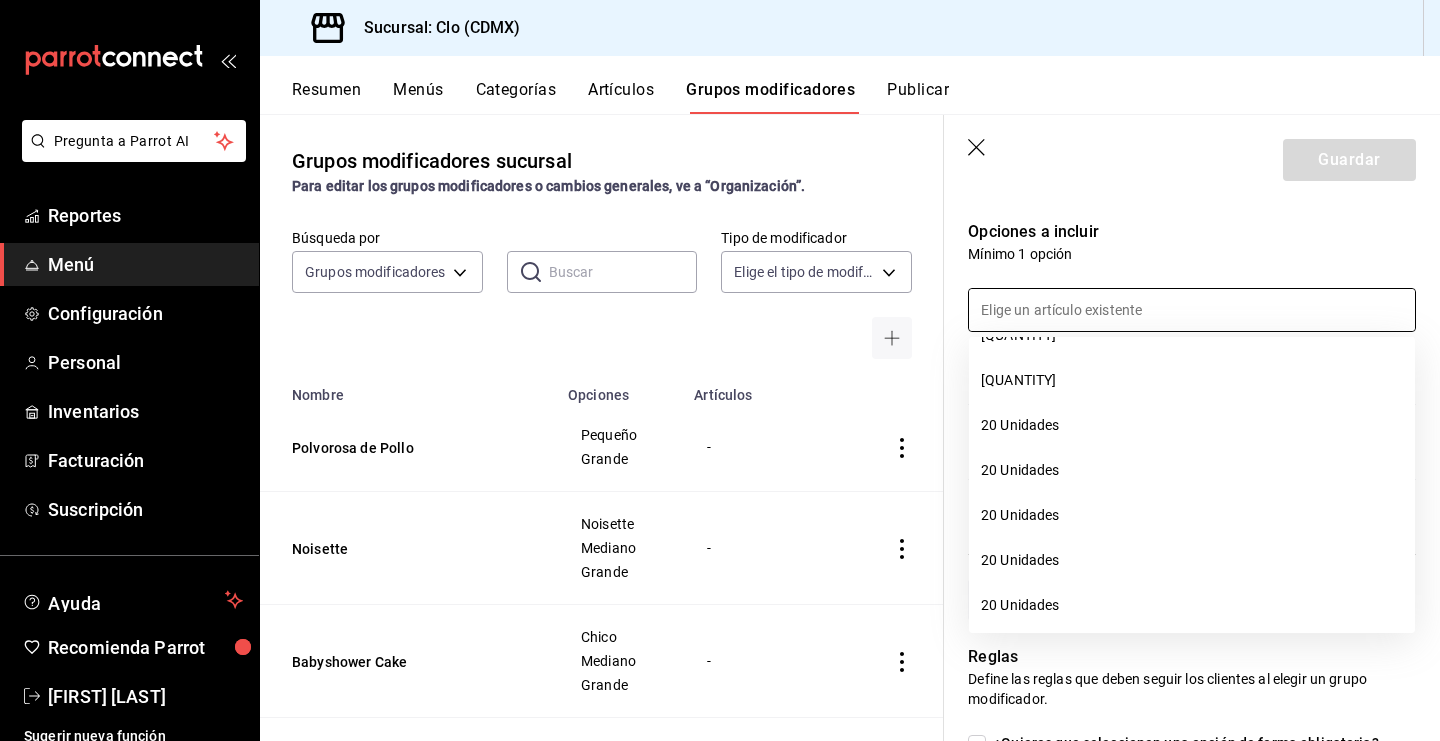 click on "Define las reglas que deben seguir los clientes al elegir un grupo modificador." at bounding box center (1192, 689) 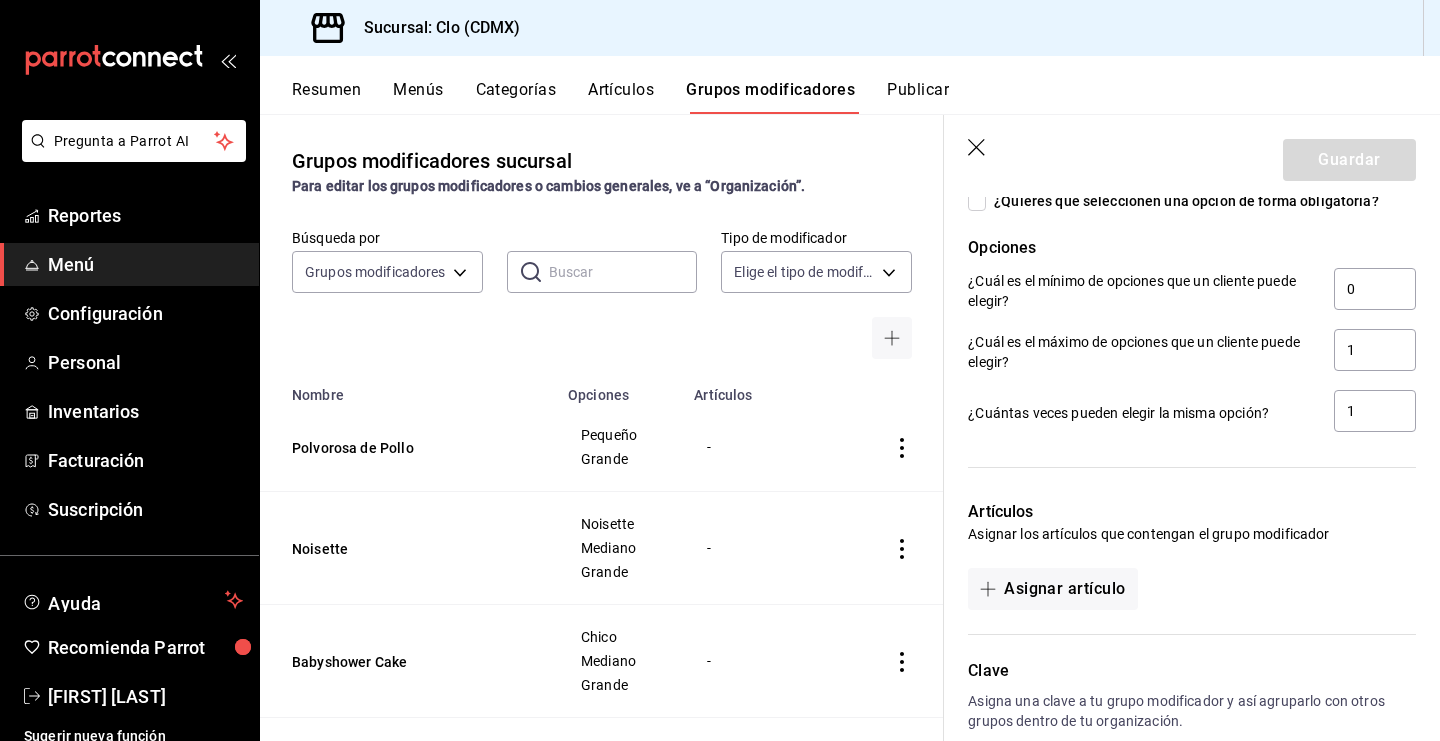scroll, scrollTop: 1138, scrollLeft: 0, axis: vertical 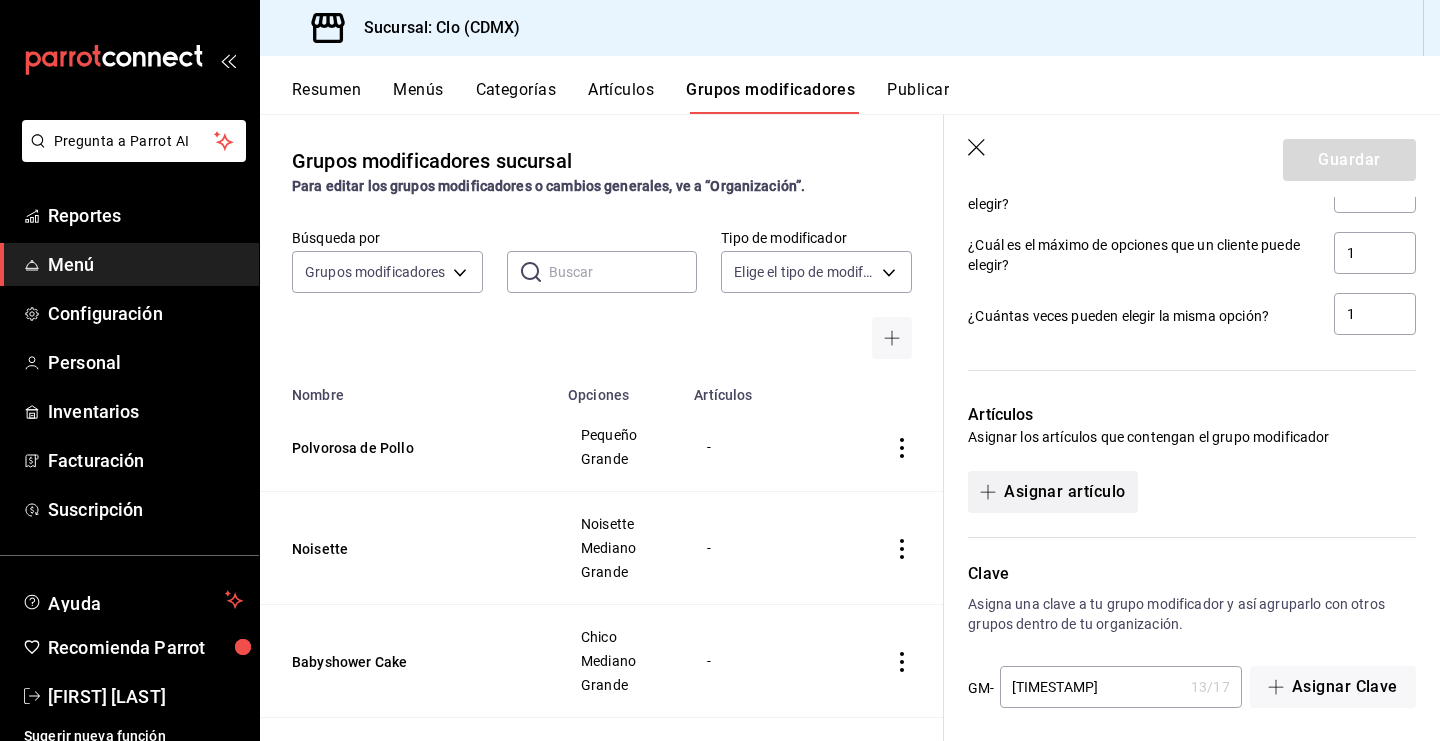 click on "Asignar artículo" at bounding box center [1052, 492] 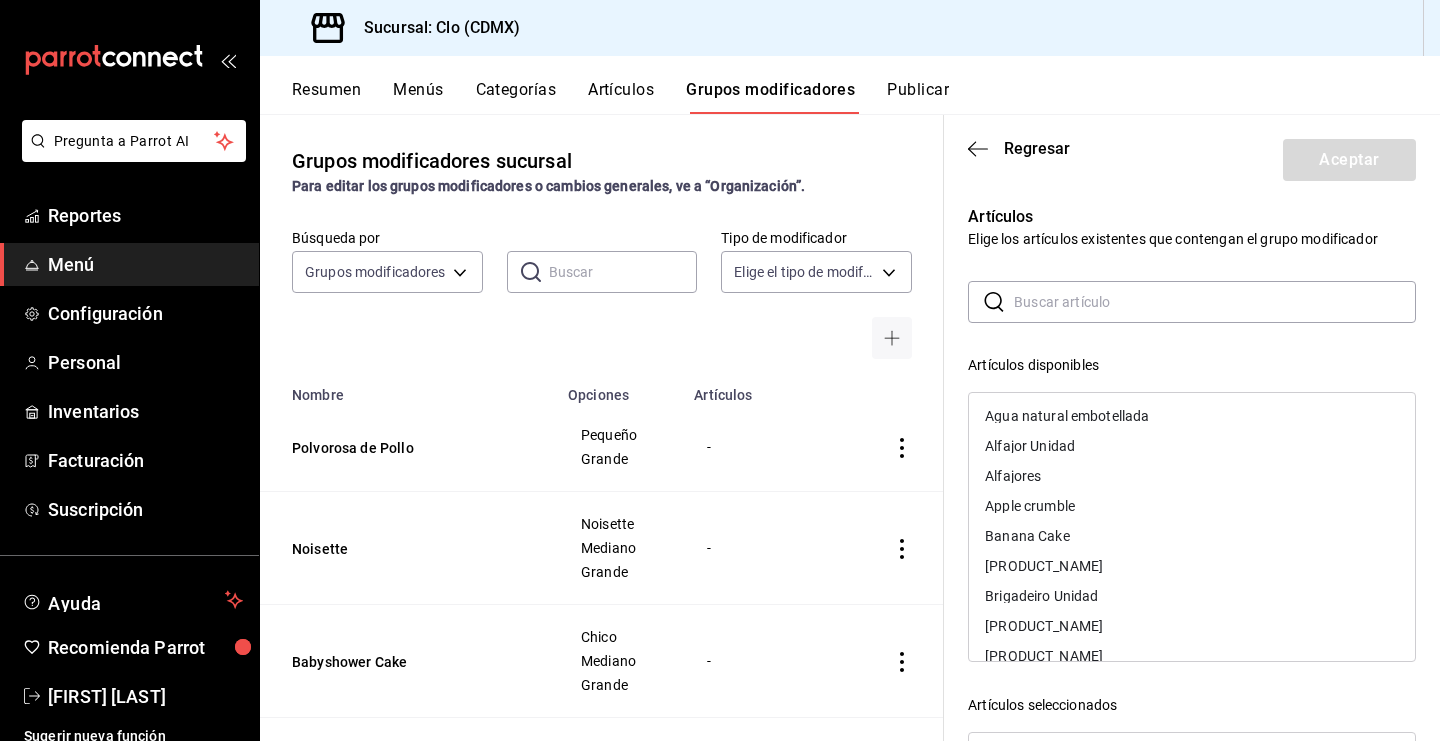 click at bounding box center (1215, 302) 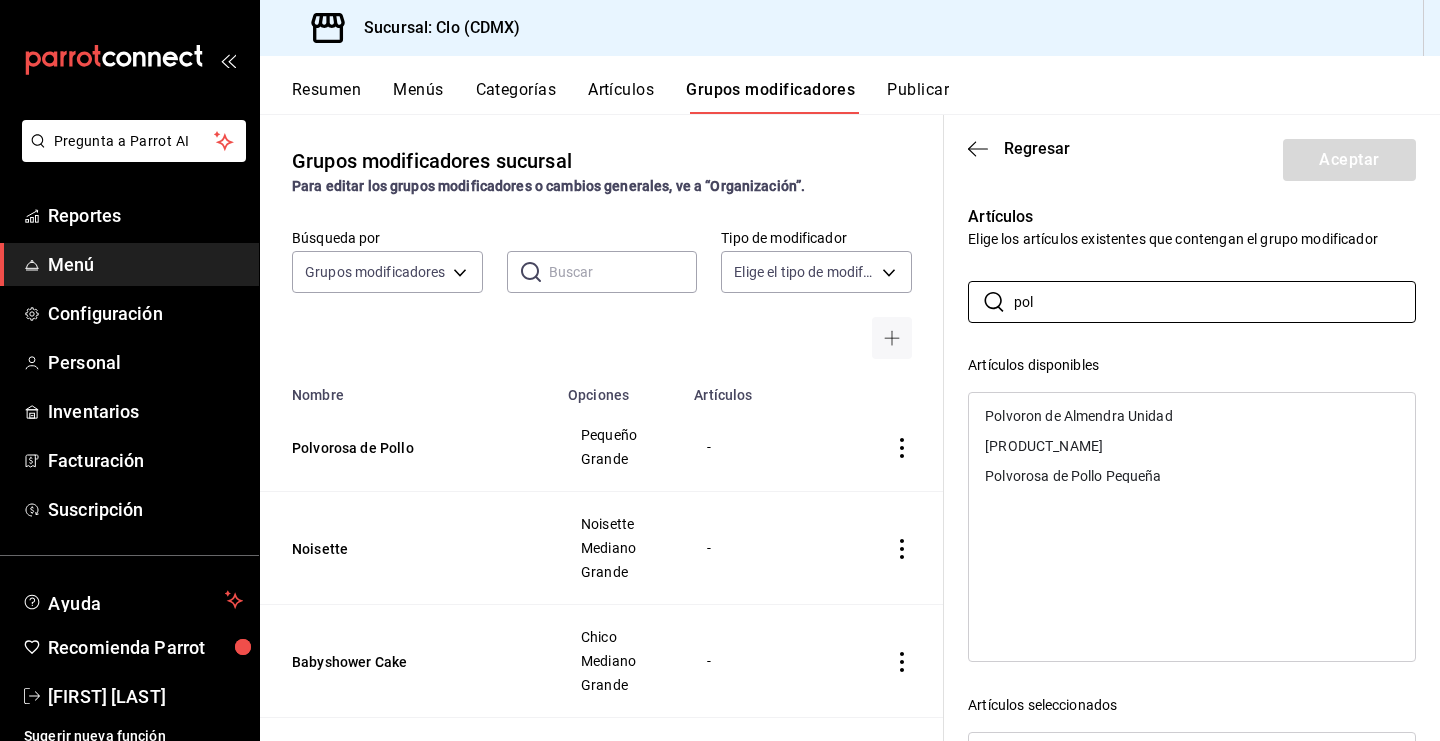 type on "pol" 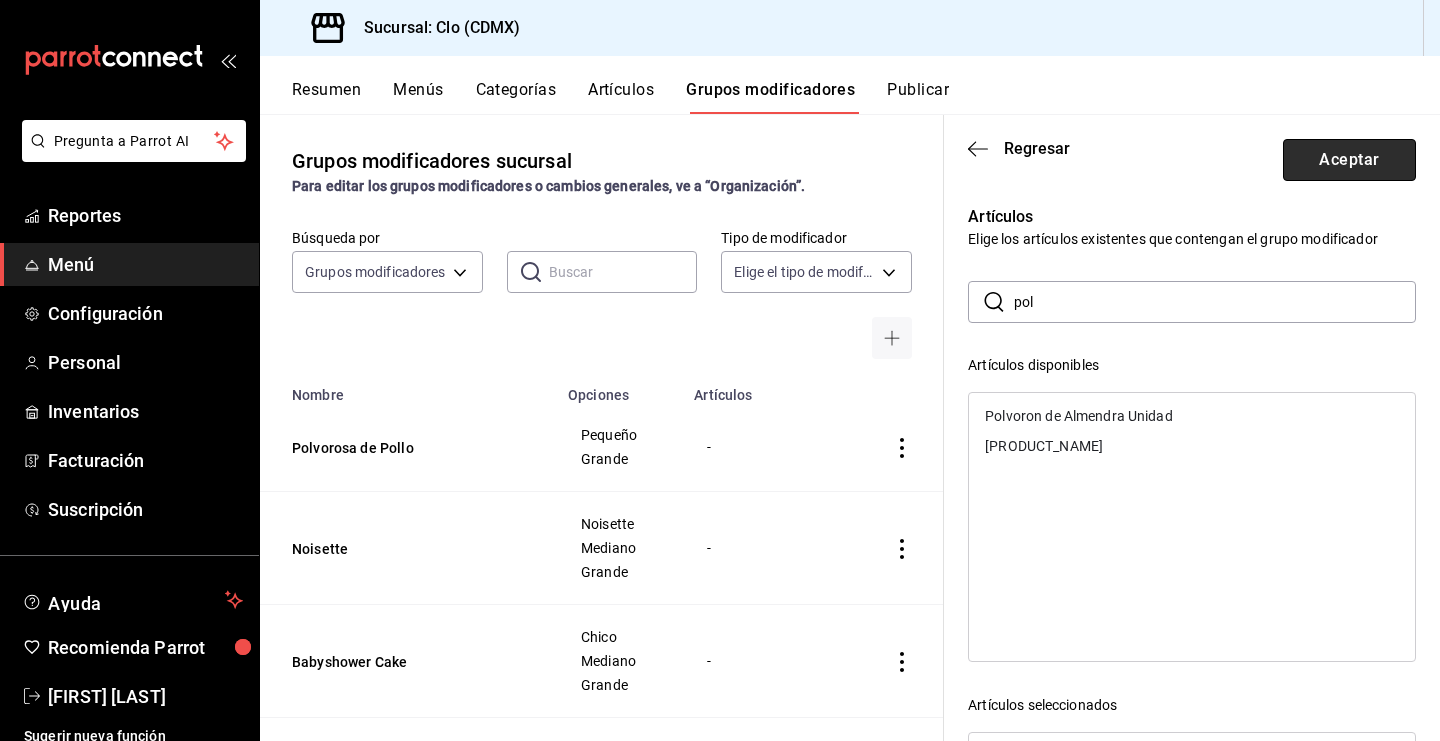 click on "Aceptar" at bounding box center (1349, 160) 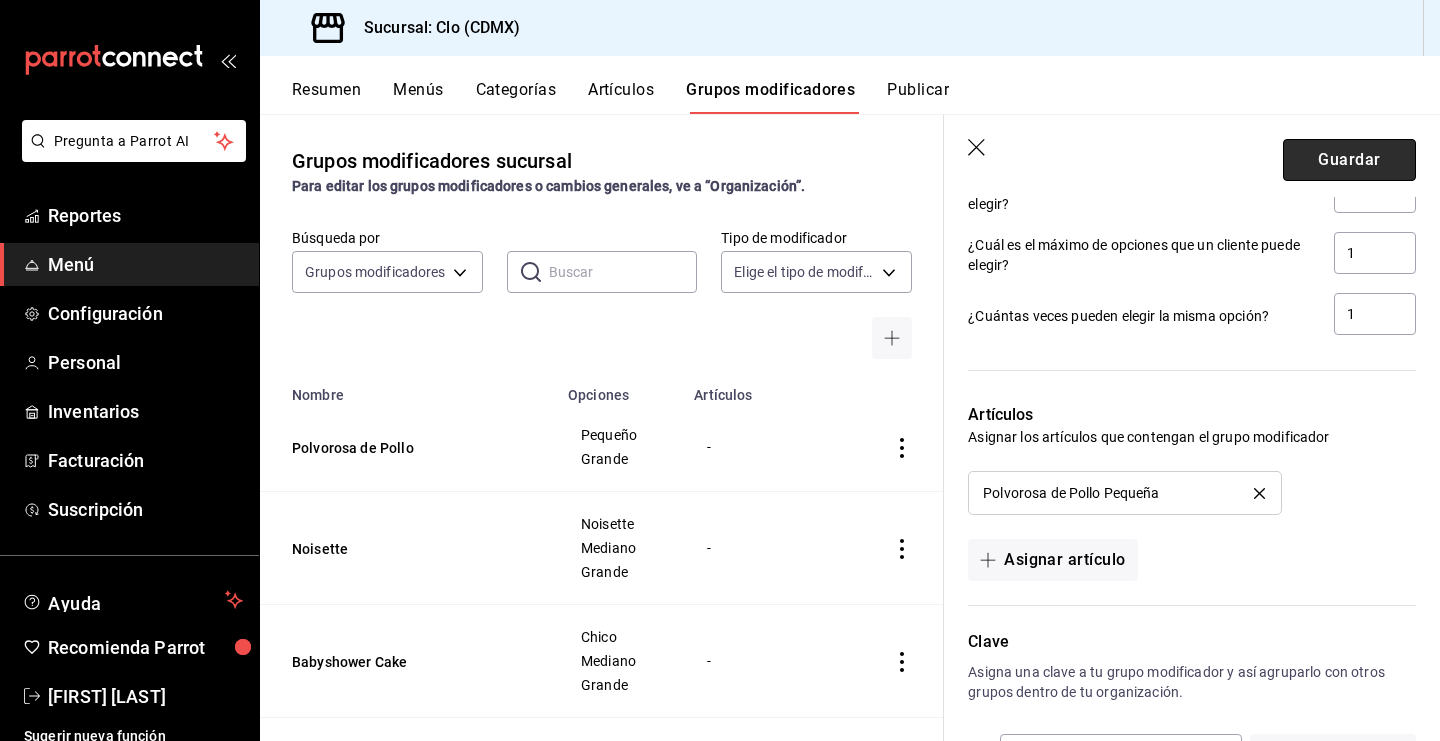 click on "Guardar" at bounding box center (1349, 160) 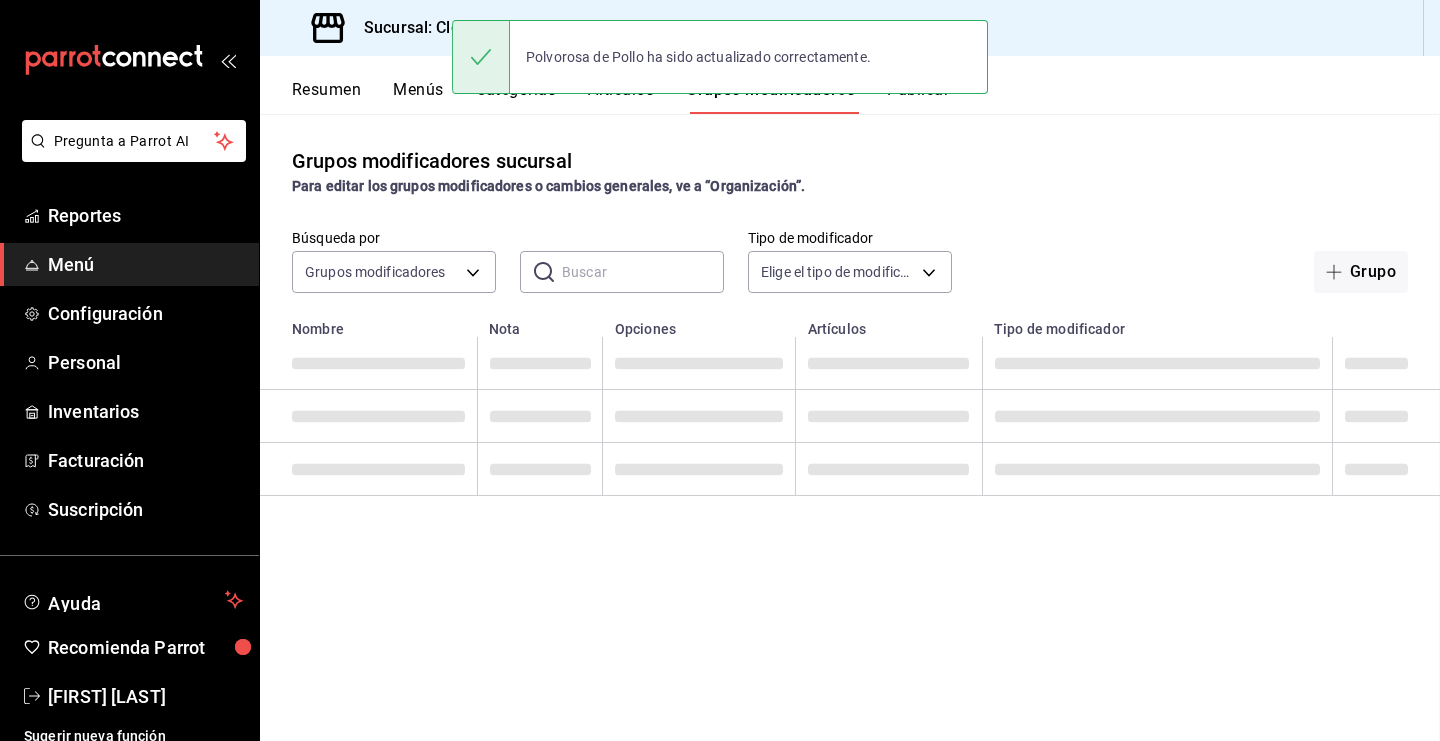 scroll, scrollTop: 0, scrollLeft: 0, axis: both 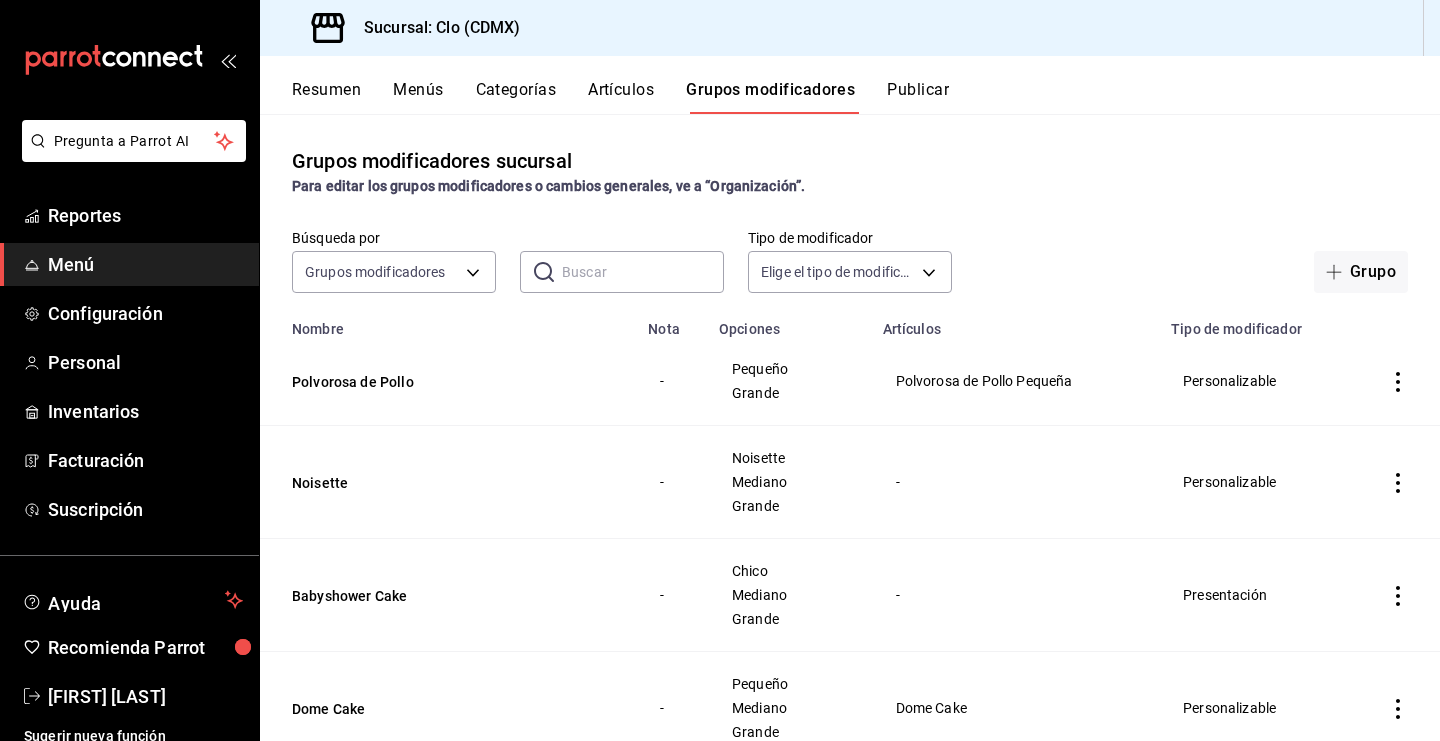 click on "Artículos" at bounding box center [621, 97] 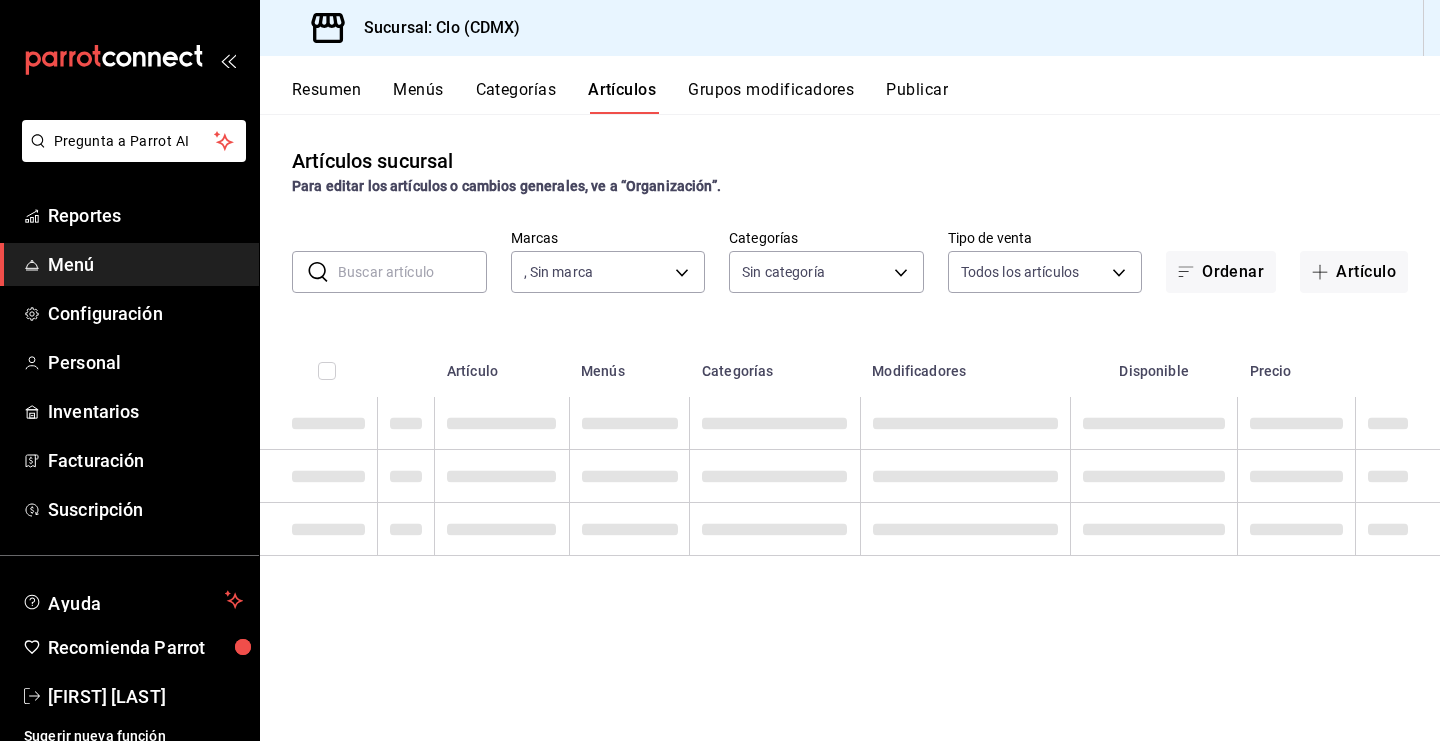 type 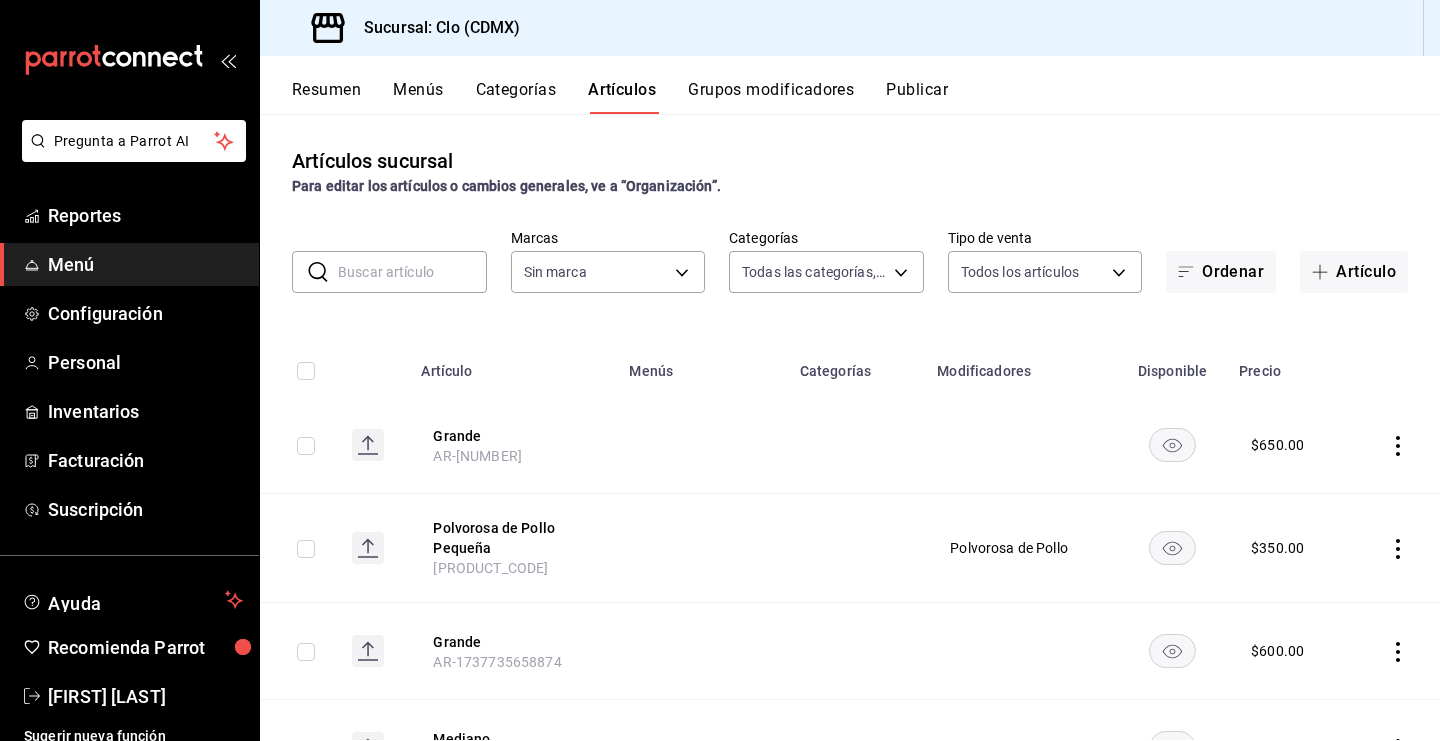 type on "b6a578a6-9483-4a20-8fc3-9a46e9ad3123,f8230734-4cf9-4659-ac5e-36ade24b869a,a7128489-ffc6-4625-bead-27ee8fa2e02e,0da96955-536c-47a6-94a6-d7ca468c66c4,0ed859b2-ad5d-4be1-9b17-9d14f146dd81" 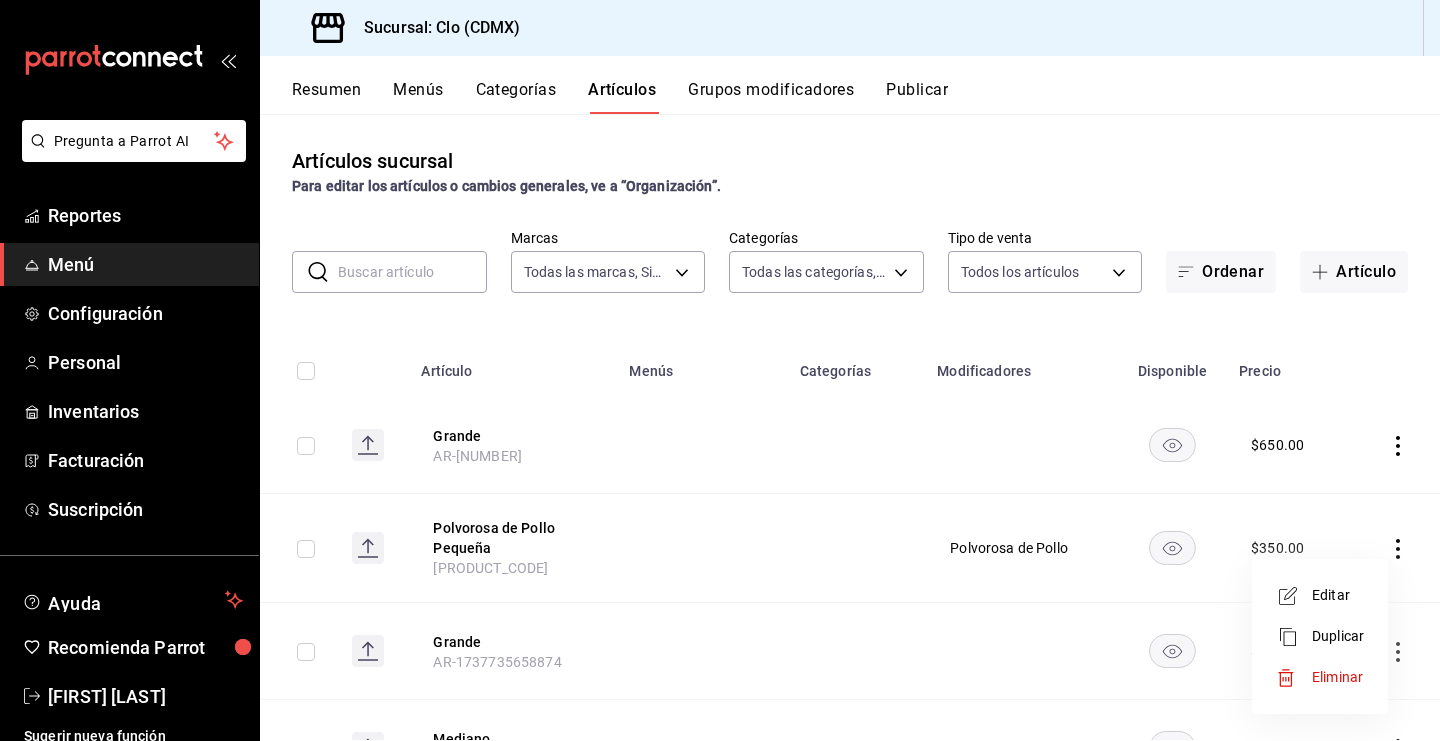 type on "ef5fc5fd-a408-48d0-ab3a-0c690a75b5cf" 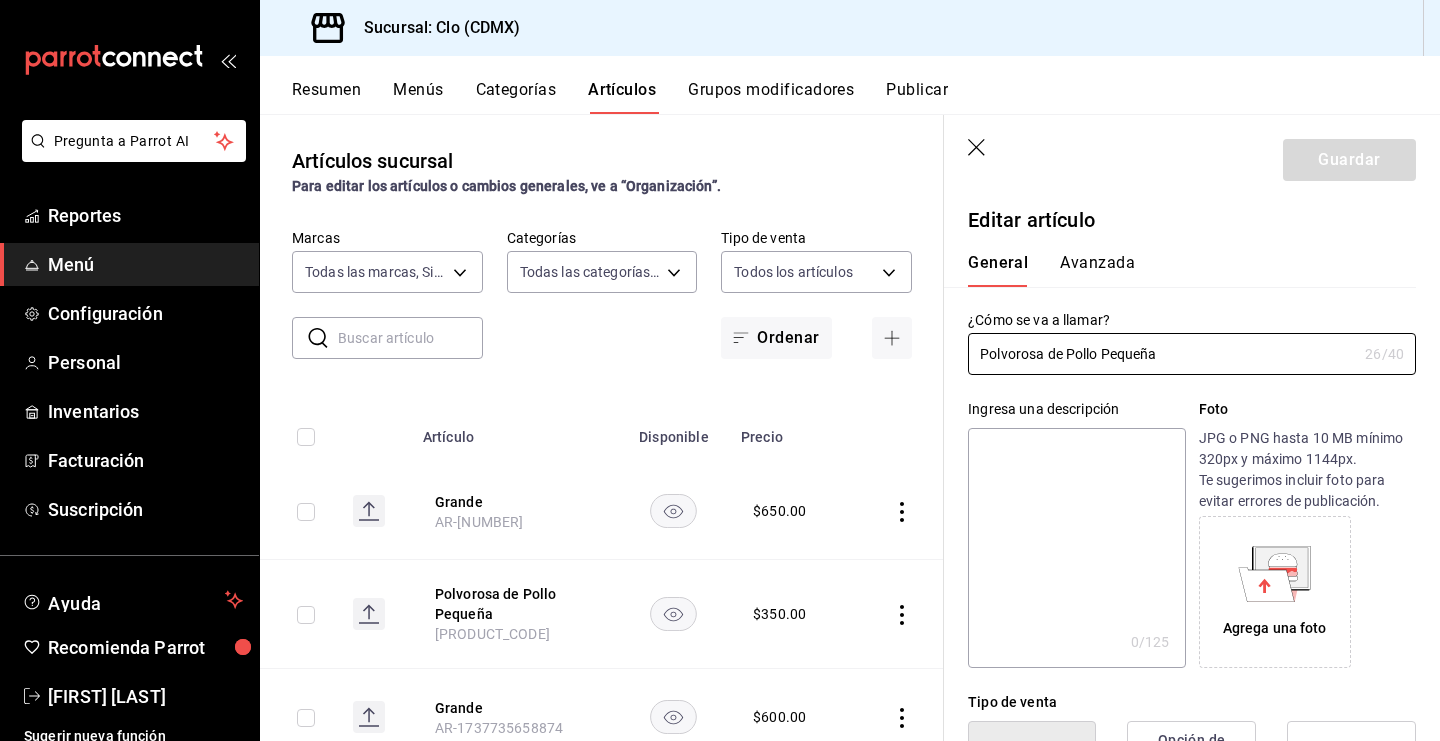 type on "$350.00" 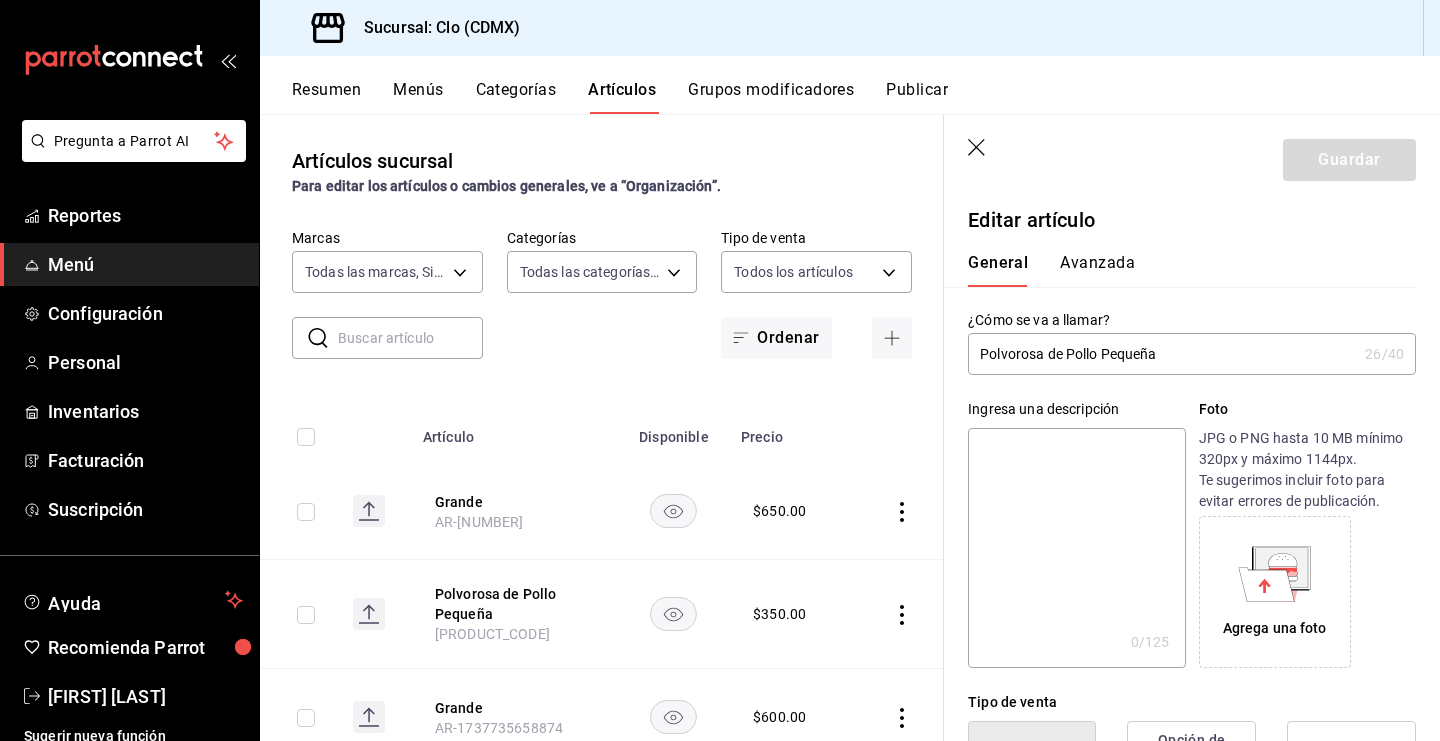 drag, startPoint x: 1167, startPoint y: 363, endPoint x: 1107, endPoint y: 356, distance: 60.40695 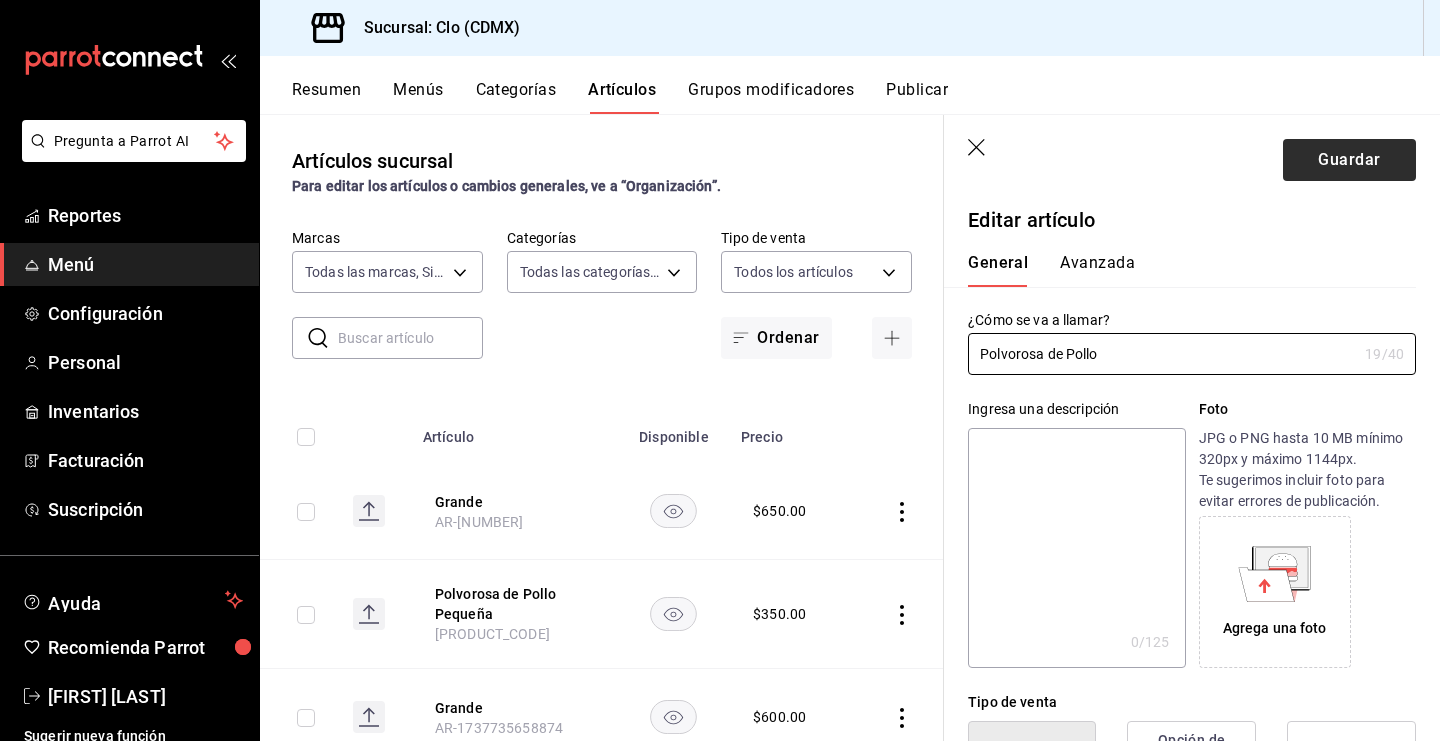 type on "Polvorosa de Pollo" 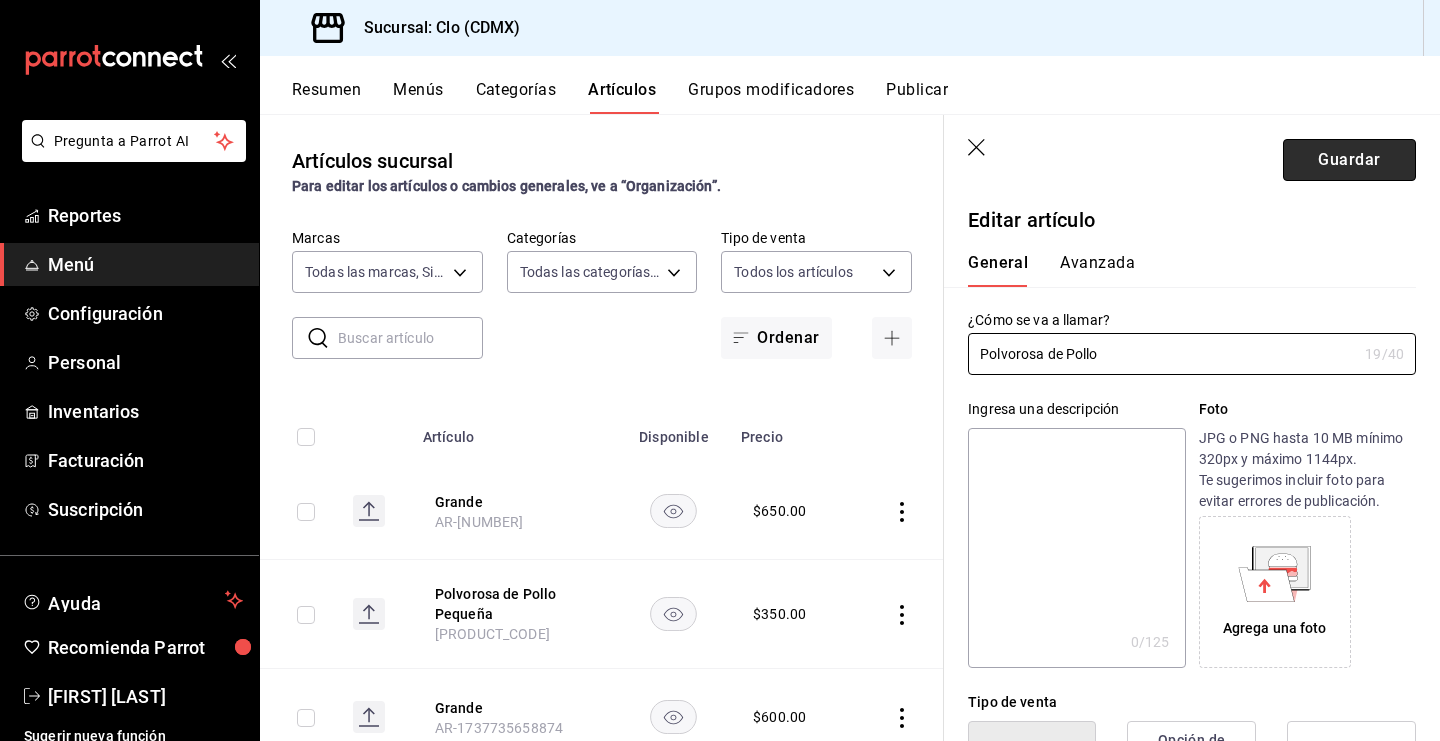click on "Guardar" at bounding box center [1349, 160] 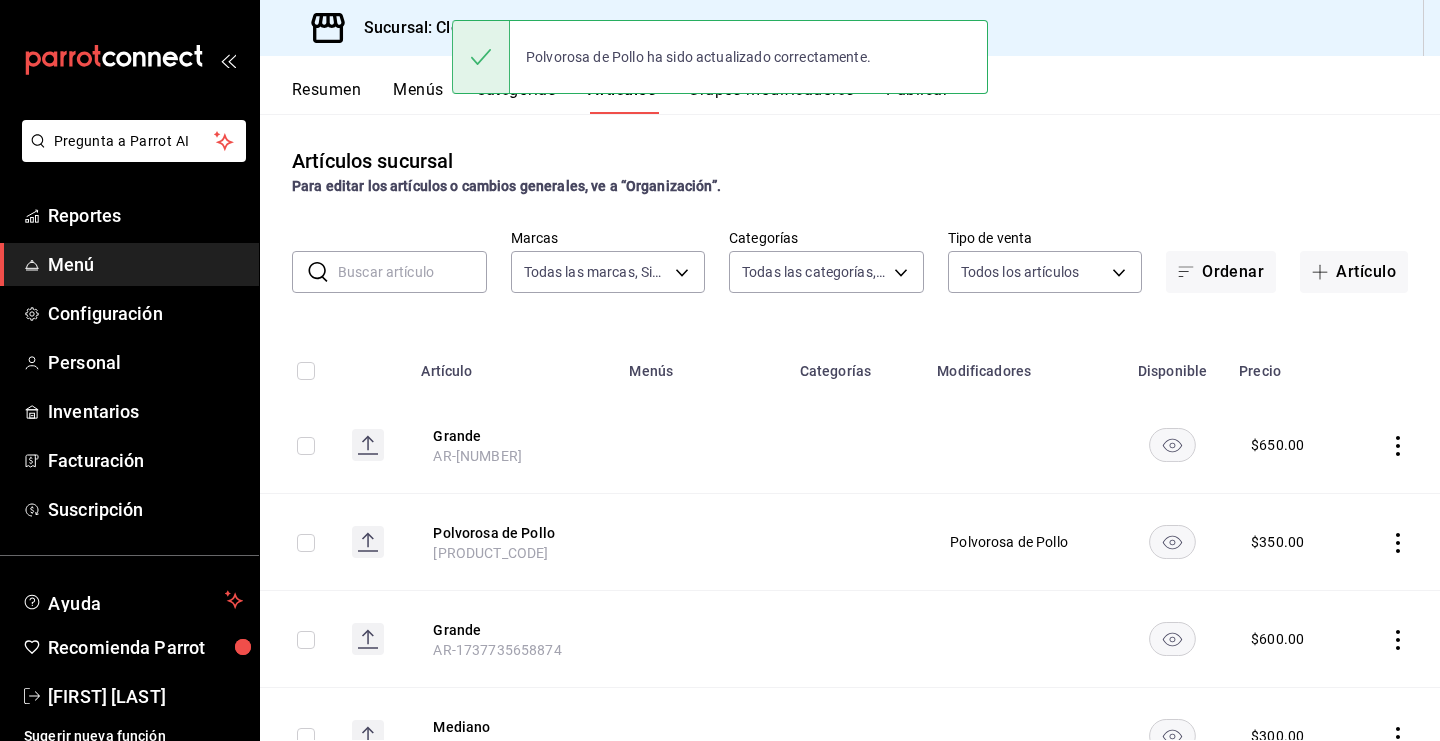 click on "Categorías" at bounding box center (516, 97) 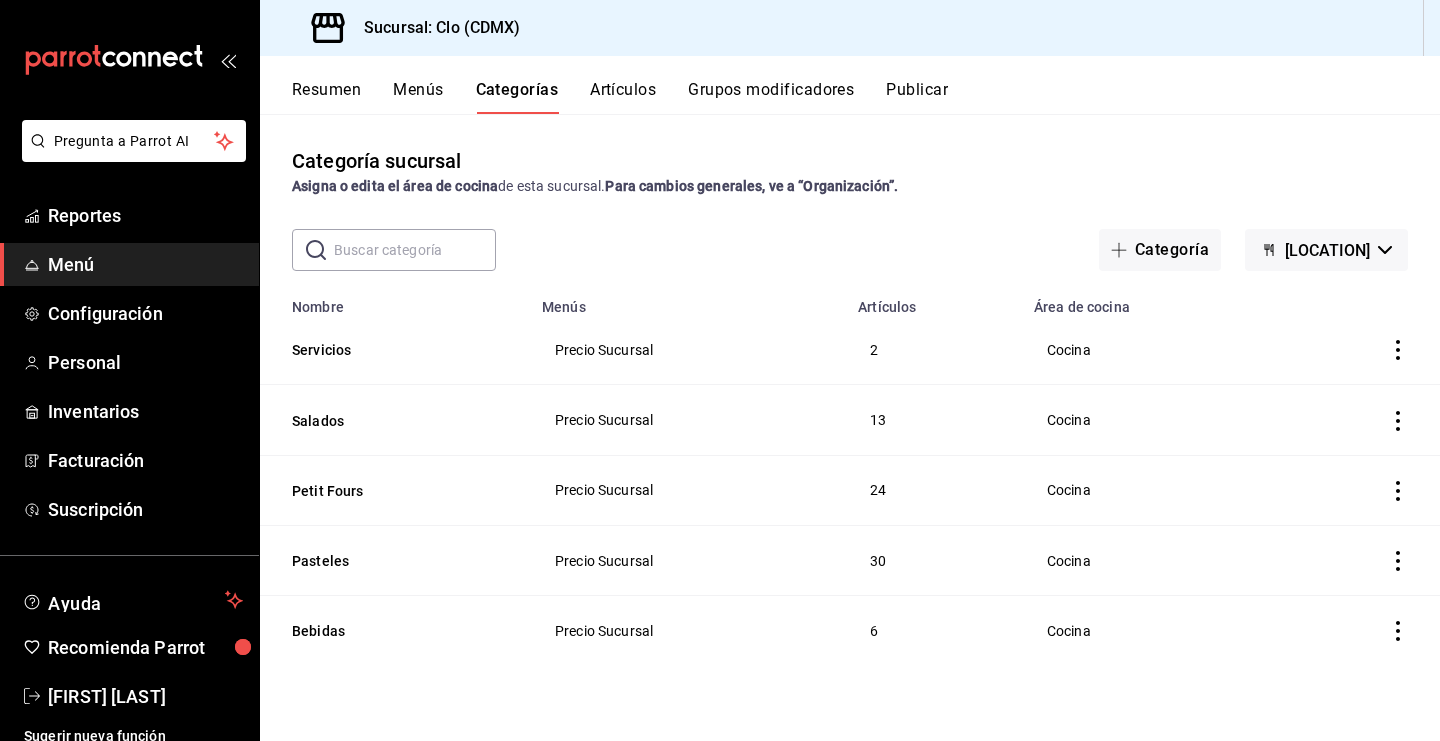 click at bounding box center [1359, 420] 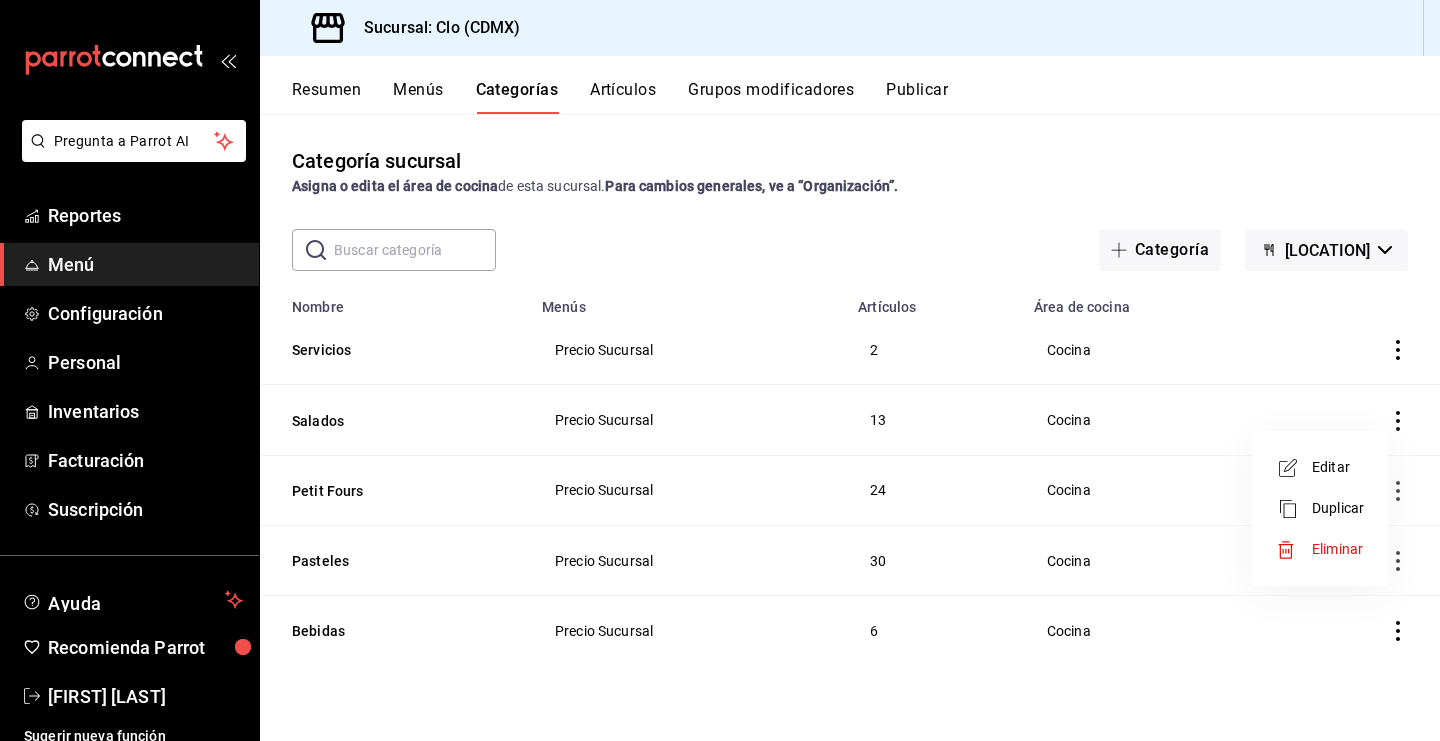 click on "Editar" at bounding box center (1320, 467) 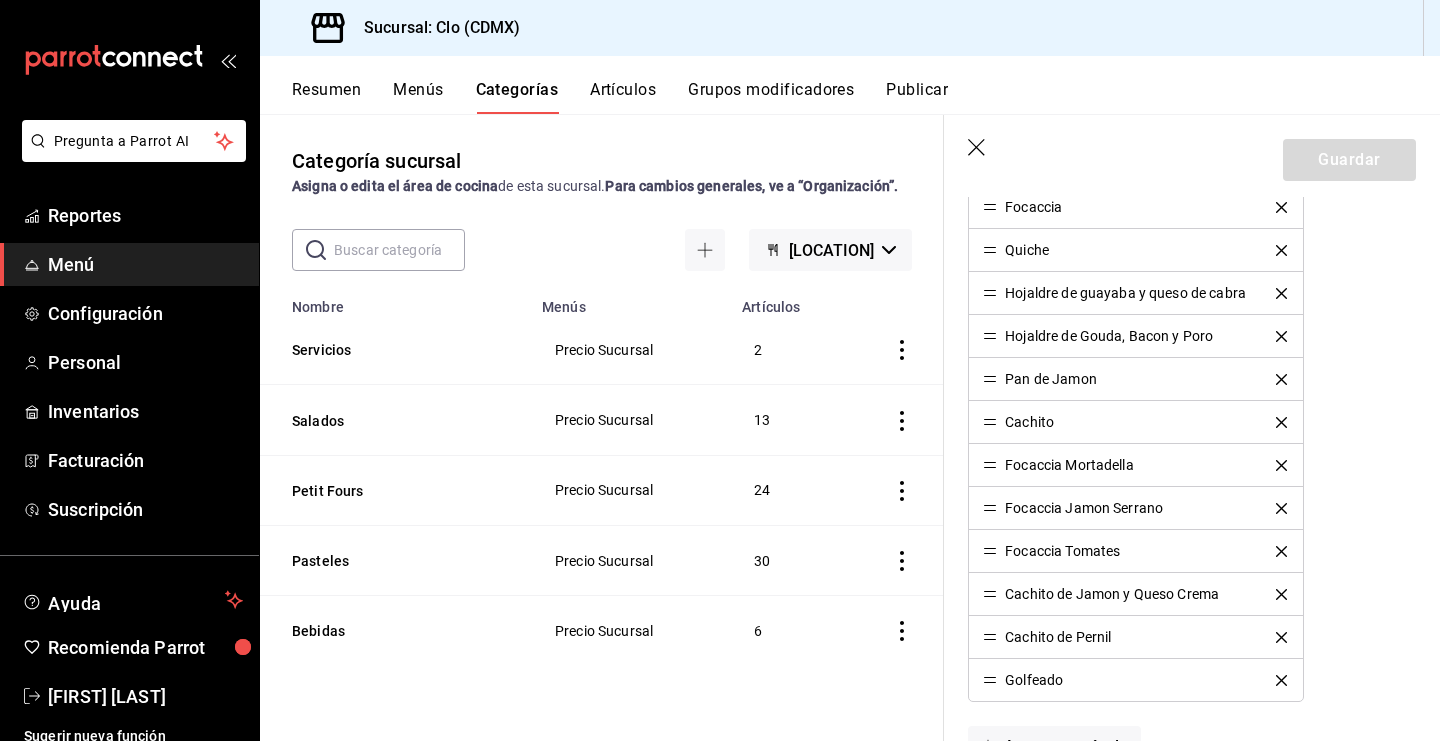 scroll, scrollTop: 737, scrollLeft: 0, axis: vertical 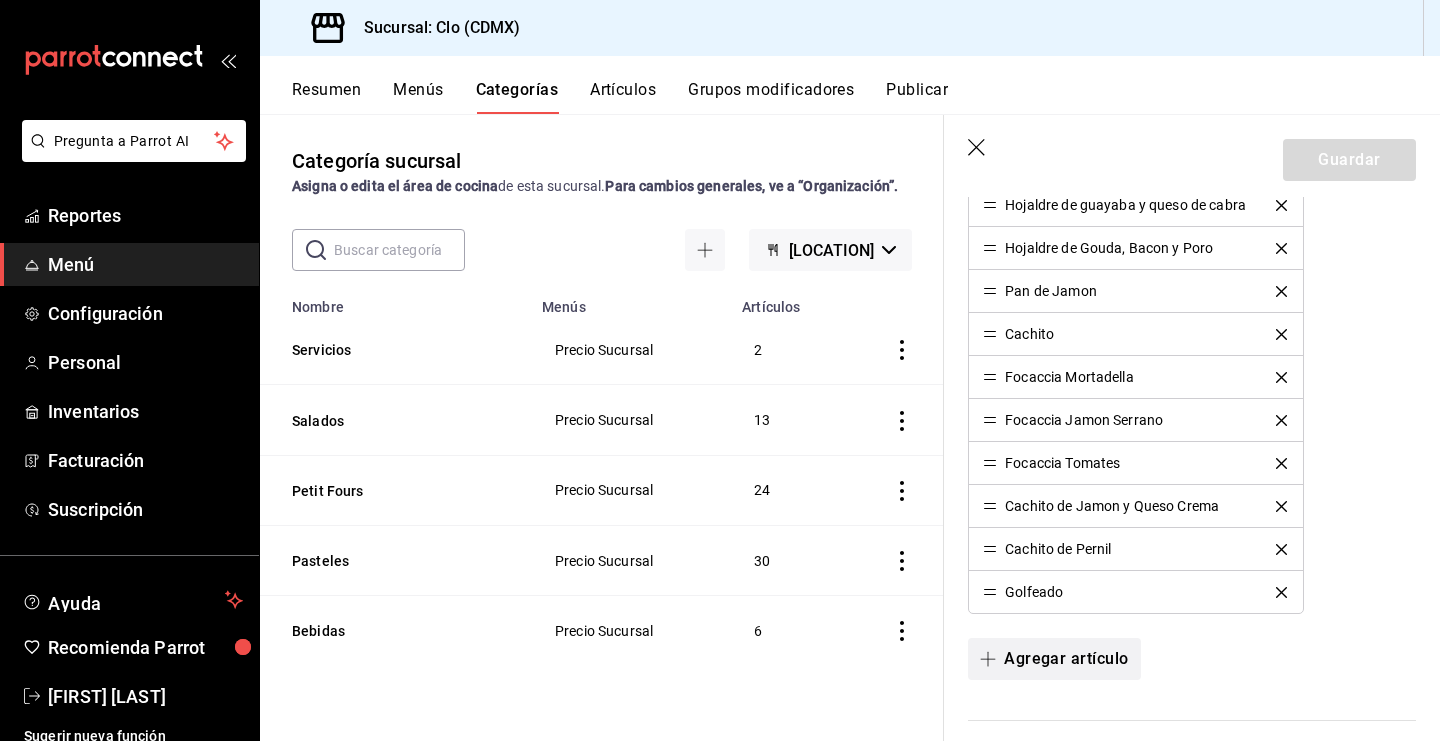 click on "Agregar artículo" at bounding box center [1054, 659] 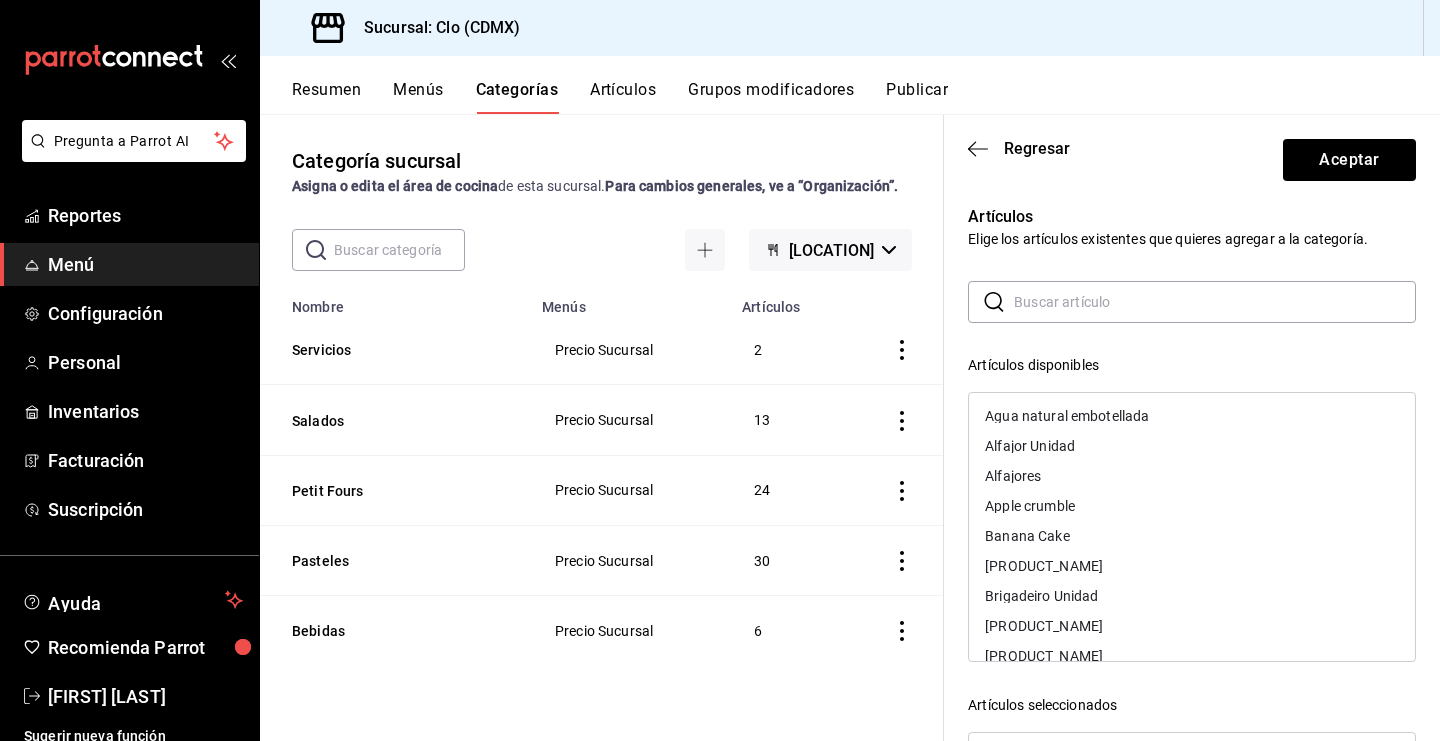 click at bounding box center (1215, 302) 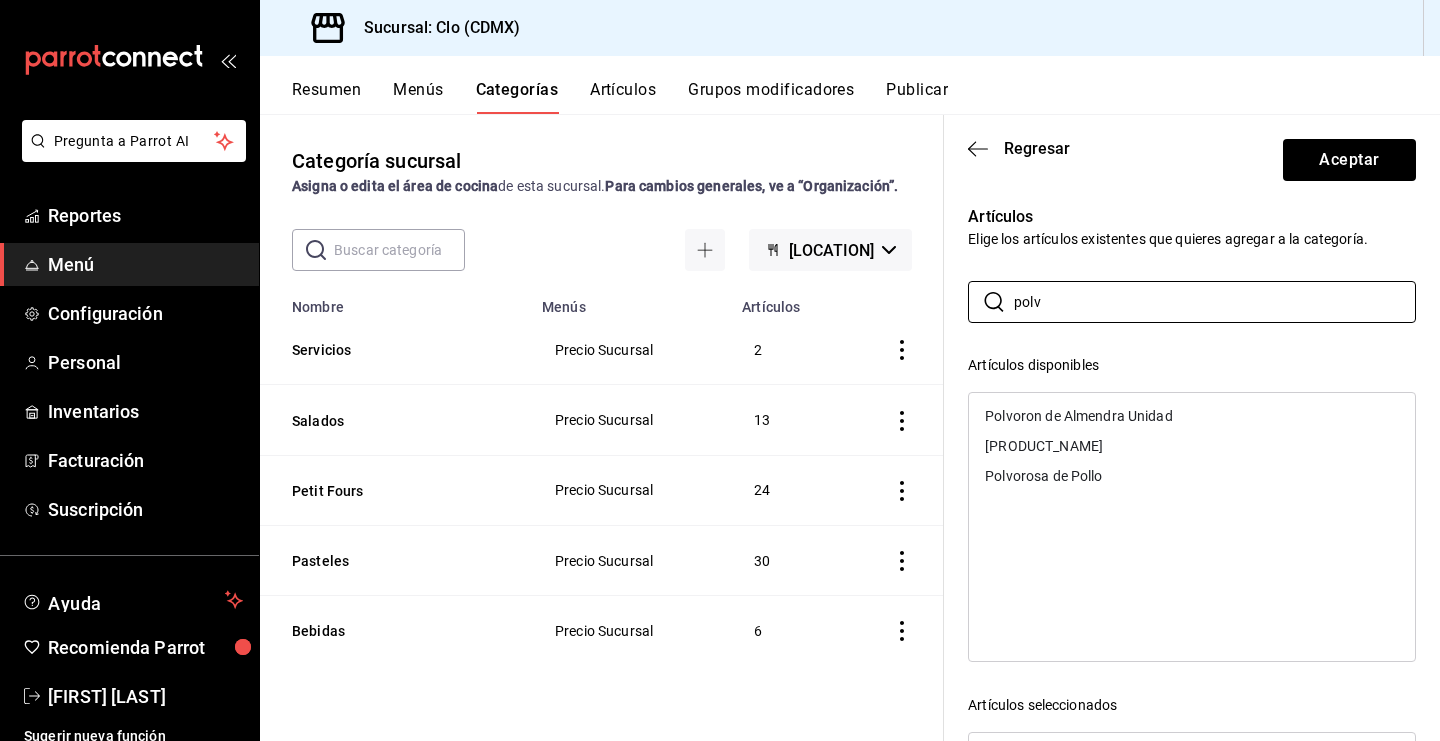 type on "polv" 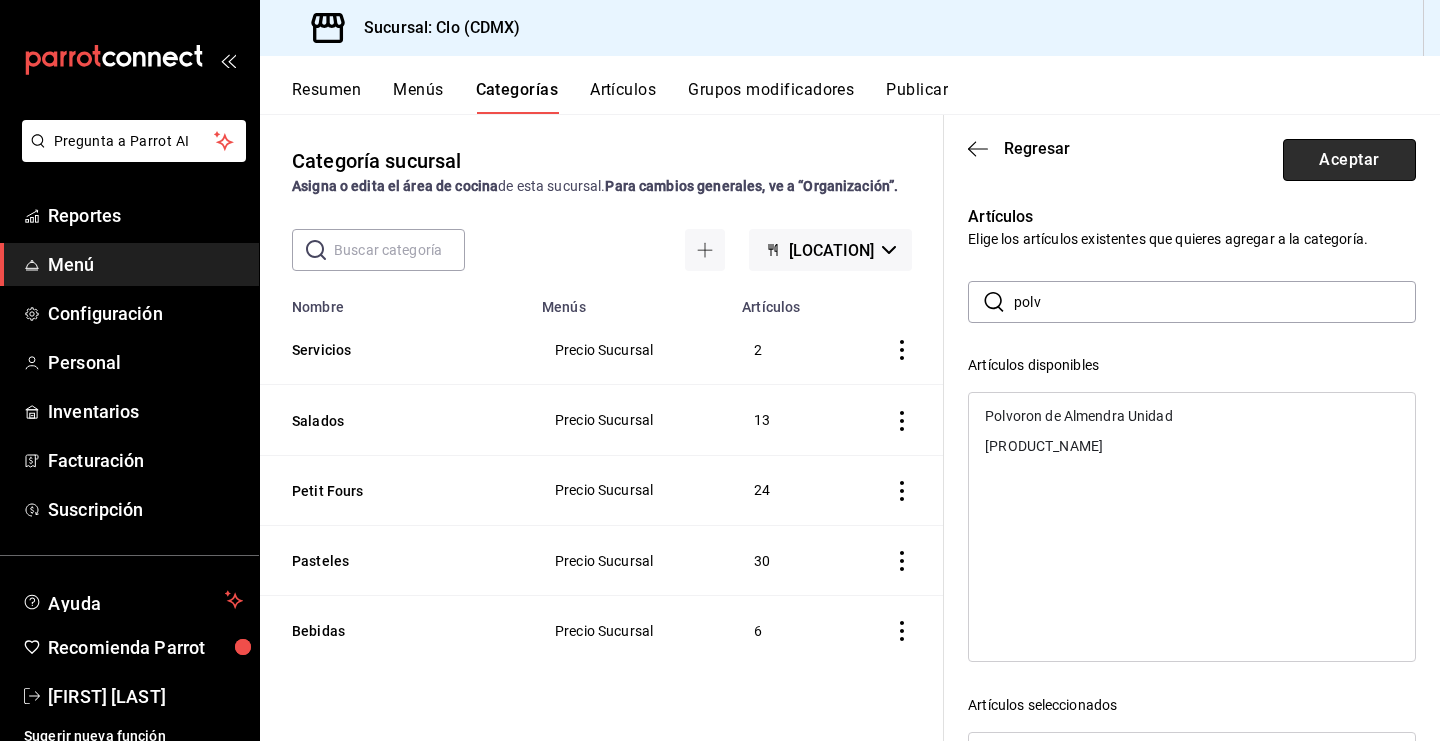 click on "Aceptar" at bounding box center (1349, 160) 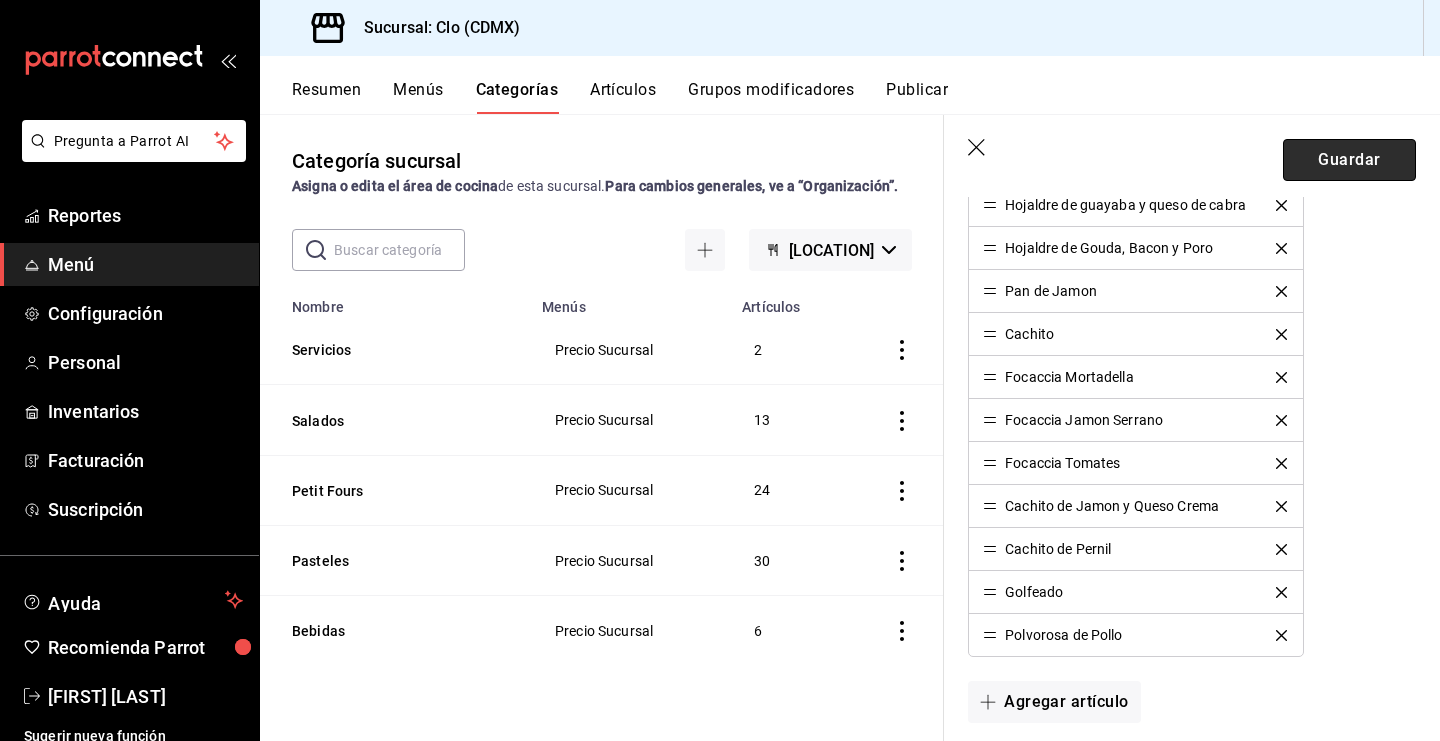click on "Guardar" at bounding box center [1349, 160] 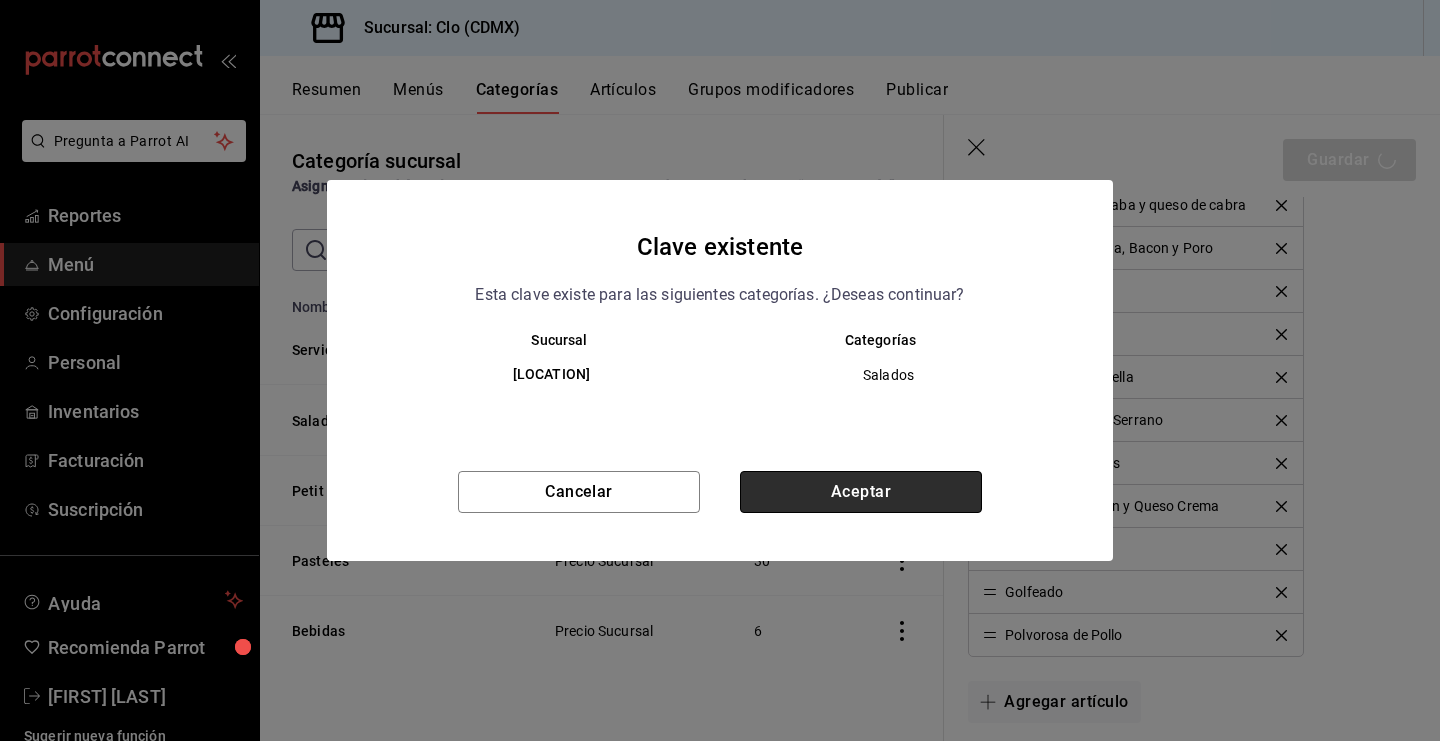 click on "Aceptar" at bounding box center [861, 492] 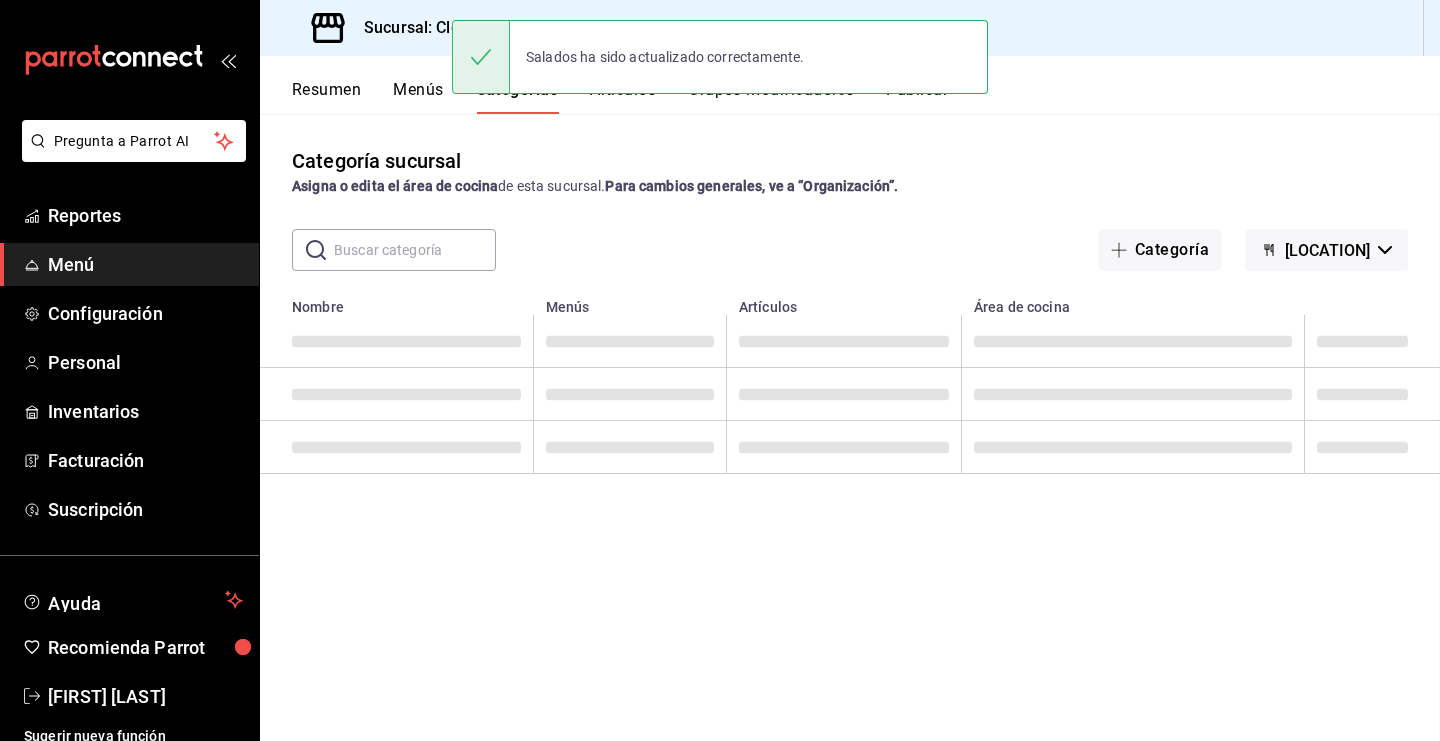 scroll, scrollTop: 0, scrollLeft: 0, axis: both 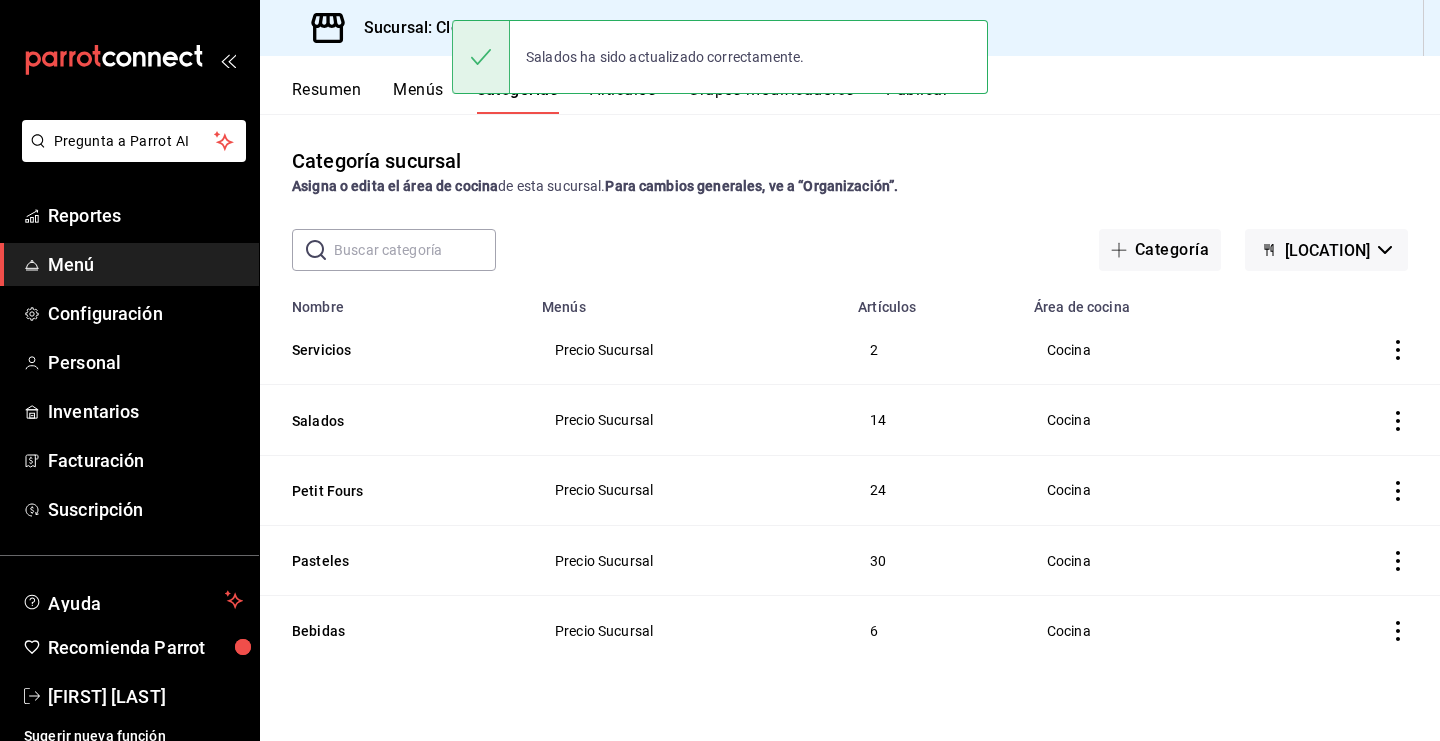 click on "Menús" at bounding box center [418, 97] 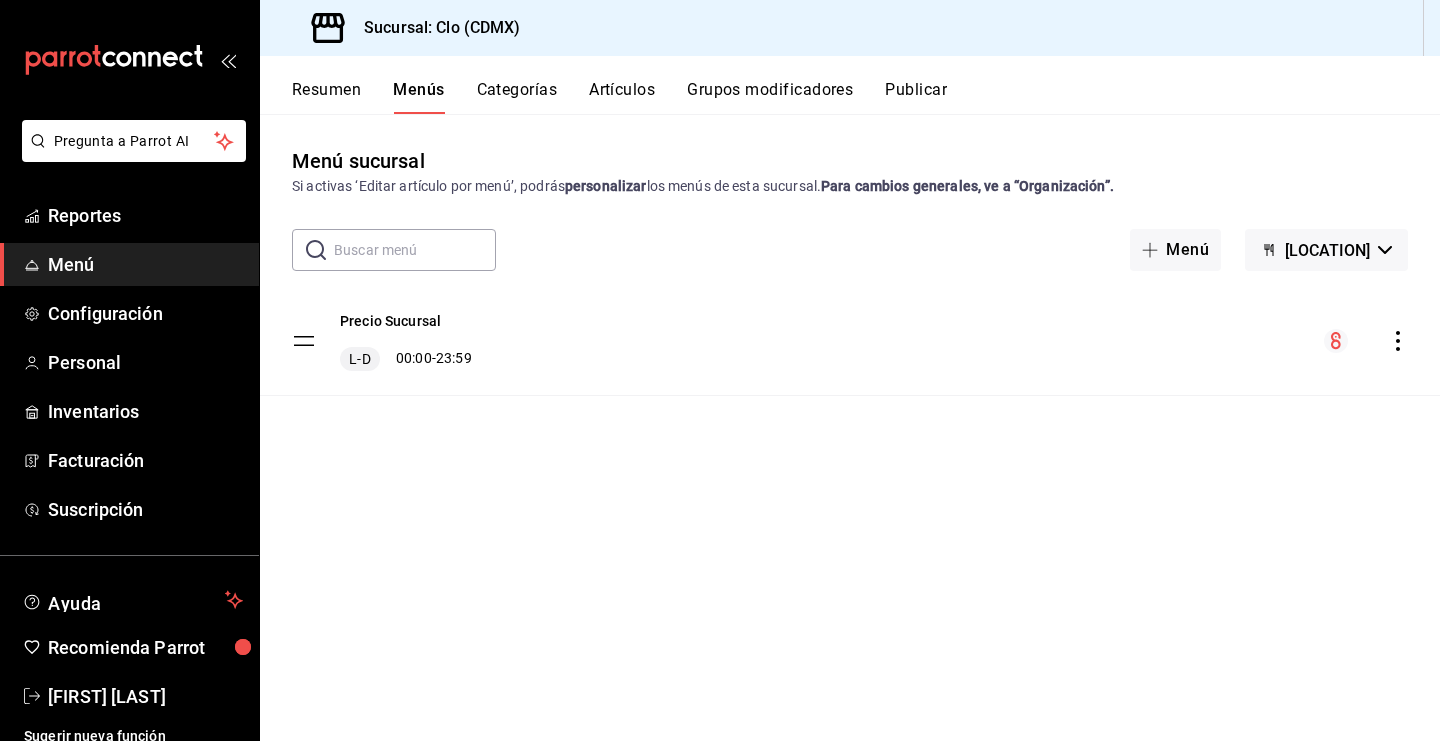 click on "Categorías" at bounding box center [517, 97] 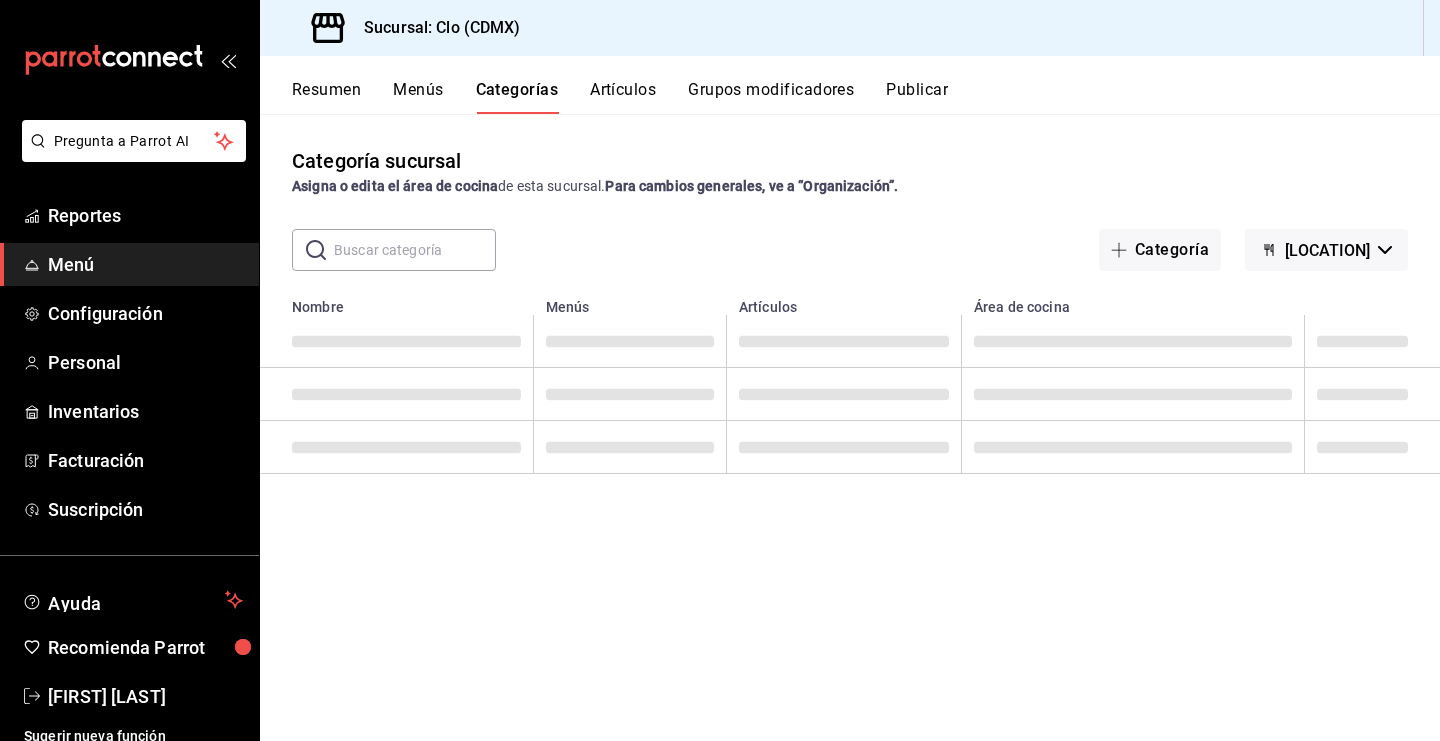 click on "Resumen" at bounding box center (326, 97) 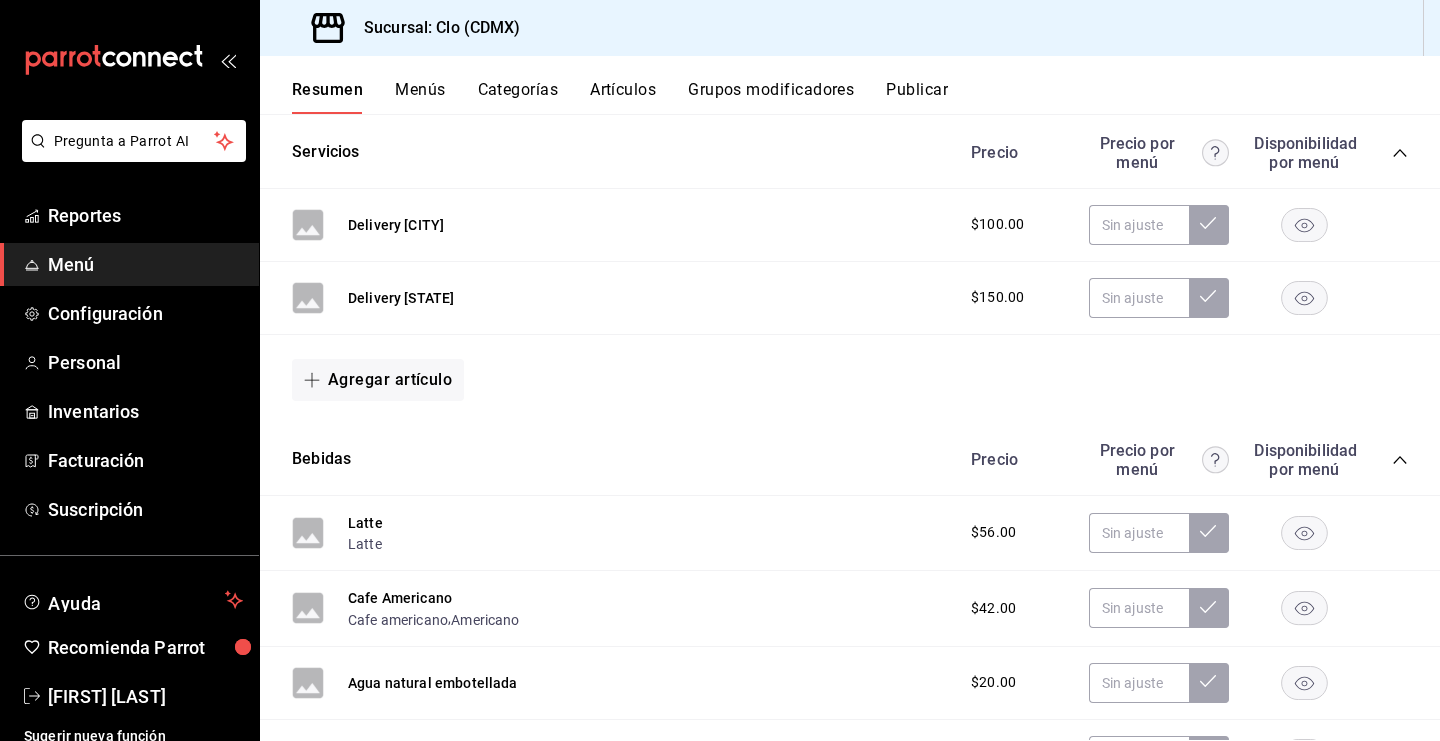 scroll, scrollTop: 0, scrollLeft: 0, axis: both 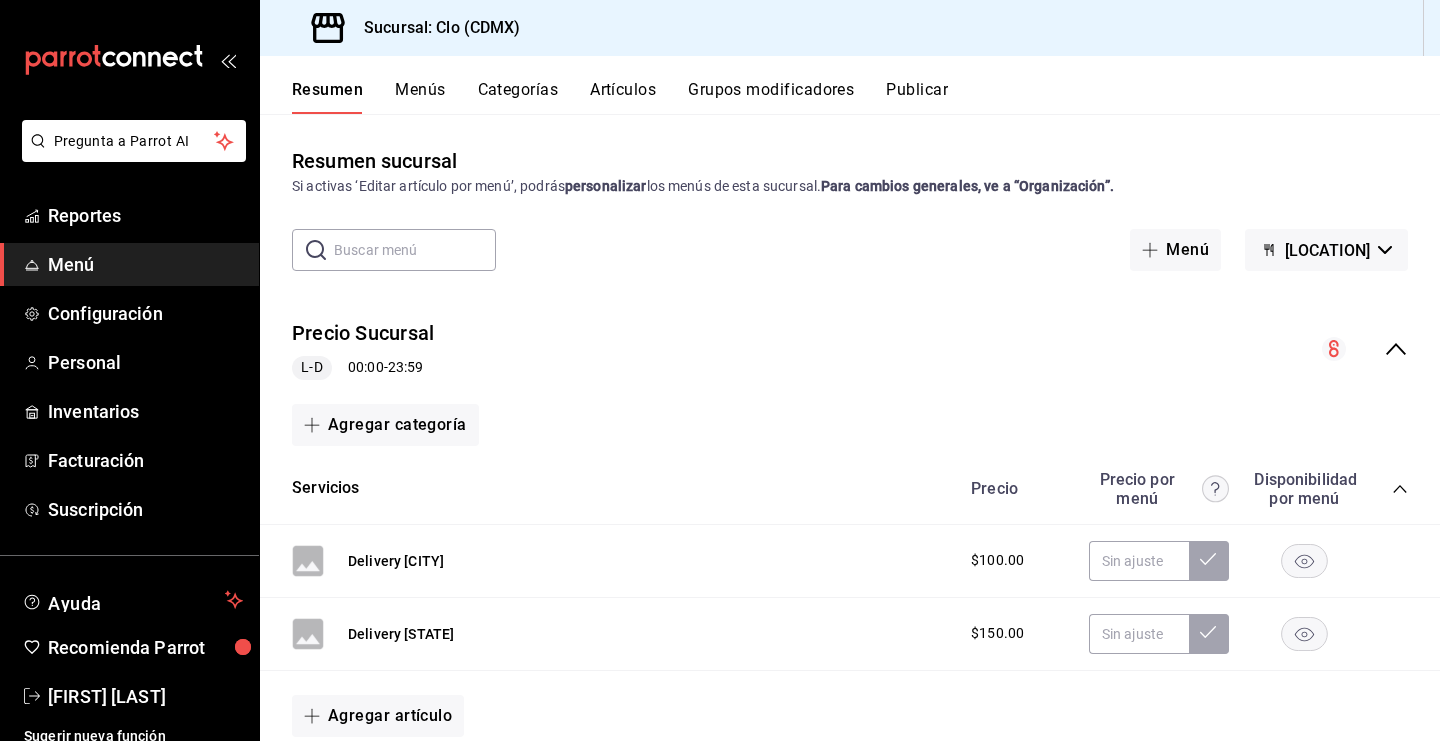 click on "Artículos" at bounding box center [623, 97] 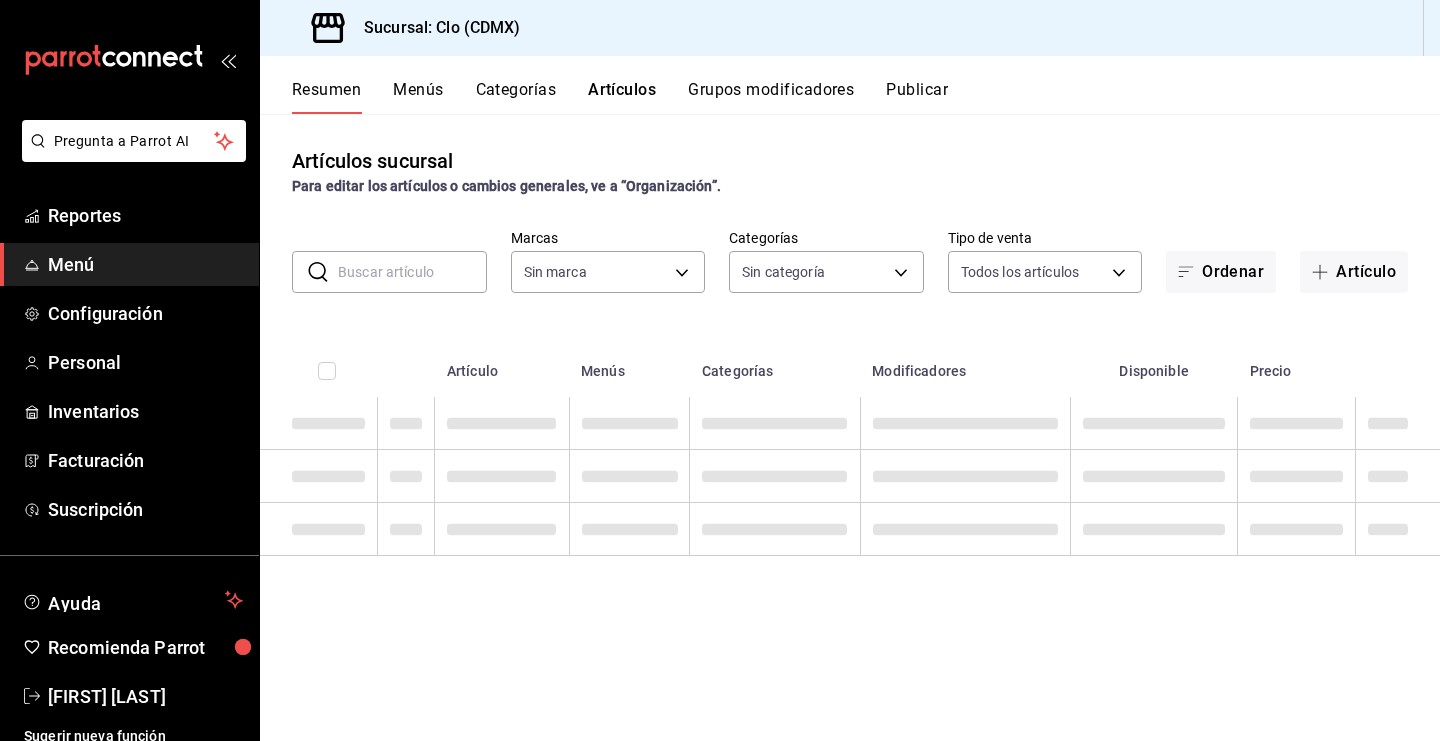 click on "Grupos modificadores" at bounding box center [771, 97] 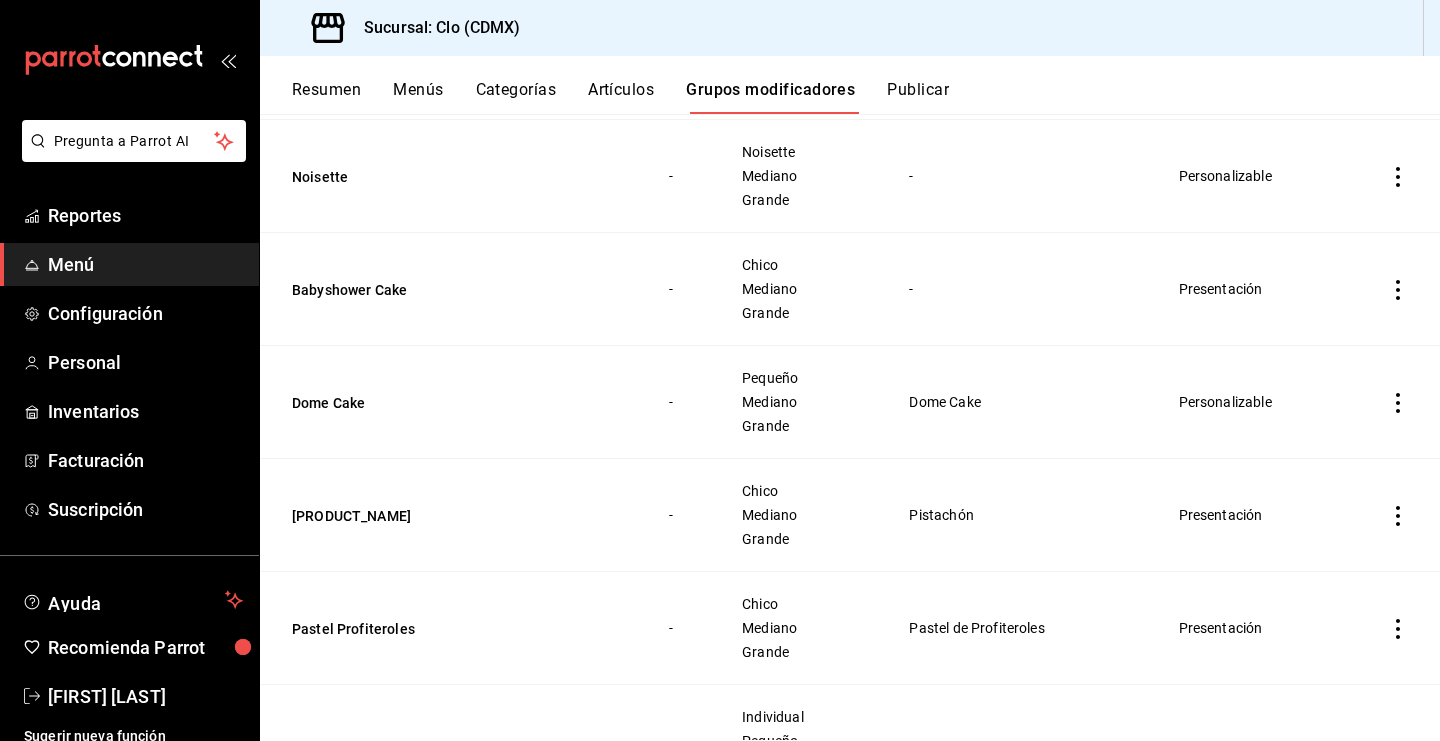 scroll, scrollTop: 0, scrollLeft: 0, axis: both 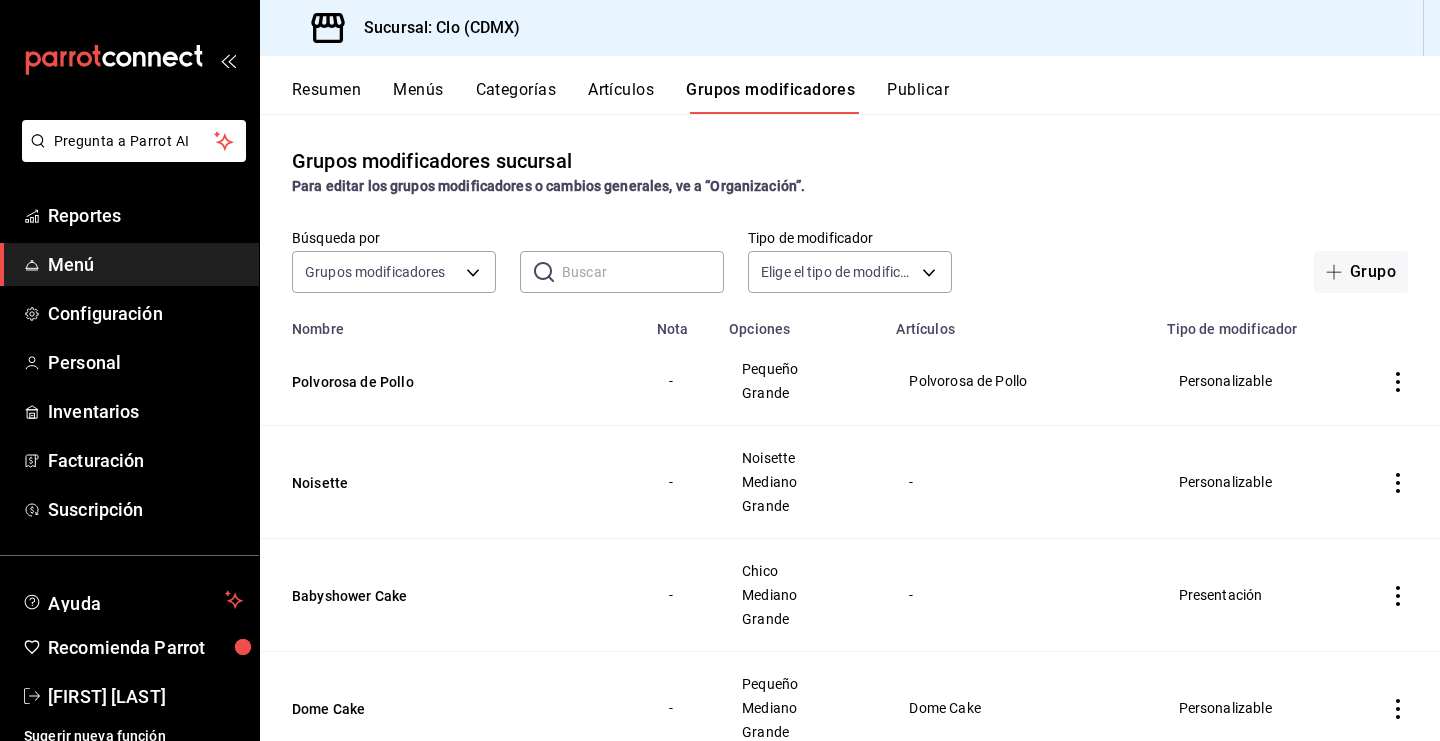 click at bounding box center (643, 272) 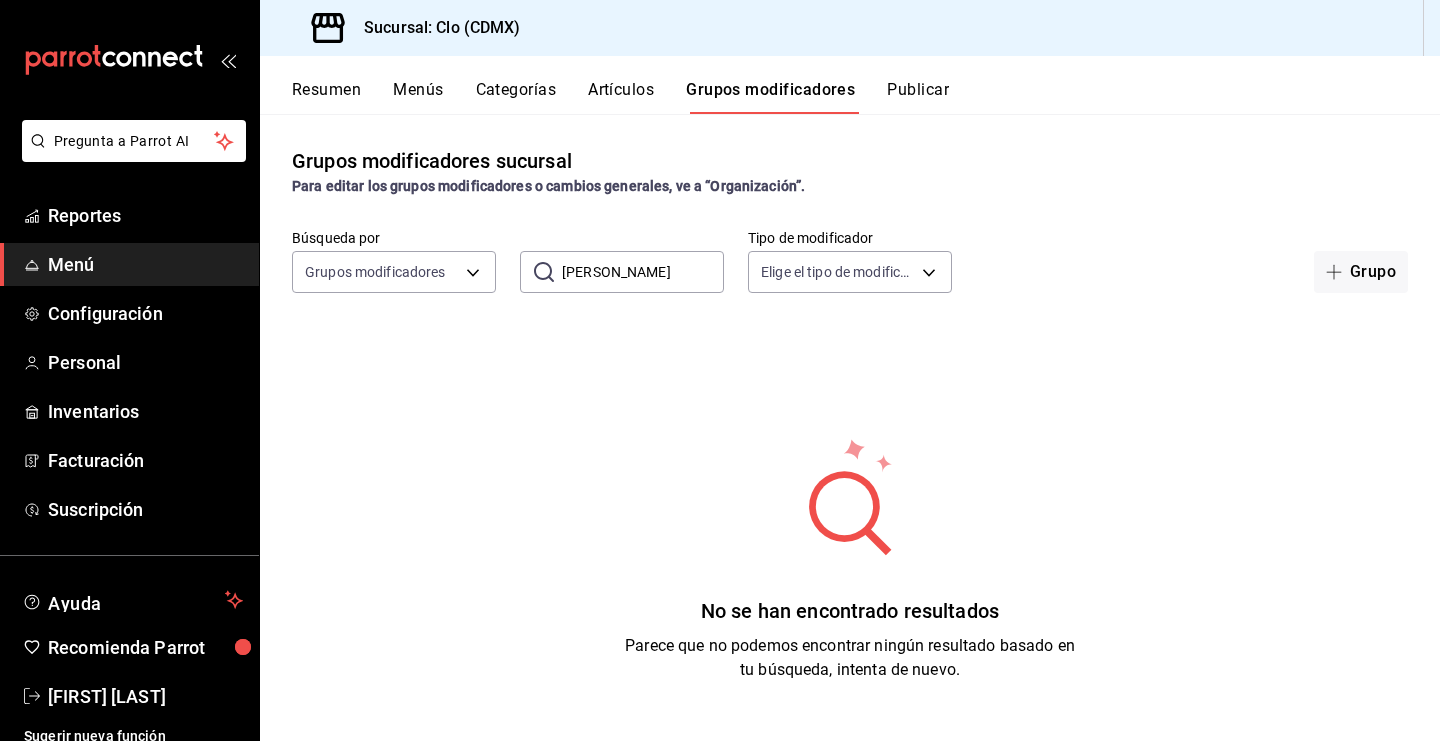 type on "m" 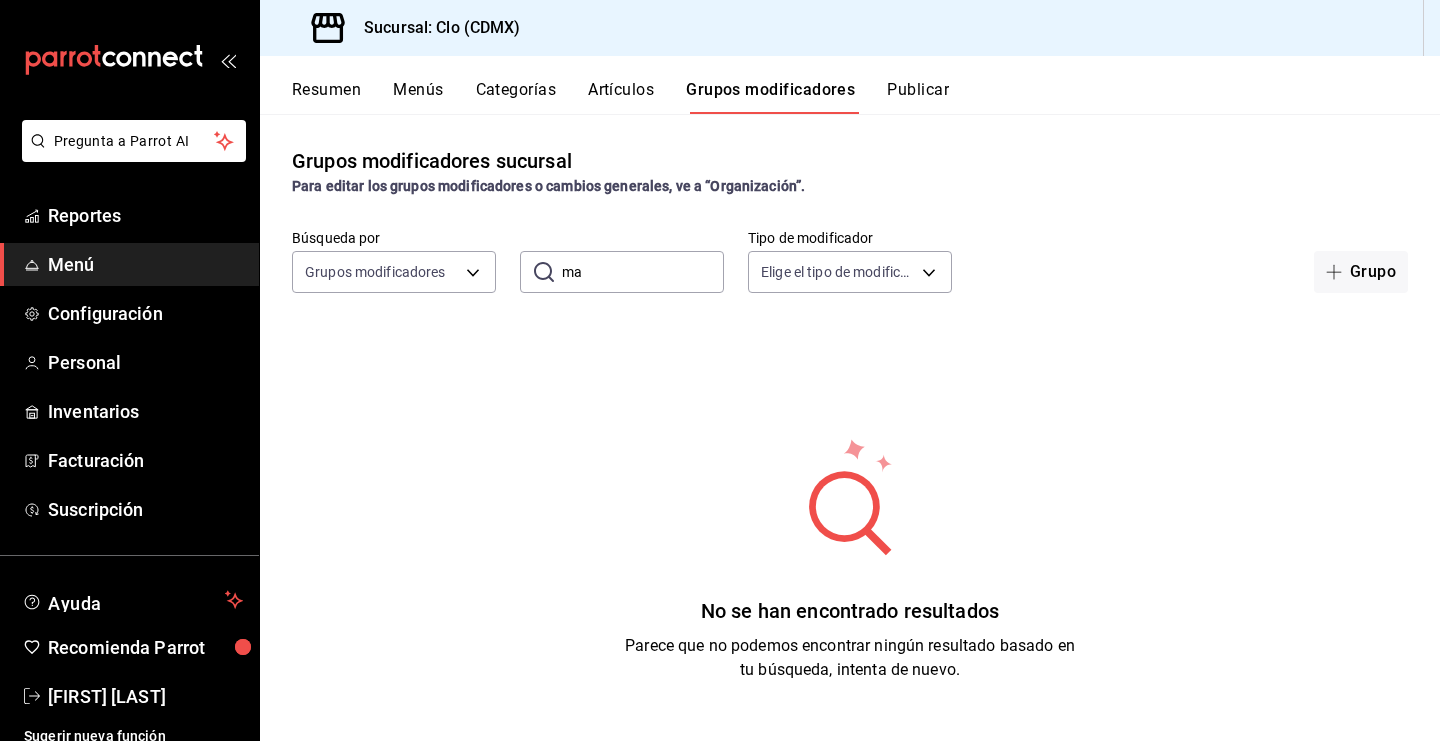type on "m" 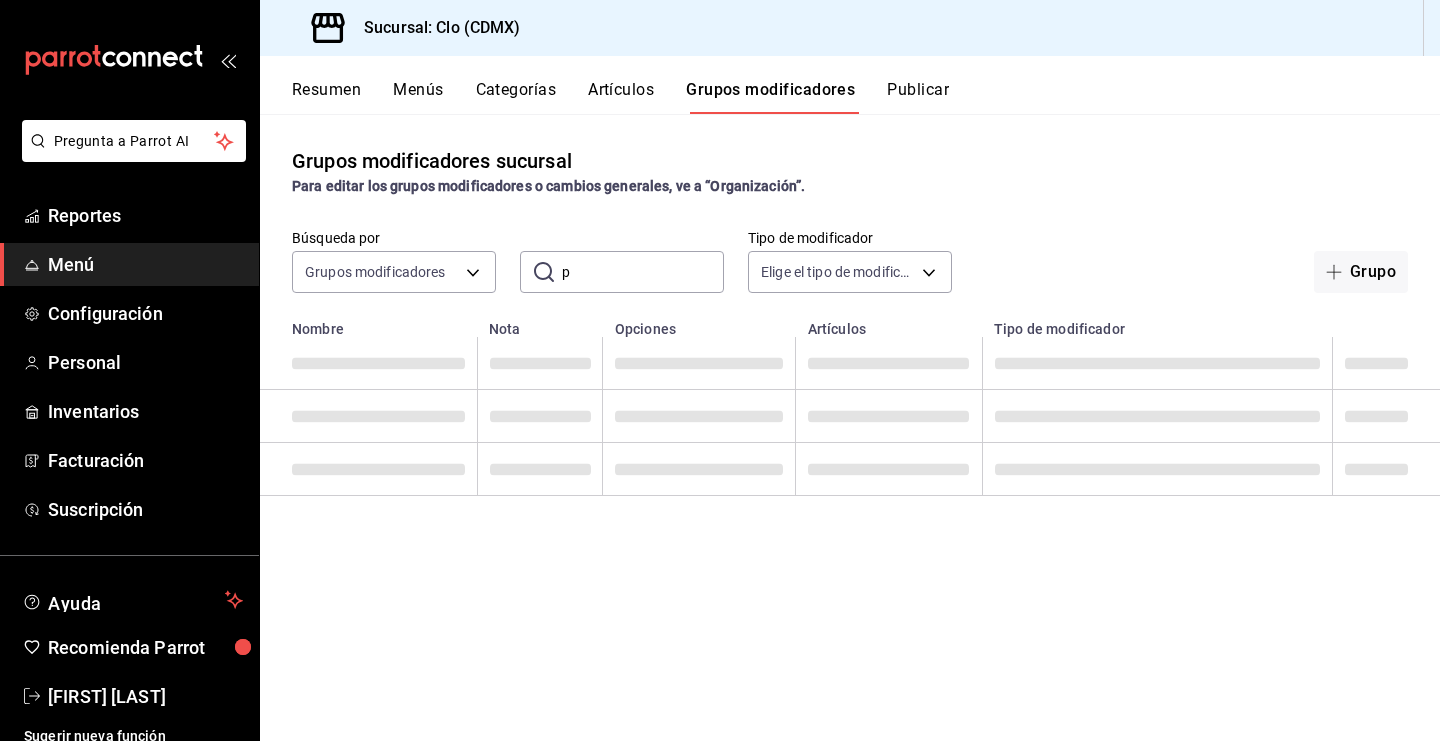 type on "pi" 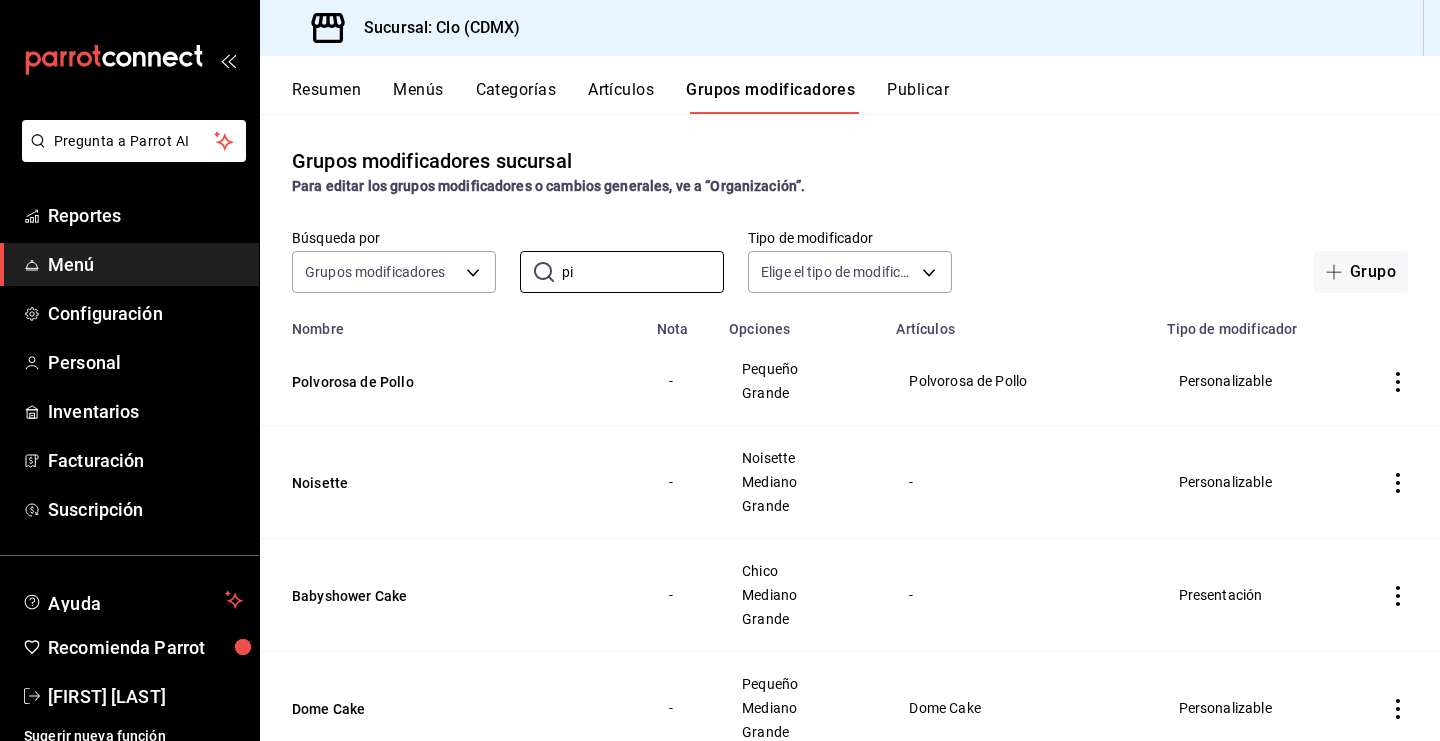click on "Artículos" at bounding box center [621, 97] 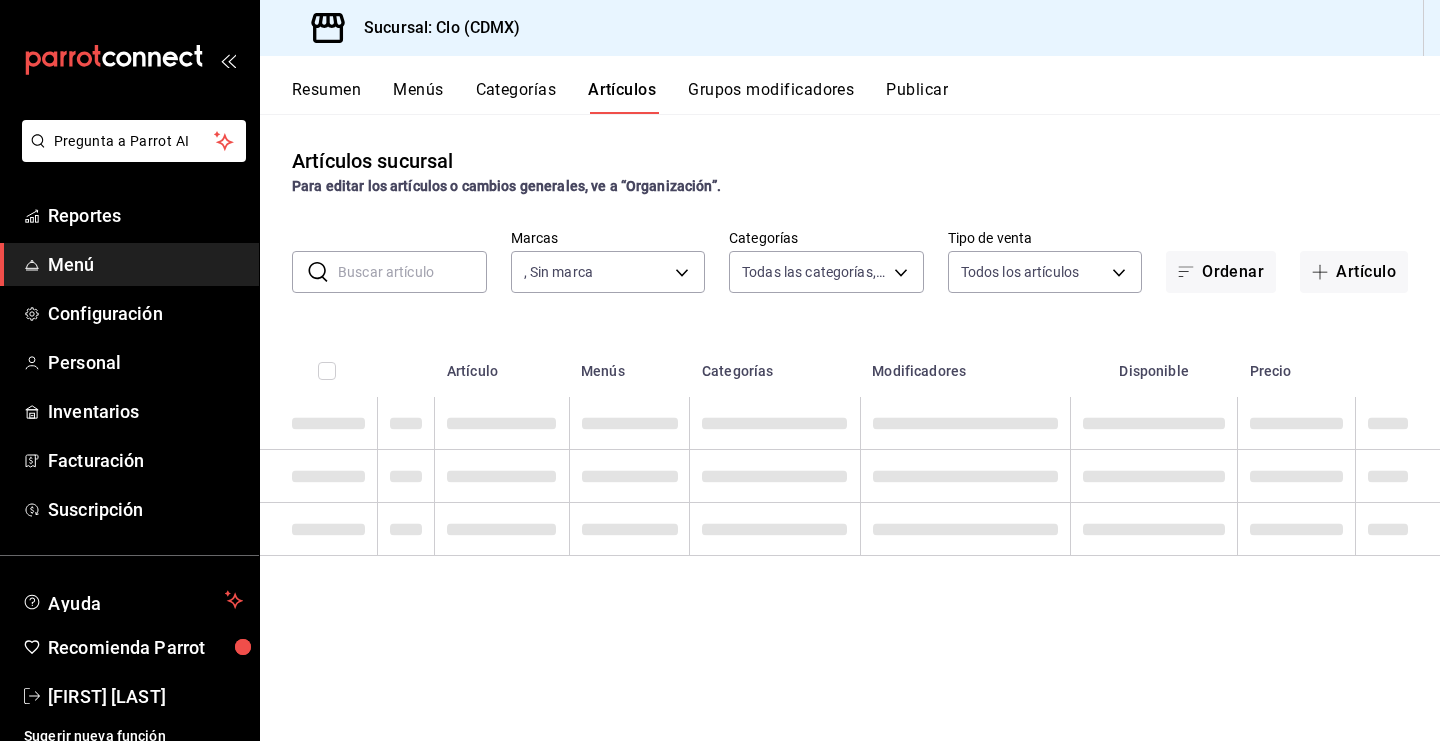 type 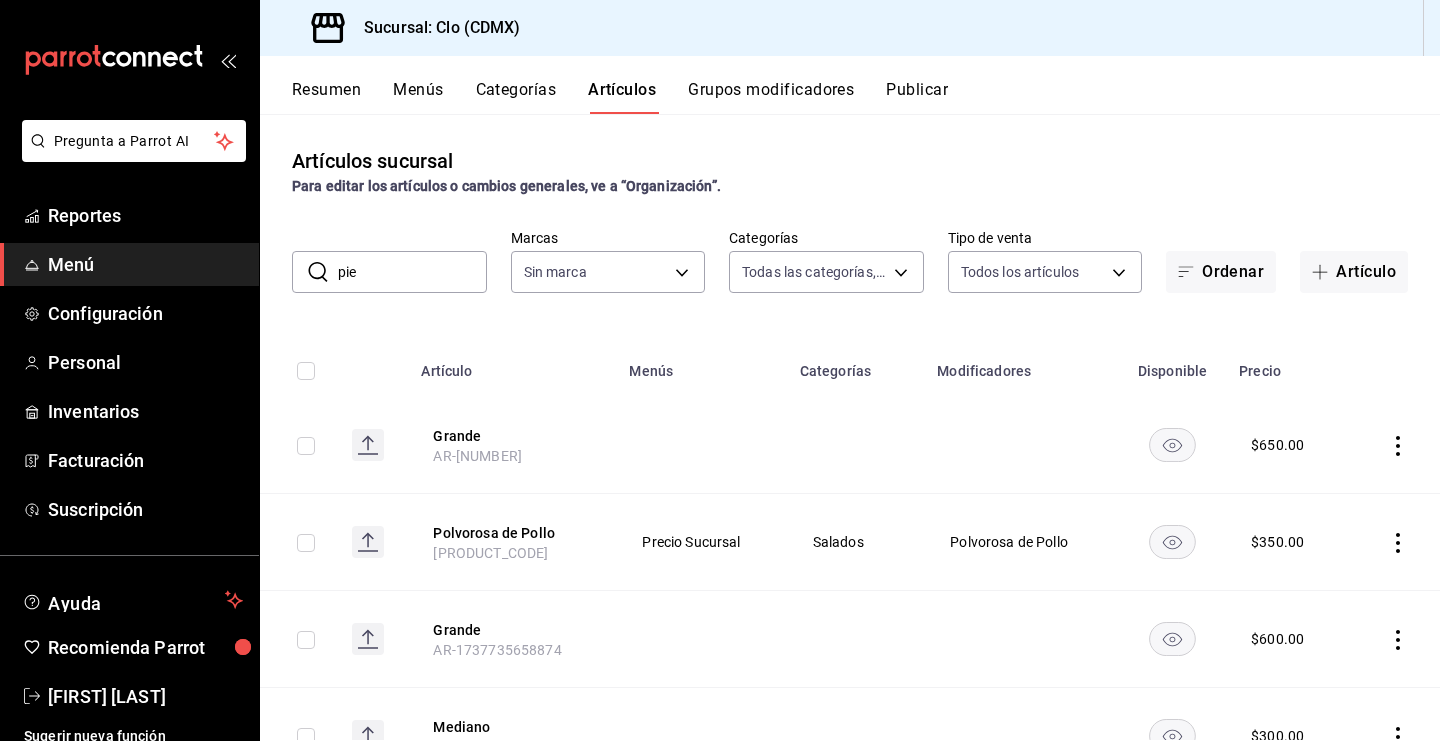 type on "pie" 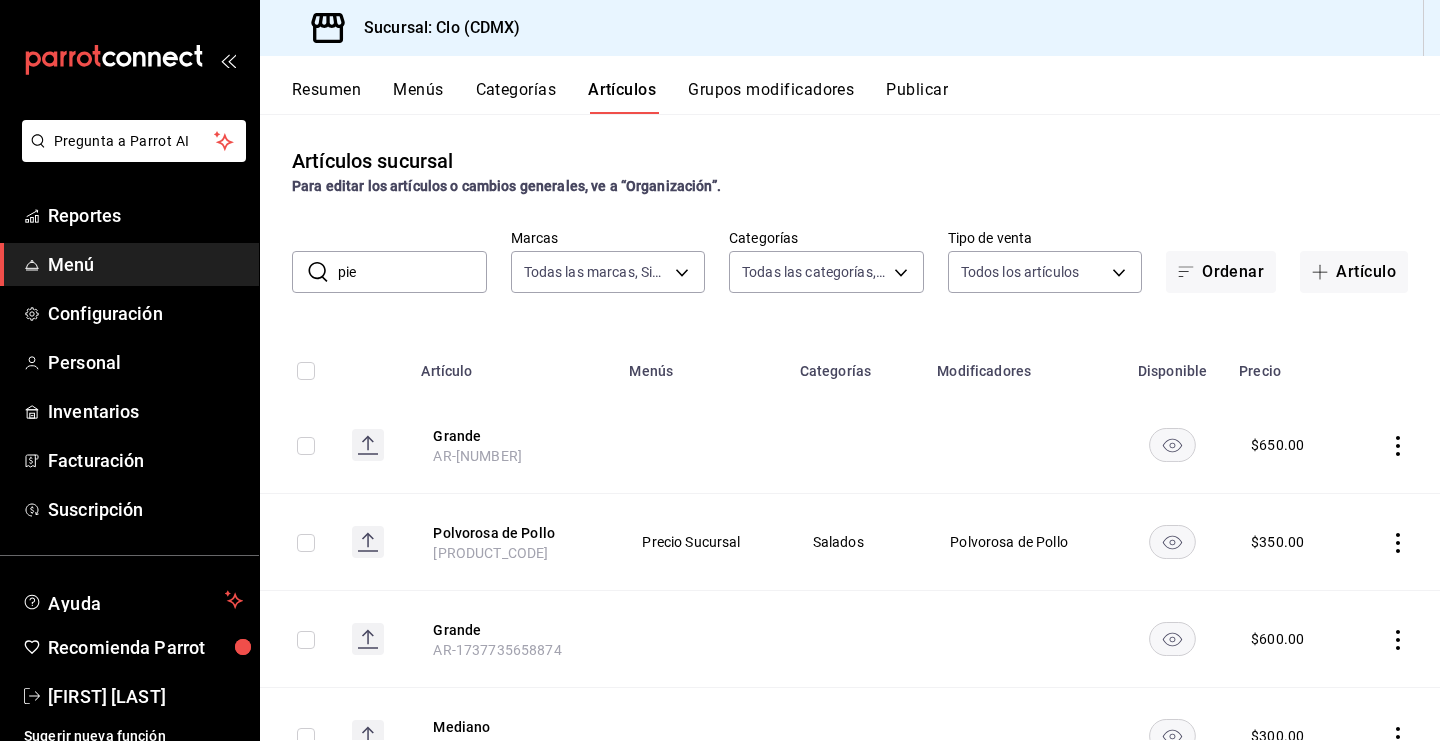 type on "ef5fc5fd-a408-48d0-ab3a-0c690a75b5cf" 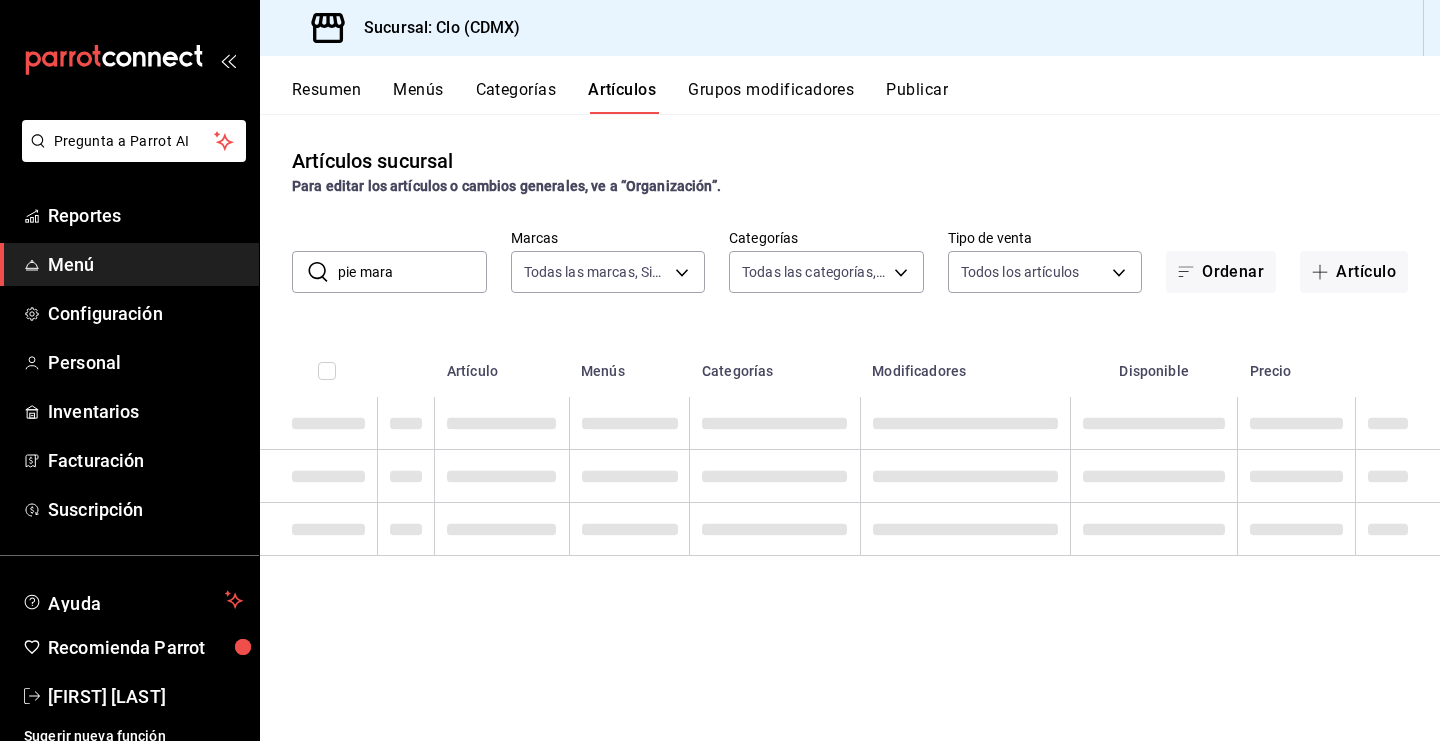 type on "pie marac" 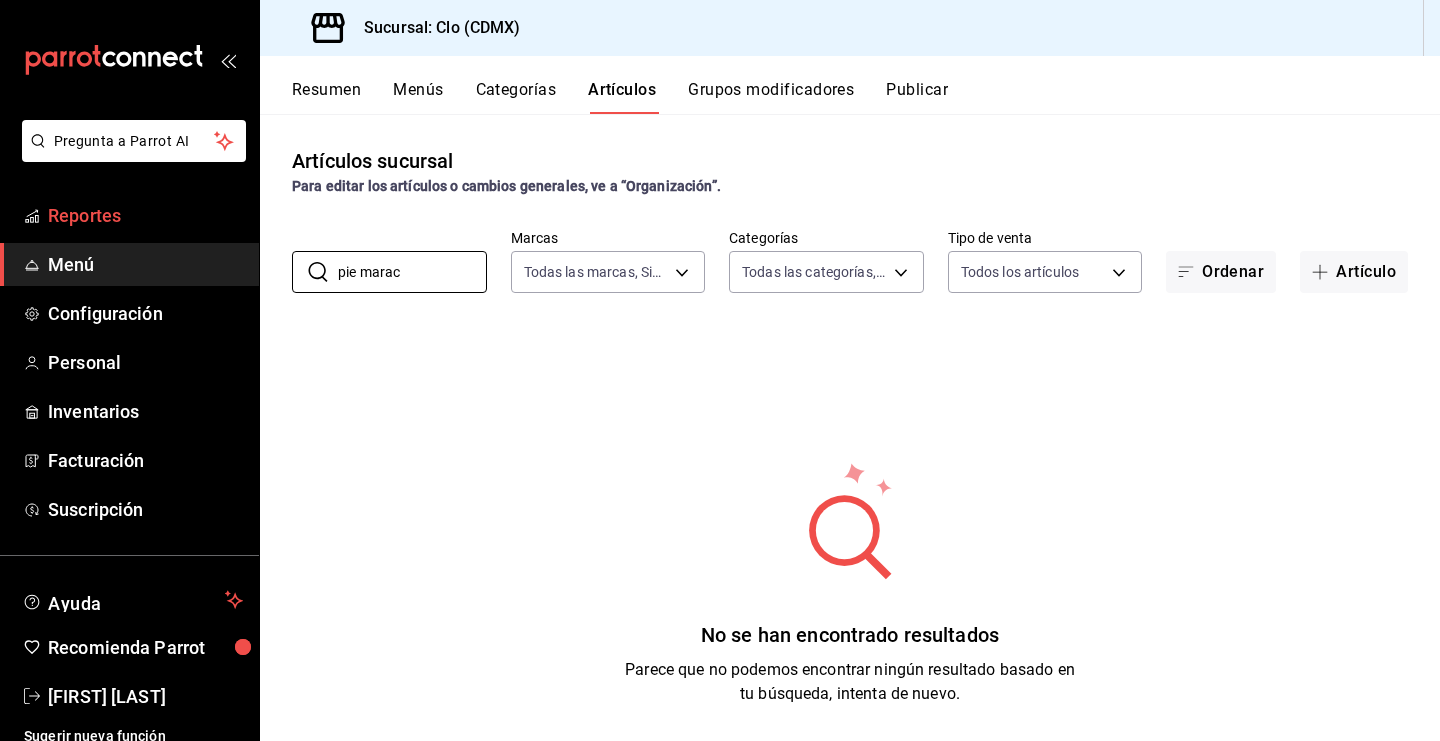 drag, startPoint x: 429, startPoint y: 272, endPoint x: 221, endPoint y: 204, distance: 218.83327 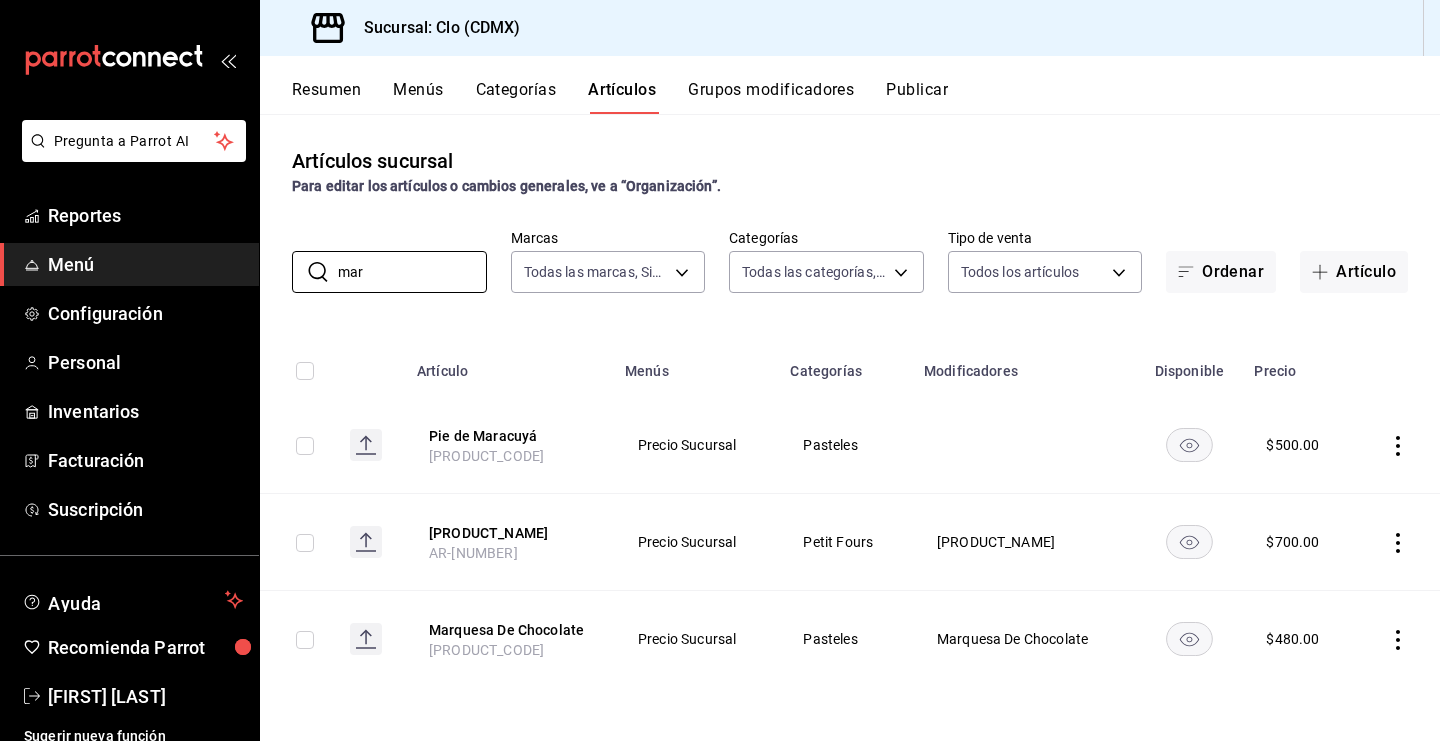 type on "mar" 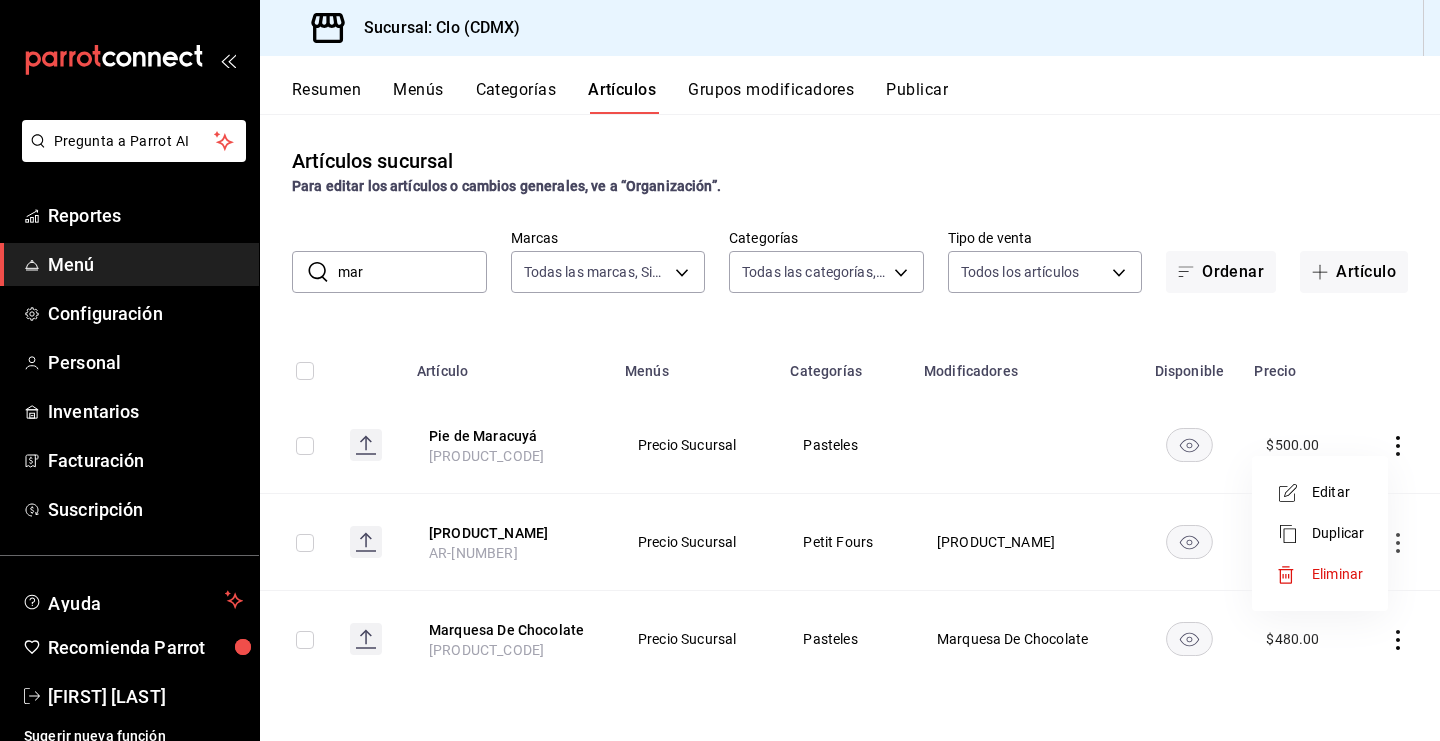 click on "Editar" at bounding box center [1338, 492] 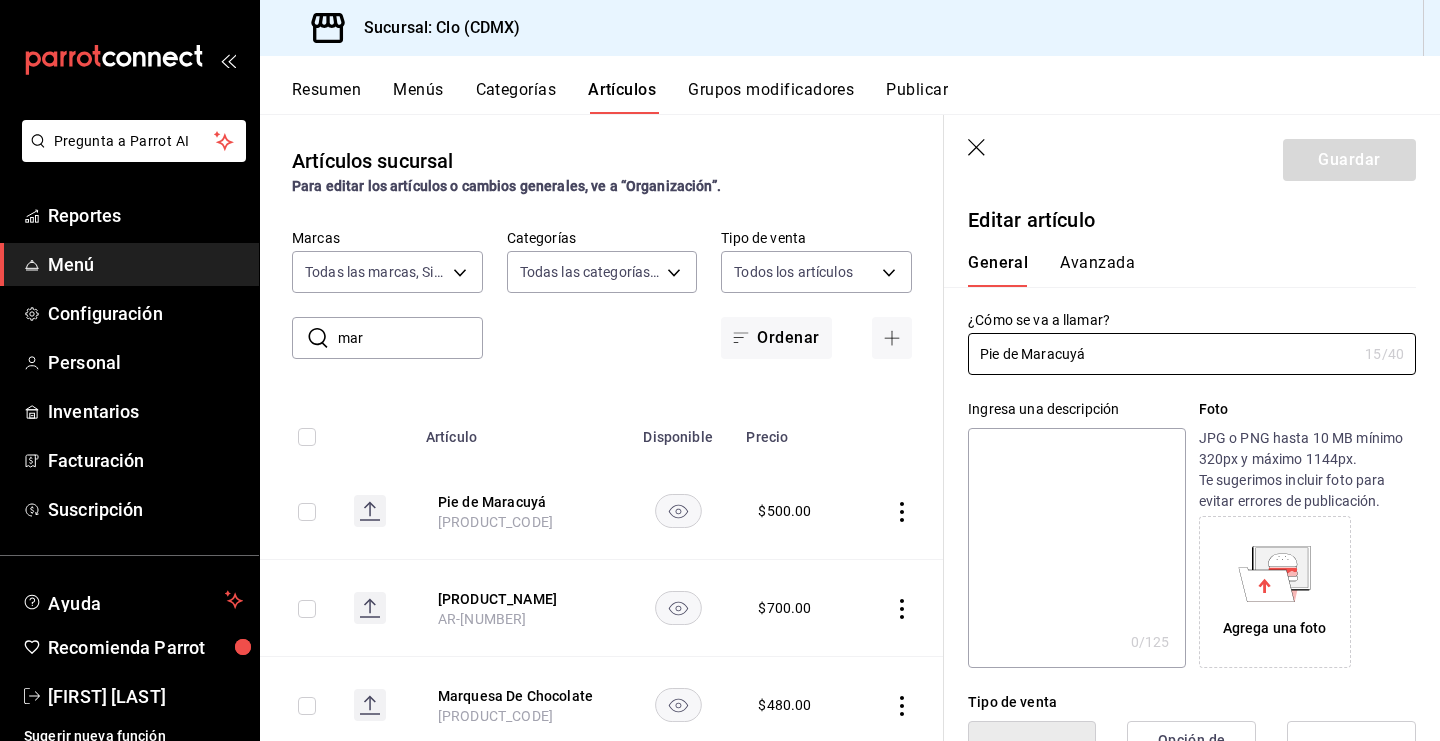 type on "$500.00" 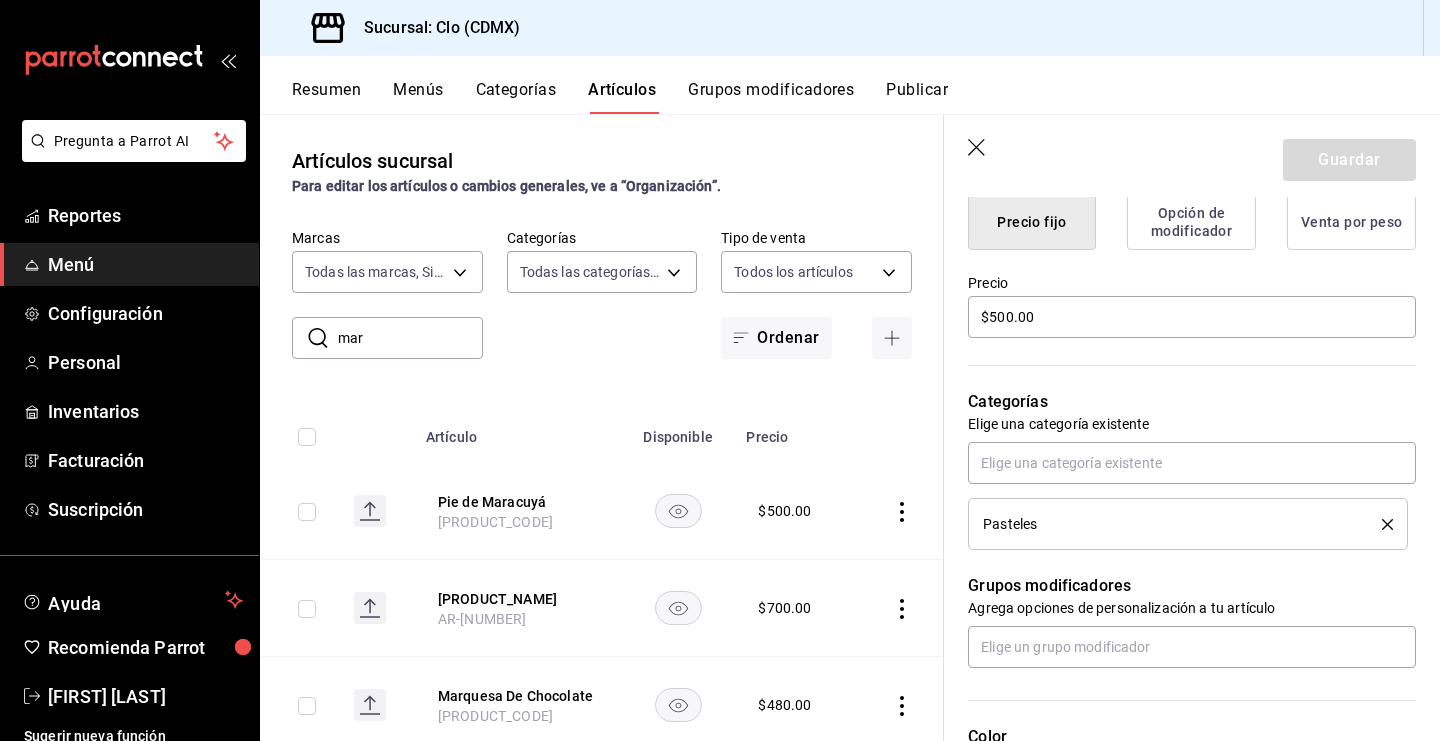 scroll, scrollTop: 519, scrollLeft: 0, axis: vertical 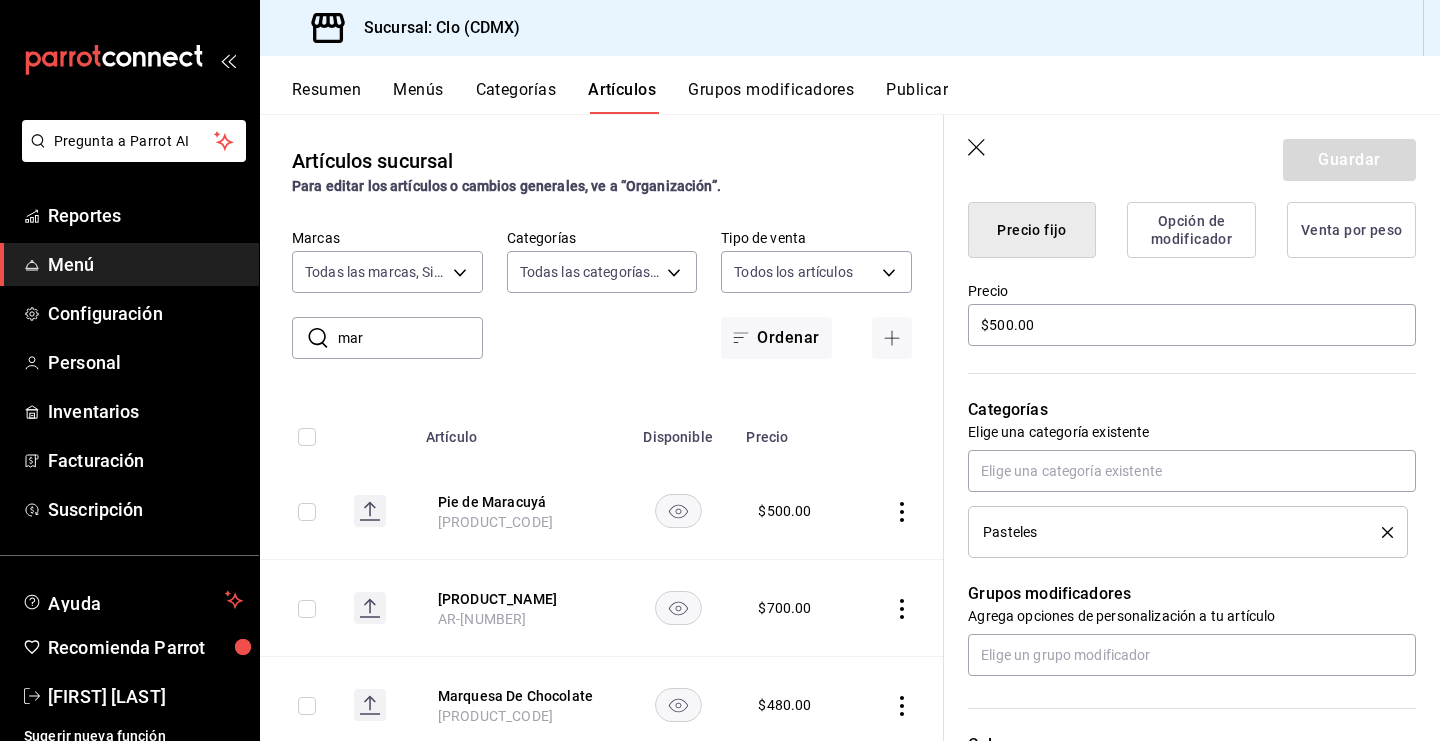 click on "Opción de modificador" at bounding box center [1191, 230] 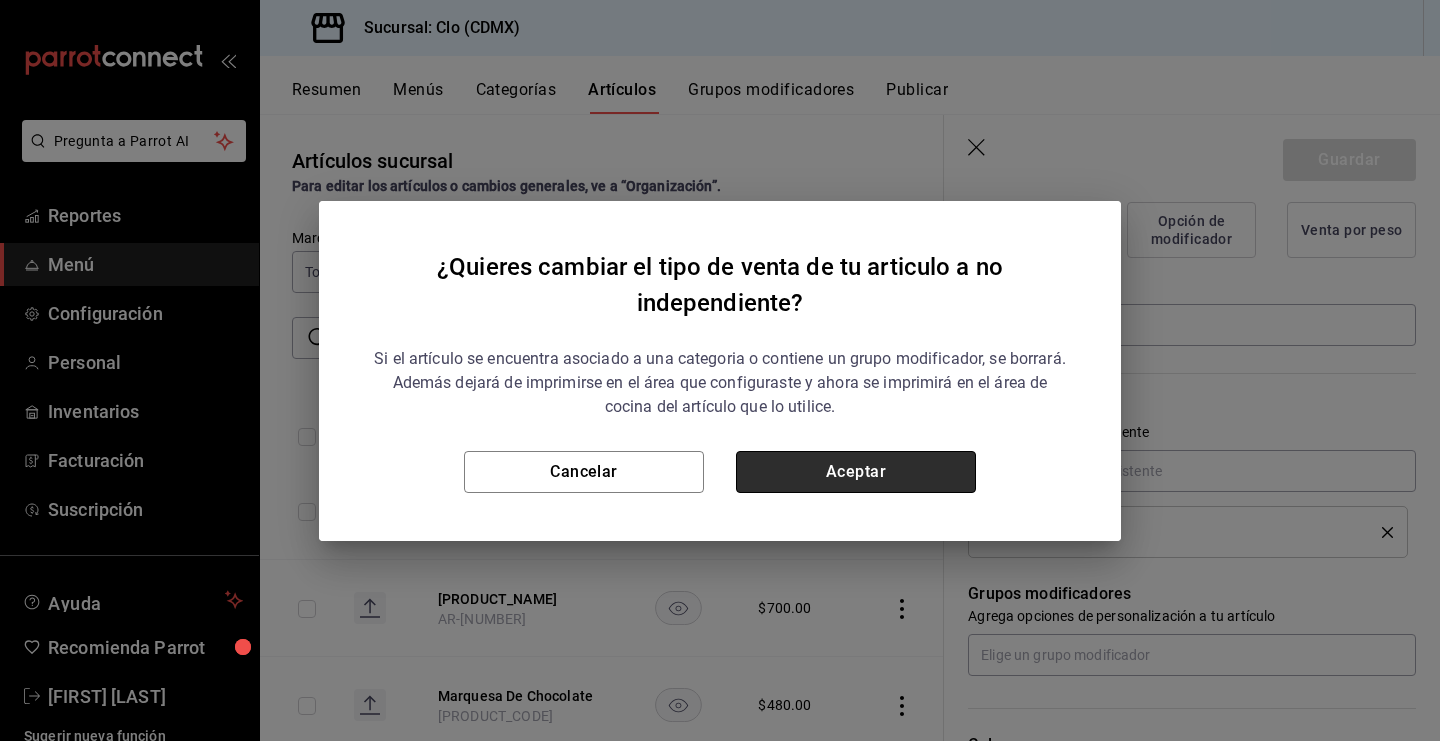 click on "Aceptar" at bounding box center [856, 472] 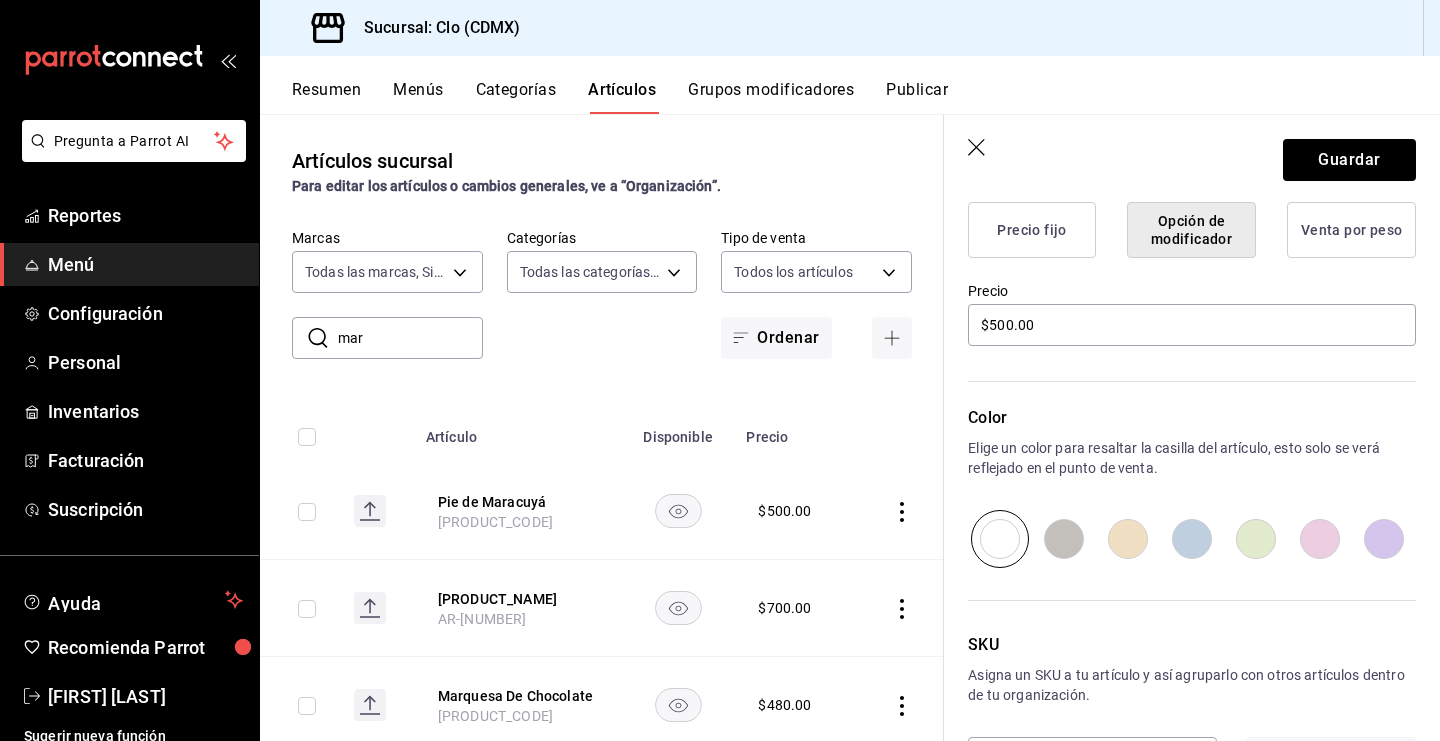 scroll, scrollTop: 597, scrollLeft: 0, axis: vertical 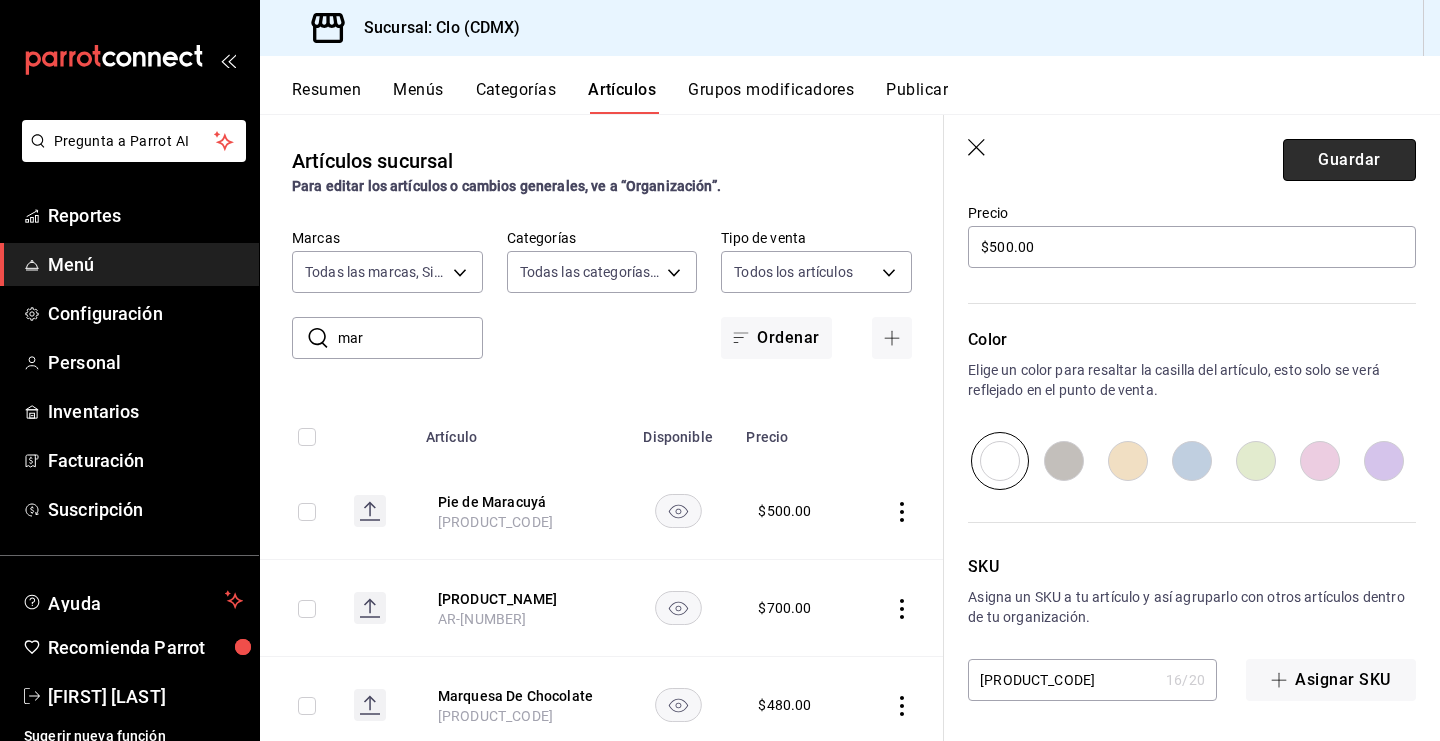 click on "Guardar" at bounding box center (1349, 160) 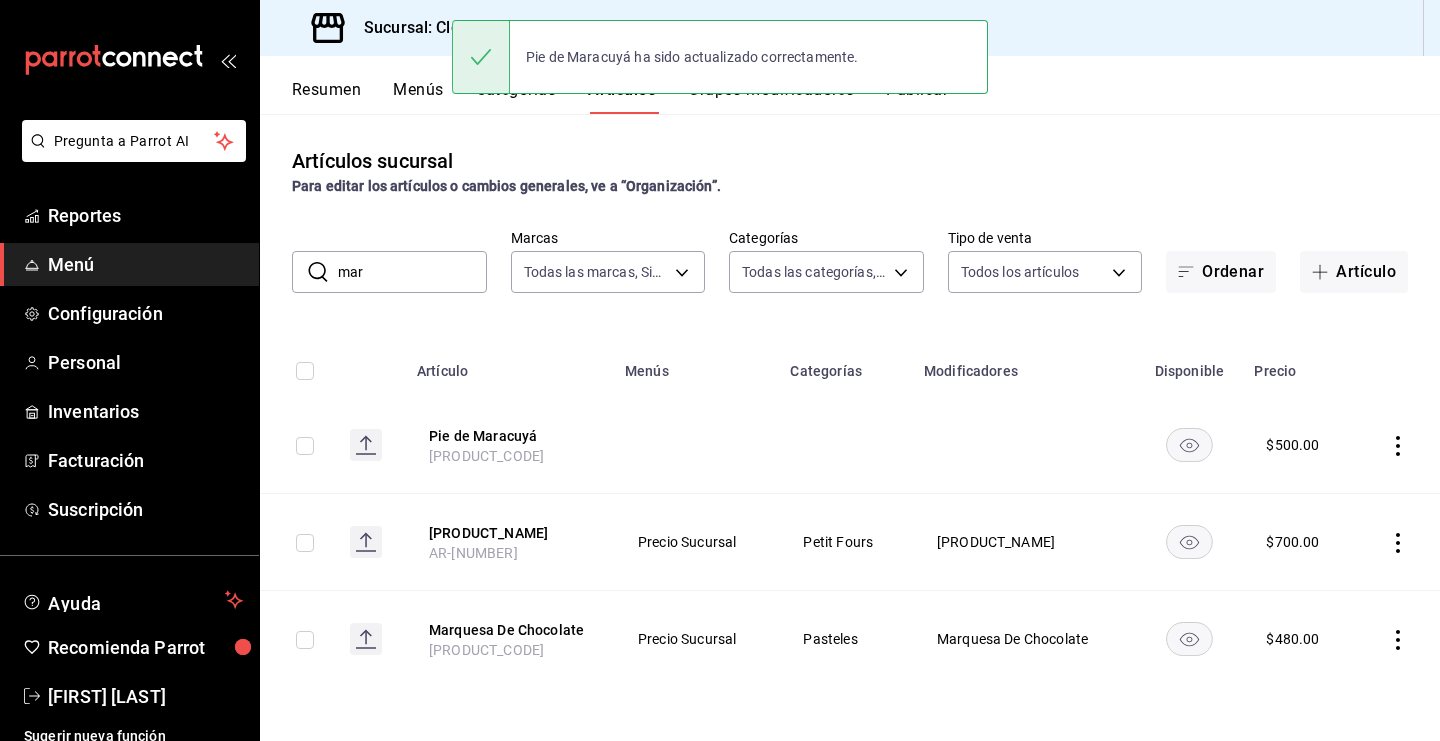 scroll, scrollTop: 0, scrollLeft: 0, axis: both 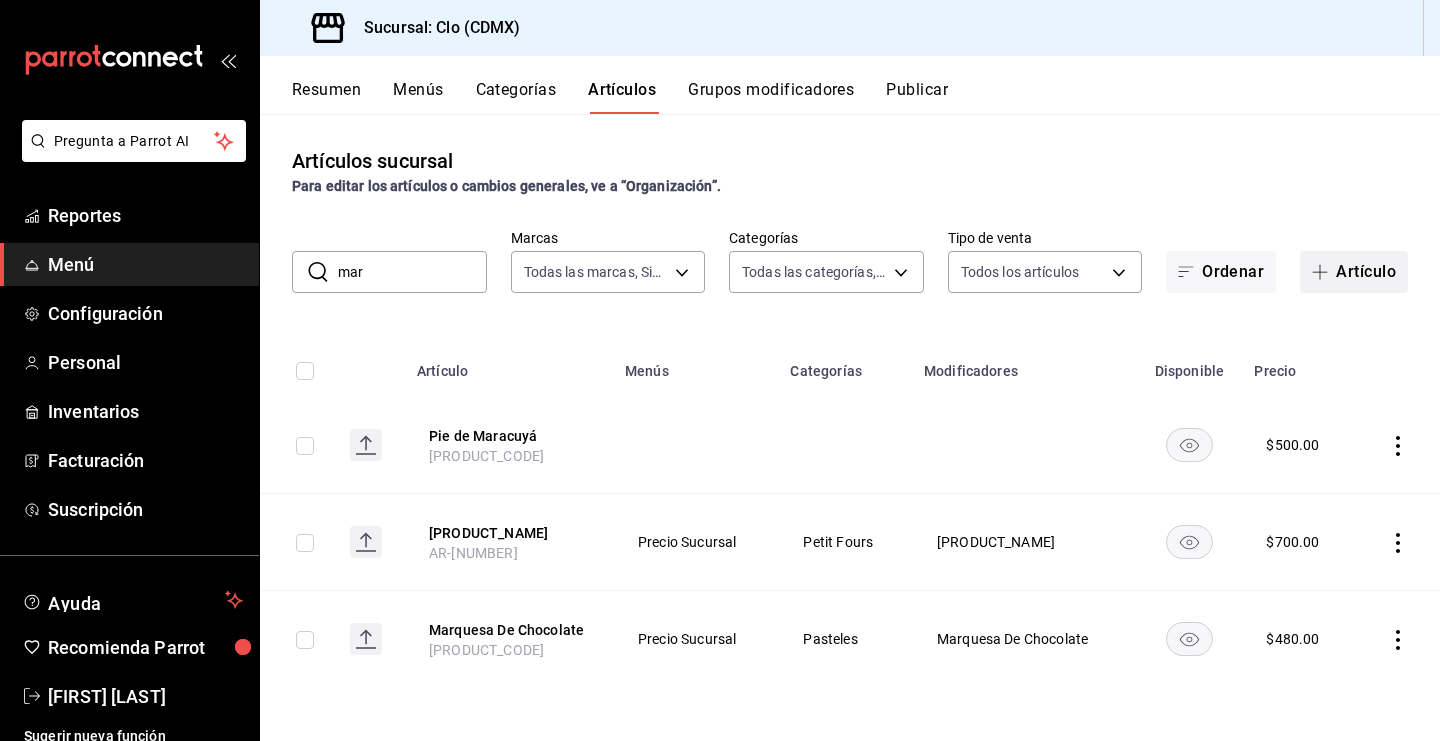 click on "Artículo" at bounding box center [1354, 272] 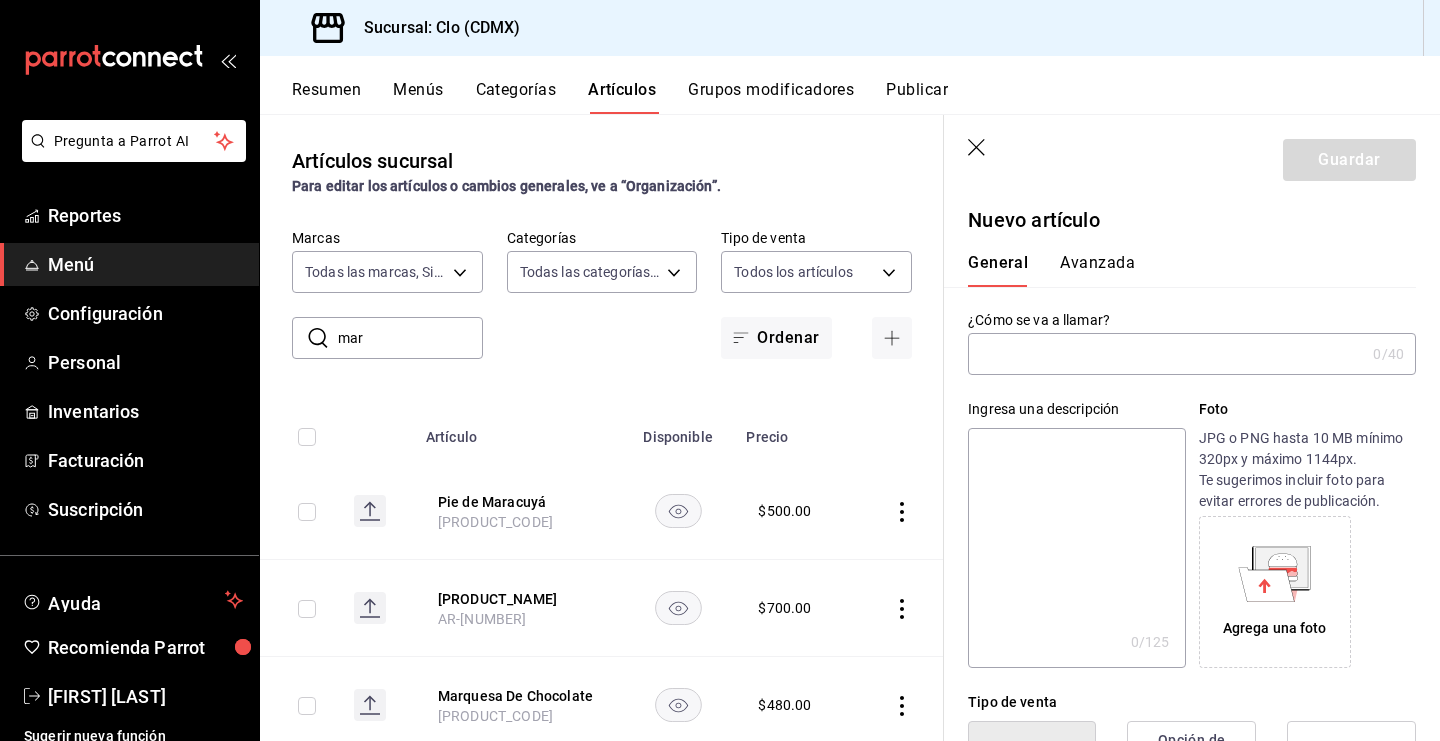 type on "[PRODUCT_CODE]" 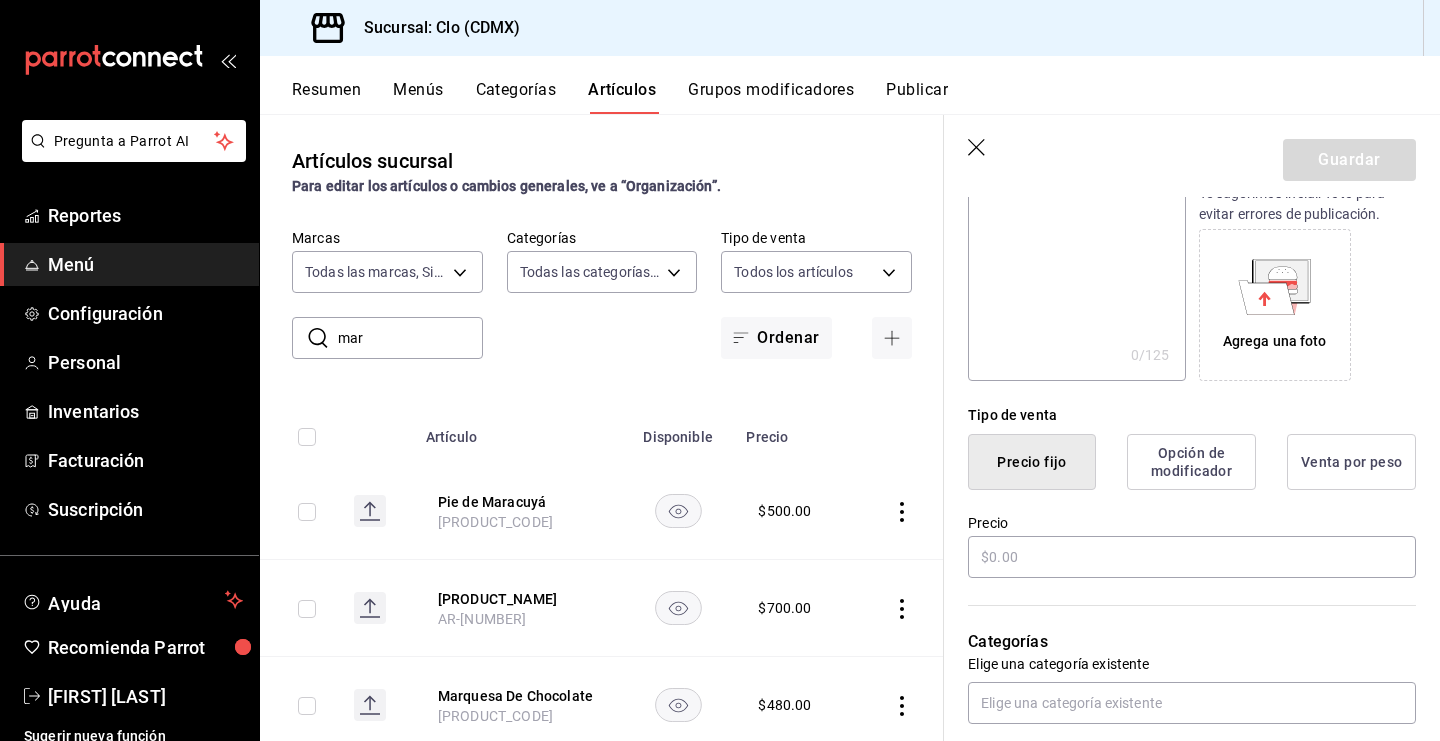 scroll, scrollTop: 288, scrollLeft: 0, axis: vertical 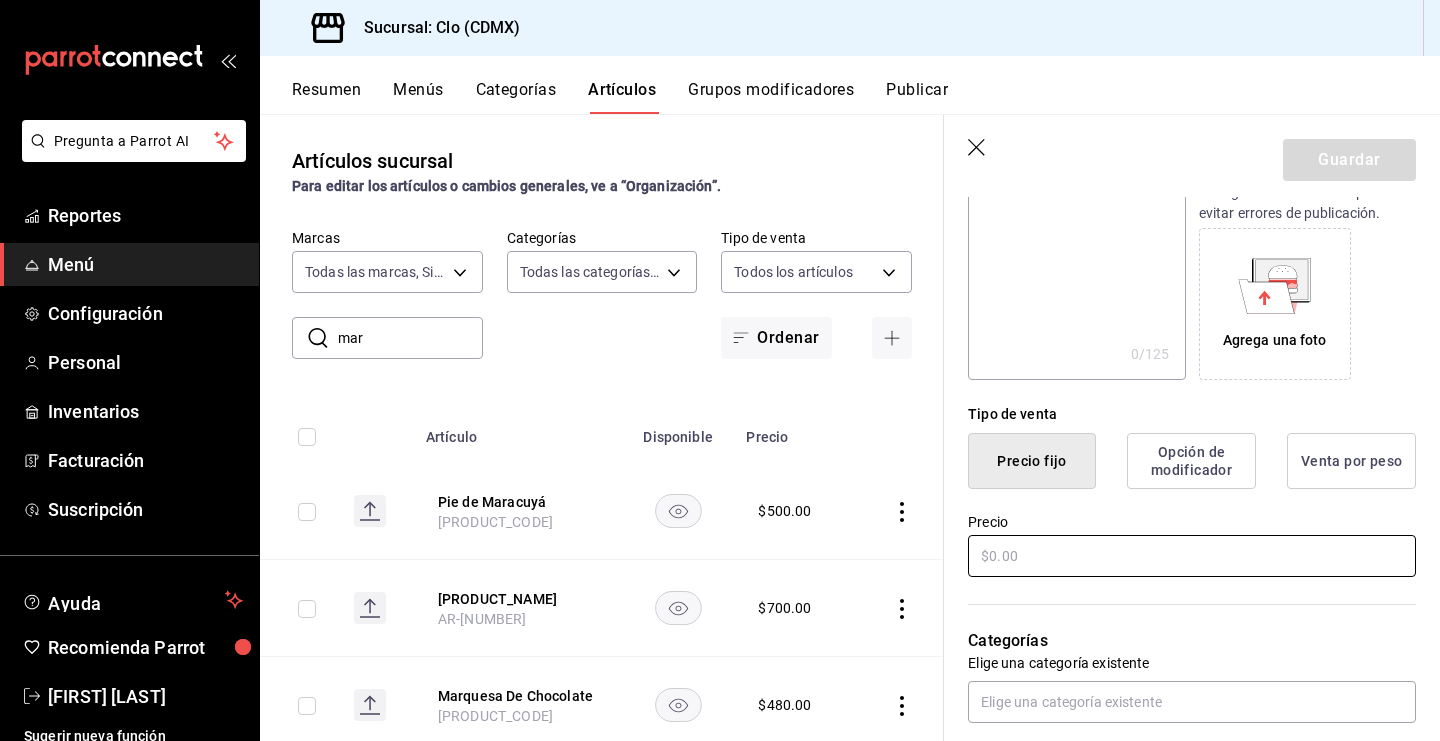type on "Velita" 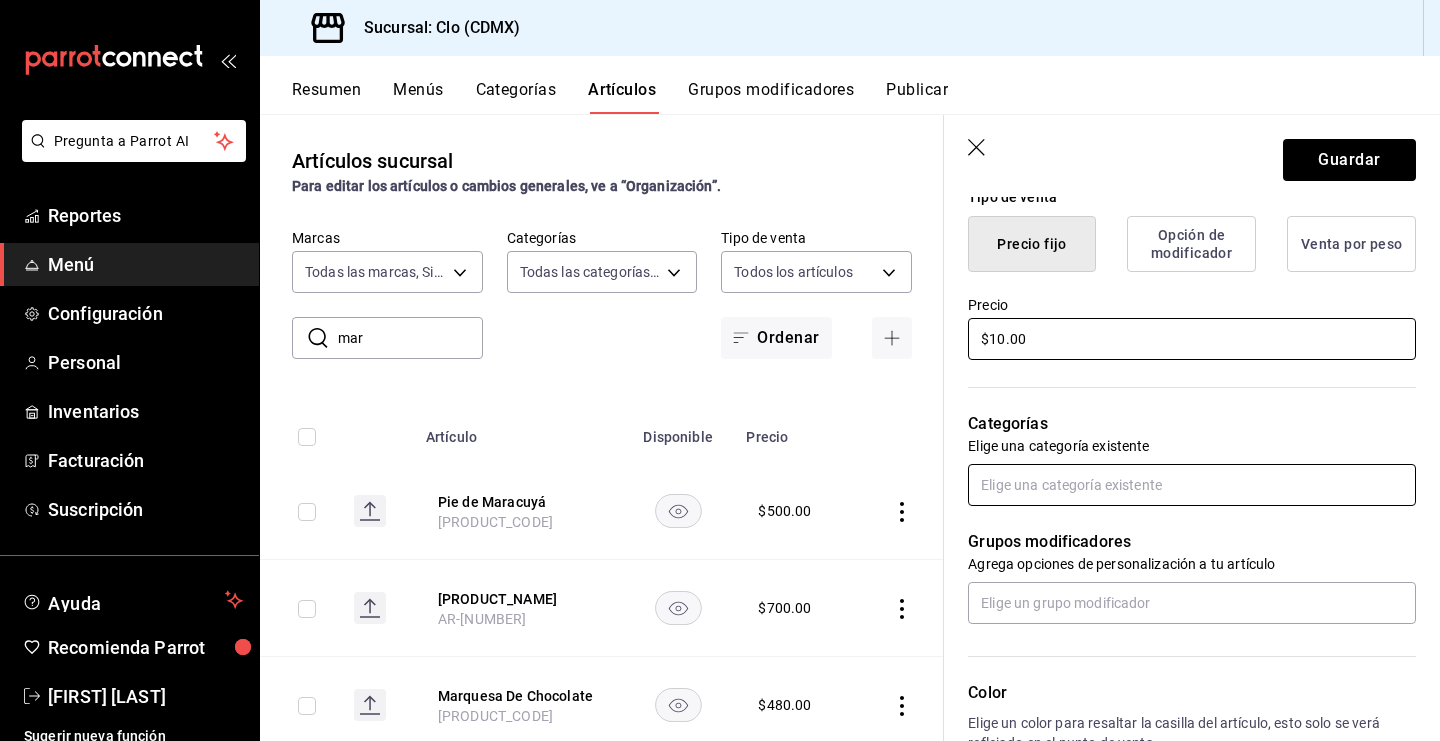 scroll, scrollTop: 528, scrollLeft: 0, axis: vertical 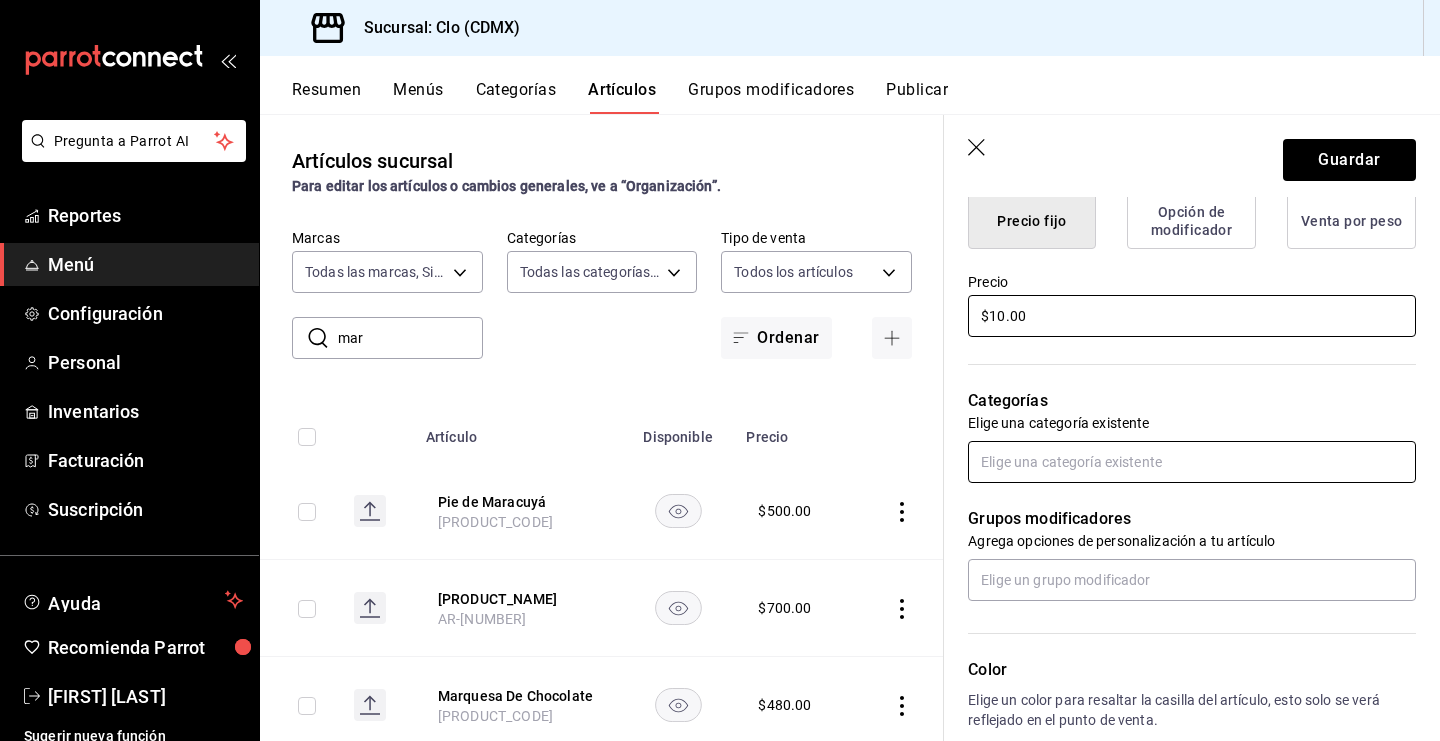 type on "$10.00" 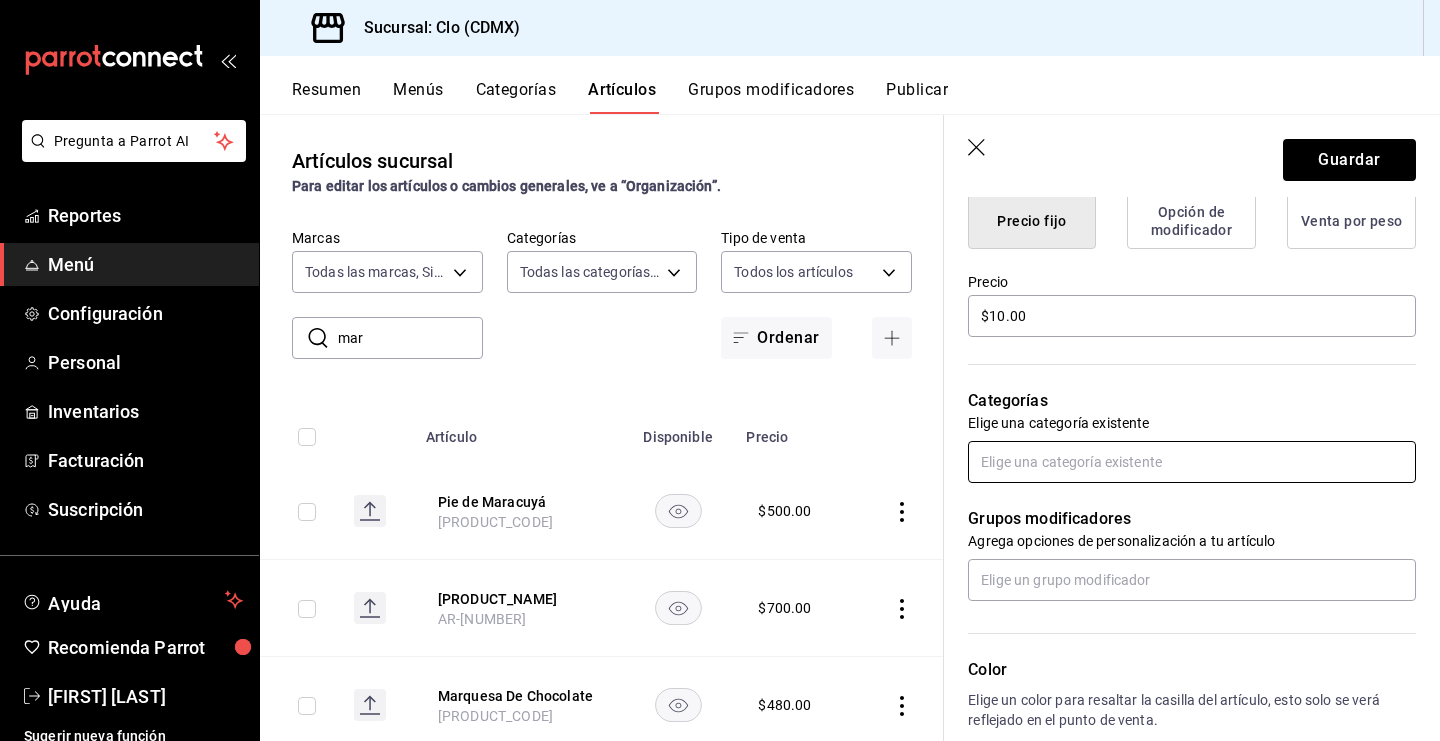 click at bounding box center [1192, 462] 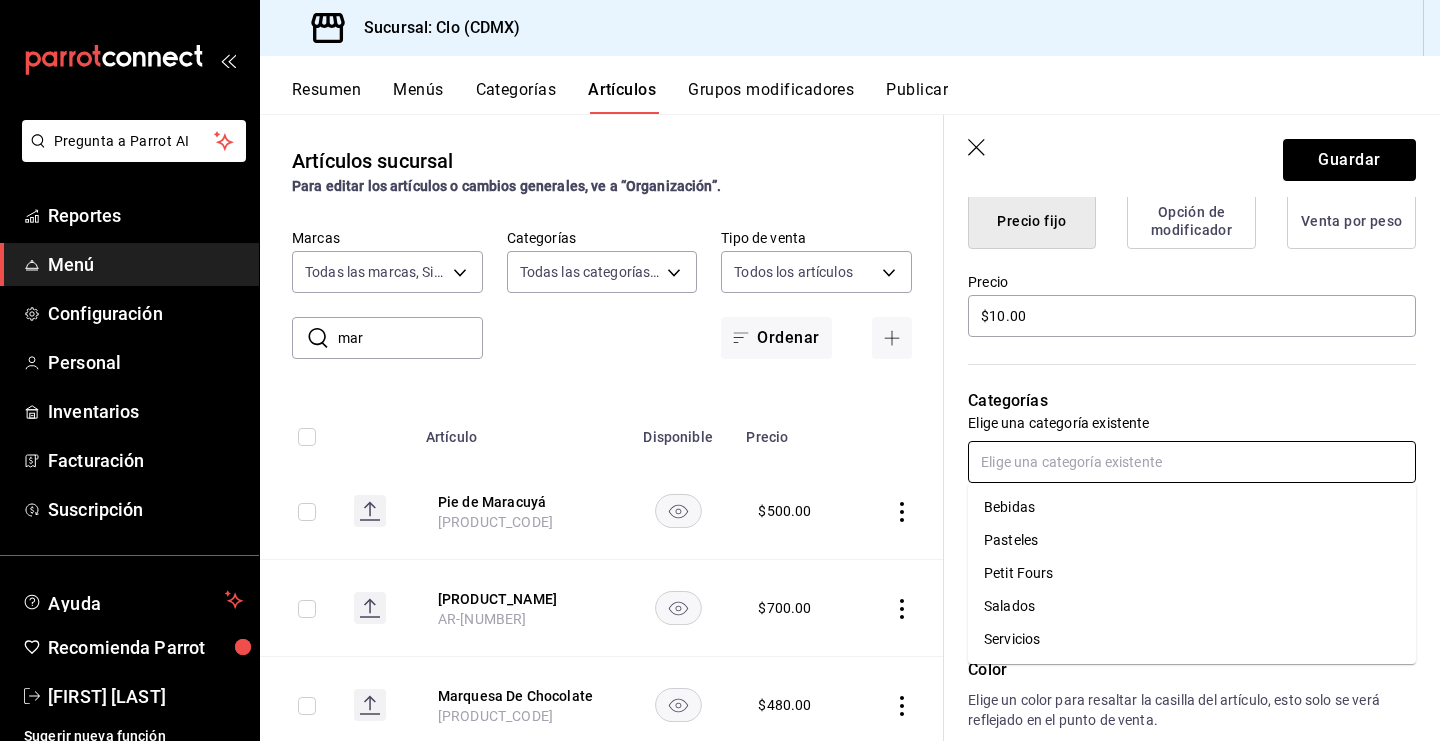 click on "Servicios" at bounding box center (1192, 639) 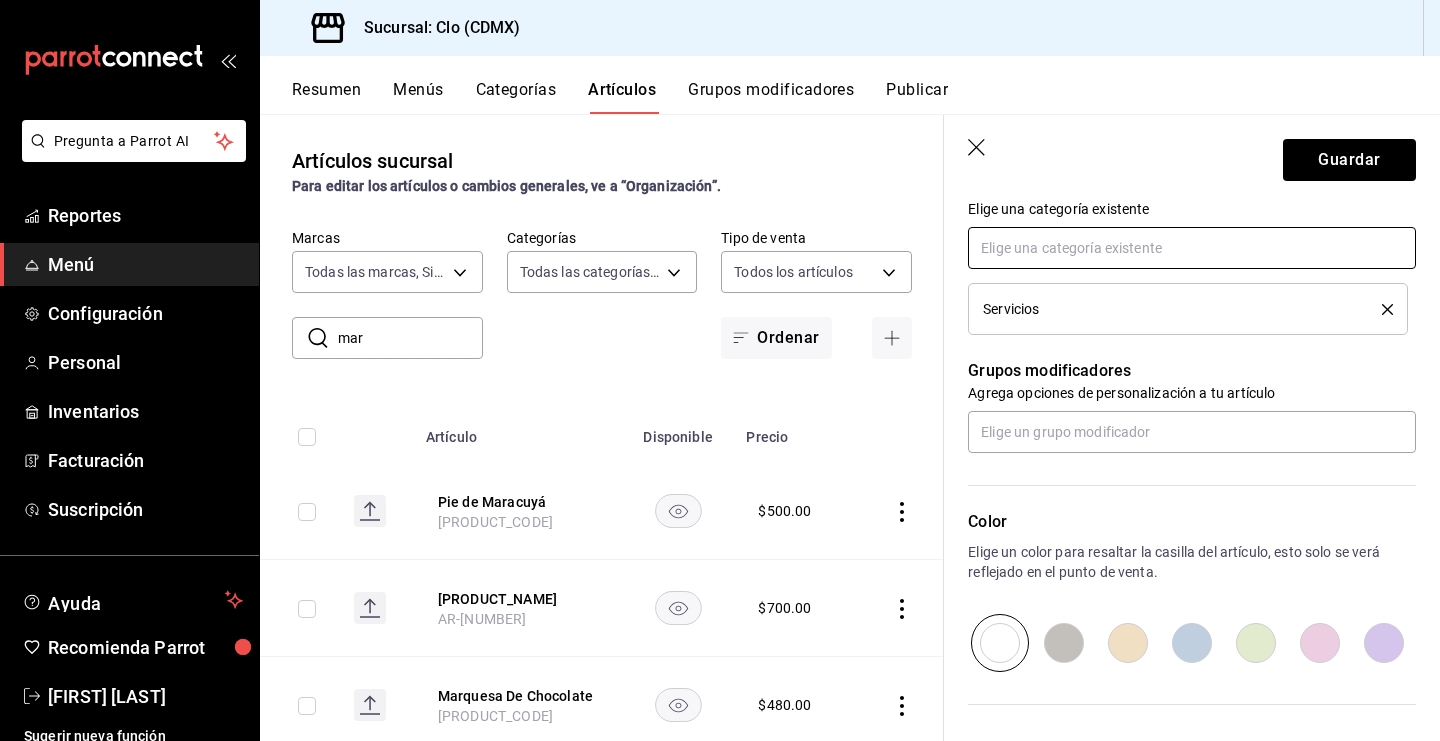 scroll, scrollTop: 797, scrollLeft: 0, axis: vertical 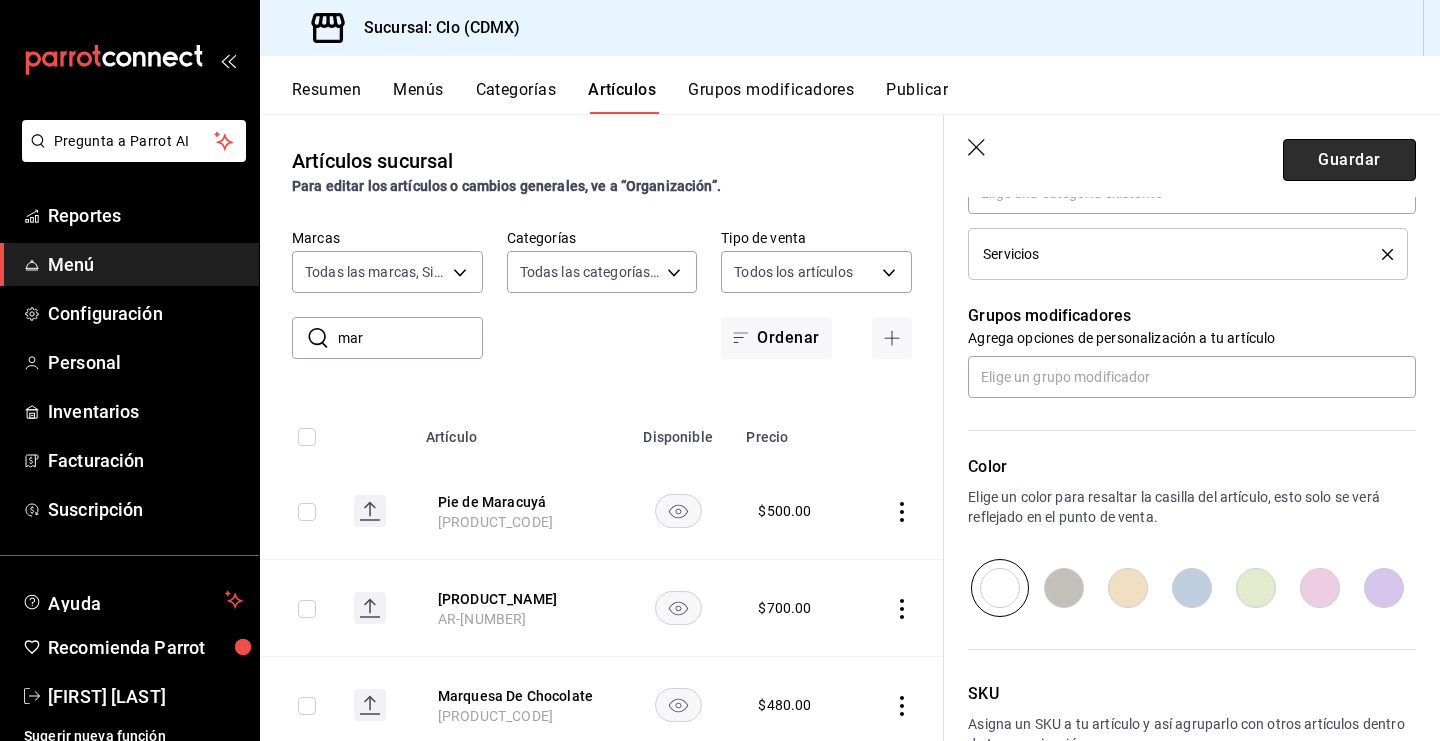 click on "Guardar" at bounding box center [1349, 160] 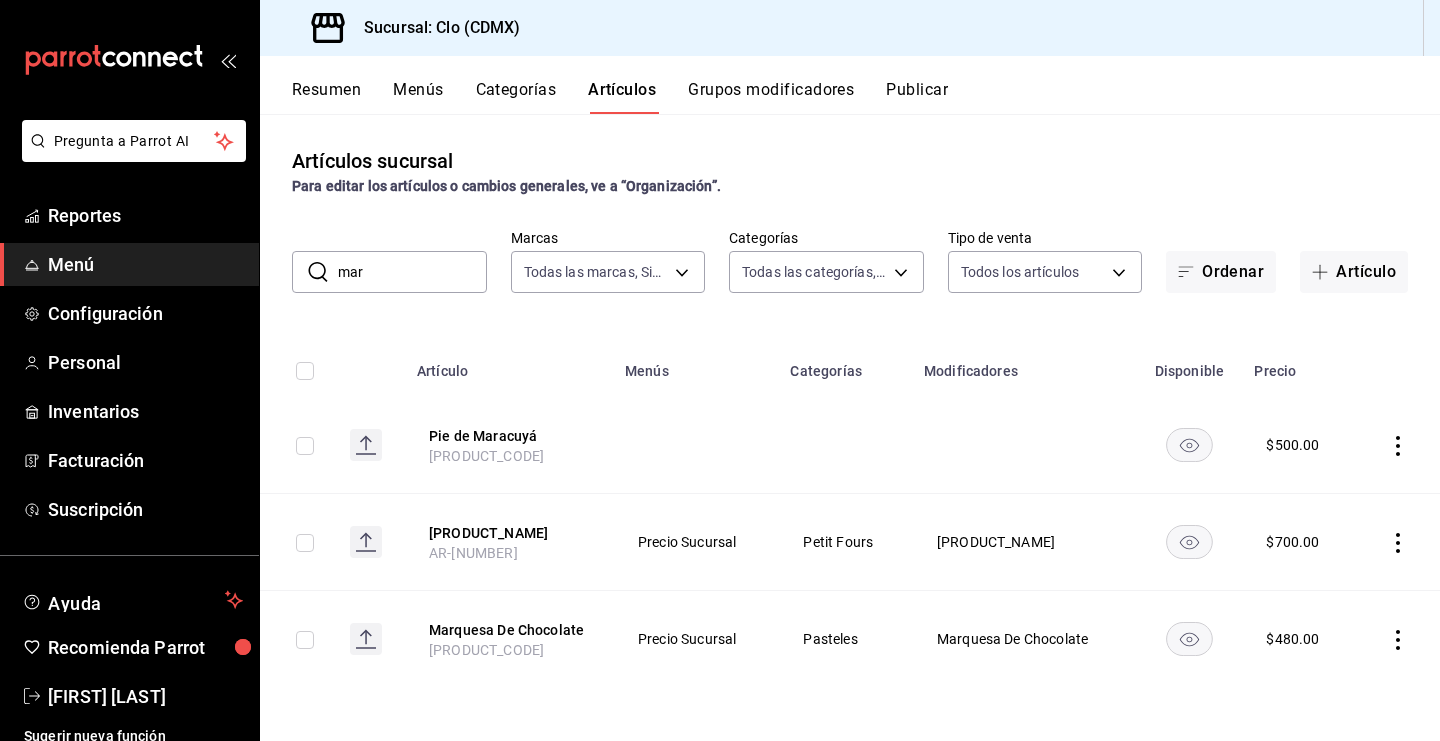 scroll, scrollTop: 0, scrollLeft: 0, axis: both 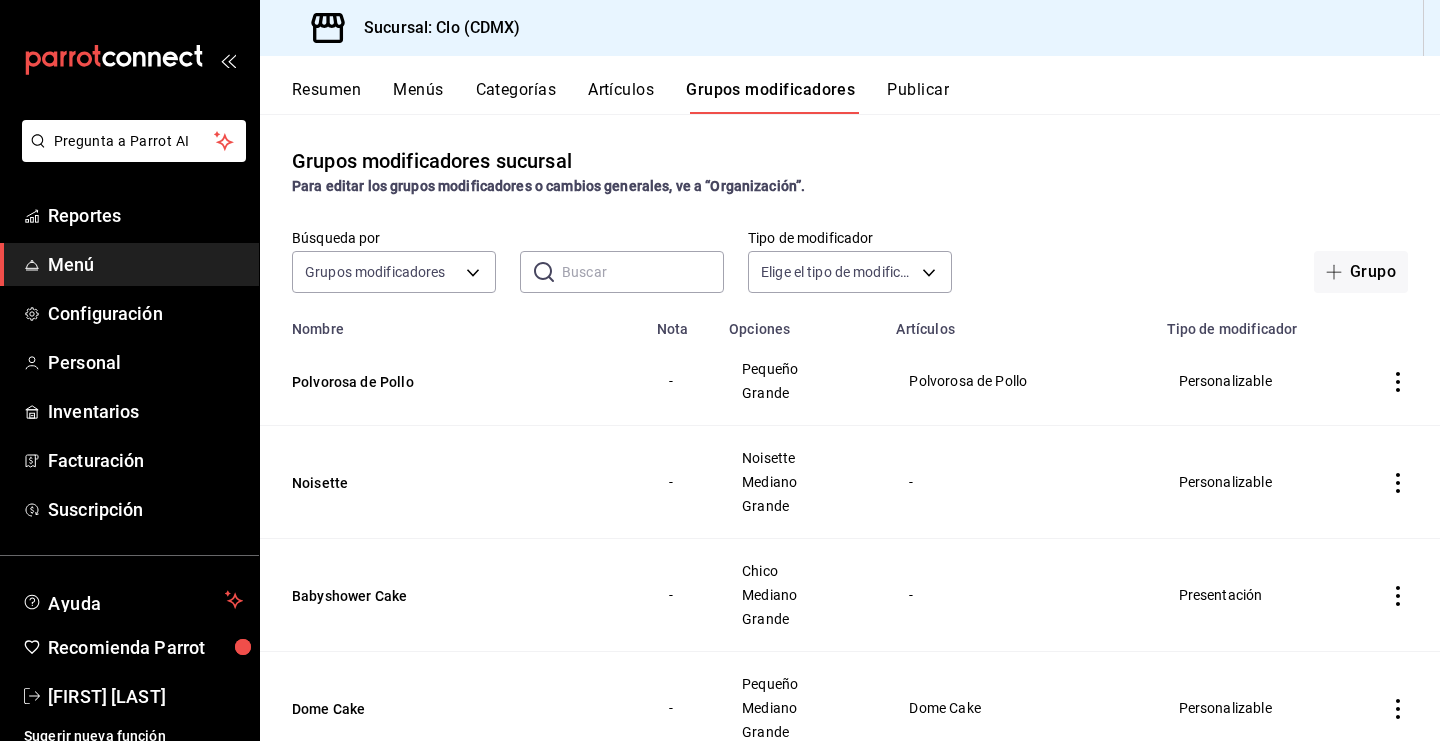 click on "​ ​" at bounding box center [622, 272] 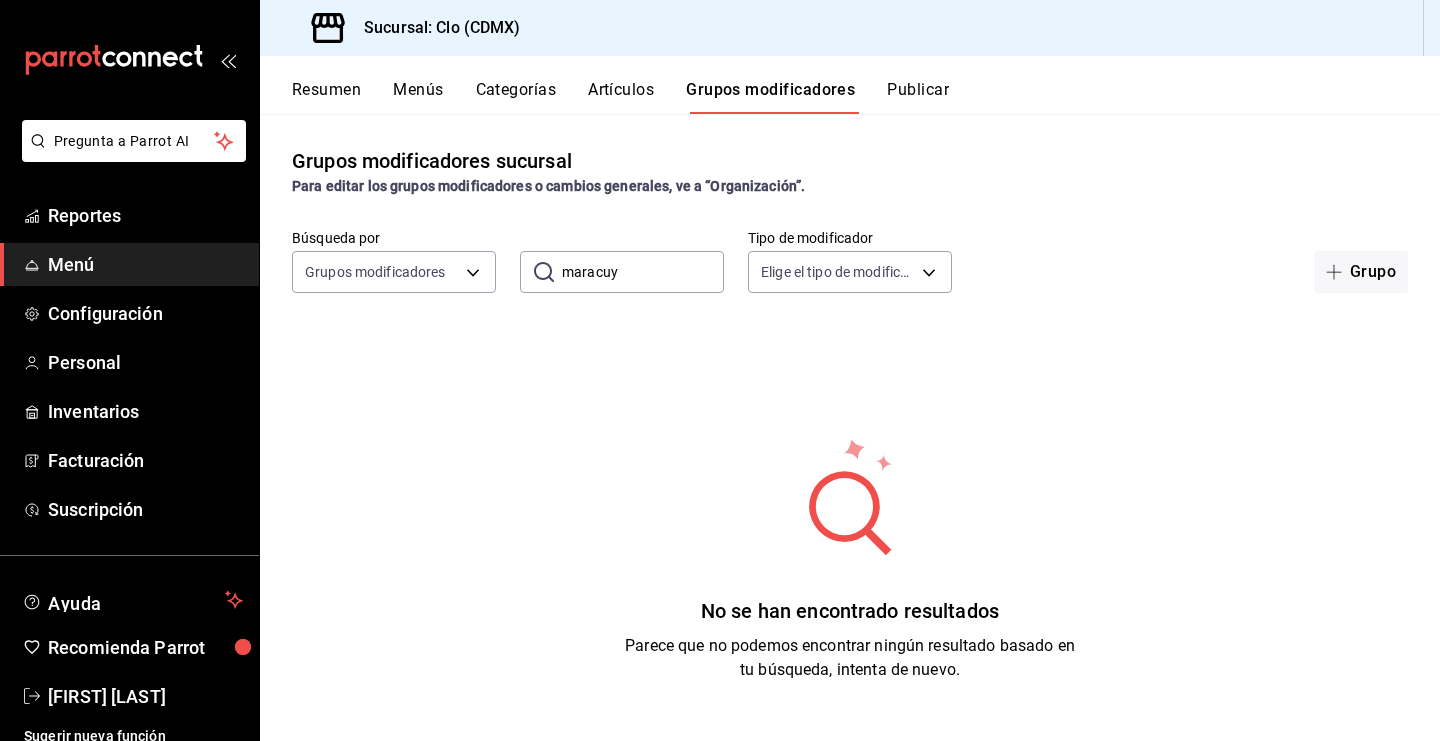 type on "maracuy" 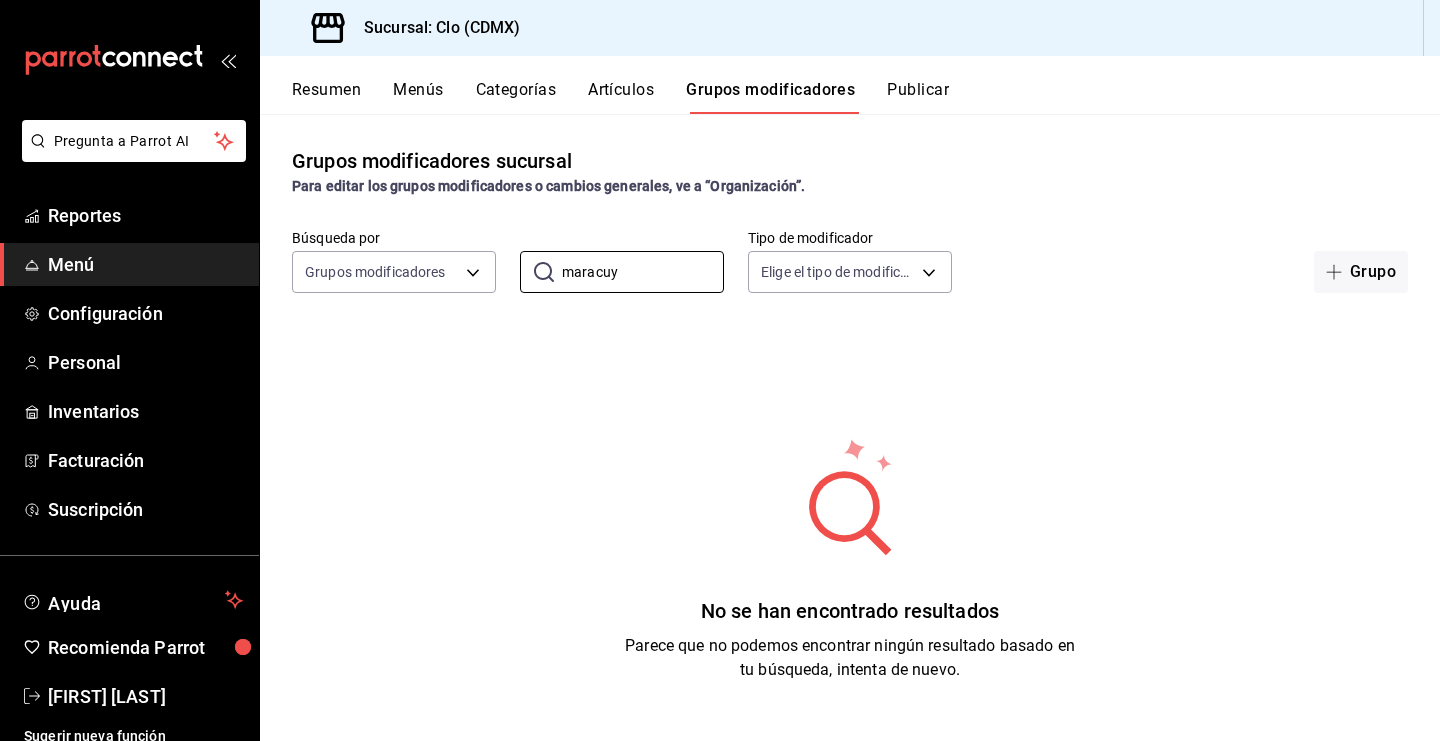 drag, startPoint x: 627, startPoint y: 266, endPoint x: 377, endPoint y: 212, distance: 255.76552 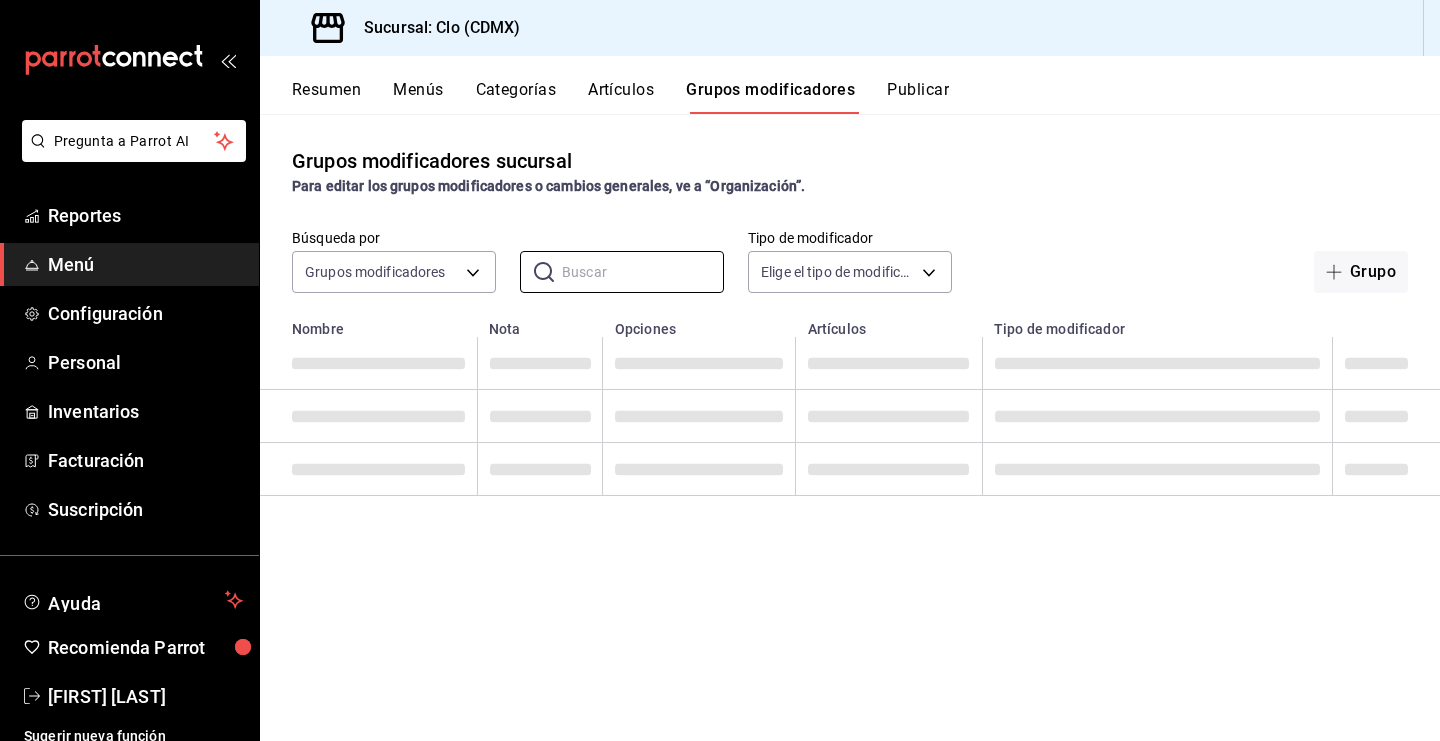 click on "Artículos" at bounding box center [621, 97] 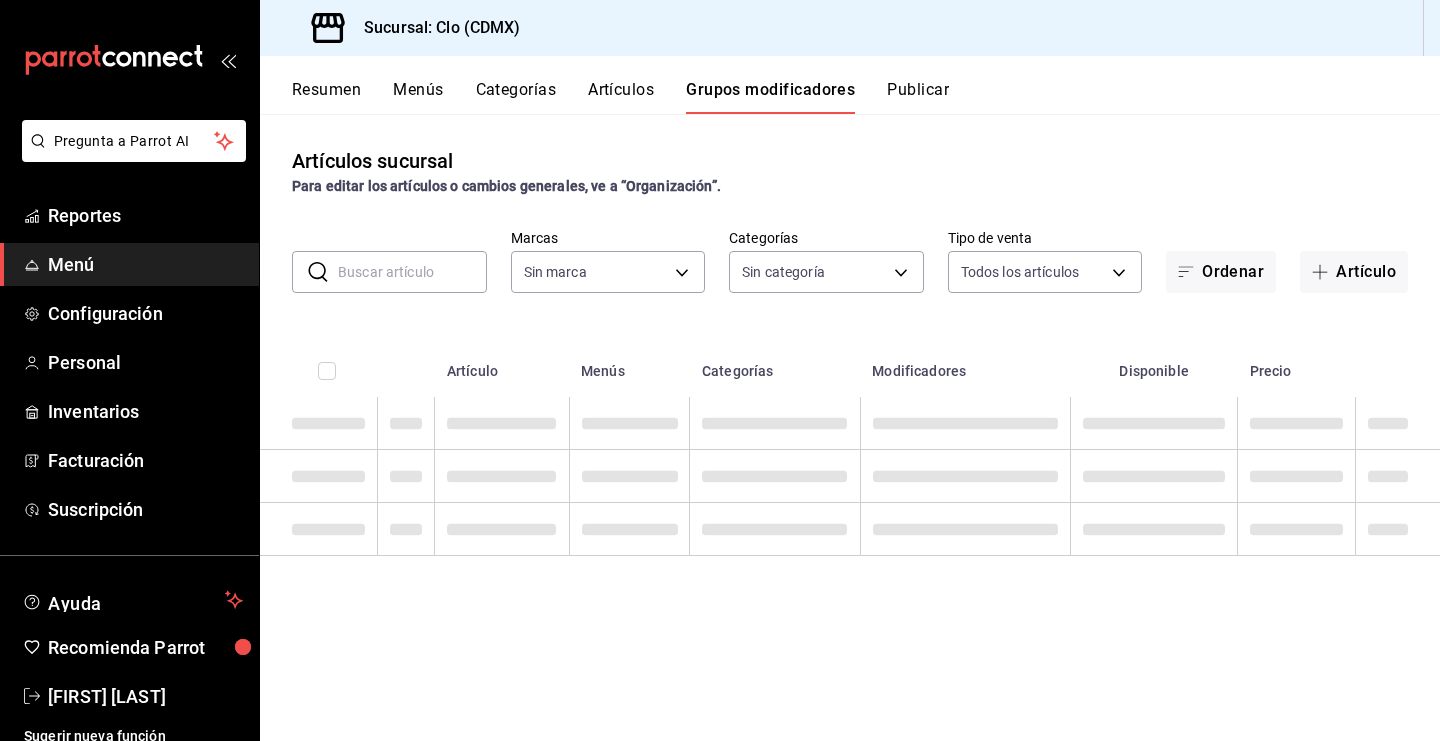 click on "Artículos" at bounding box center (621, 97) 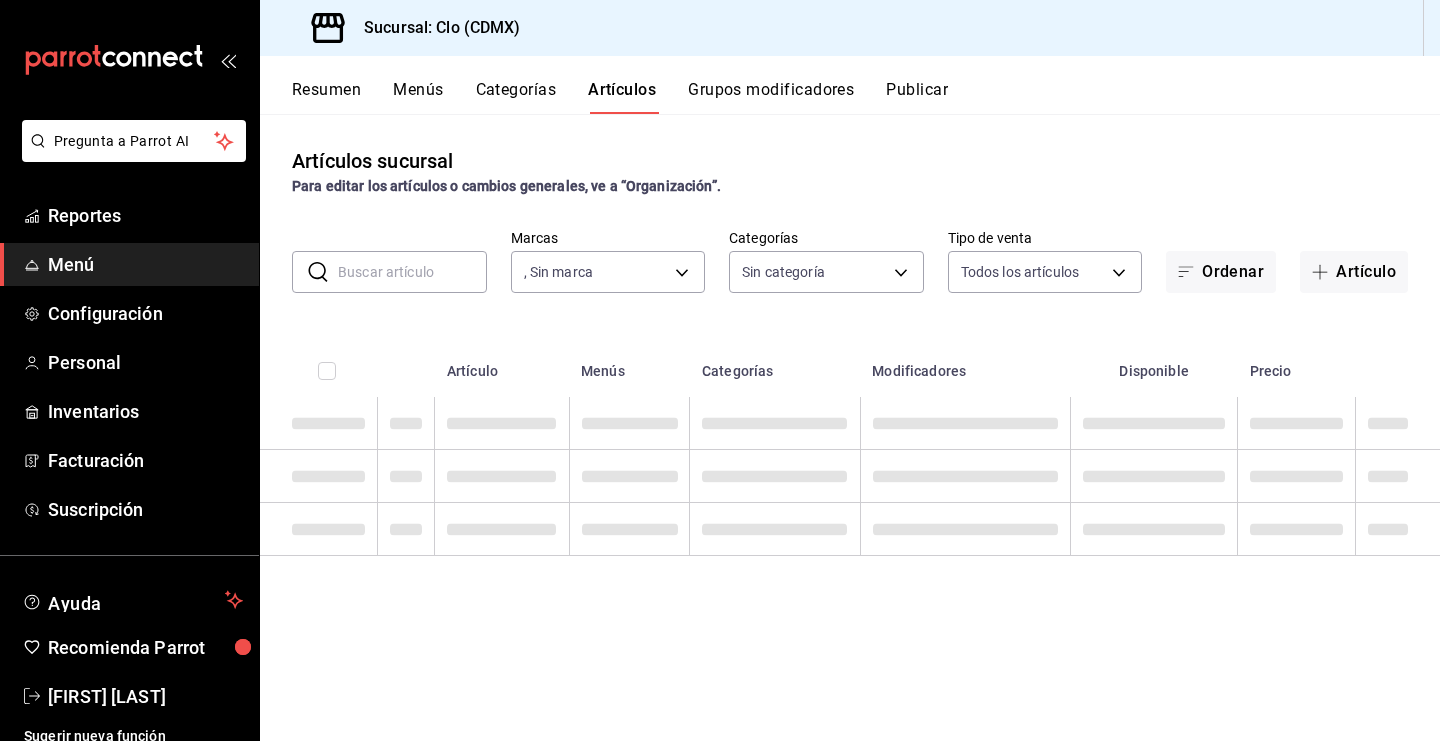 type 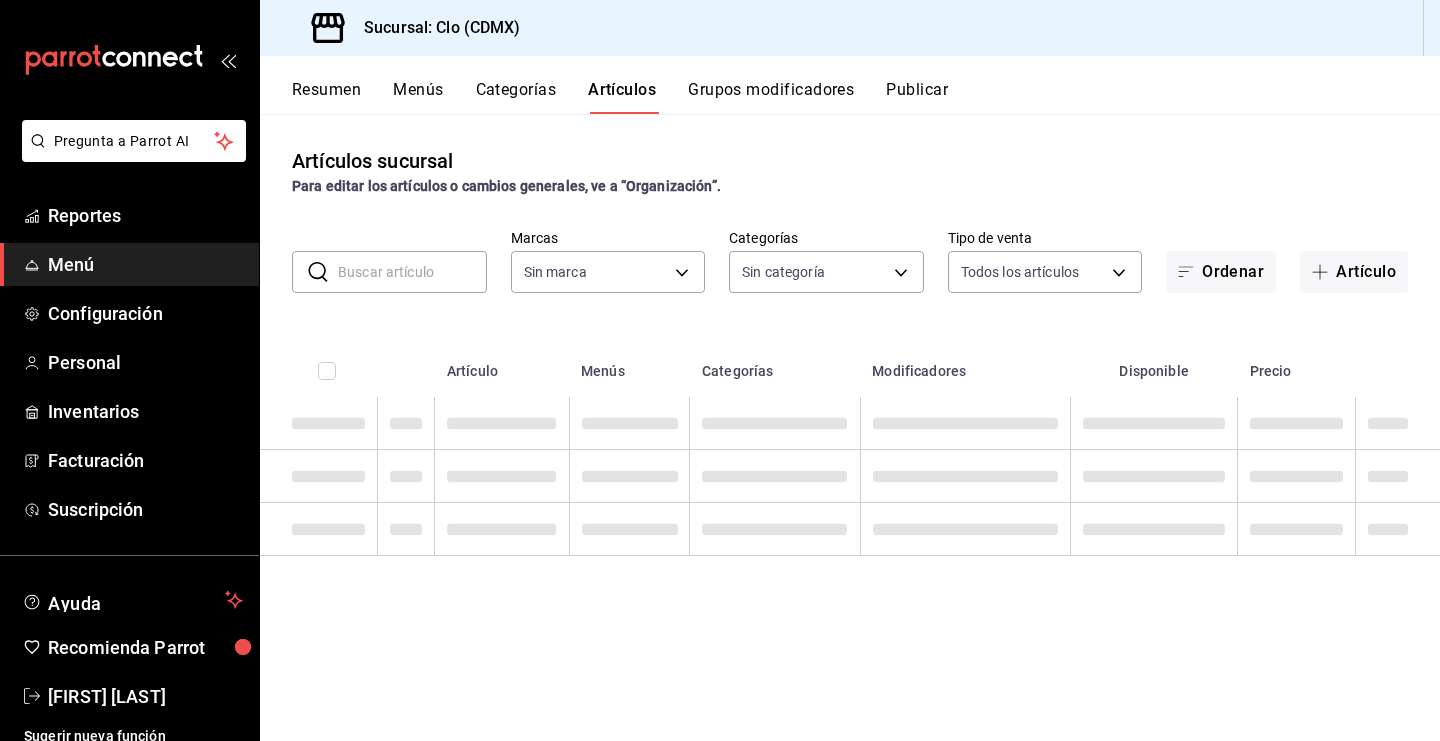 click at bounding box center [412, 272] 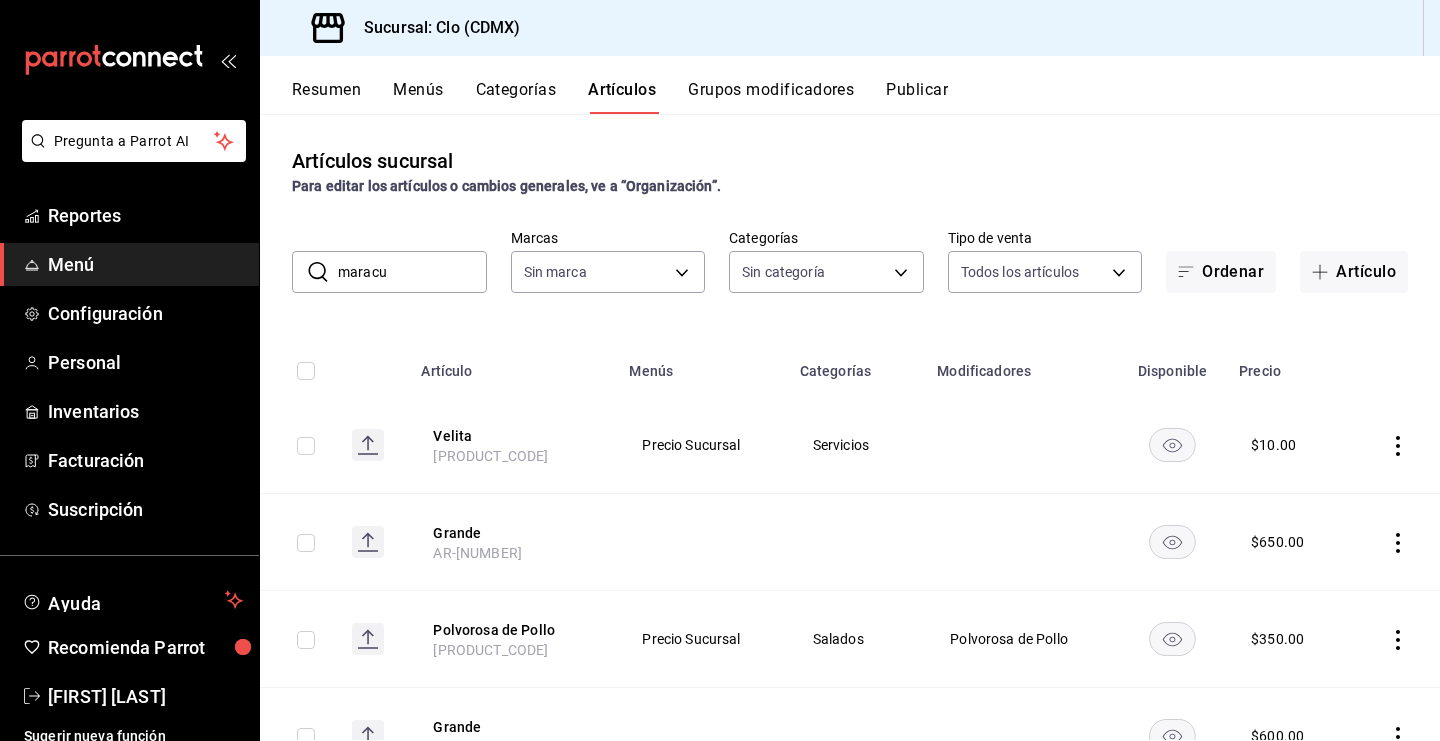 type on "maracuy" 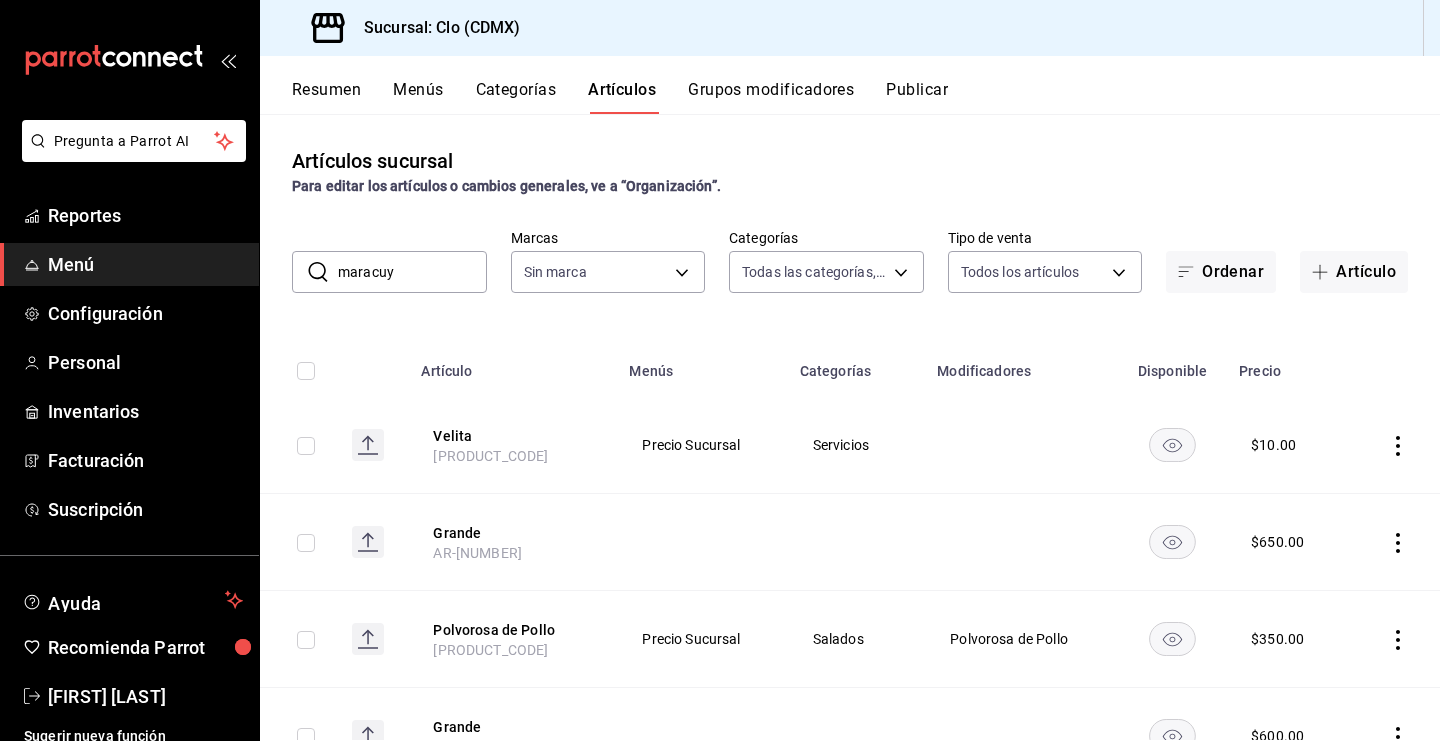 type on "b6a578a6-9483-4a20-8fc3-9a46e9ad3123,f8230734-4cf9-4659-ac5e-36ade24b869a,a7128489-ffc6-4625-bead-27ee8fa2e02e,0da96955-536c-47a6-94a6-d7ca468c66c4,0ed859b2-ad5d-4be1-9b17-9d14f146dd81" 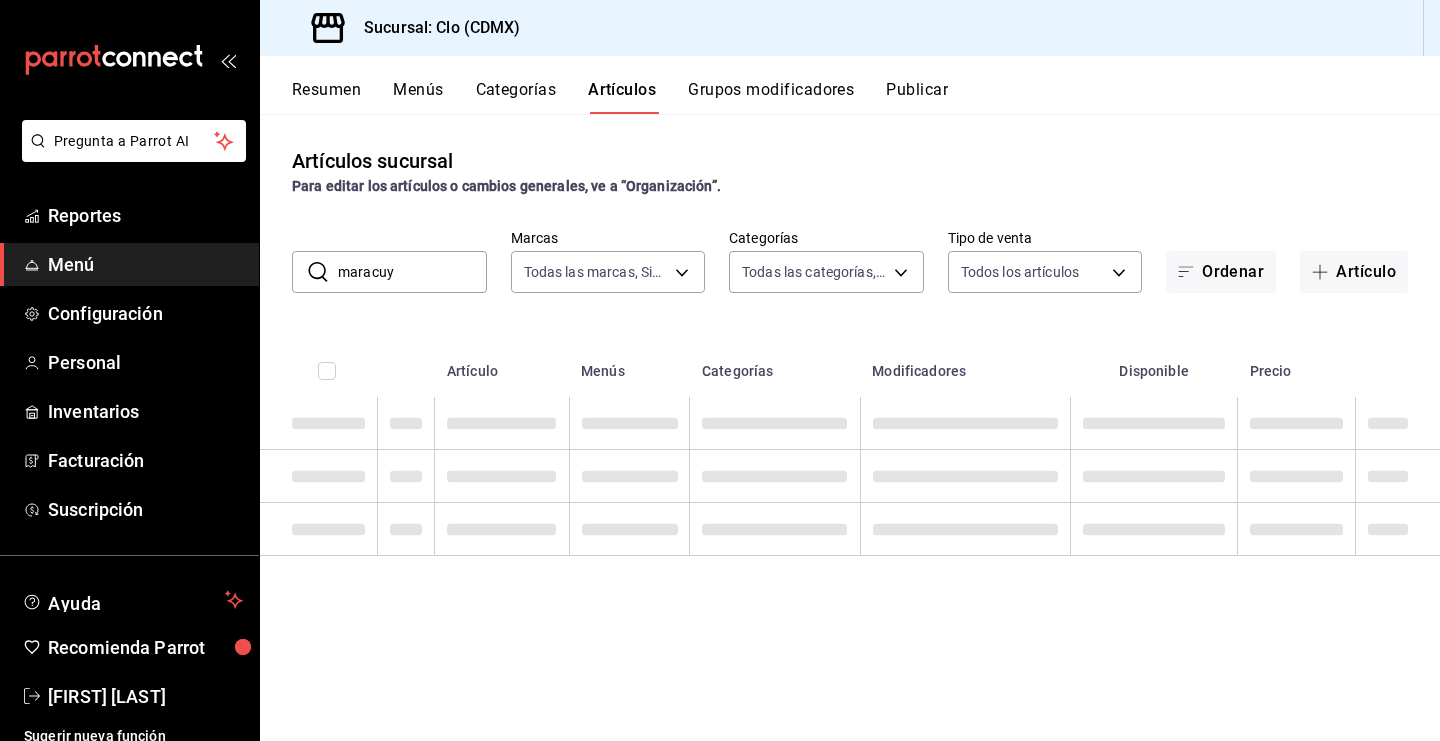 type on "ef5fc5fd-a408-48d0-ab3a-0c690a75b5cf" 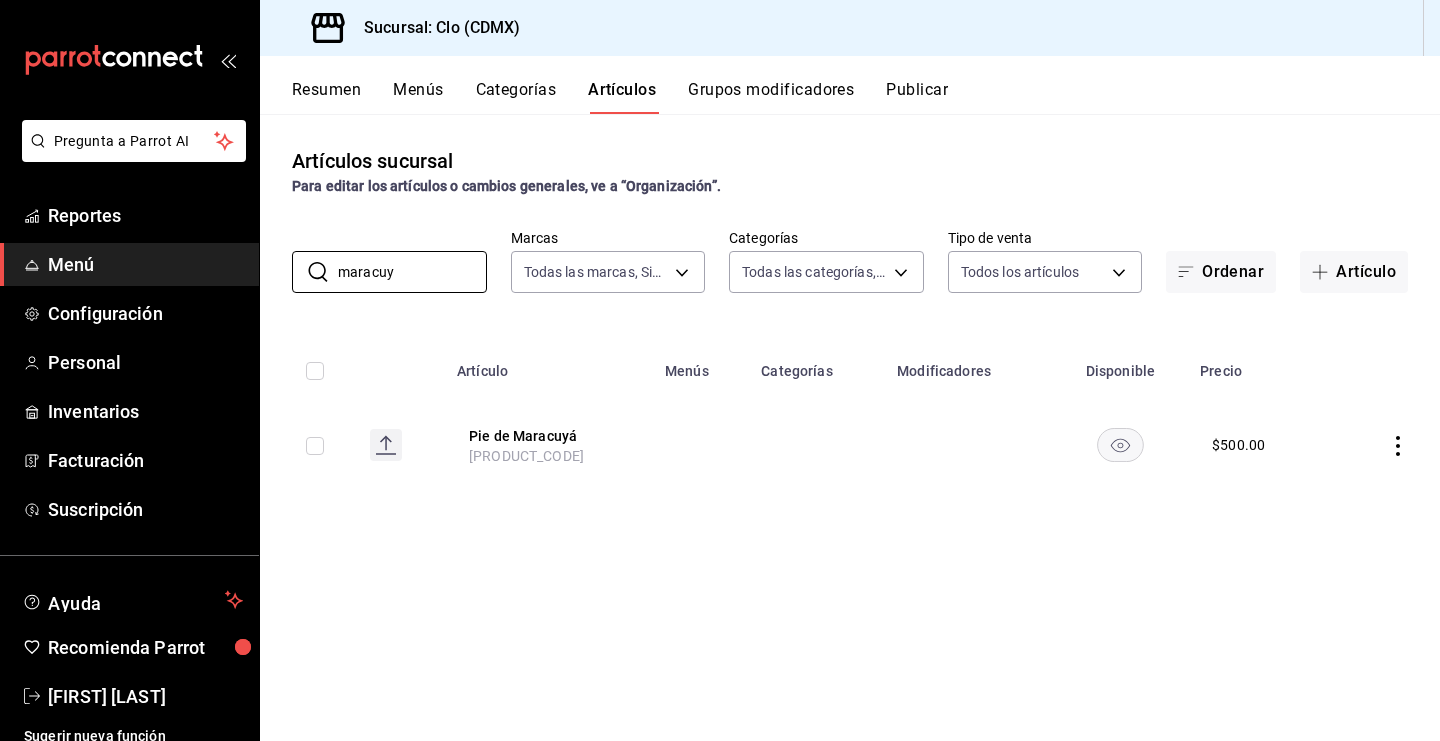 type on "maracuy" 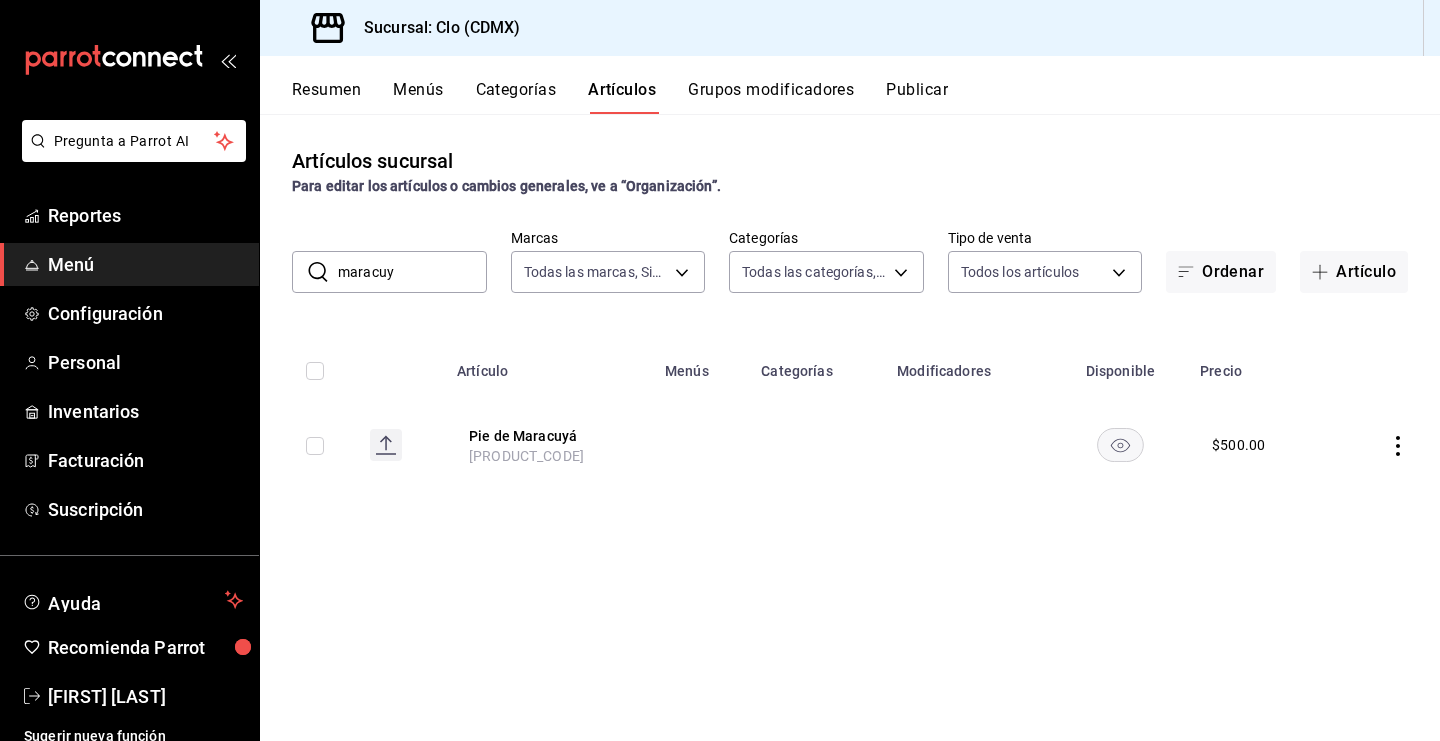 click 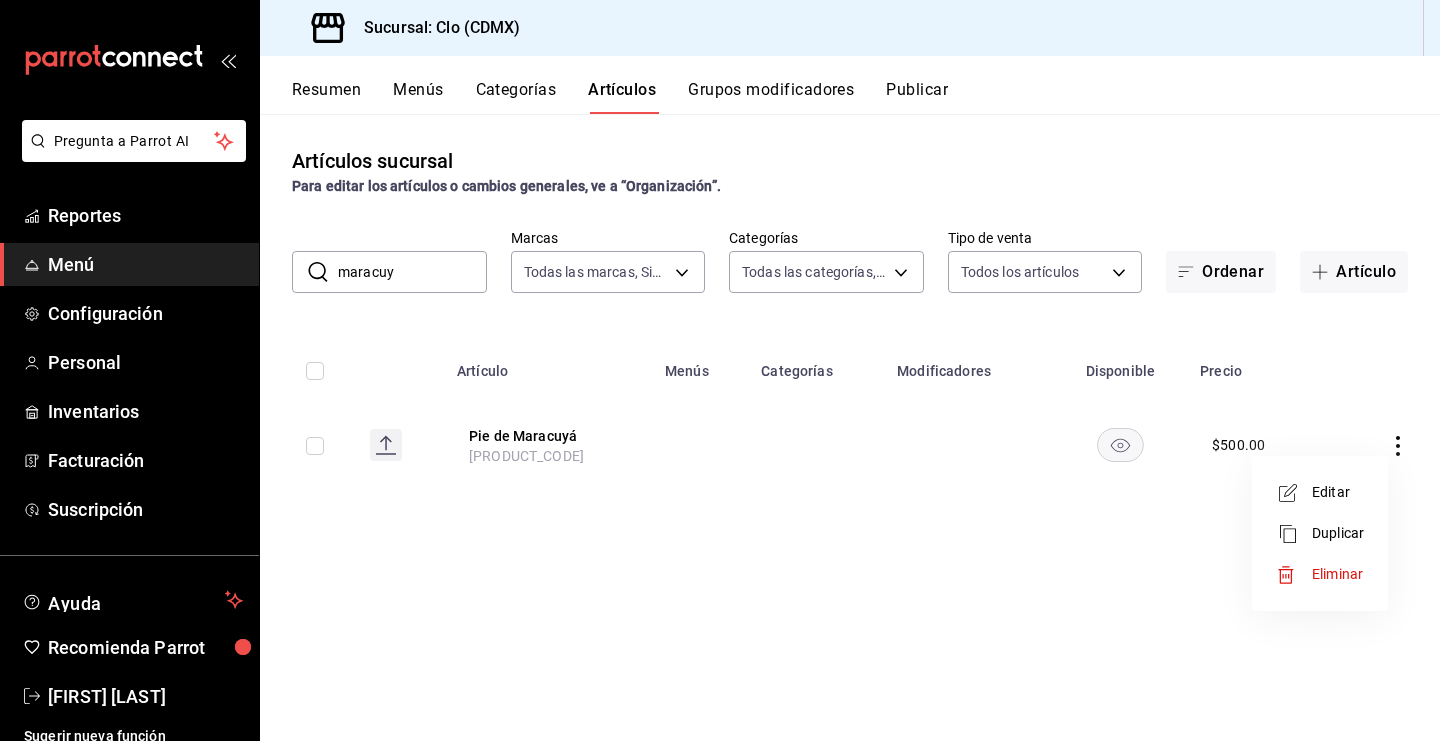 click on "Editar" at bounding box center (1320, 492) 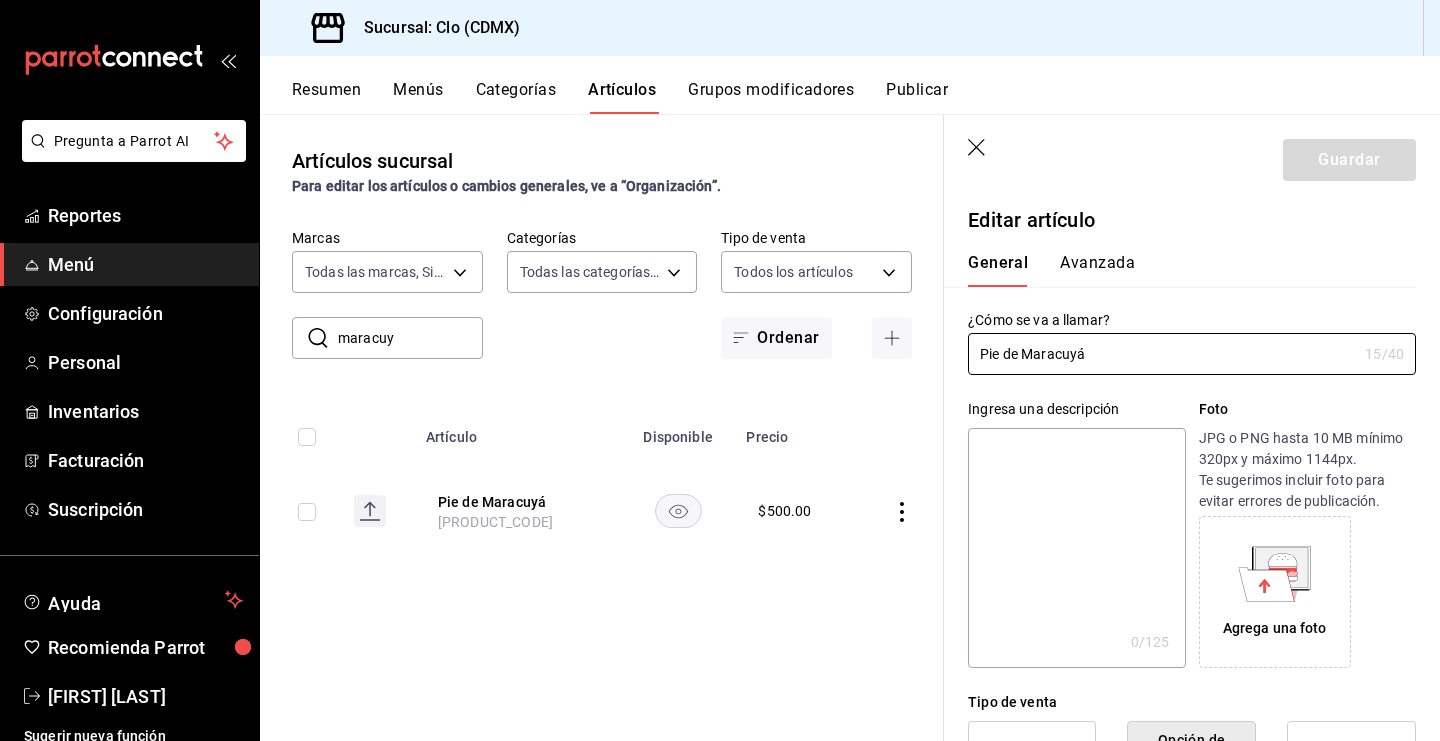 type on "$500.00" 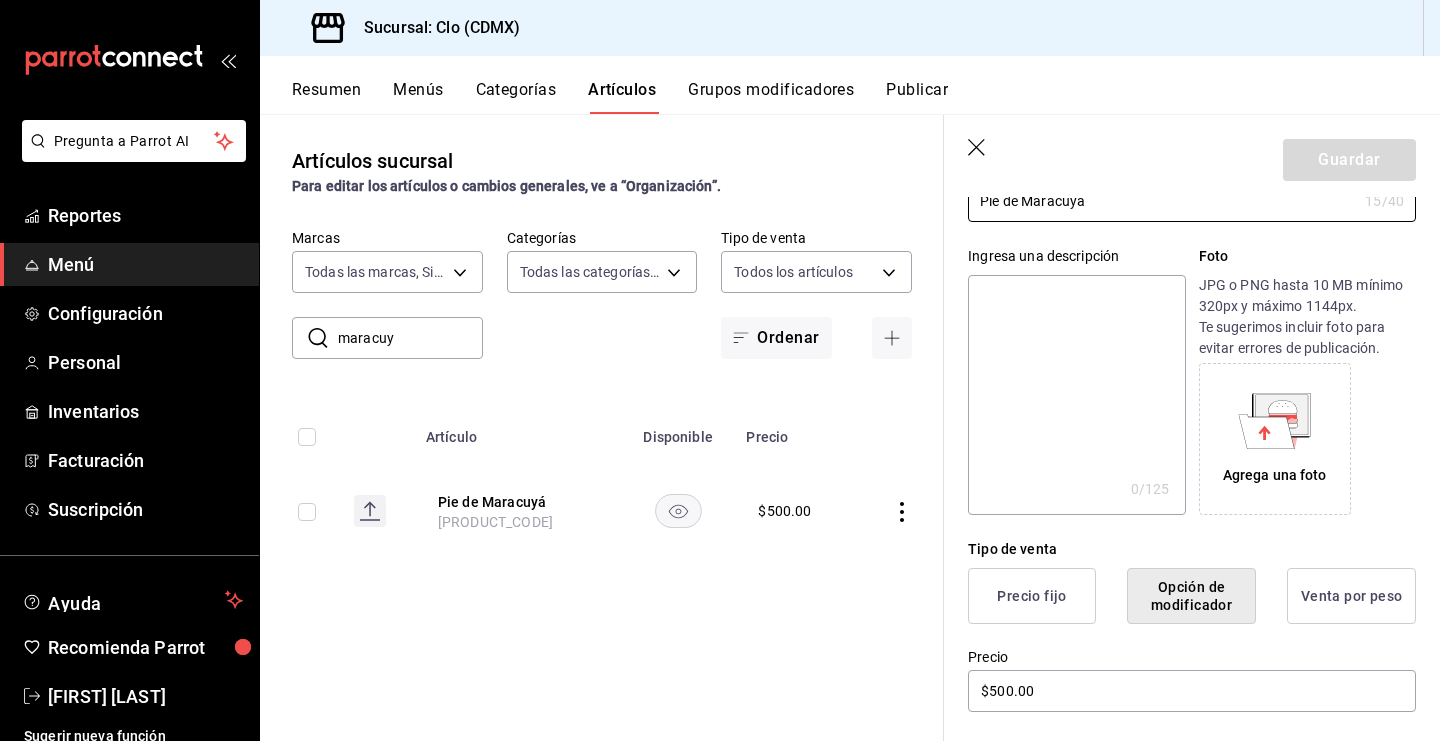 scroll, scrollTop: 170, scrollLeft: 0, axis: vertical 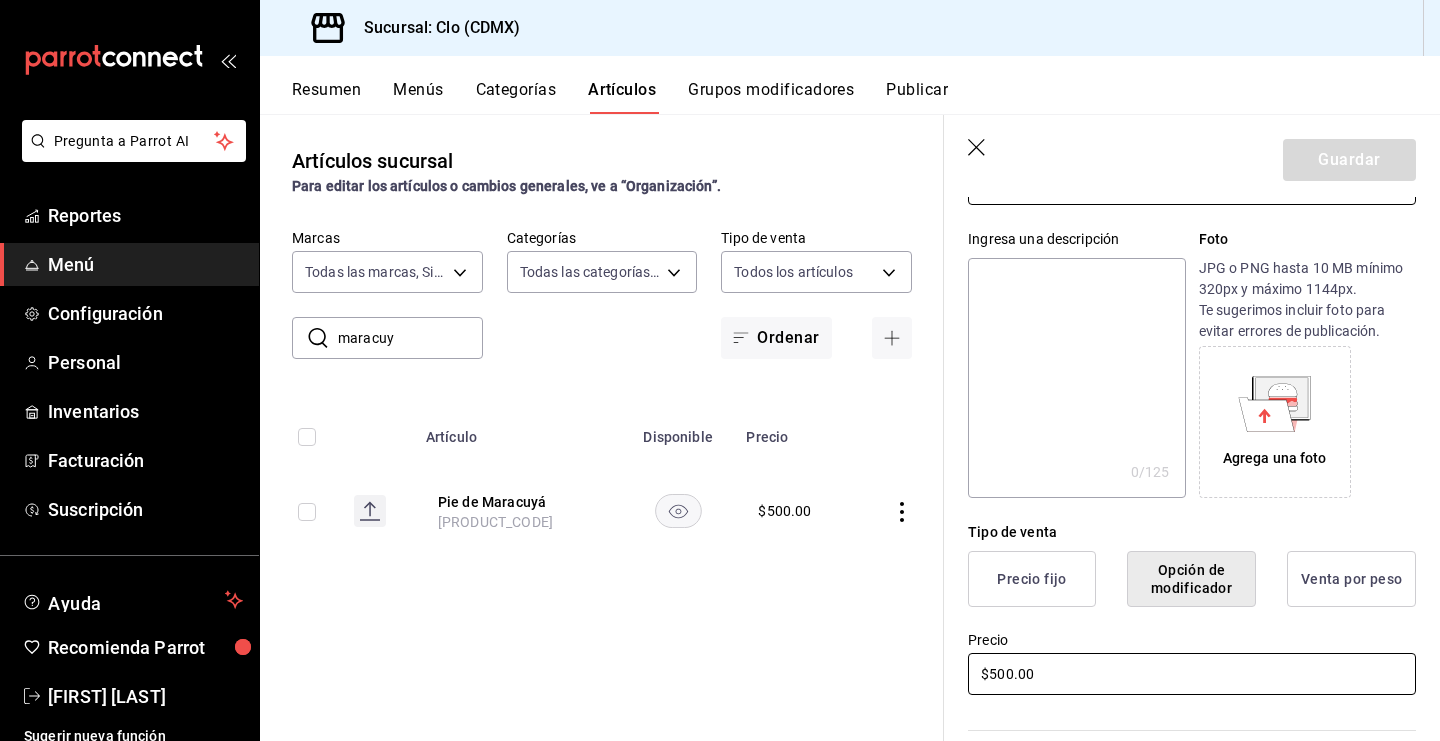 click on "$500.00" at bounding box center (1192, 674) 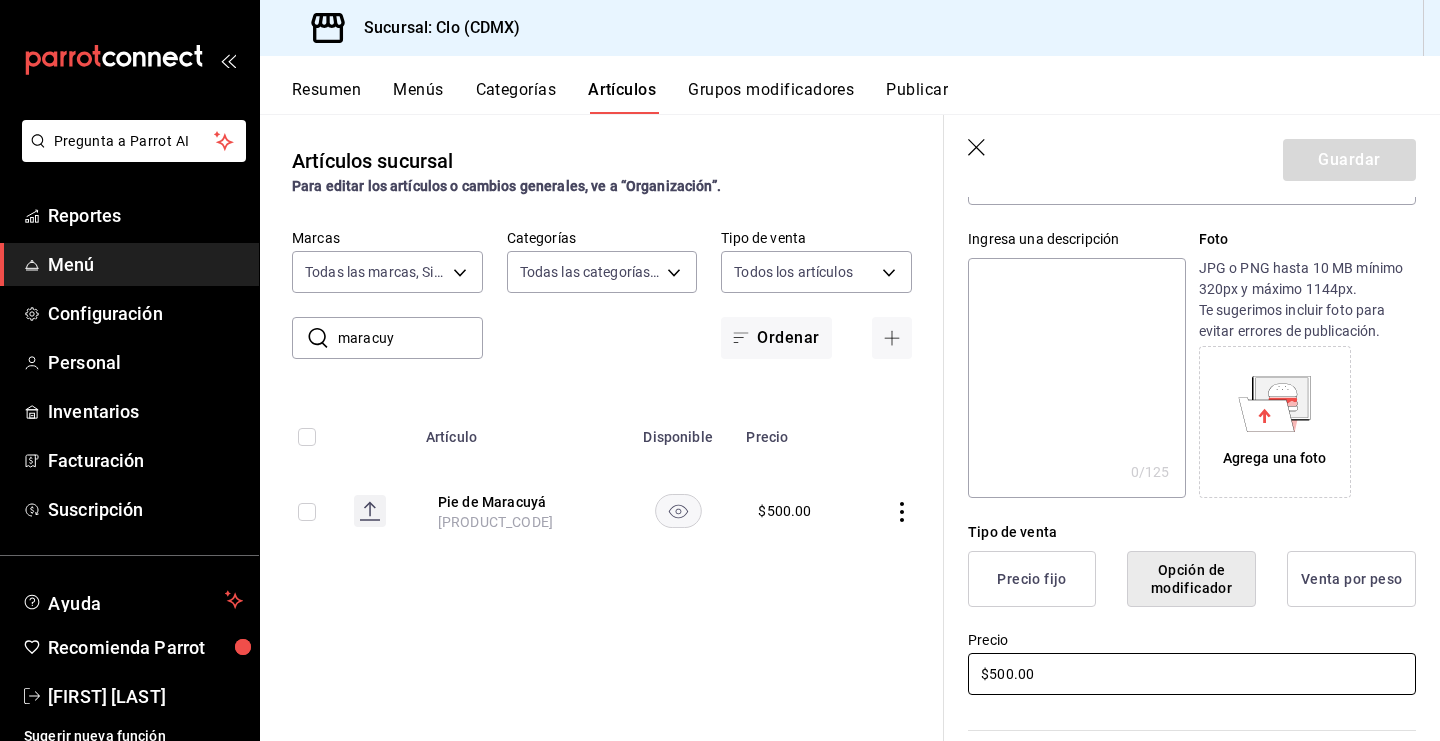 scroll, scrollTop: 0, scrollLeft: 0, axis: both 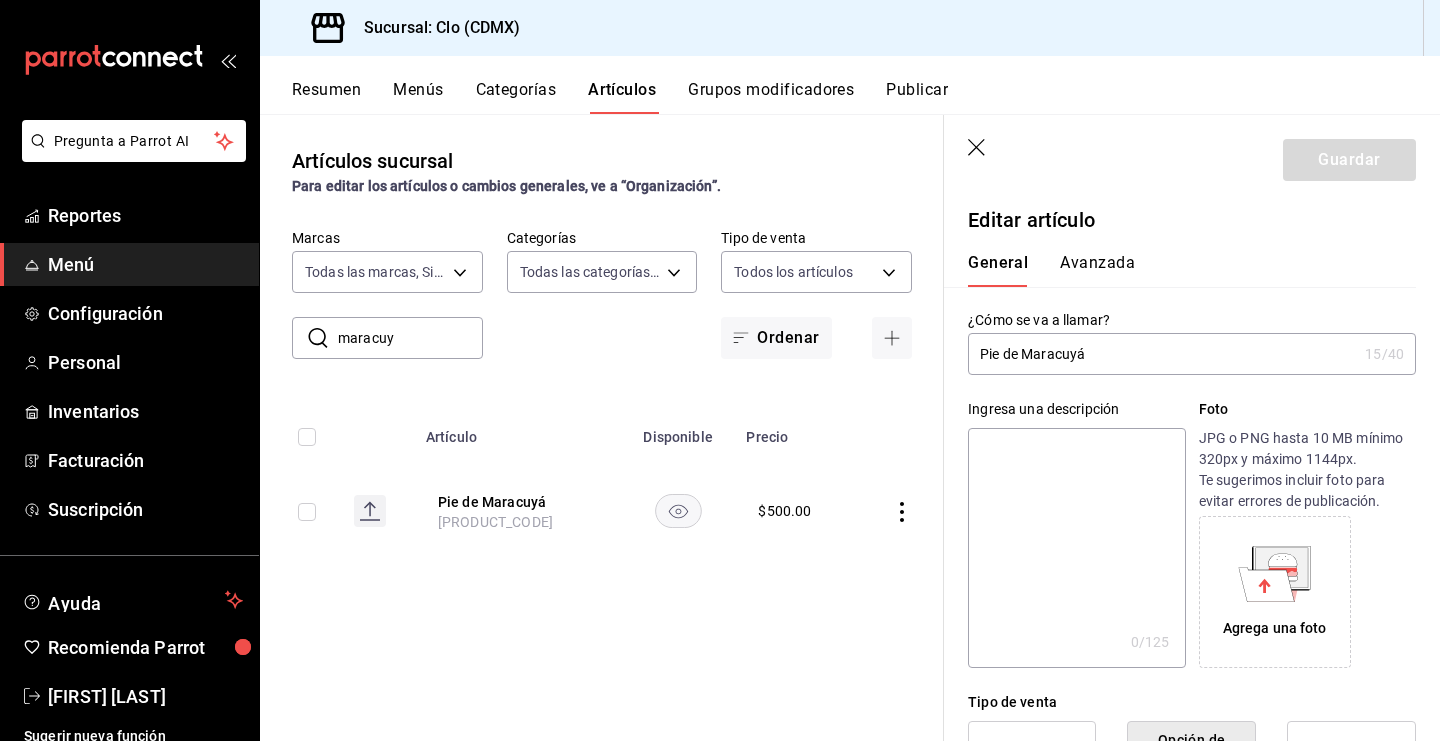 click on "General Avanzada" at bounding box center [1180, 261] 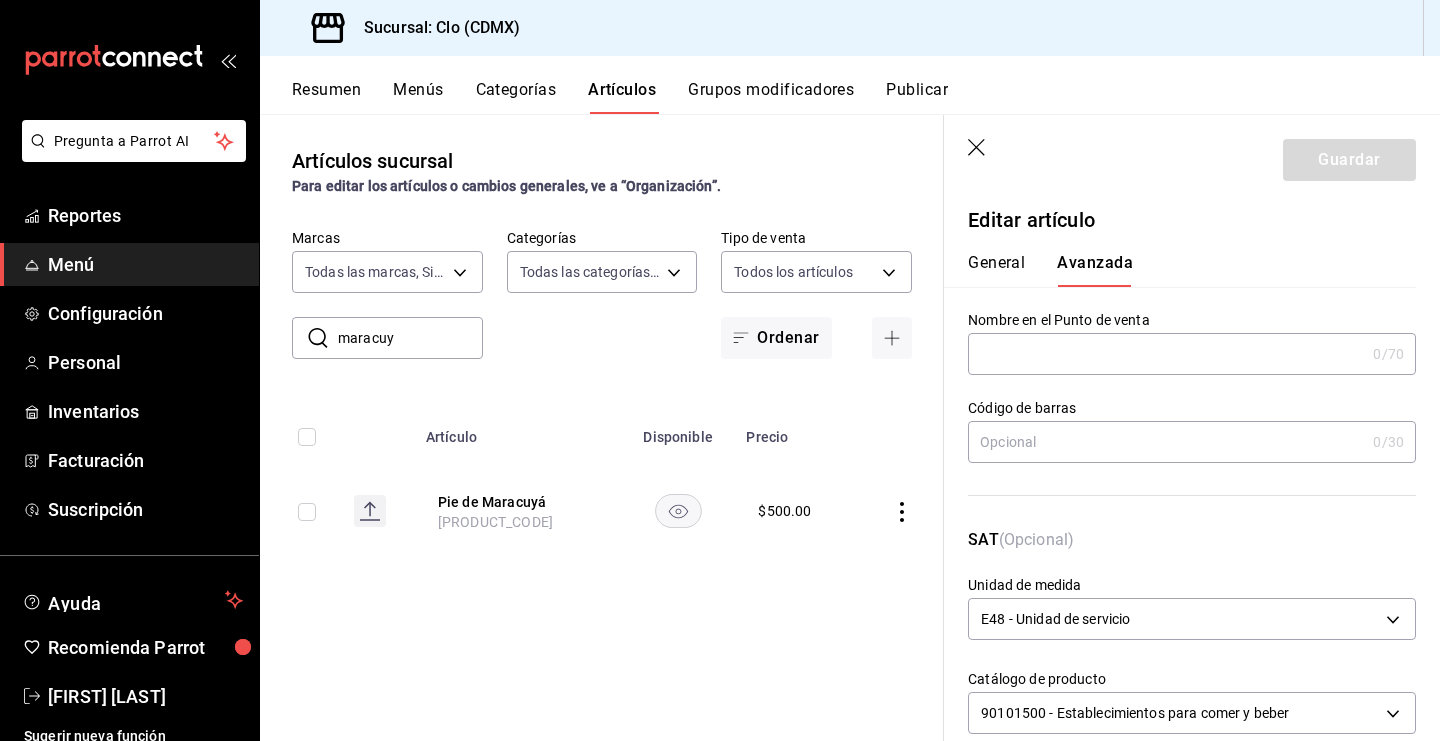 scroll, scrollTop: 39, scrollLeft: 0, axis: vertical 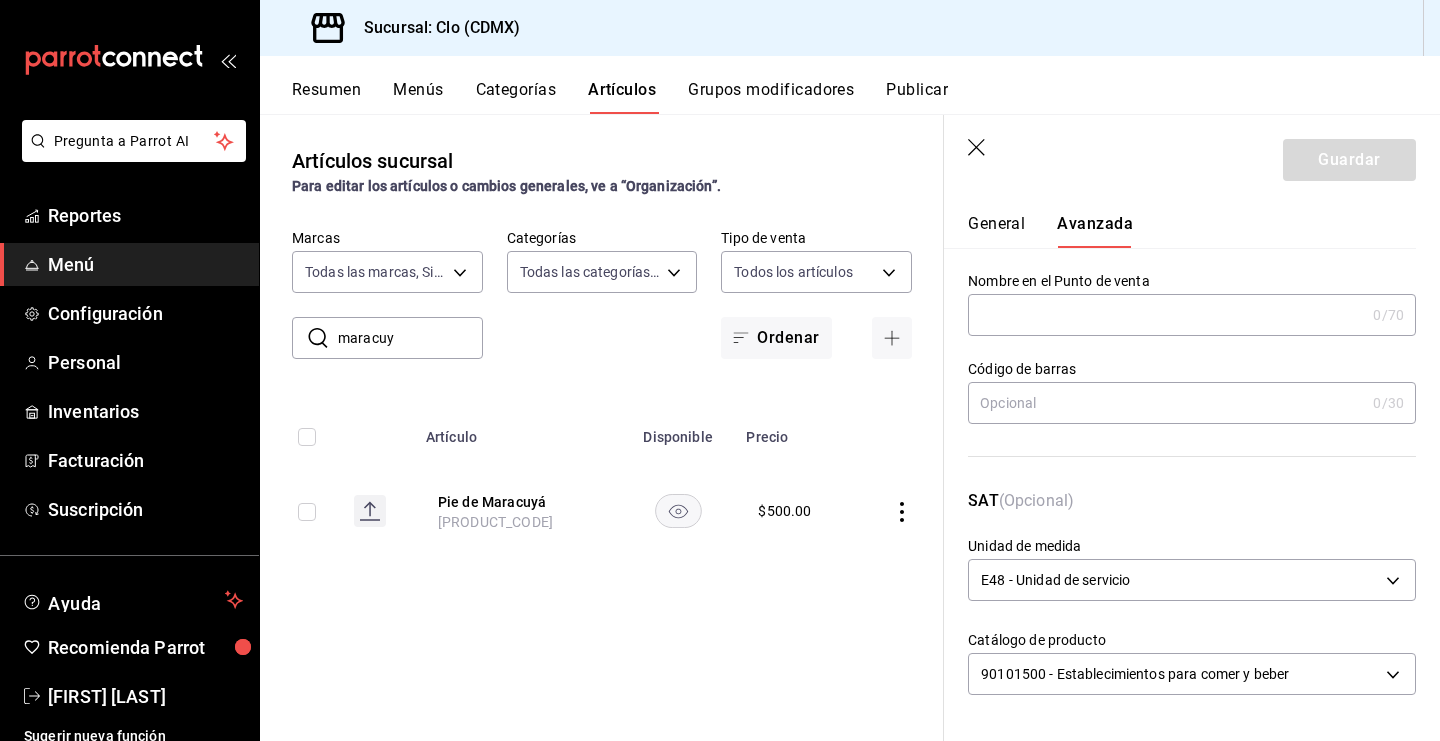 click 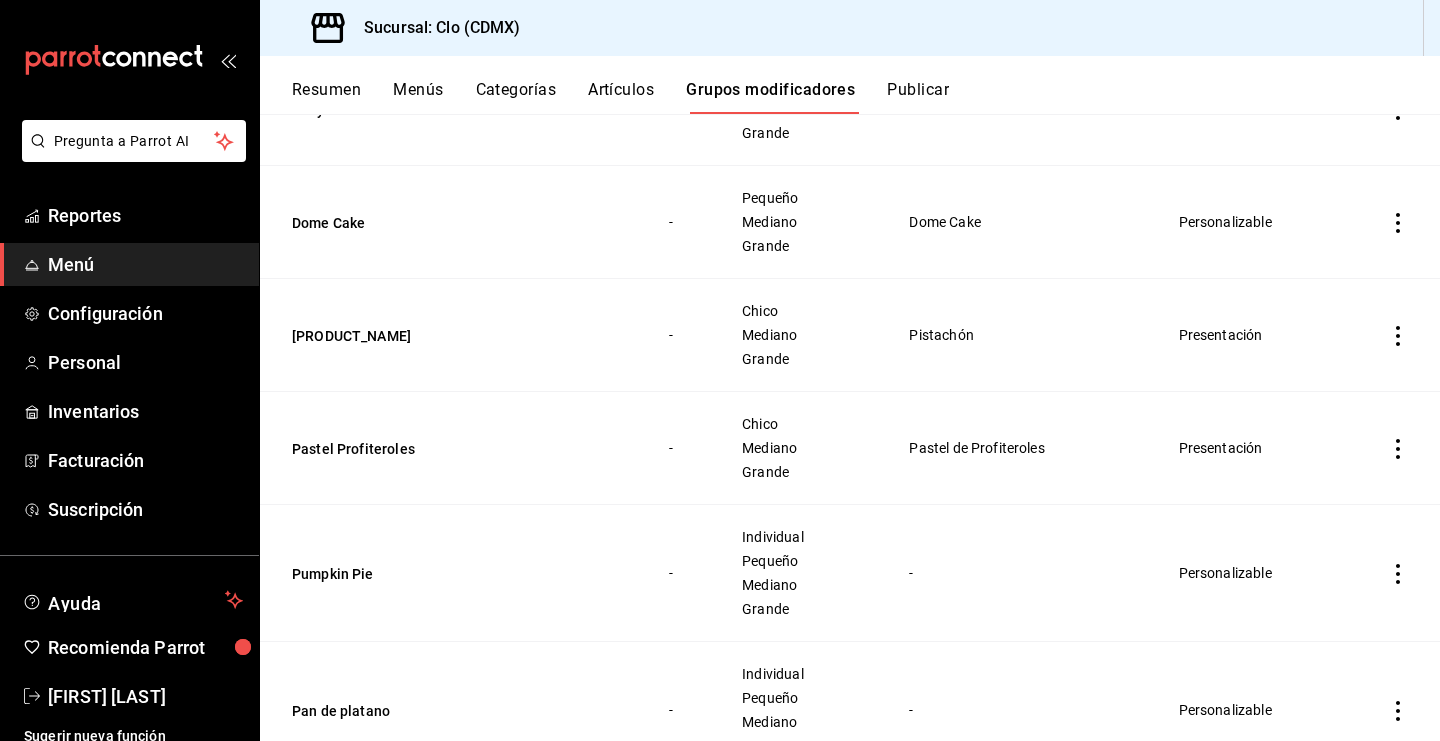 scroll, scrollTop: 0, scrollLeft: 0, axis: both 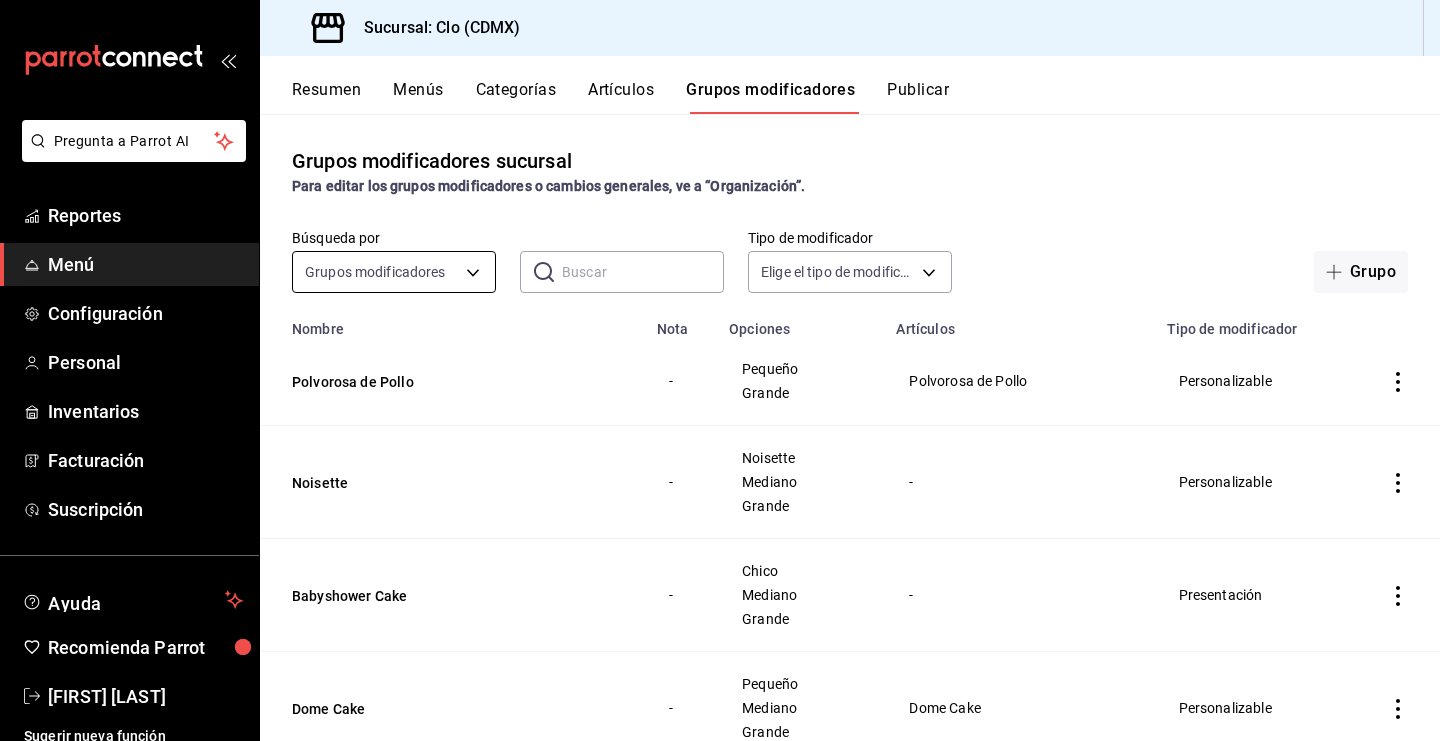 click on "Pregunta a Parrot AI Reportes Menú Configuración Personal Inventarios Facturación Suscripción Ayuda Recomienda Parrot [FIRST] [LAST] Sugerir nueva función Sucursal: Clo ([CITY]) Resumen Menús Categorías Artículos Grupos modificadores Publicar Grupos modificadores sucursal Para editar los grupos modificadores o cambios generales, ve a “Organización”. Búsqueda por Grupos modificadores GROUP ​ ​ Tipo de modificador Grupo Nombre Nota Opciones Artículos Tipo de modificador Polvorosa de Pollo - Pequeño Grande Polvorosa de Pollo Personalizable Noisette - Noisette Mediano Grande - Personalizable Babyshower Cake - Chico Mediano Grande - Presentación Dome Cake - Pequeño Mediano Grande Dome Cake Personalizable Pistachon - Chico Mediano Grande Pistachón Presentación Pastel Profiteroles - Chico Mediano Grande Pastel de Profiteroles Presentación Pumpkin Pie - Individual Pequeño Mediano Grande - Personalizable Pan de platano - Individual Pequeño Grande" at bounding box center (720, 370) 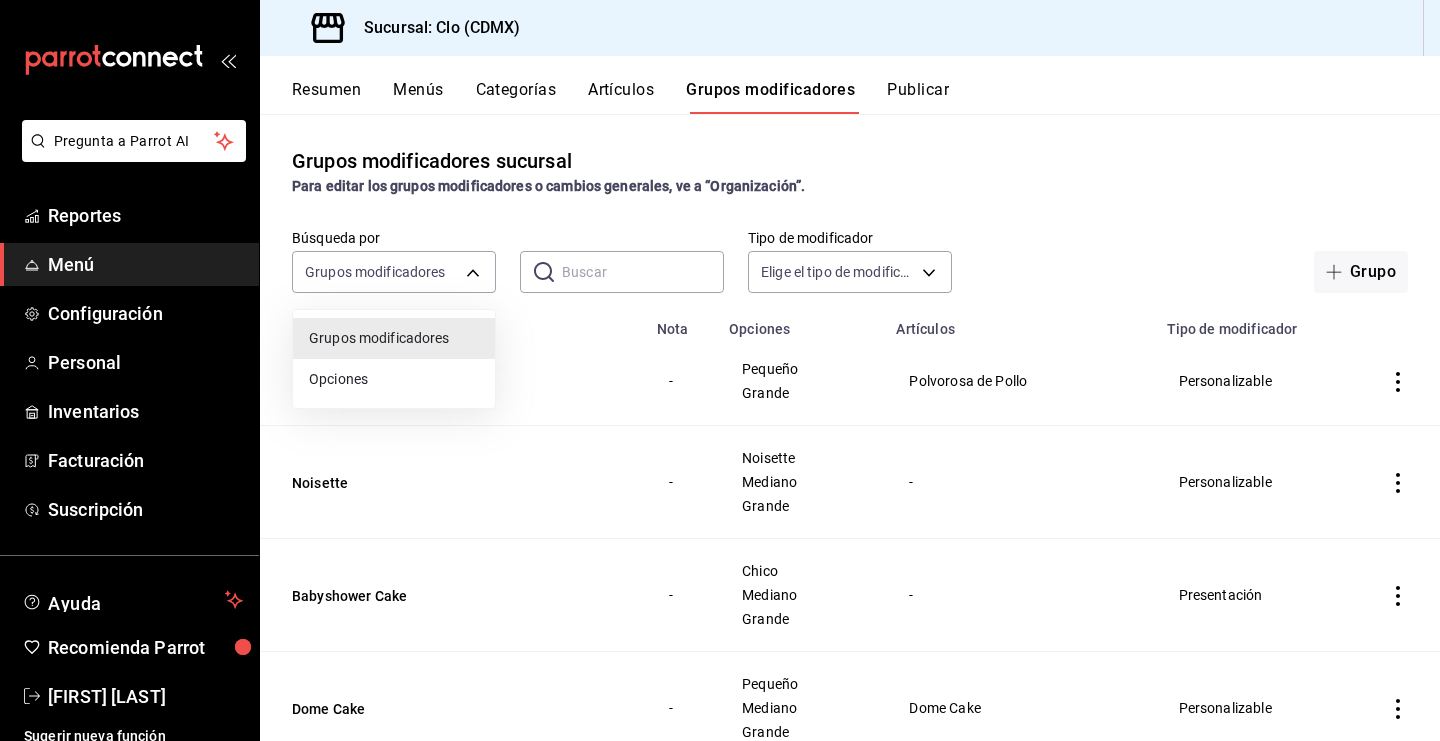 click on "Opciones" at bounding box center [394, 379] 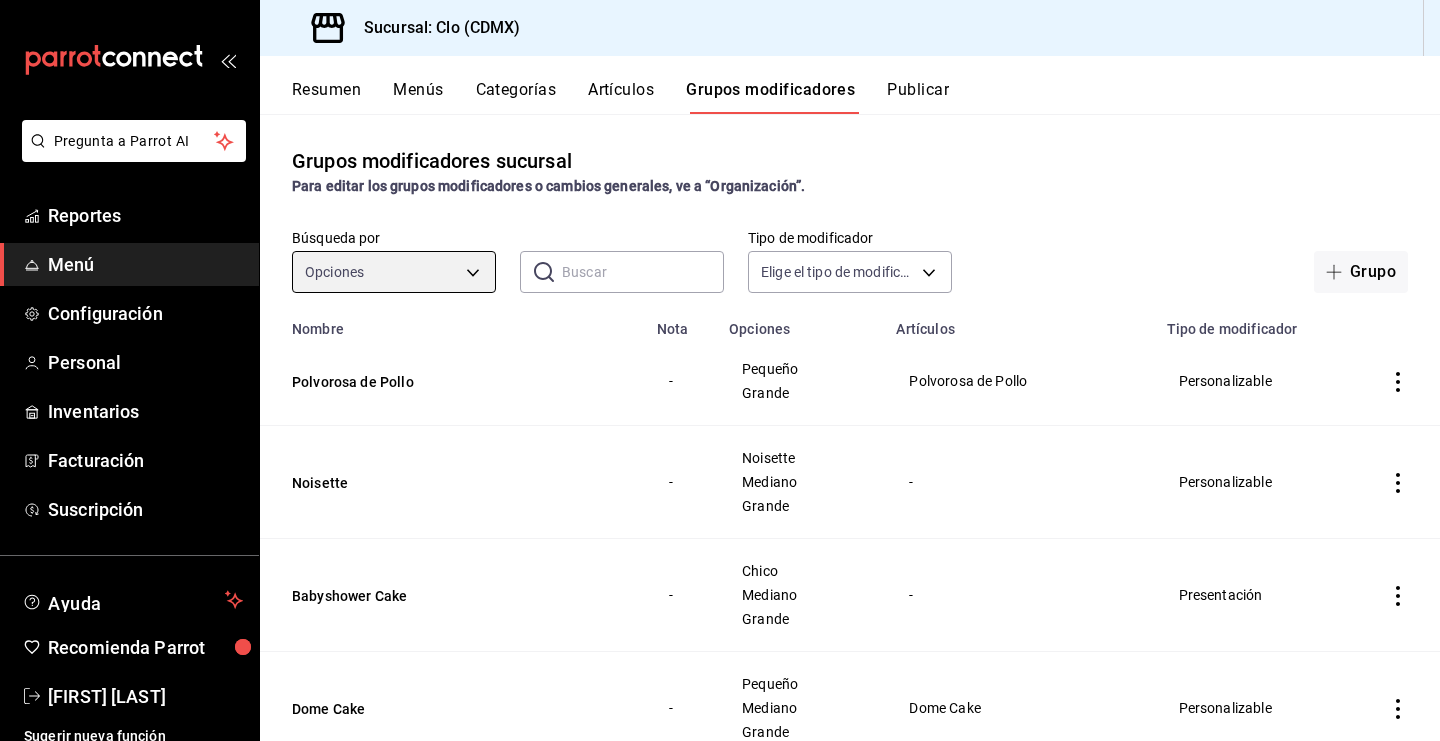 type on "OPTION" 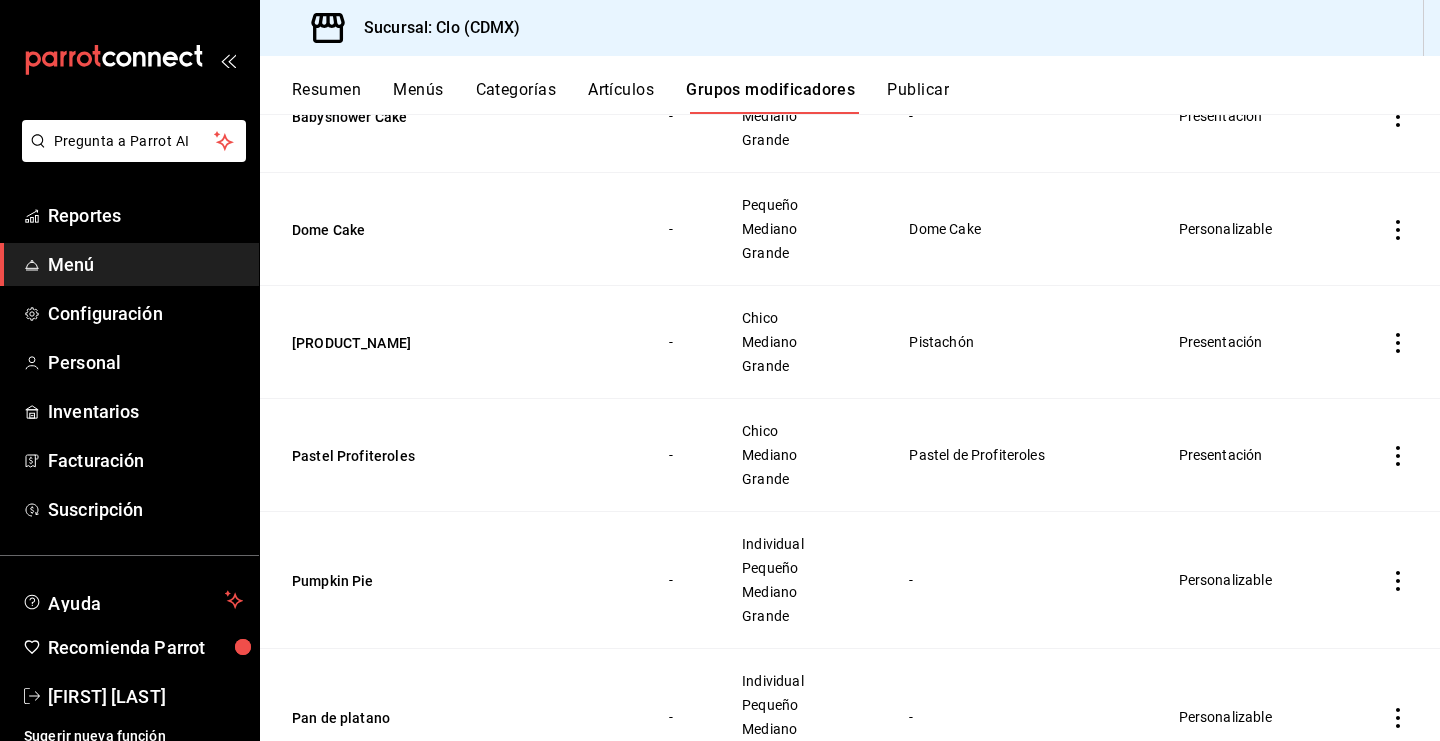 scroll, scrollTop: 0, scrollLeft: 0, axis: both 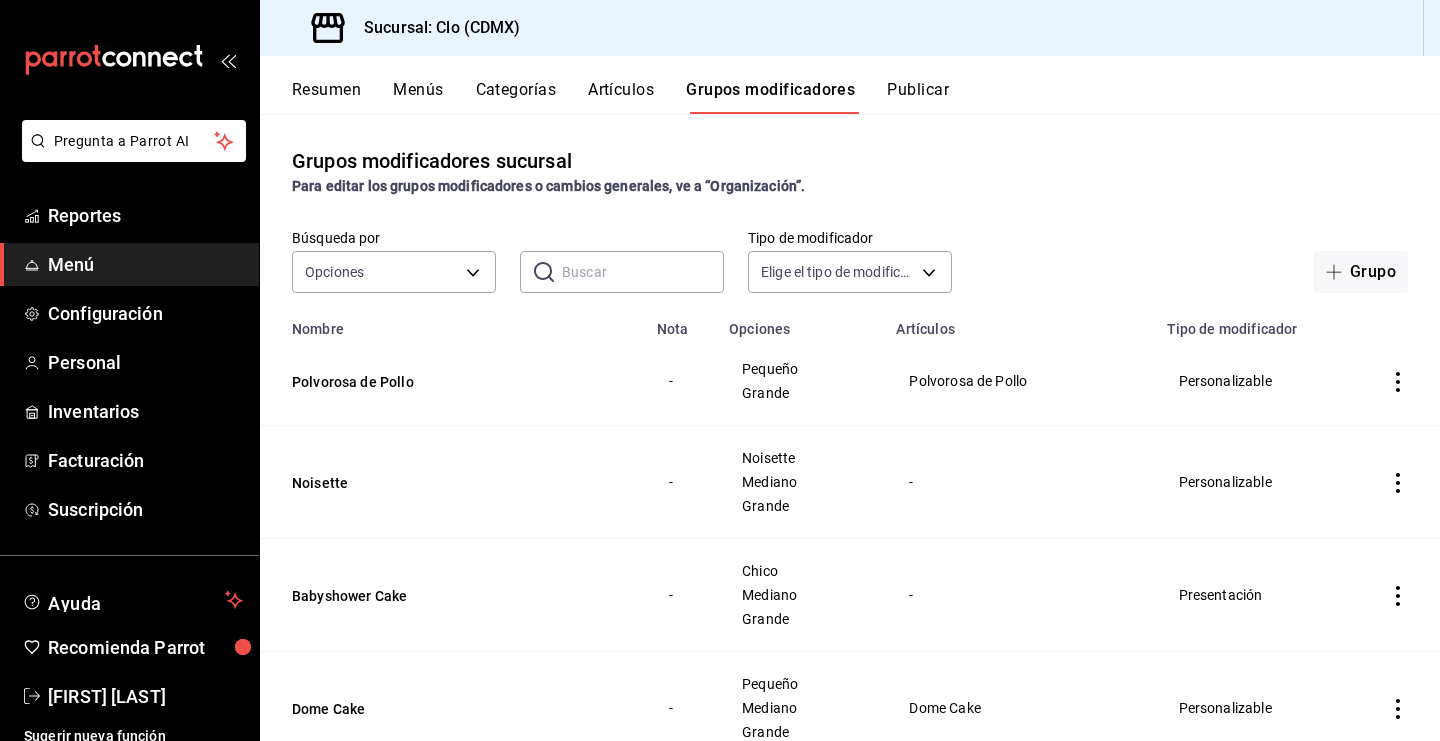 click at bounding box center [643, 272] 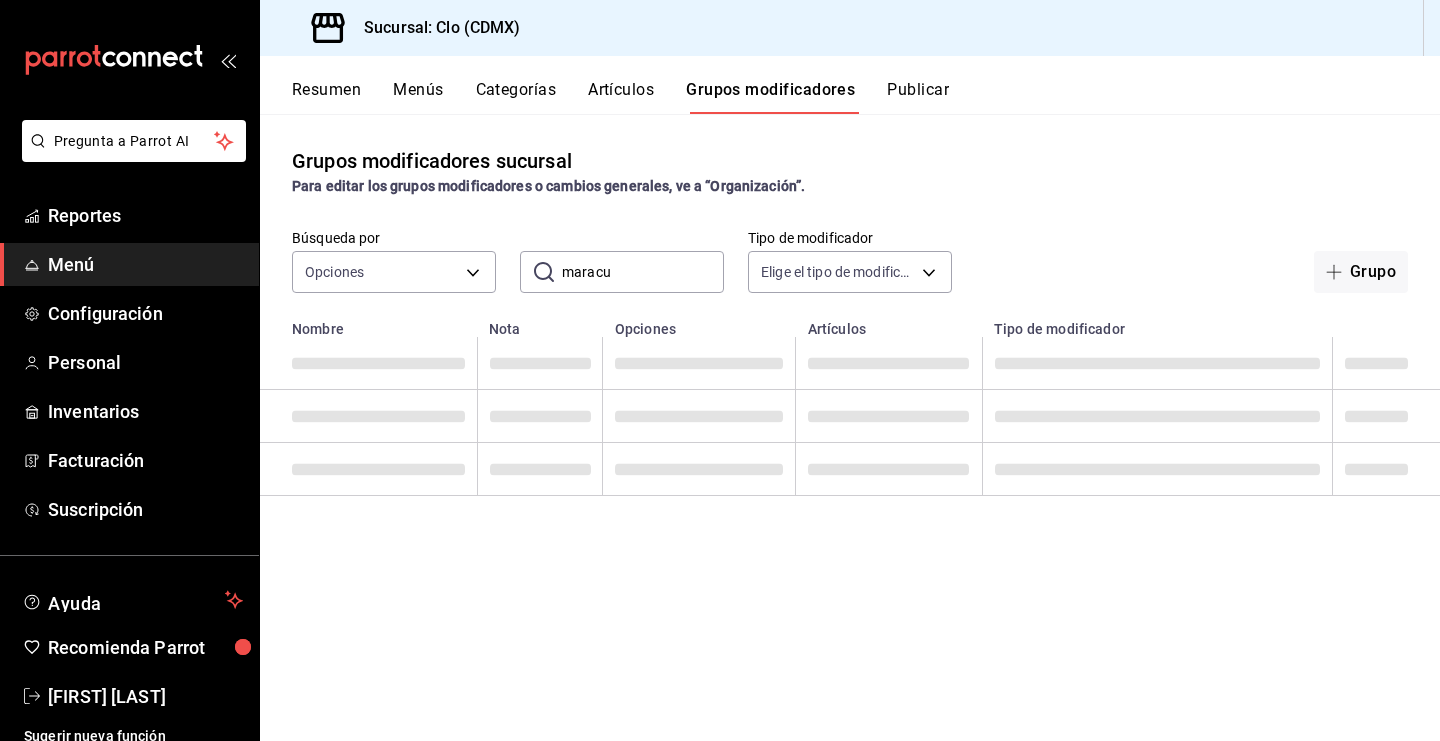 type on "maracu" 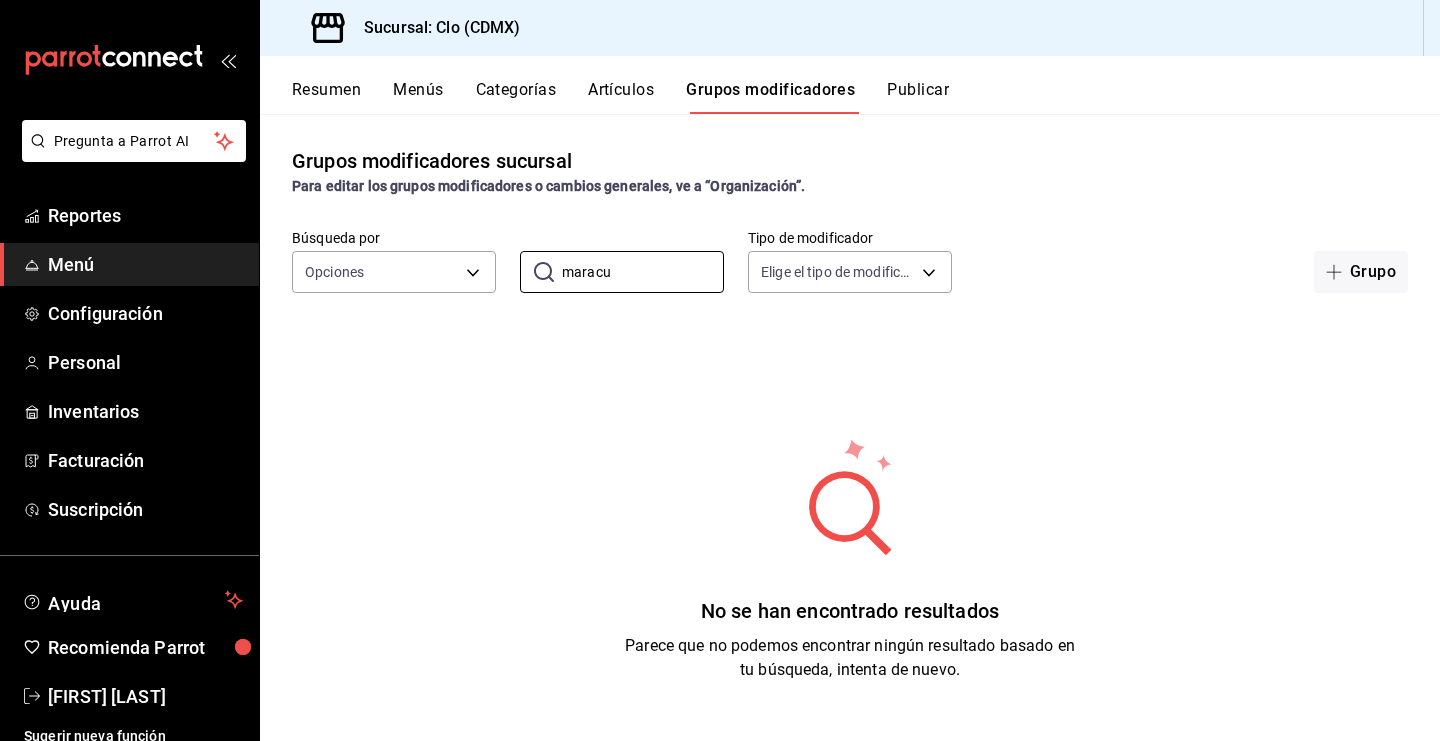 drag, startPoint x: 660, startPoint y: 271, endPoint x: 435, endPoint y: 187, distance: 240.16869 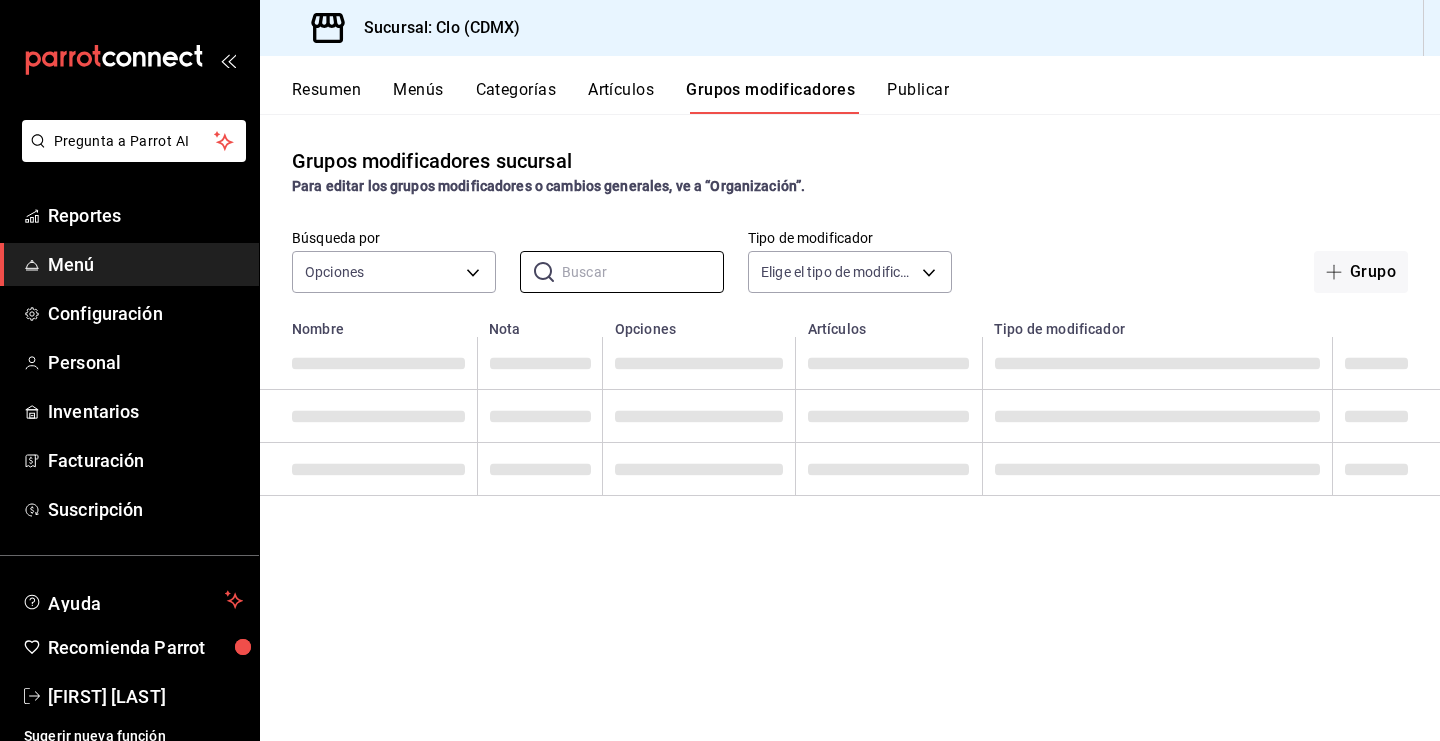 type 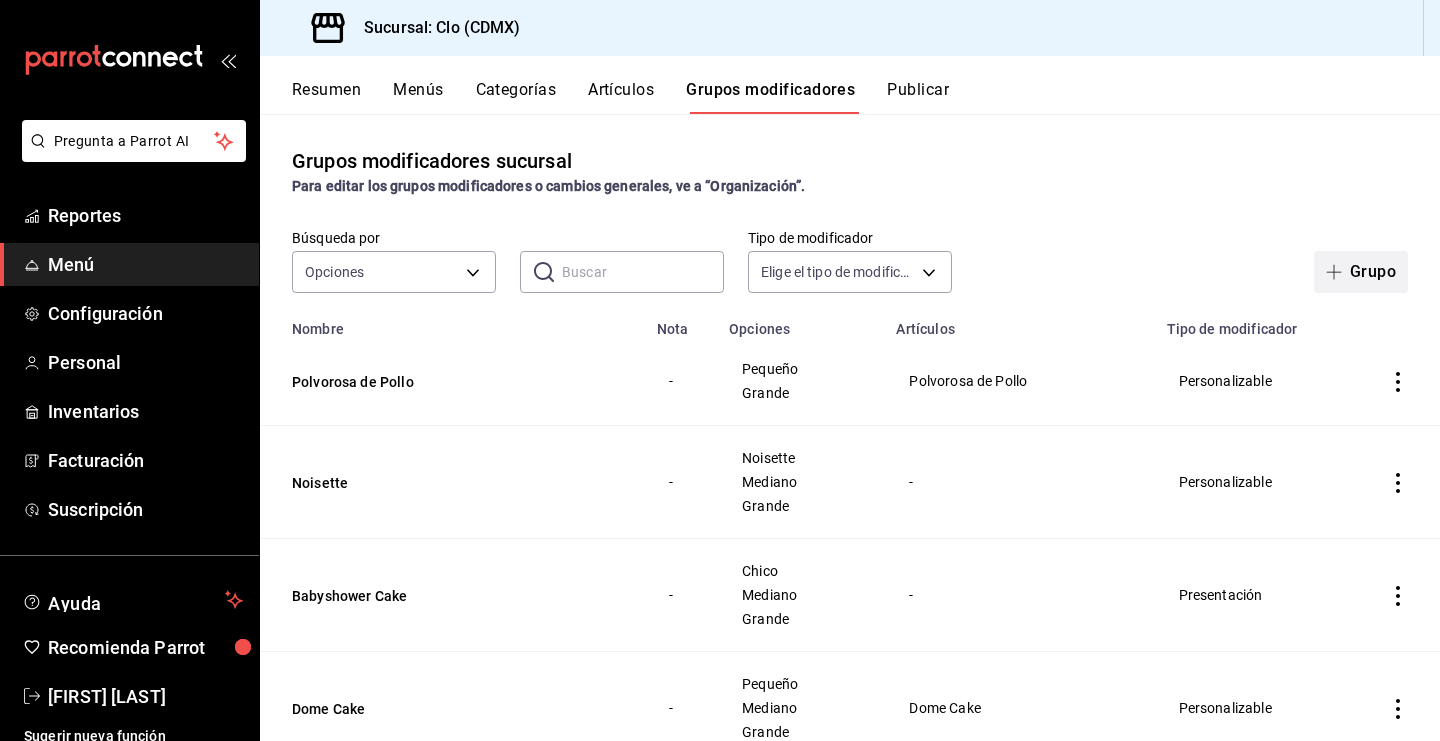 click on "Grupo" at bounding box center [1361, 272] 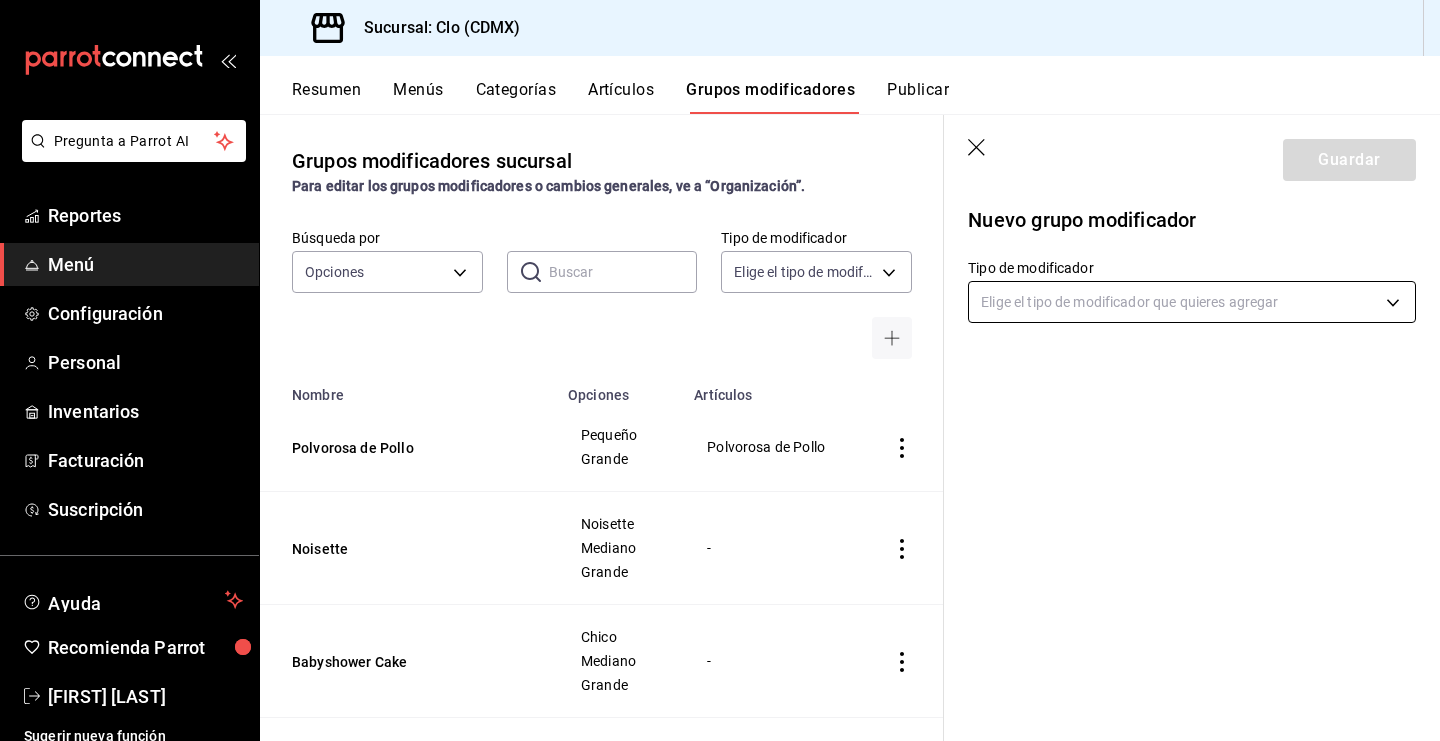 click on "Pregunta a Parrot AI Reportes   Menú   Configuración   Personal   Inventarios   Facturación   Suscripción   Ayuda Recomienda Parrot   Sugerir nueva función   Sucursal: Clo (CDMX) Resumen Menús Categorías Artículos Grupos modificadores Publicar Opciones OPTION ​ ​ Tipo de modificador Elige el tipo de modificador Nombre Opciones Artículos Polvorosa de Pollo Pequeño Grande Polvorosa de Pollo Noisette Noisette Mediano Grande - Babyshower Cake Chico Mediano Grande - Dome Cake Pequeño Mediano Grande Dome Cake Pistachon Chico Mediano Grande Pistachón Pastel Profiteroles Chico Mediano Grande Pastel de Profiteroles Pumpkin Pie Individual Pequeño Mediano Grande - Pan de platano Individual Pequeño Mediano Grande - Brownies 20 unidades 30 unidades 40 unidades Brownies Pan de elote Individual Pequeño Mediano Grande - Pan de jamon Rebanada Completo Pan de Jamon -" at bounding box center [720, 370] 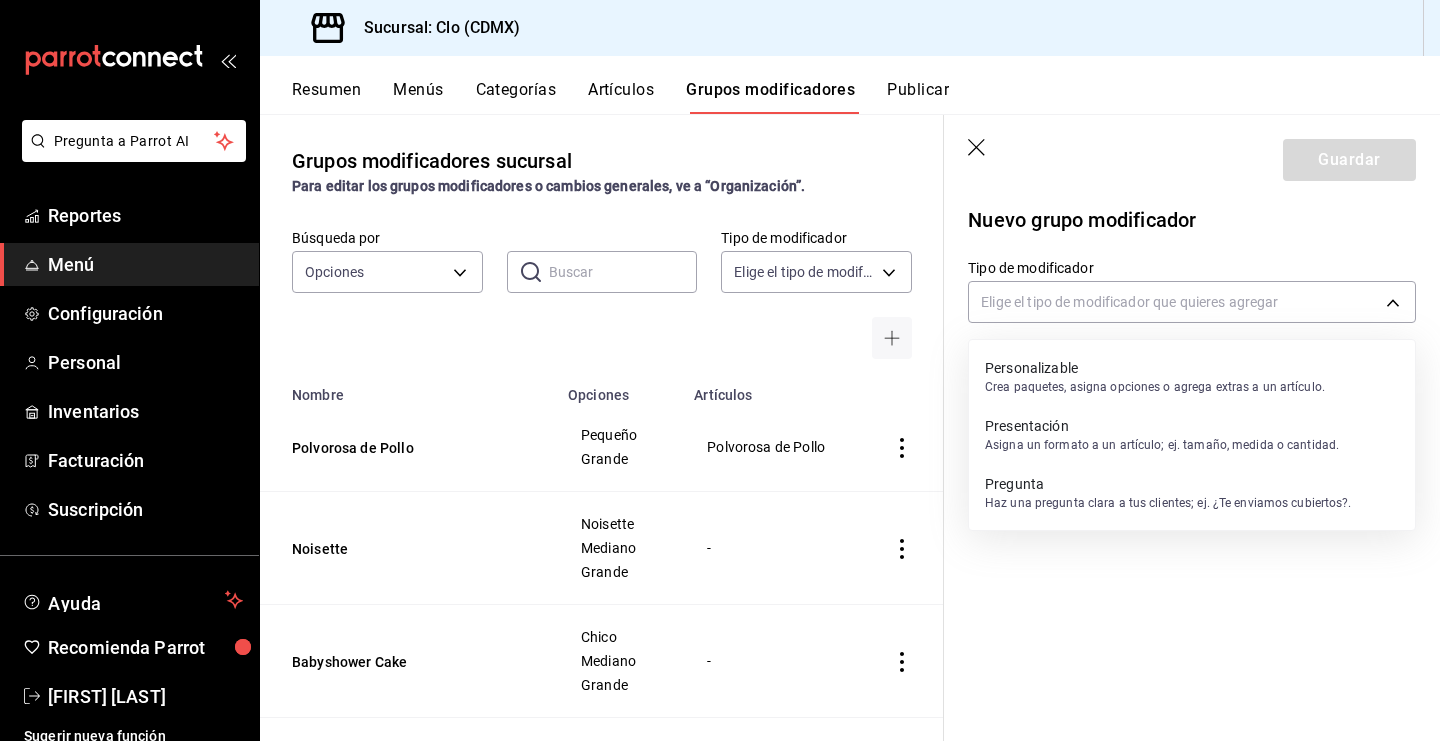 click on "Personalizable" at bounding box center [1155, 368] 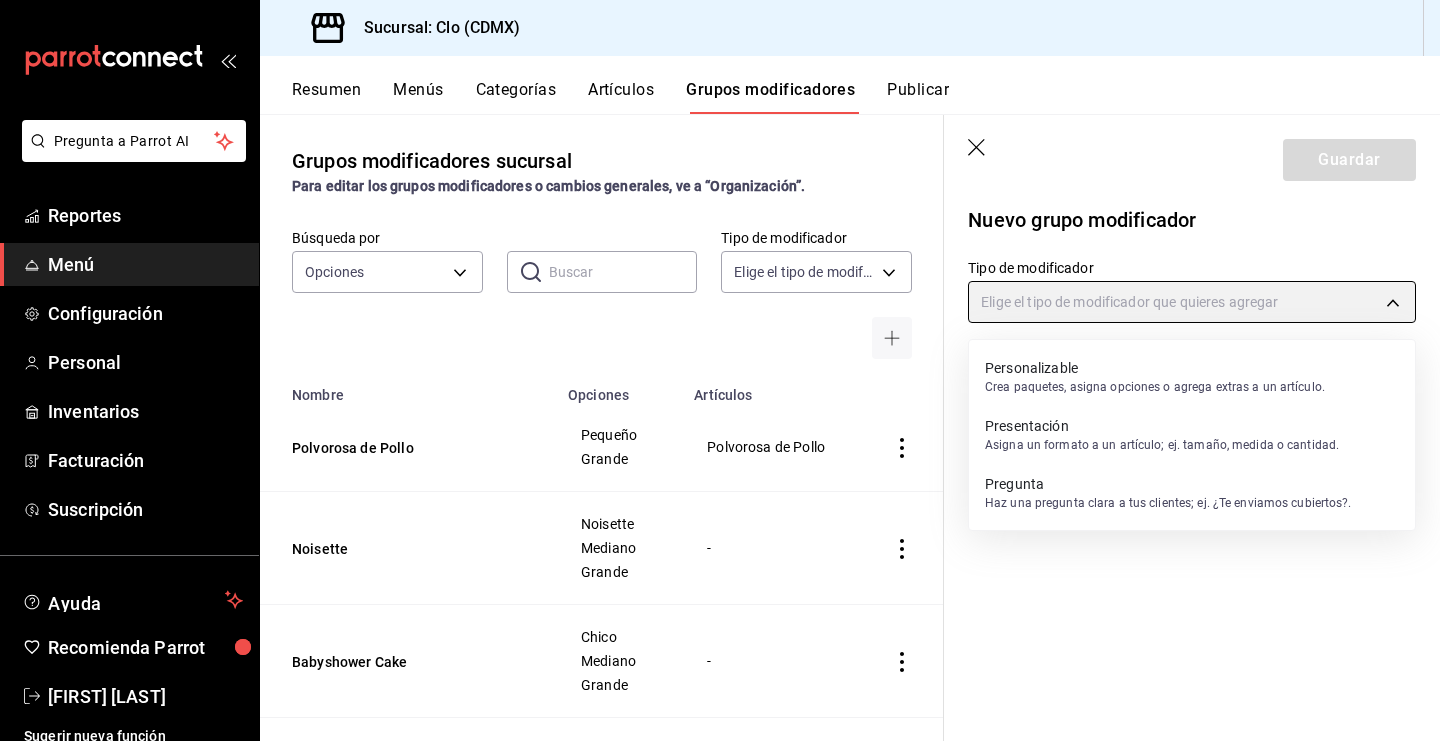 type on "CUSTOMIZABLE" 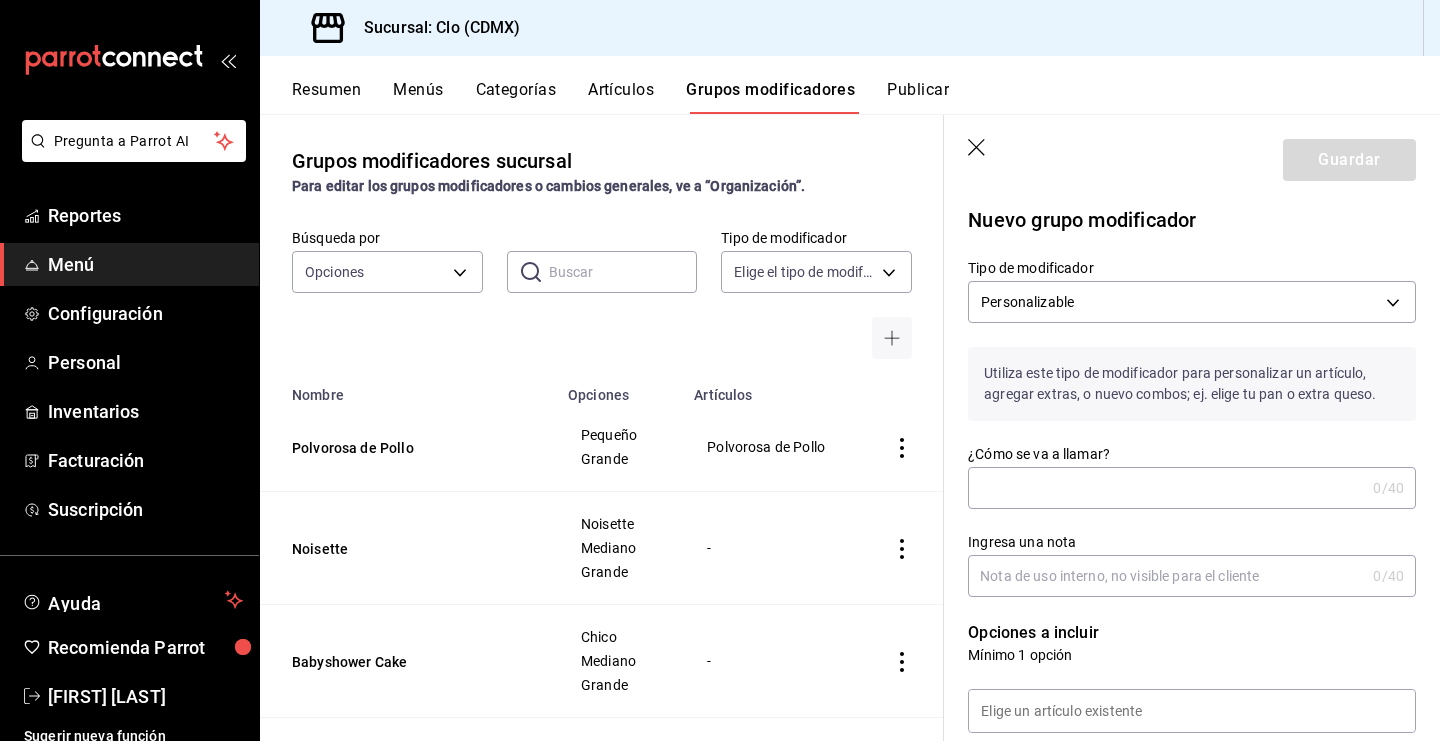 click on "¿Cómo se va a llamar?" at bounding box center [1166, 488] 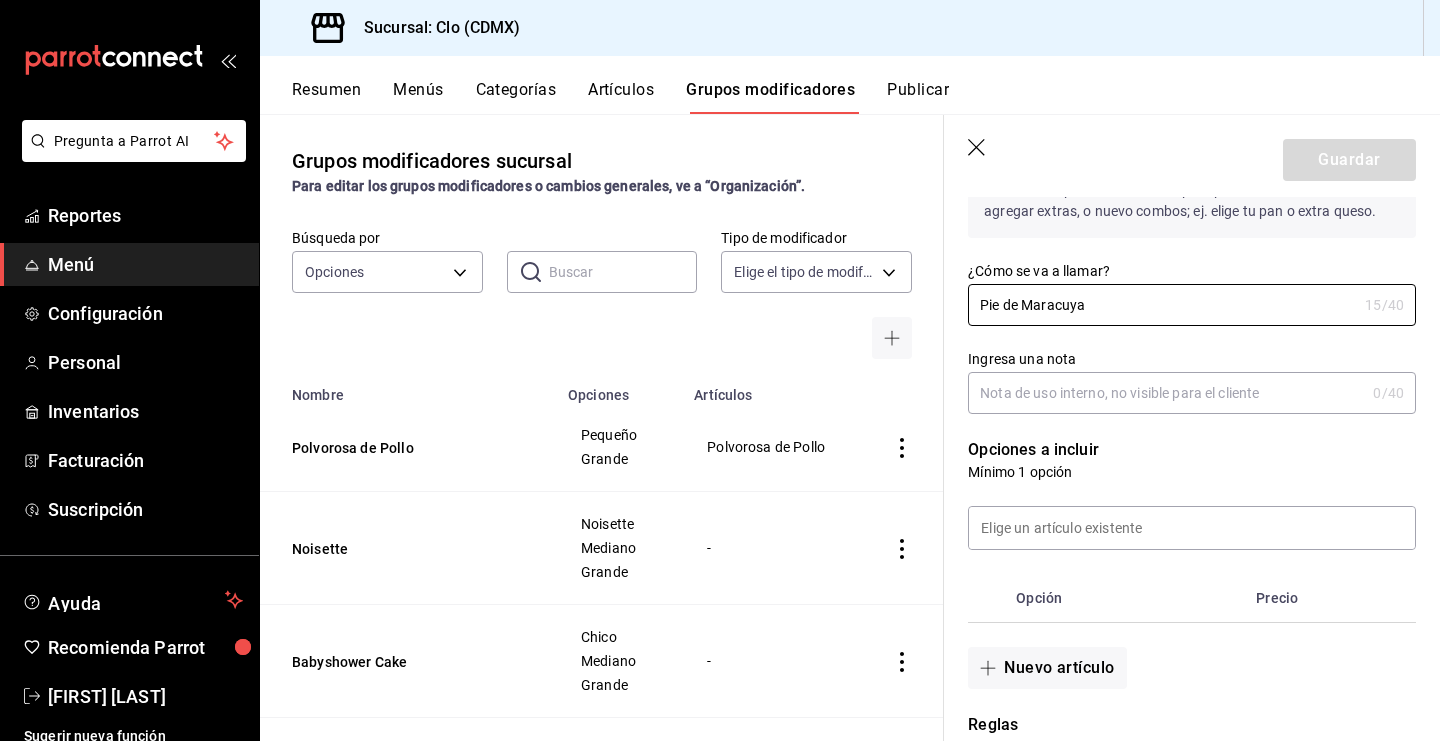 scroll, scrollTop: 216, scrollLeft: 0, axis: vertical 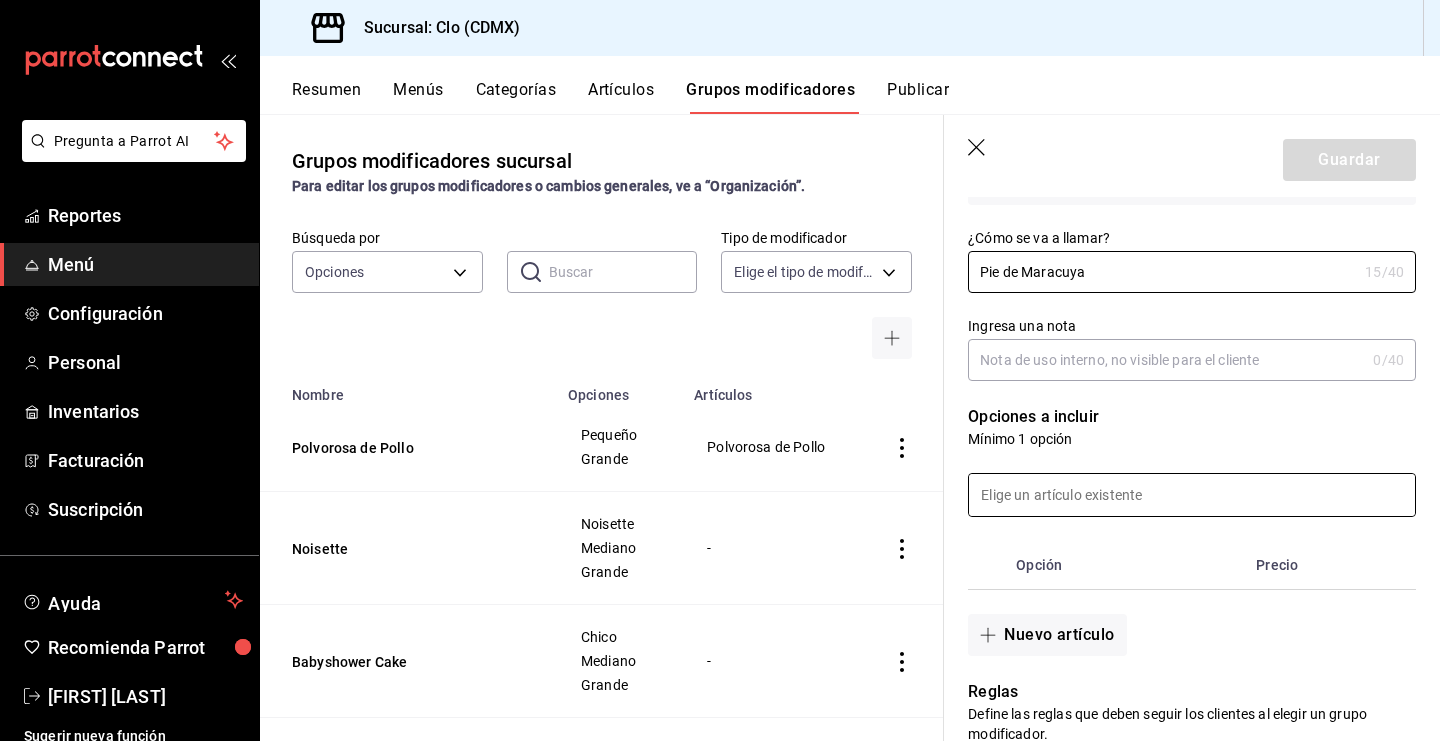 type on "Pie de Maracuya" 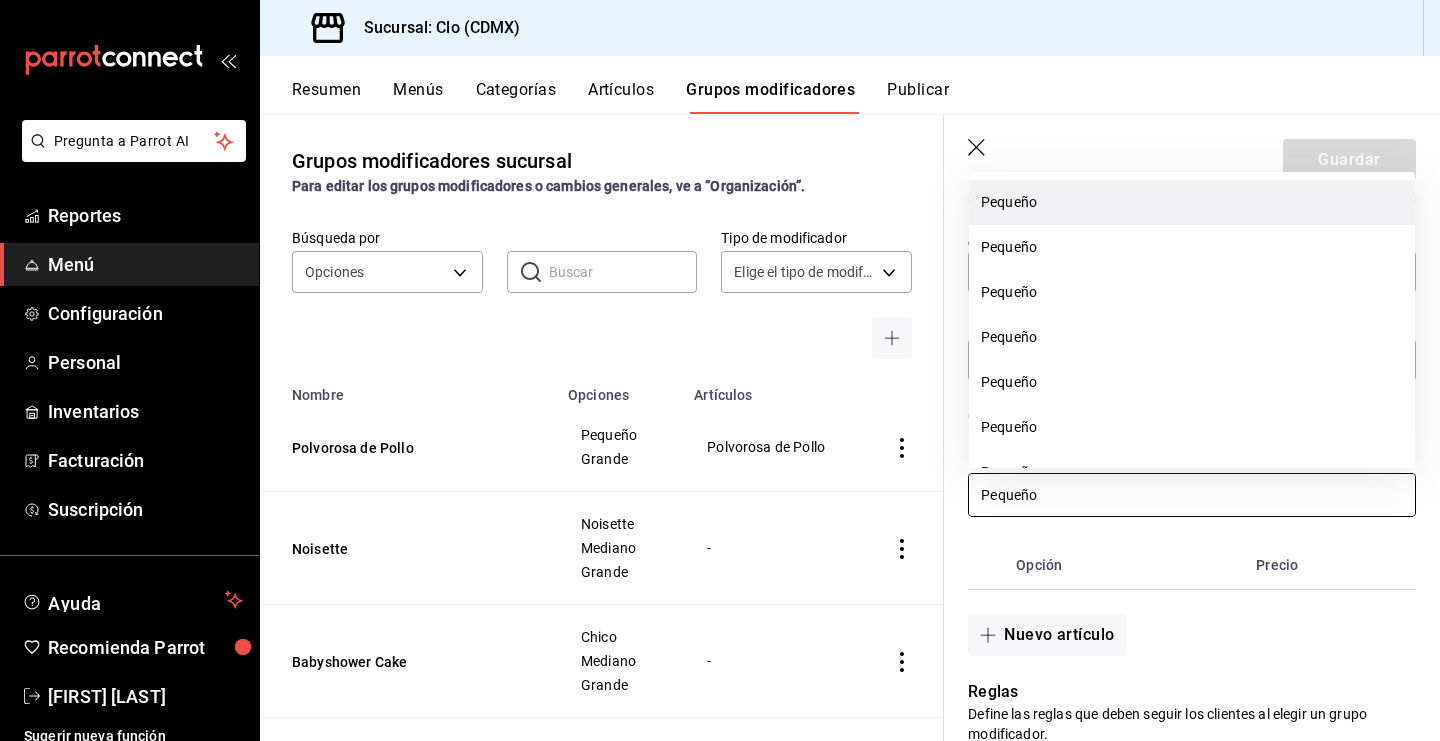 click on "Pequeño" at bounding box center [1192, 202] 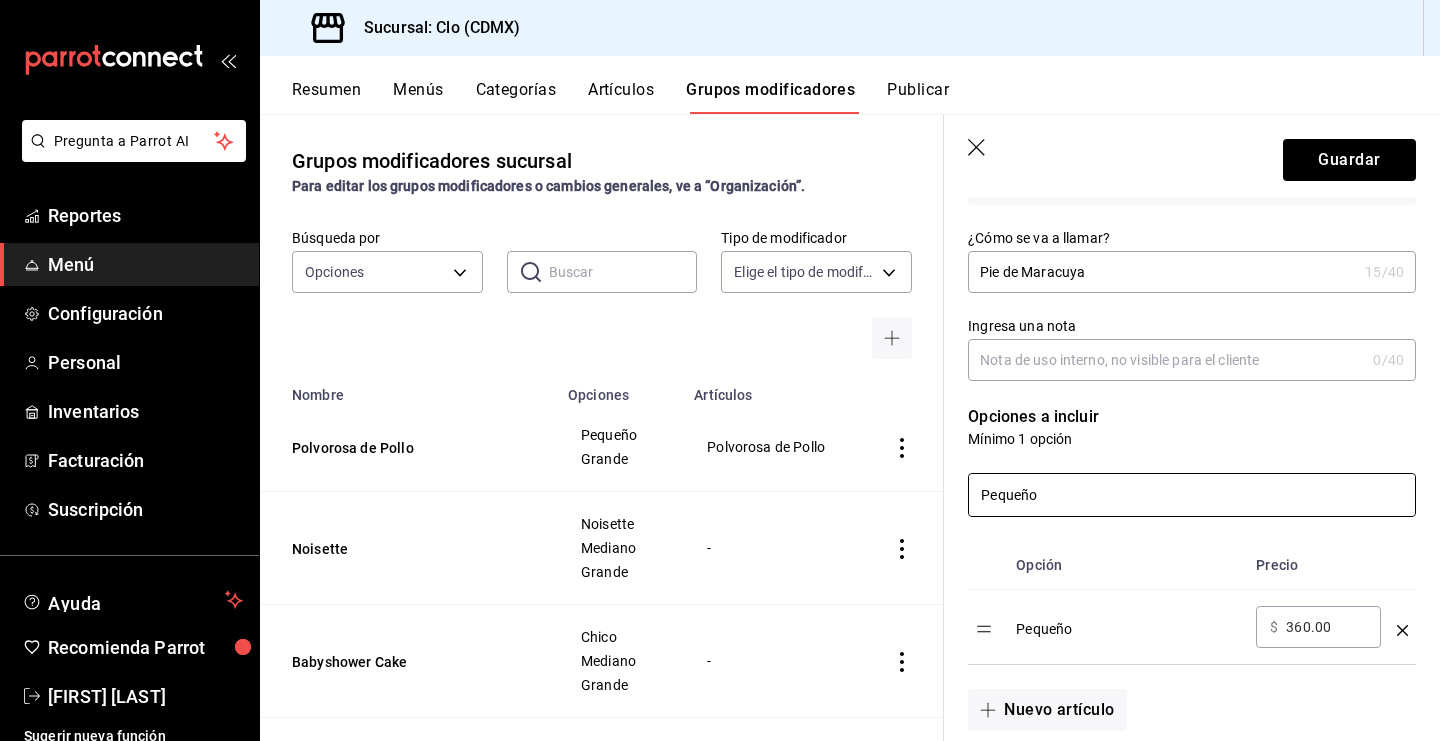 type on "Pequeño" 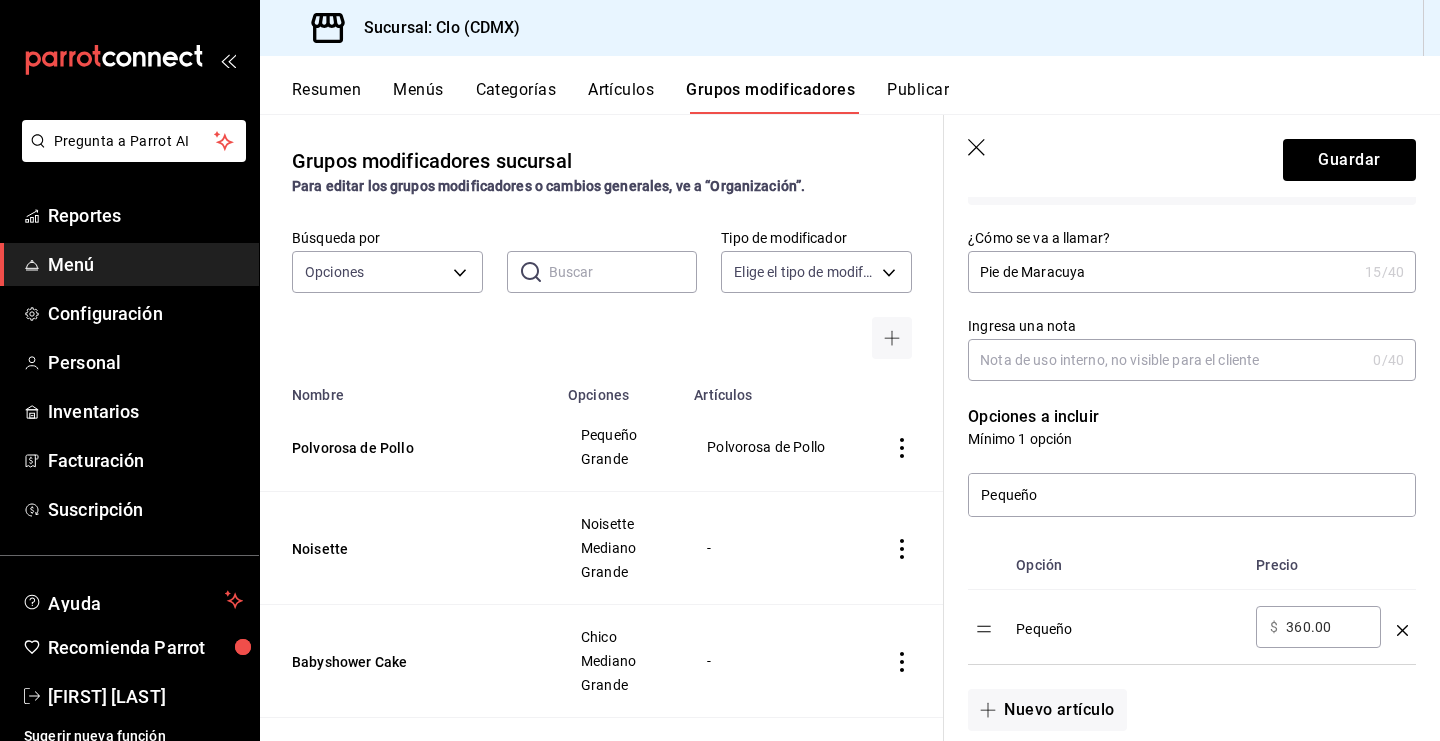click on "360.00" at bounding box center [1326, 627] 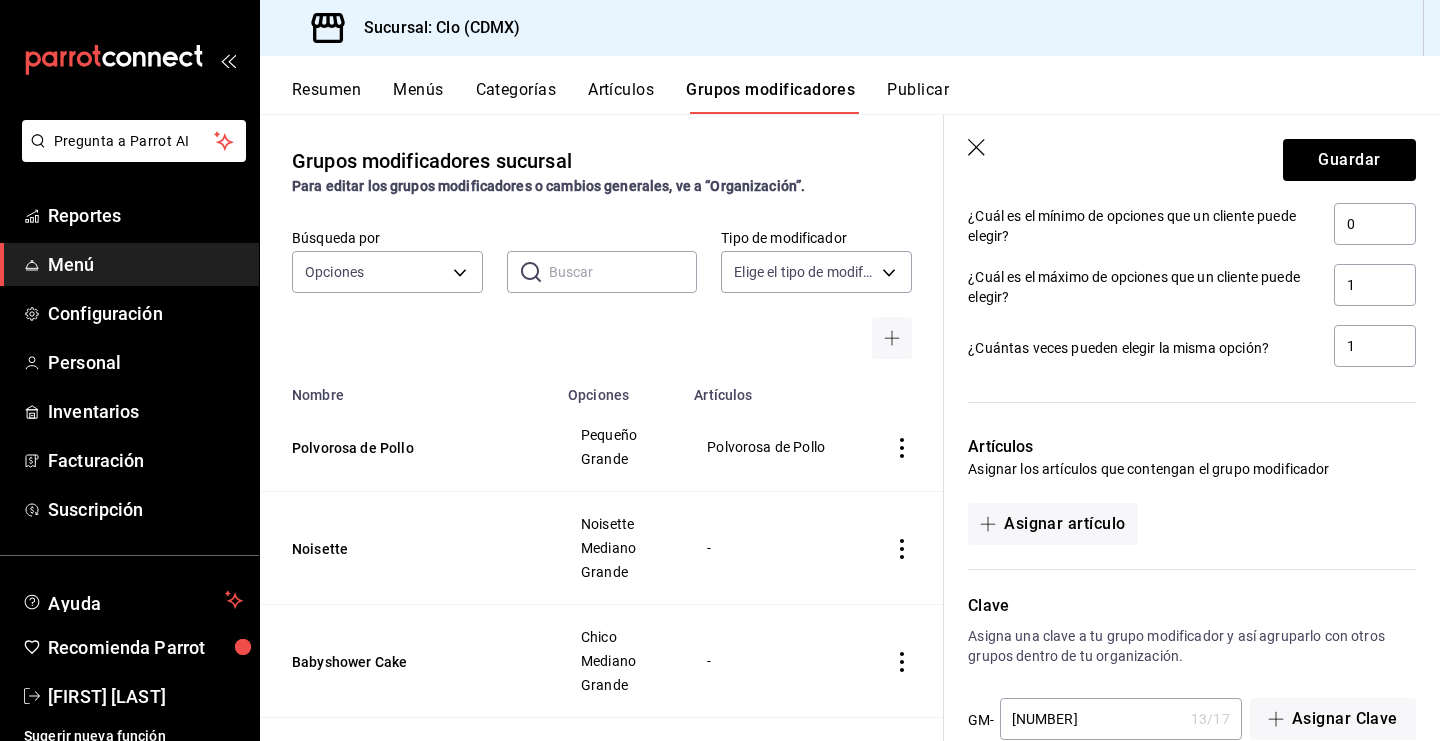 scroll, scrollTop: 940, scrollLeft: 0, axis: vertical 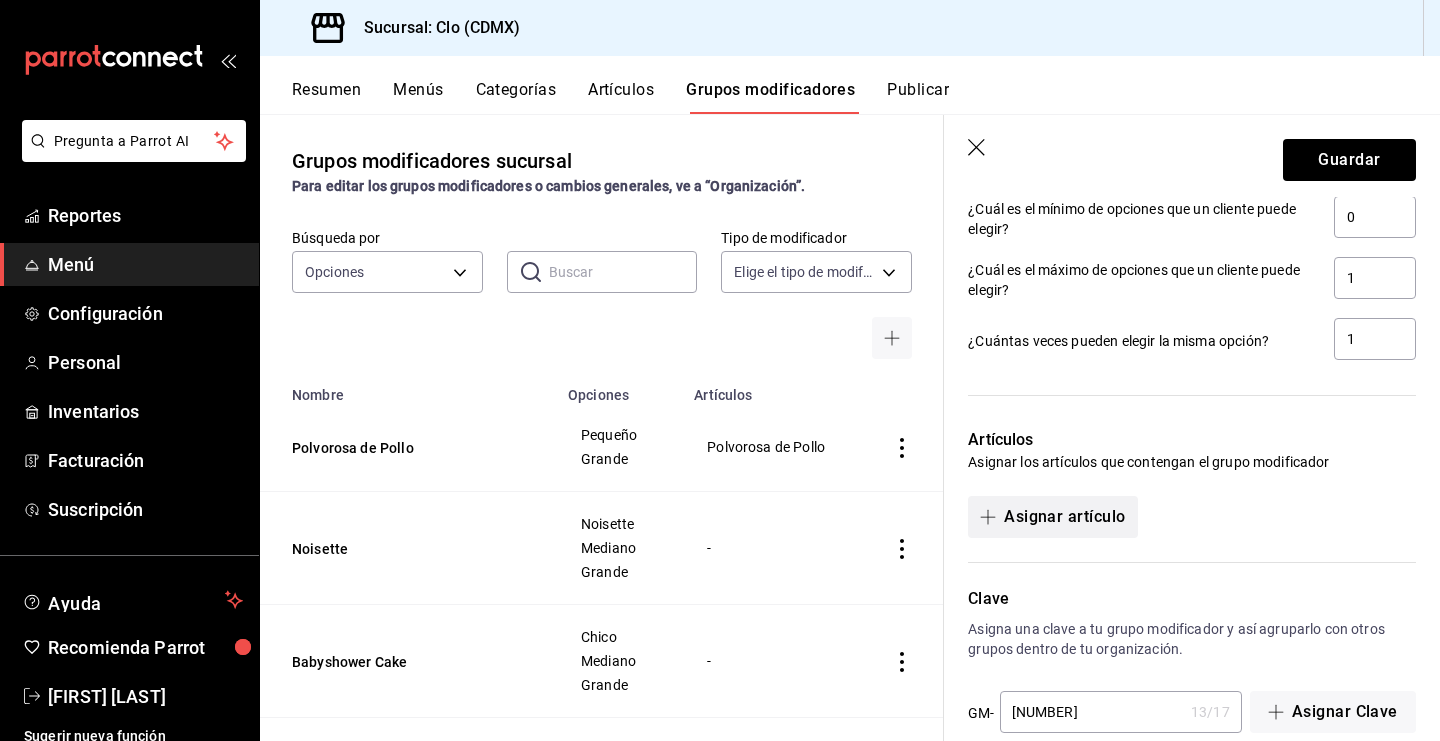 click on "Asignar artículo" at bounding box center (1052, 517) 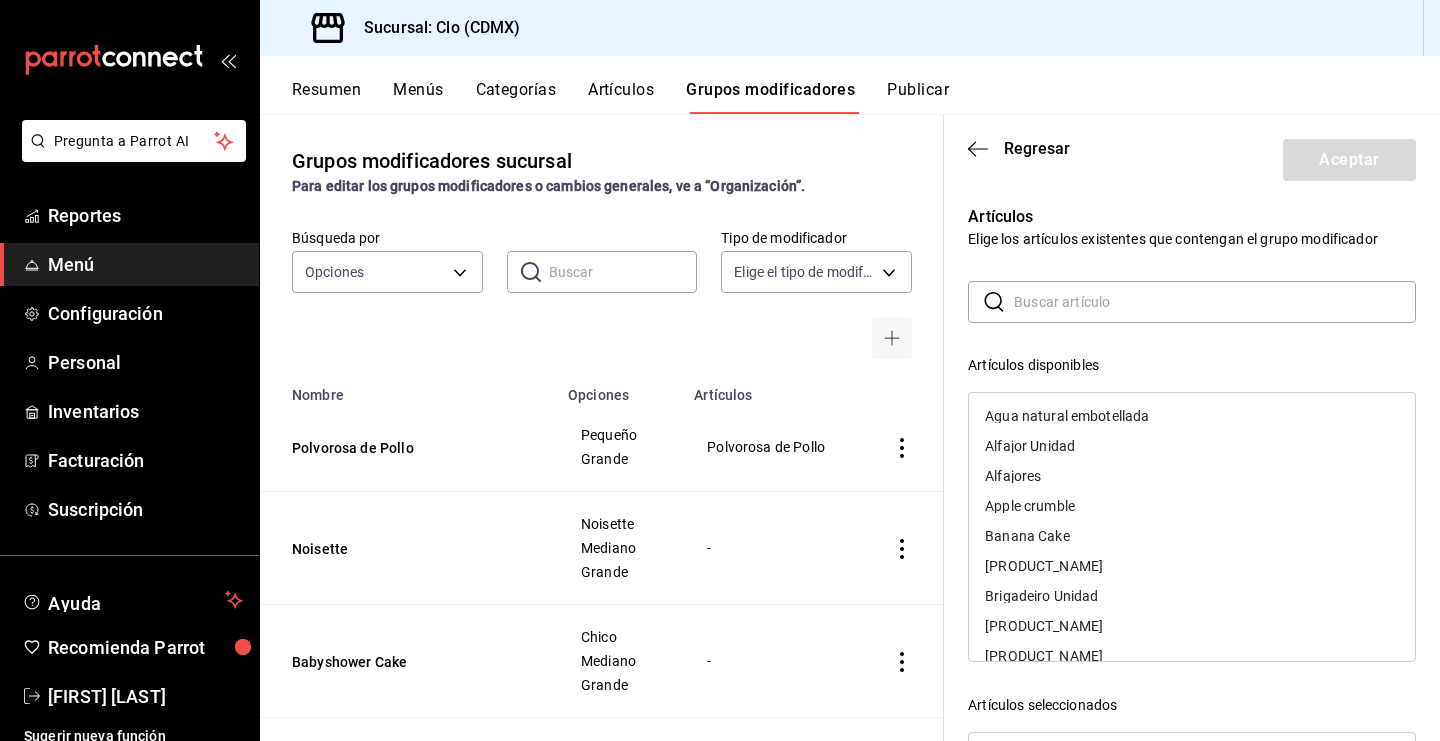click at bounding box center (1215, 302) 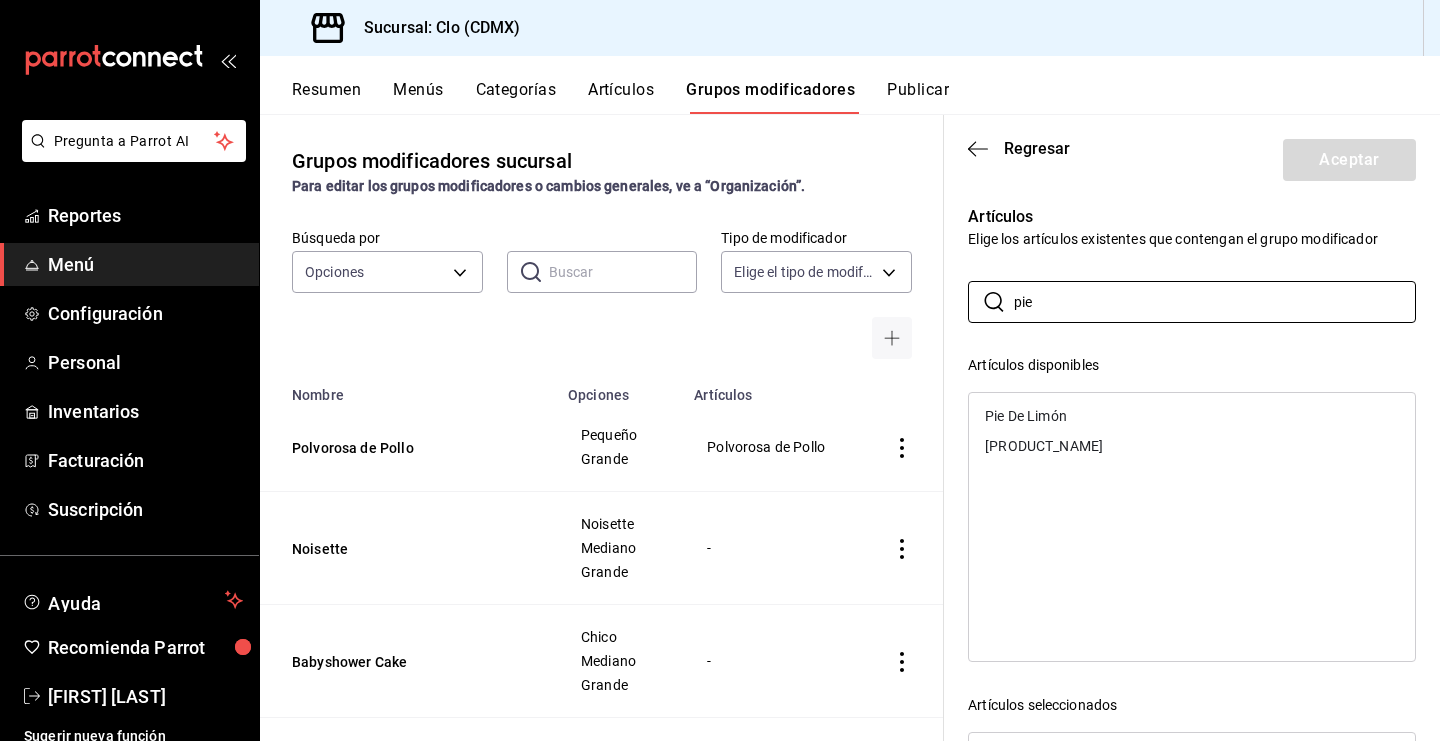 drag, startPoint x: 1092, startPoint y: 317, endPoint x: 956, endPoint y: 295, distance: 137.76791 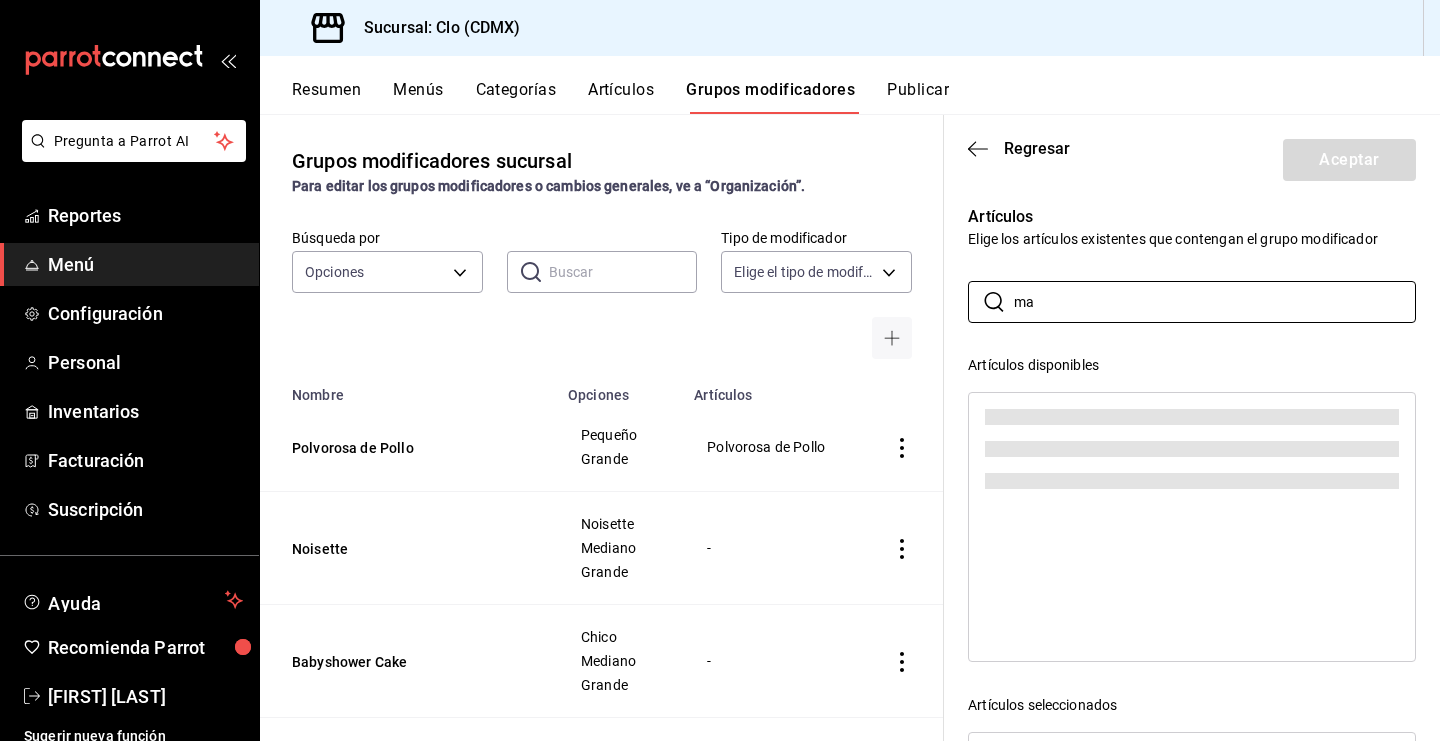 type on "m" 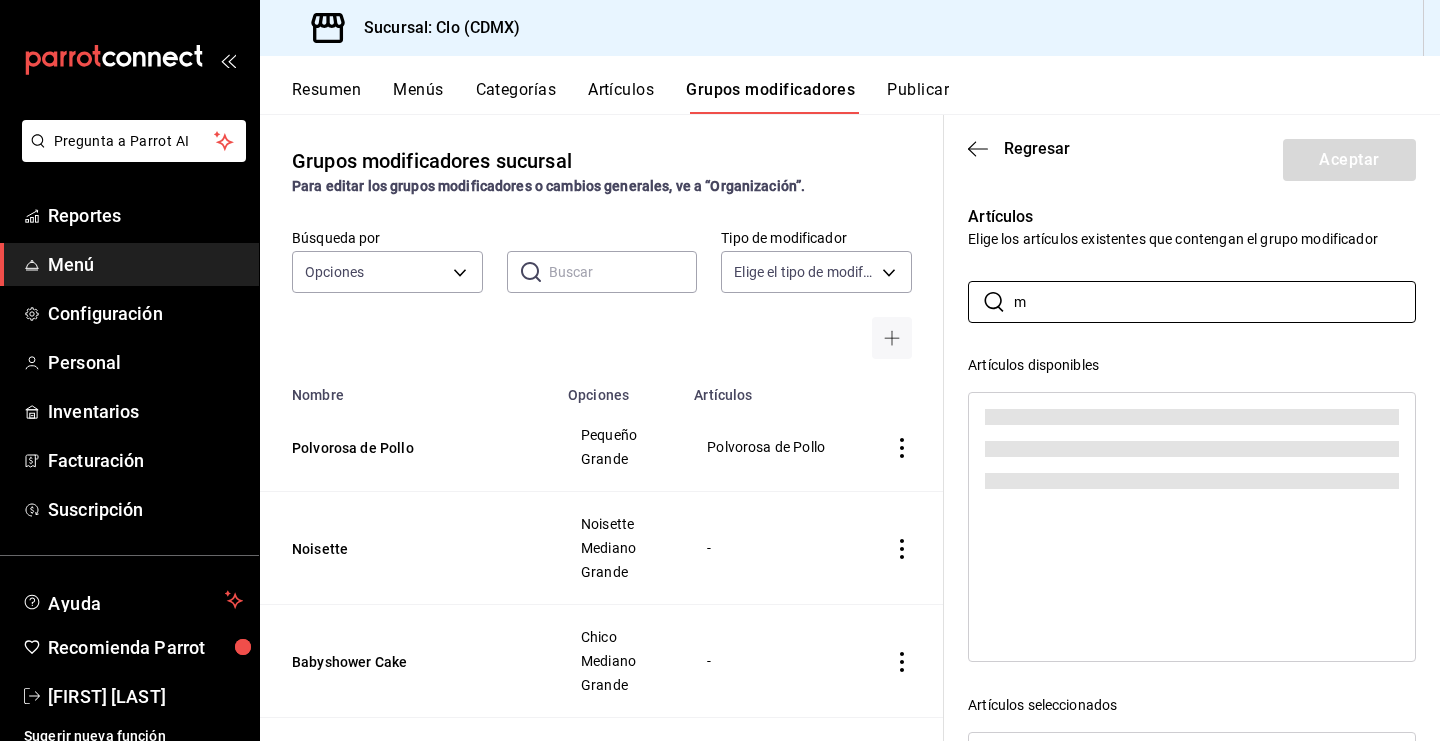 type 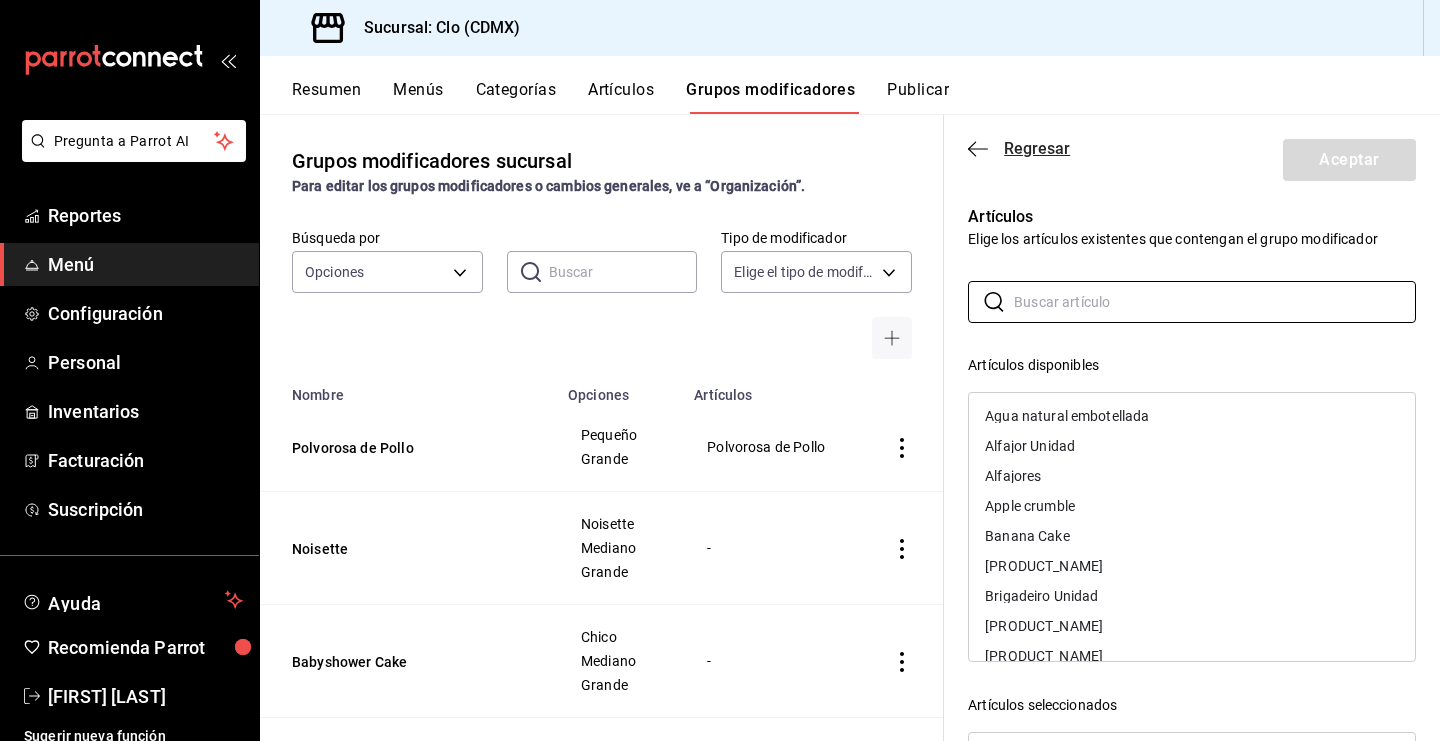 click 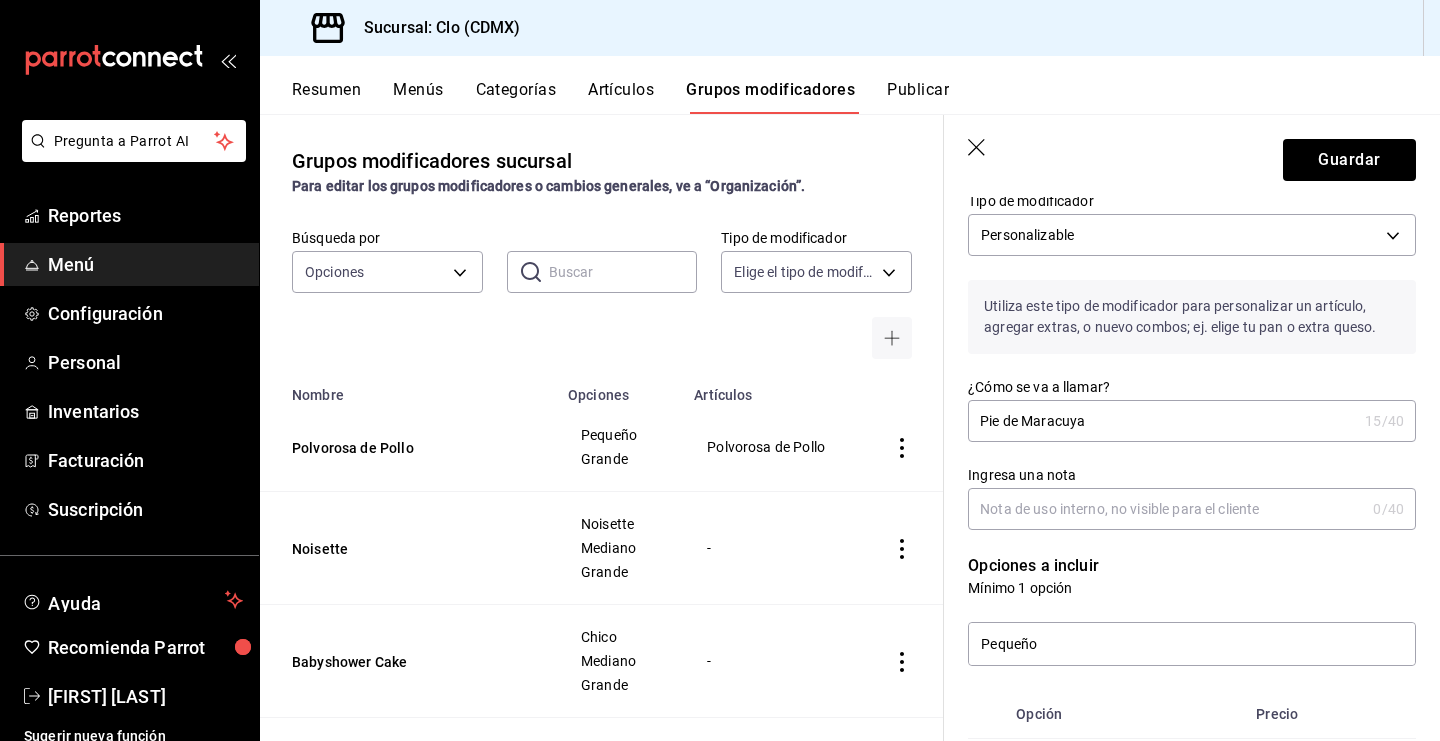 scroll, scrollTop: 0, scrollLeft: 0, axis: both 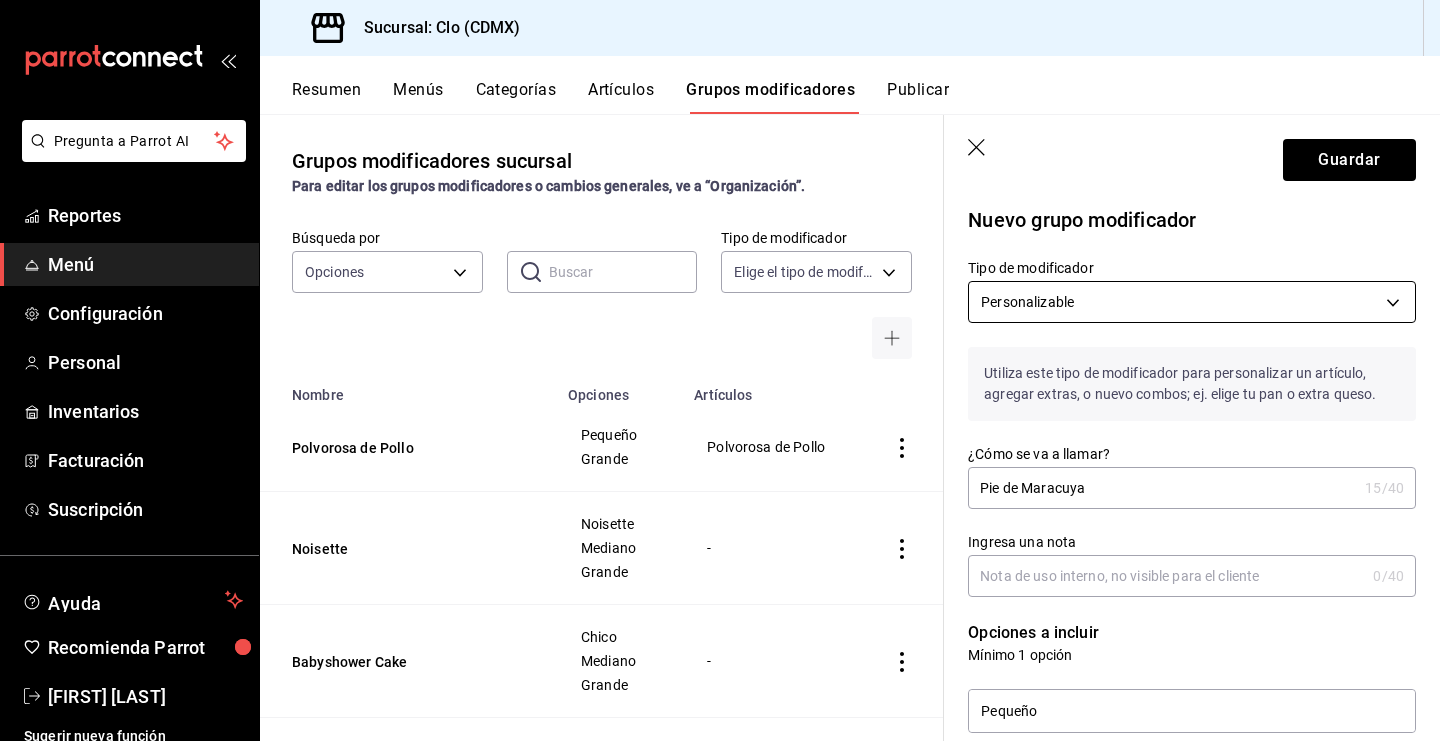 click on "Pregunta a Parrot AI Reportes   Menú   Configuración   Personal   Inventarios   Facturación   Suscripción   Ayuda Recomienda Parrot   Sugerir nueva función   Sucursal: Clo (CDMX) Resumen Menús Categorías Artículos Grupos modificadores Publicar Opciones OPTION ​ ​ Tipo de modificador Elige el tipo de modificador Nombre Opciones Artículos Polvorosa de Pollo Pequeño Grande Polvorosa de Pollo Noisette Noisette Mediano Grande - Babyshower Cake Chico Mediano Grande - Dome Cake Pequeño Mediano Grande Dome Cake Pistachon Chico Mediano Grande Pistachón Pastel Profiteroles Chico Mediano Grande Pastel de Profiteroles Pumpkin Pie Individual Pequeño Mediano Grande - Pan de platano Individual Pequeño Mediano Grande - Brownies 20 unidades 30 unidades 40 unidades Brownies Pan de elote Individual Pequeño Mediano Grande - Pan de jamon Rebanada Completo Pan de Jamon -" at bounding box center (720, 370) 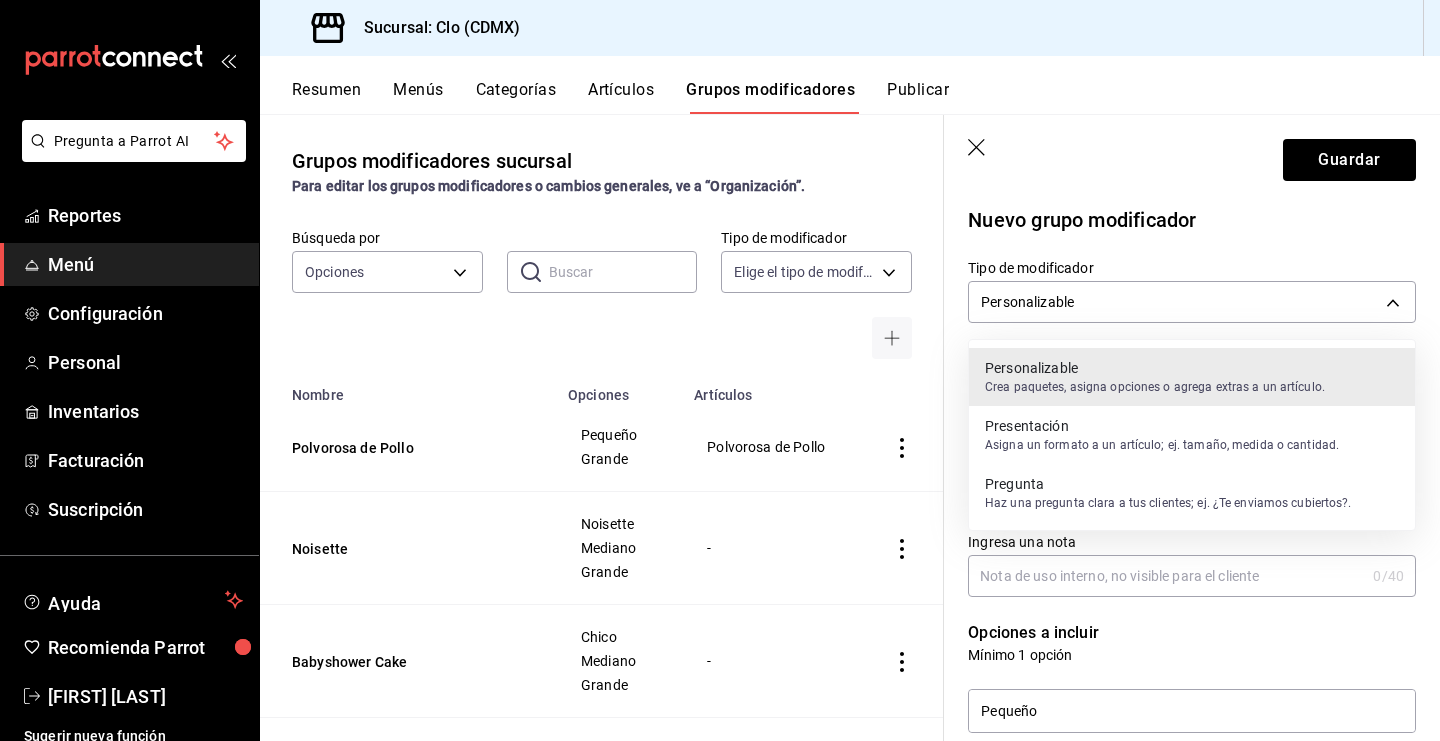 click at bounding box center (720, 370) 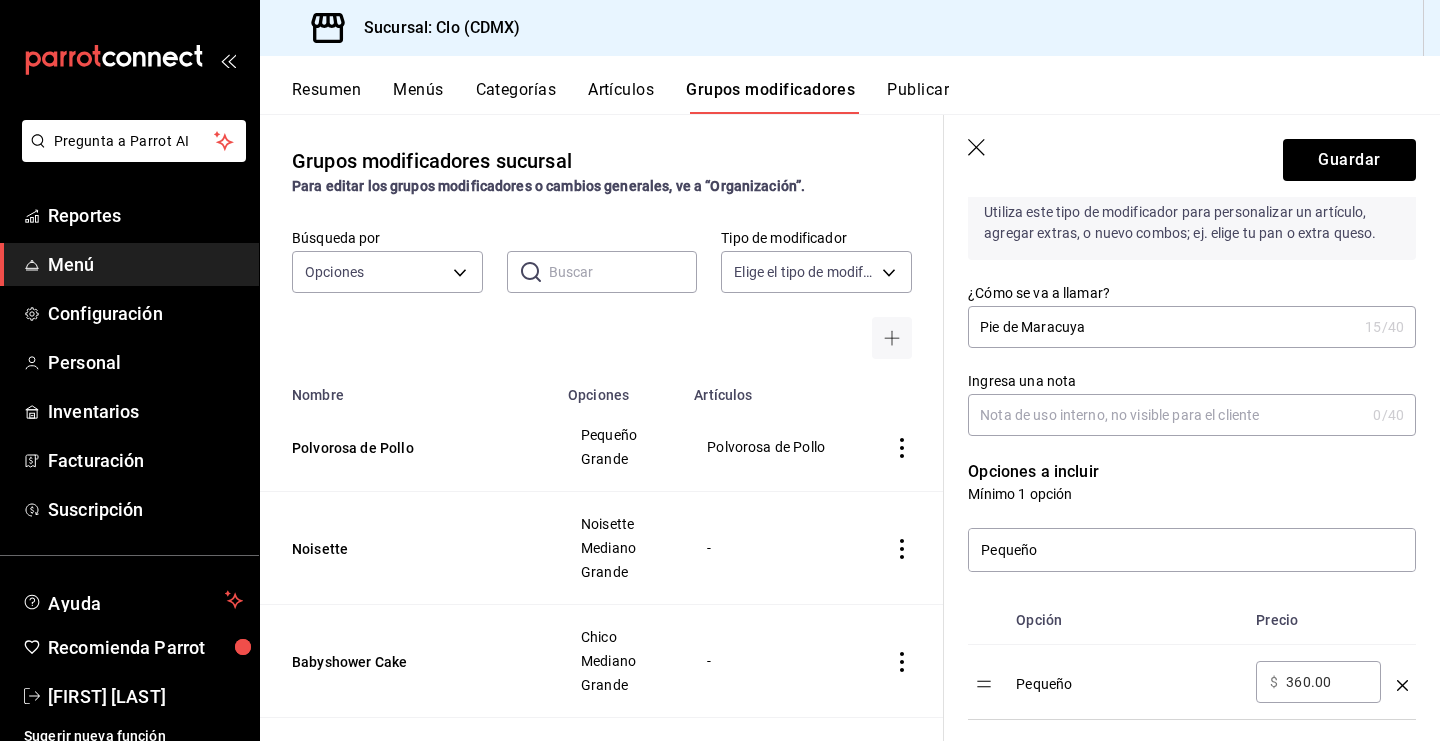 scroll, scrollTop: 293, scrollLeft: 0, axis: vertical 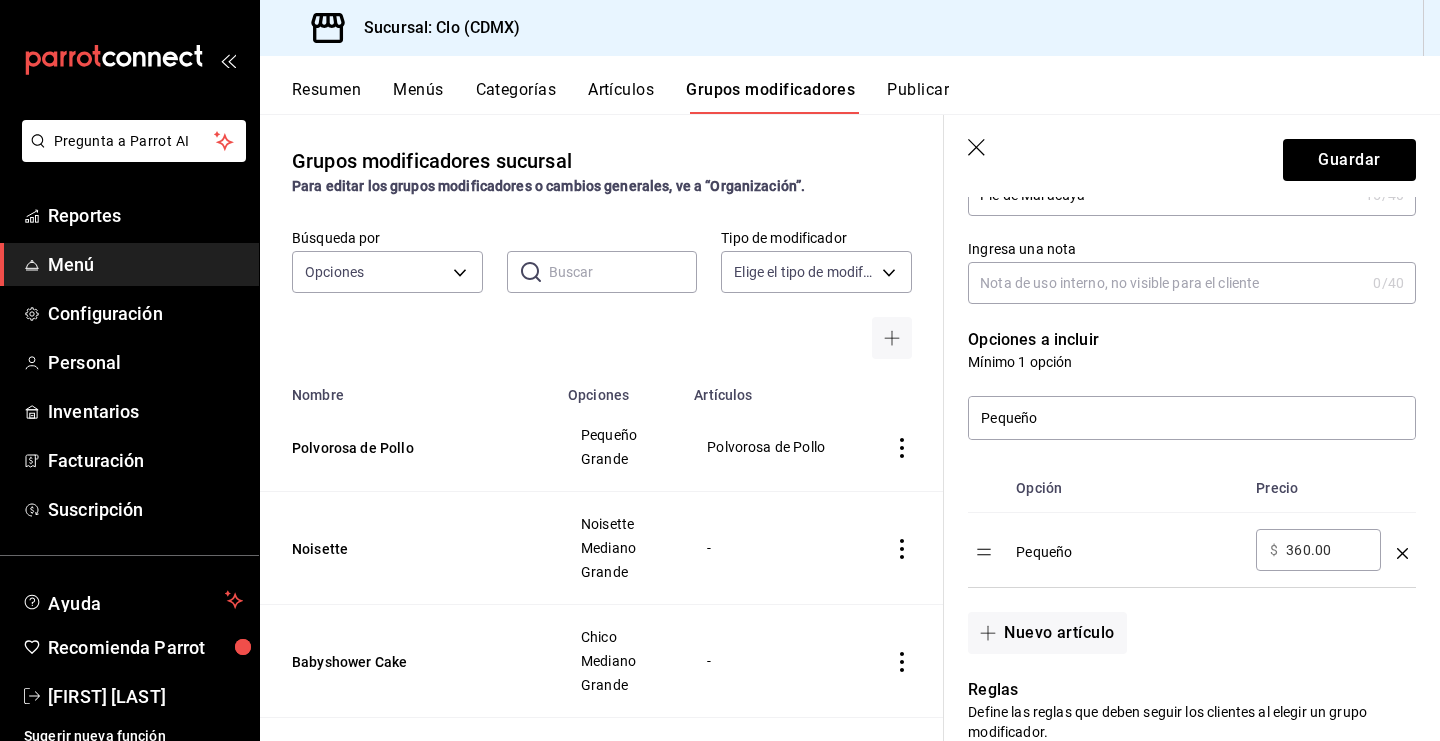 drag, startPoint x: 1300, startPoint y: 547, endPoint x: 1277, endPoint y: 548, distance: 23.021729 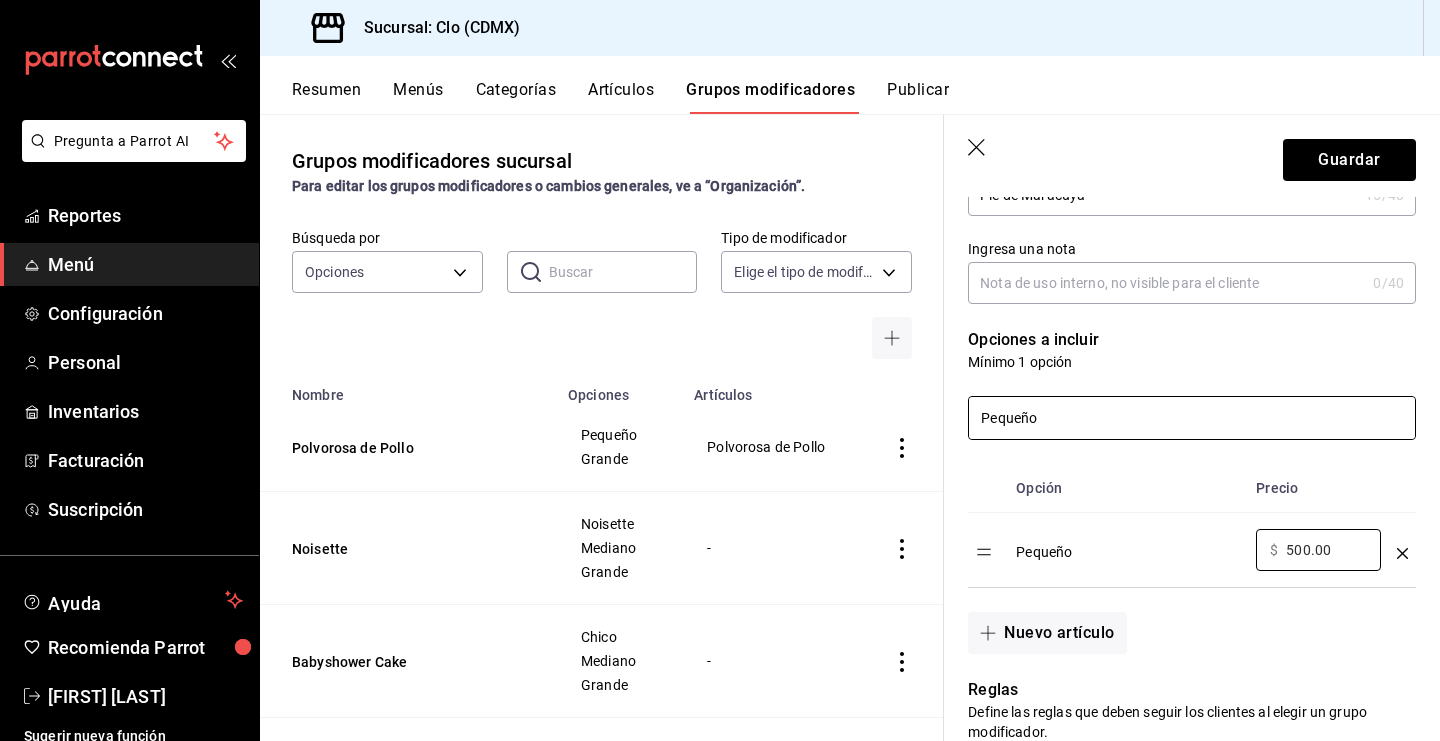 type on "500.00" 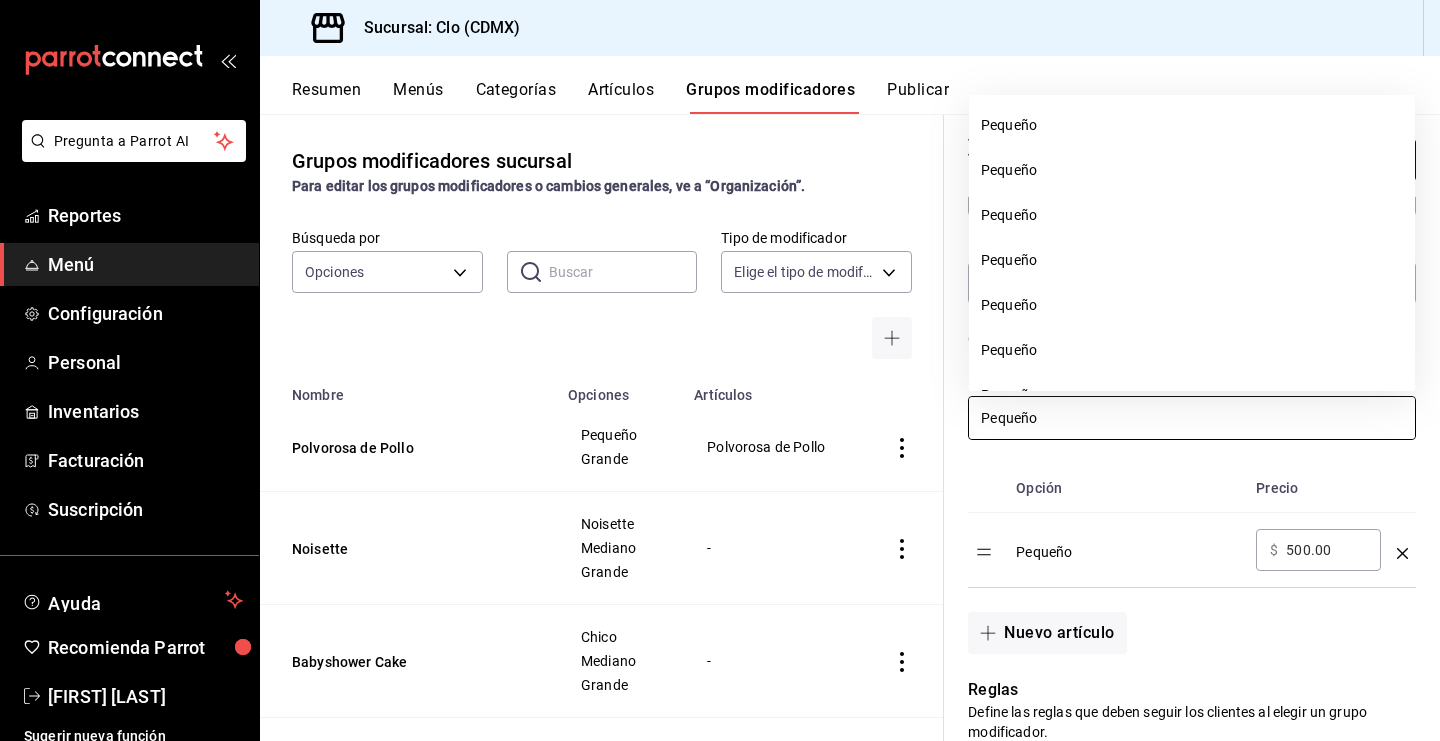 click on "Pequeño" at bounding box center [1192, 418] 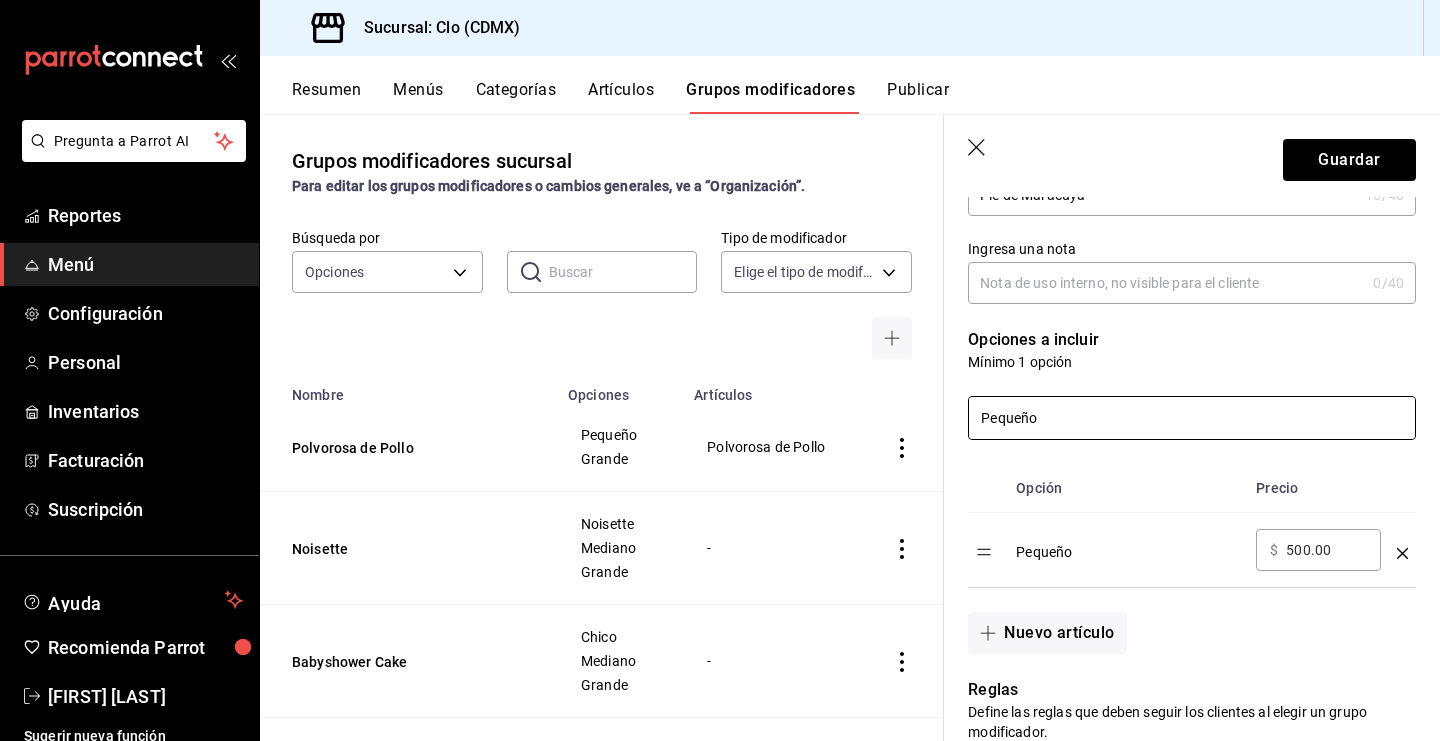 click on "Opción" at bounding box center [1128, 488] 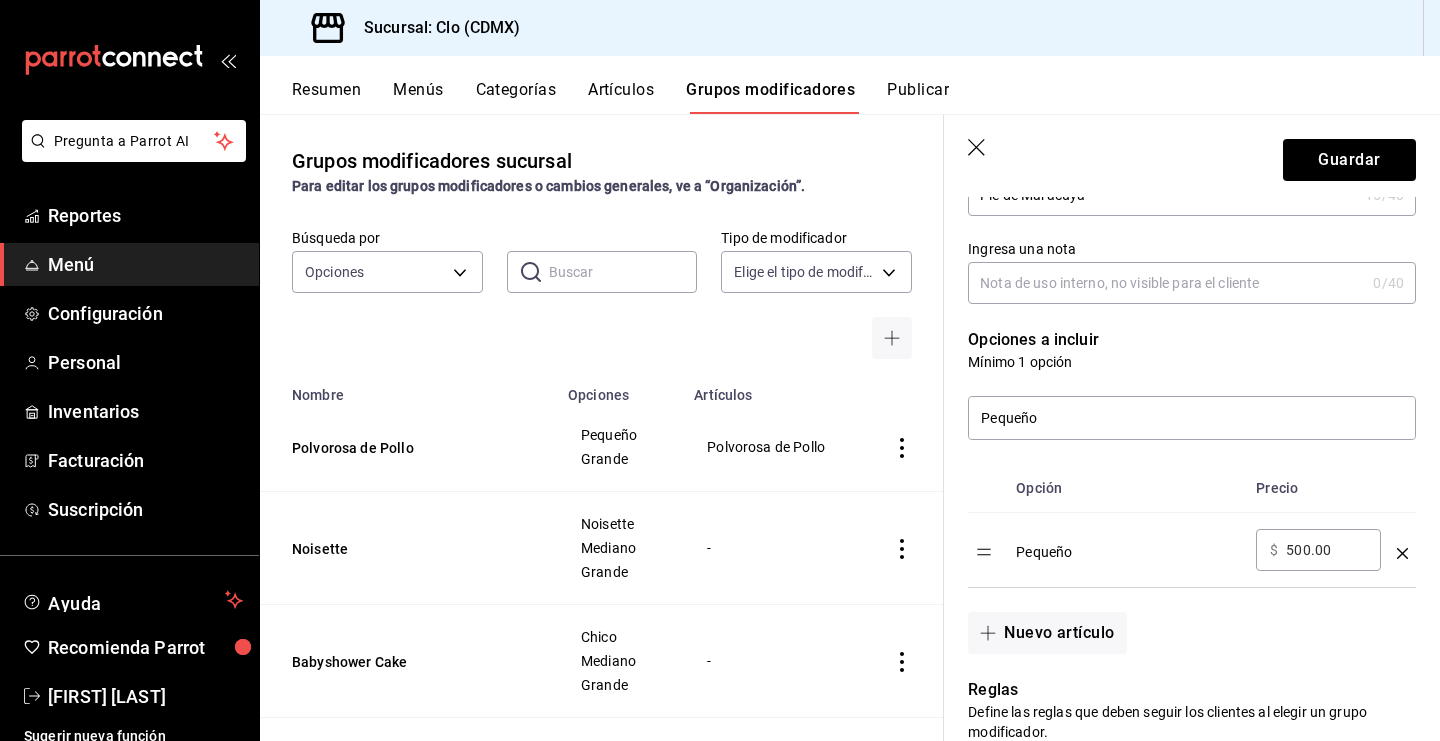 click at bounding box center (988, 550) 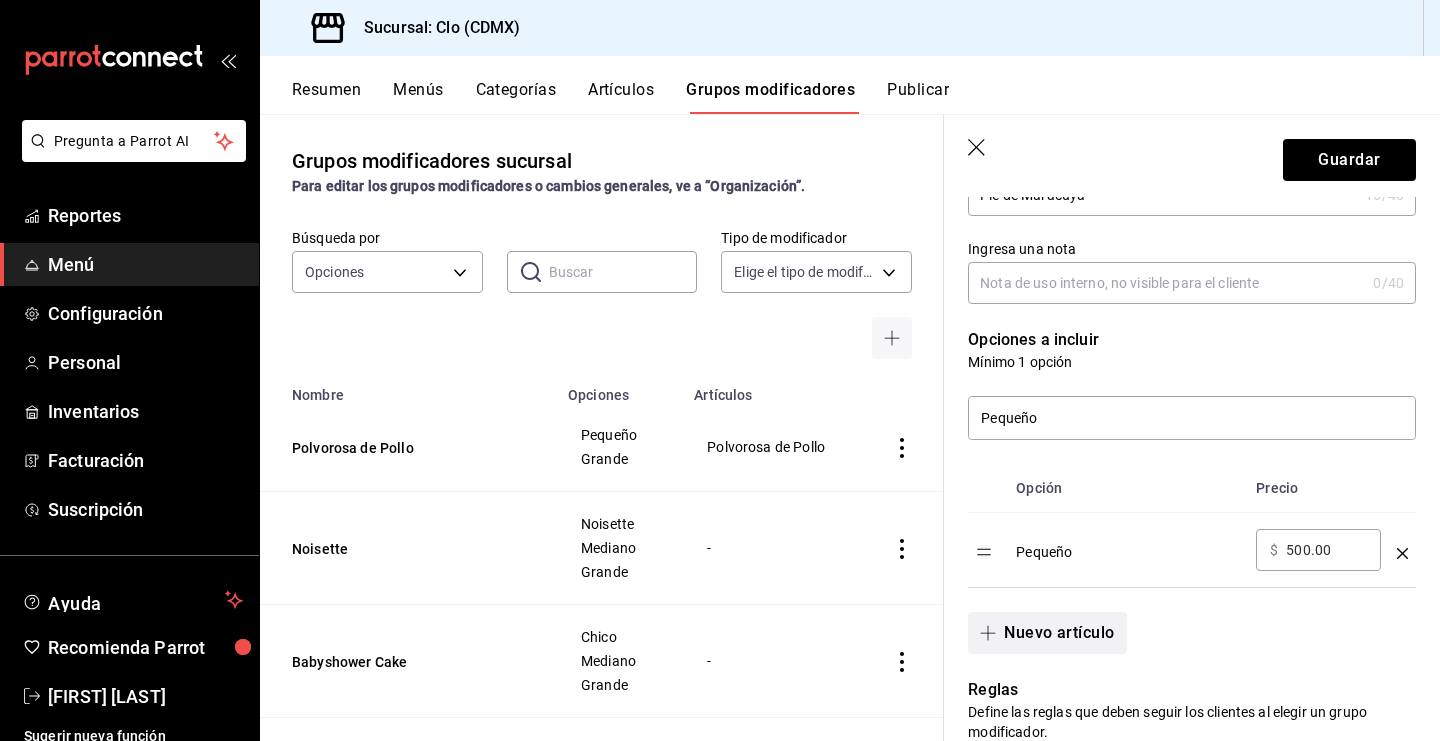 click on "Nuevo artículo" at bounding box center (1047, 633) 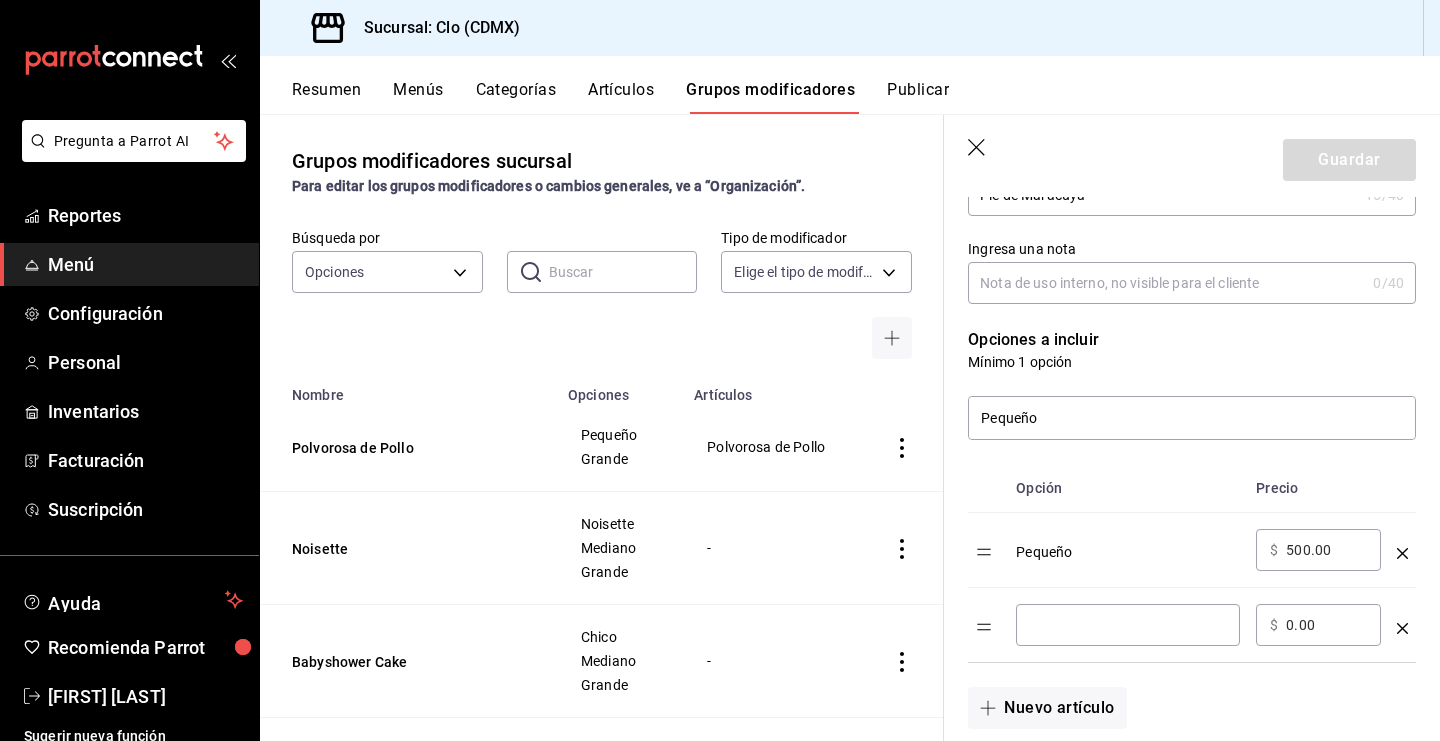 click at bounding box center [1128, 625] 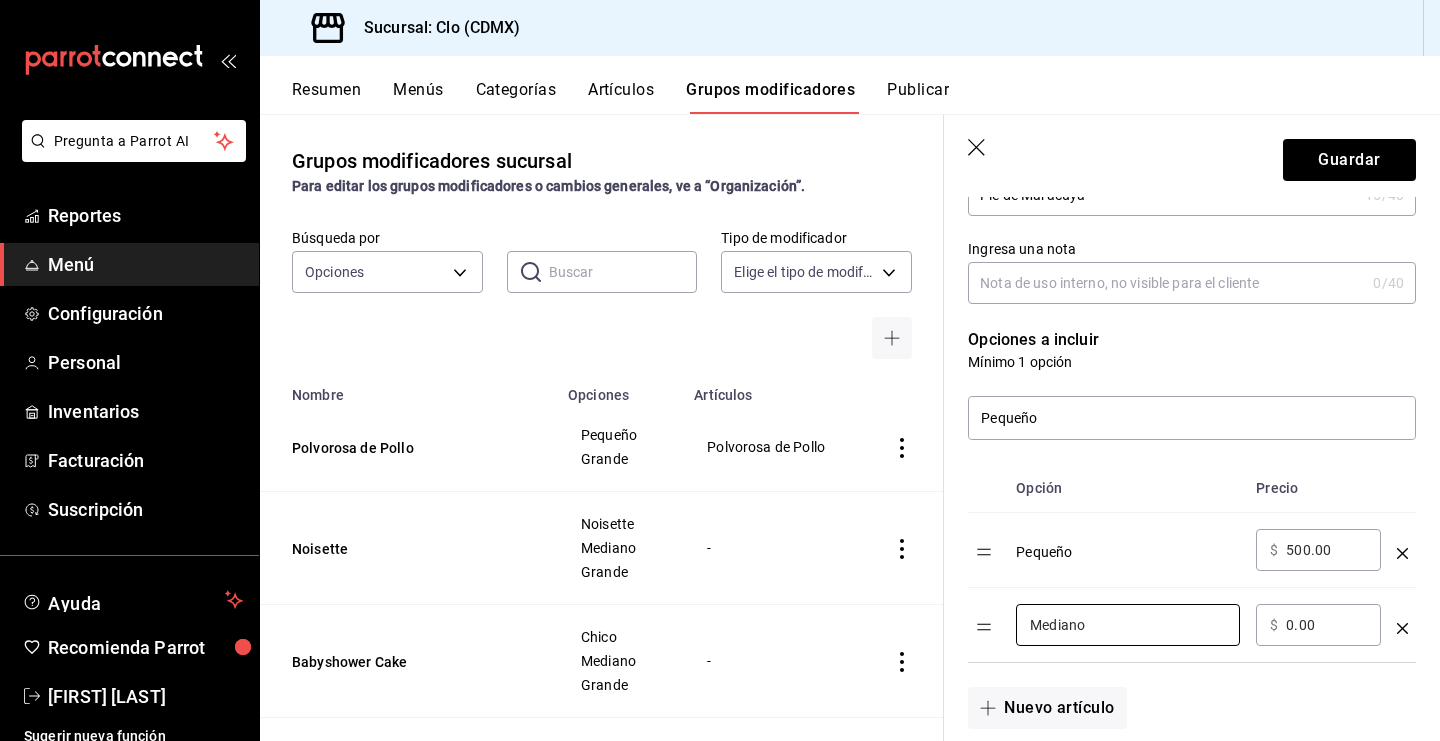 type on "Mediano" 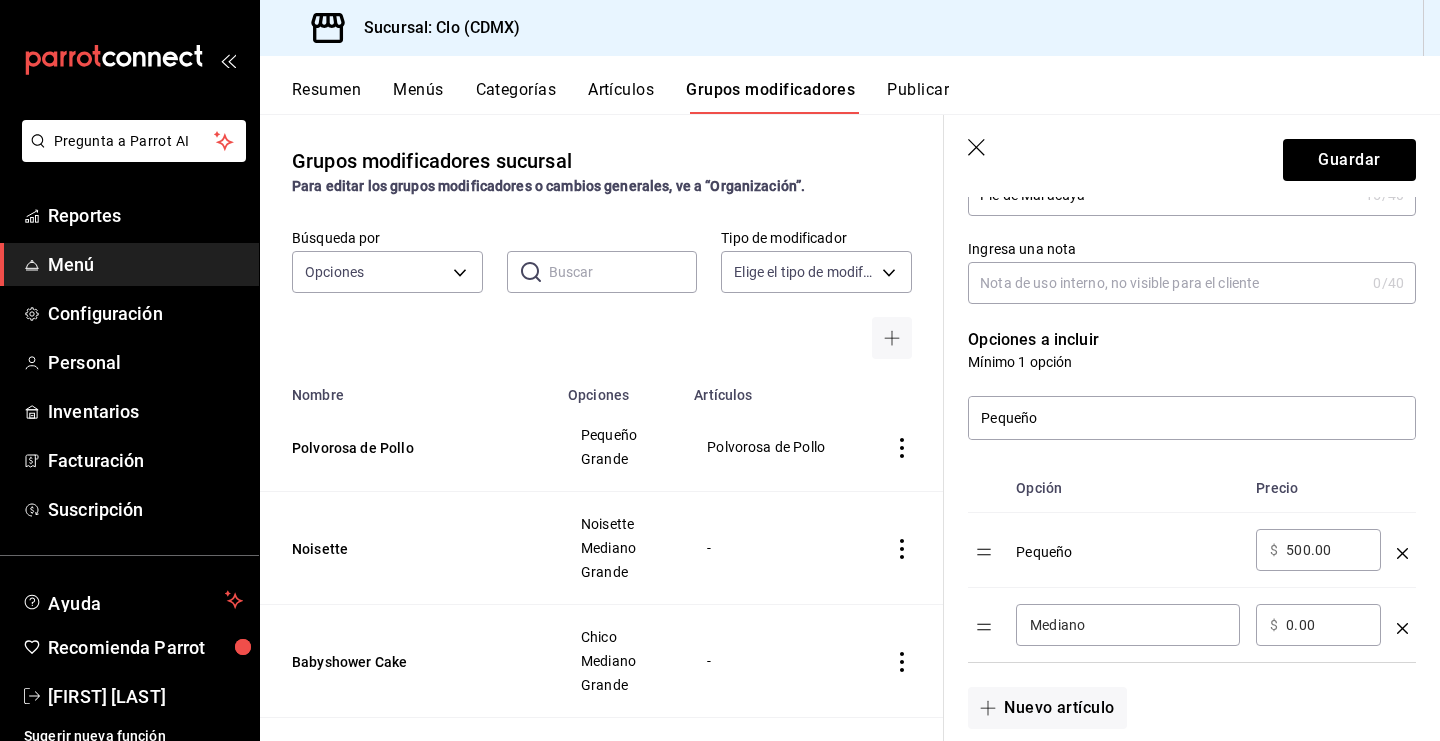 click on "0.00" at bounding box center [1326, 625] 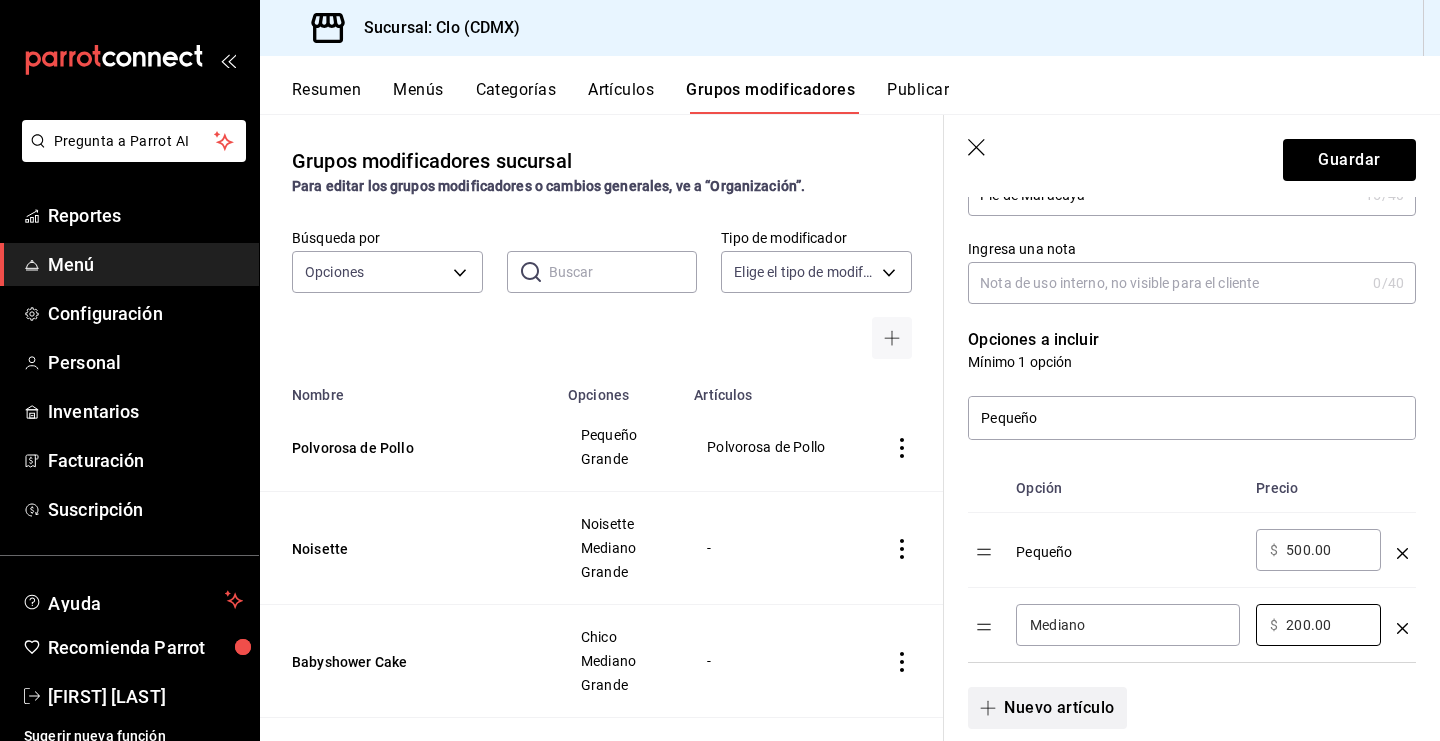 type on "200.00" 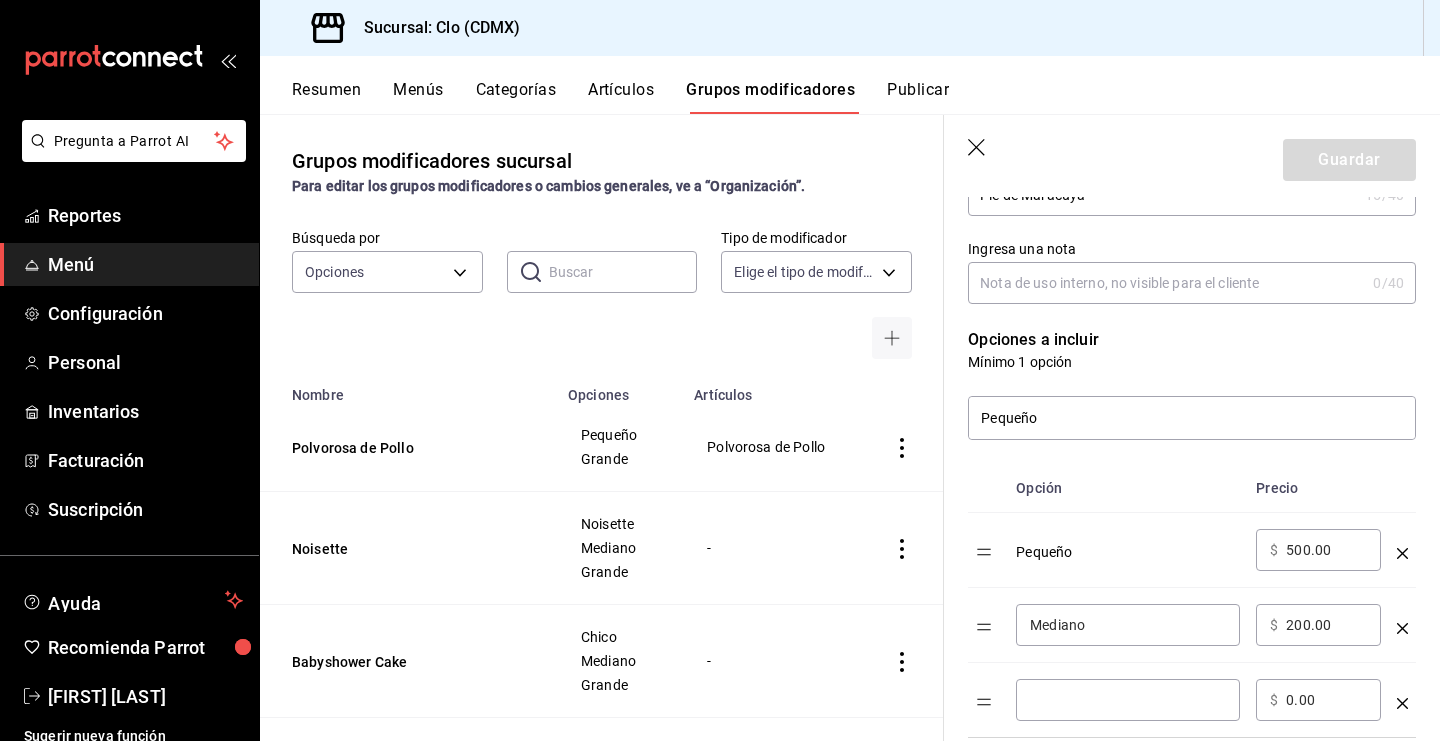 click at bounding box center [1128, 700] 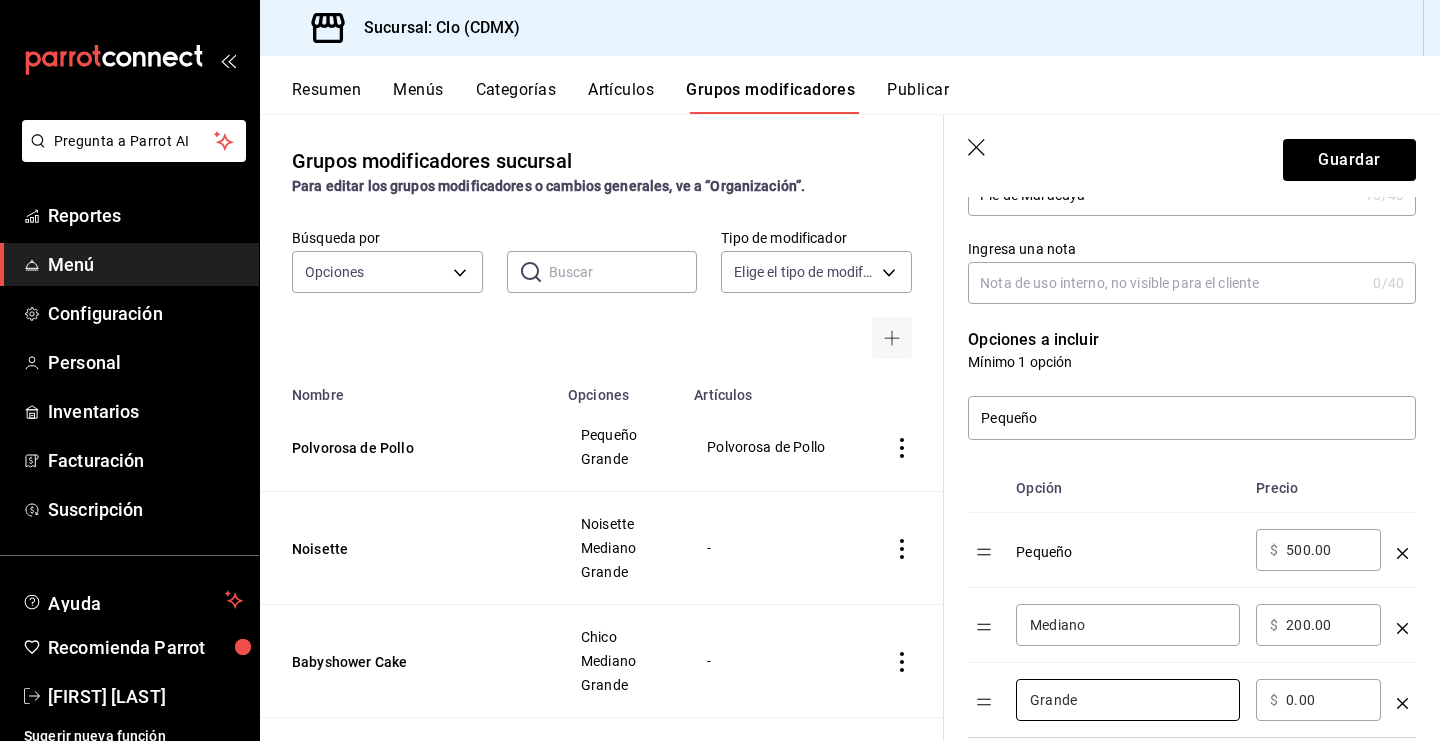 type on "Grande" 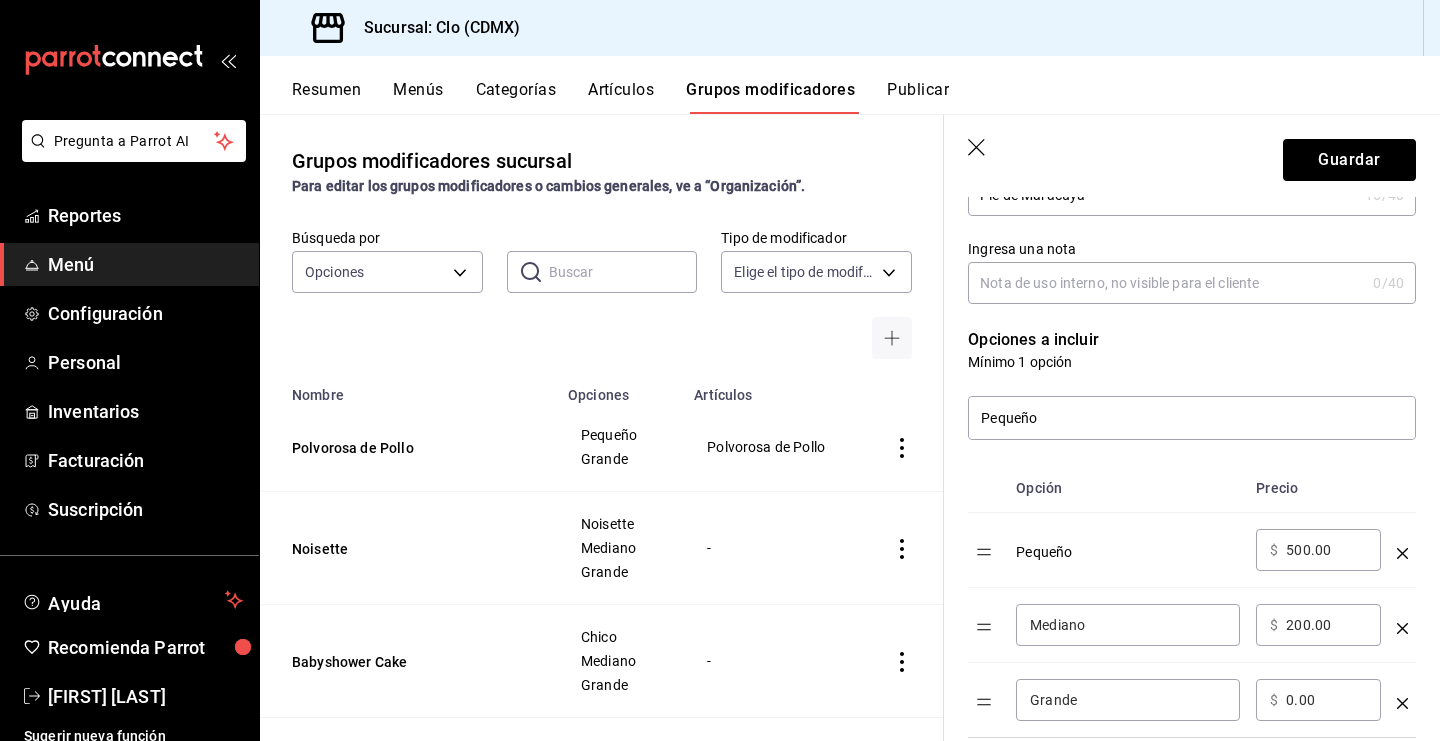 click on "$" at bounding box center (1274, 700) 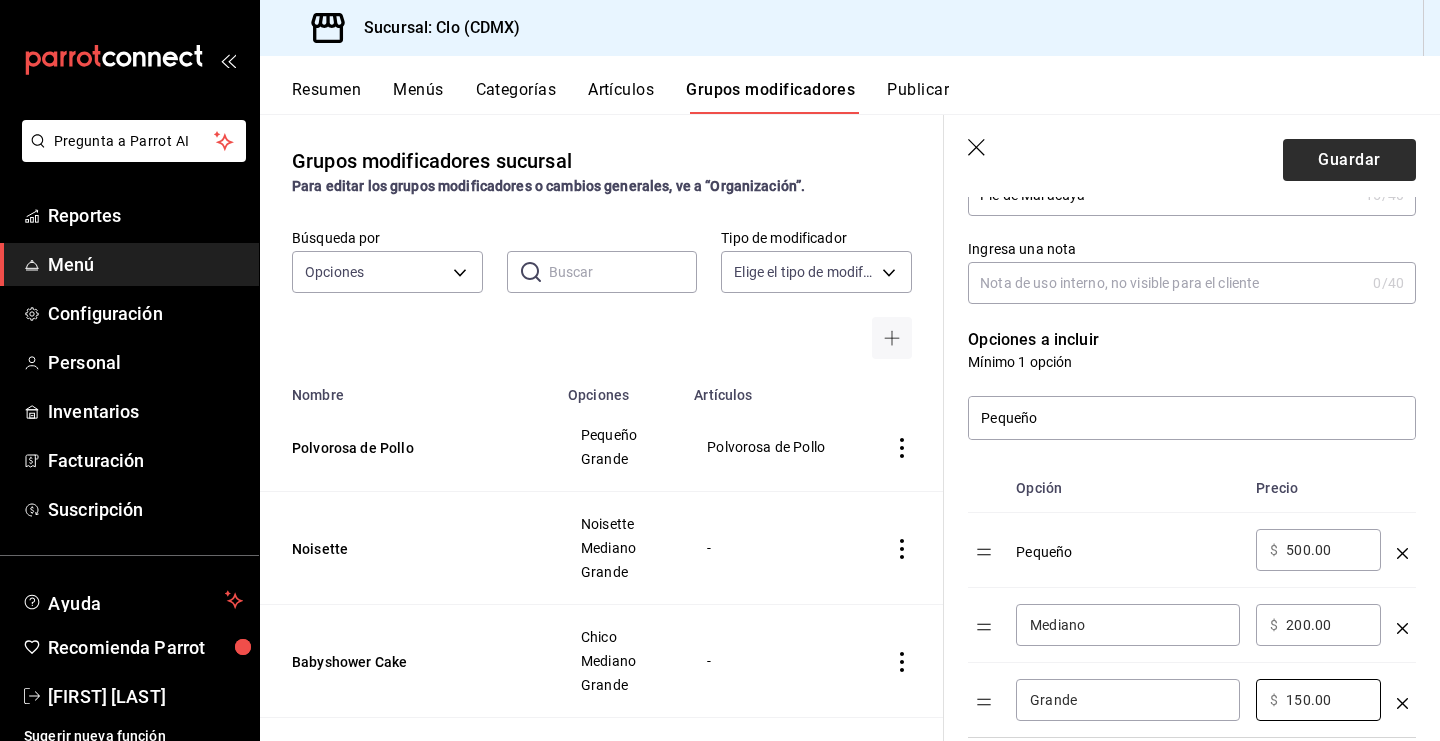 type on "150.00" 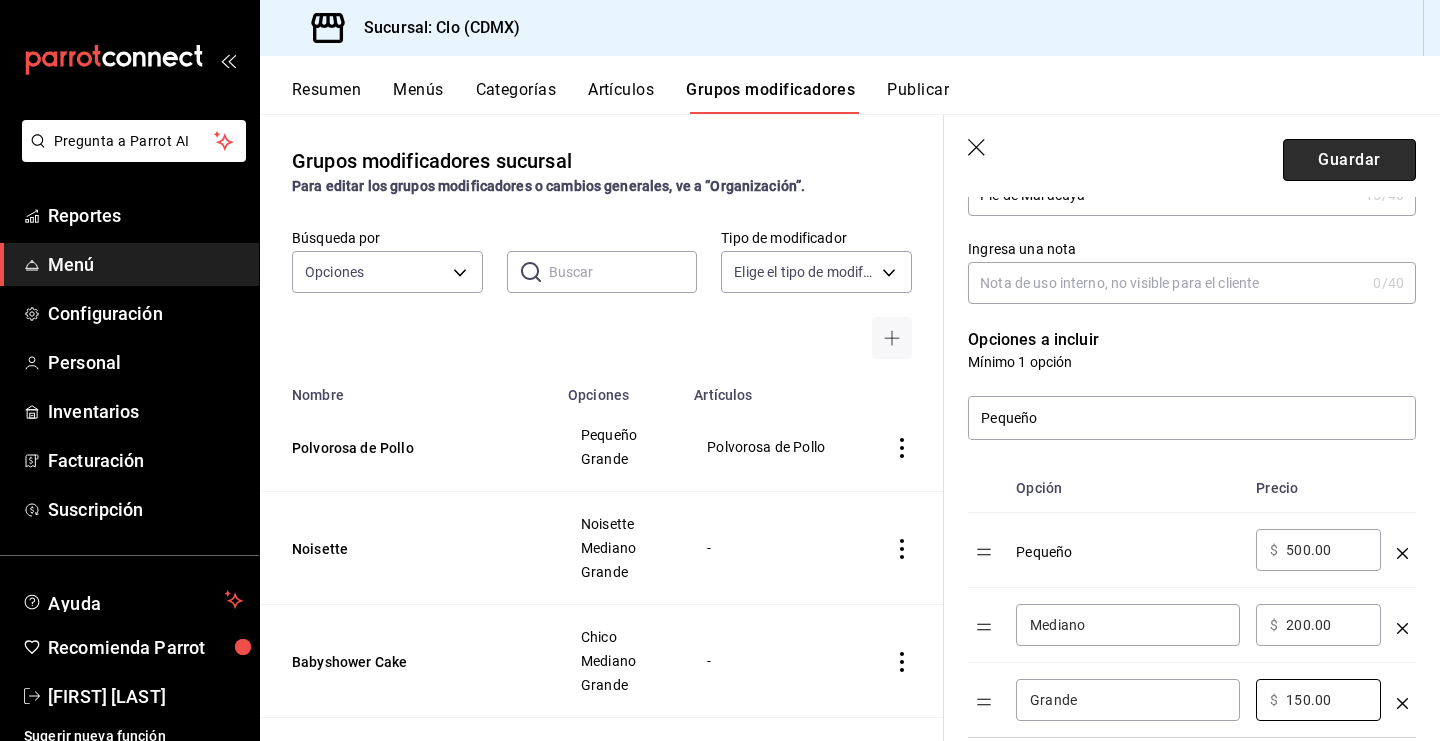 click on "Guardar" at bounding box center (1349, 160) 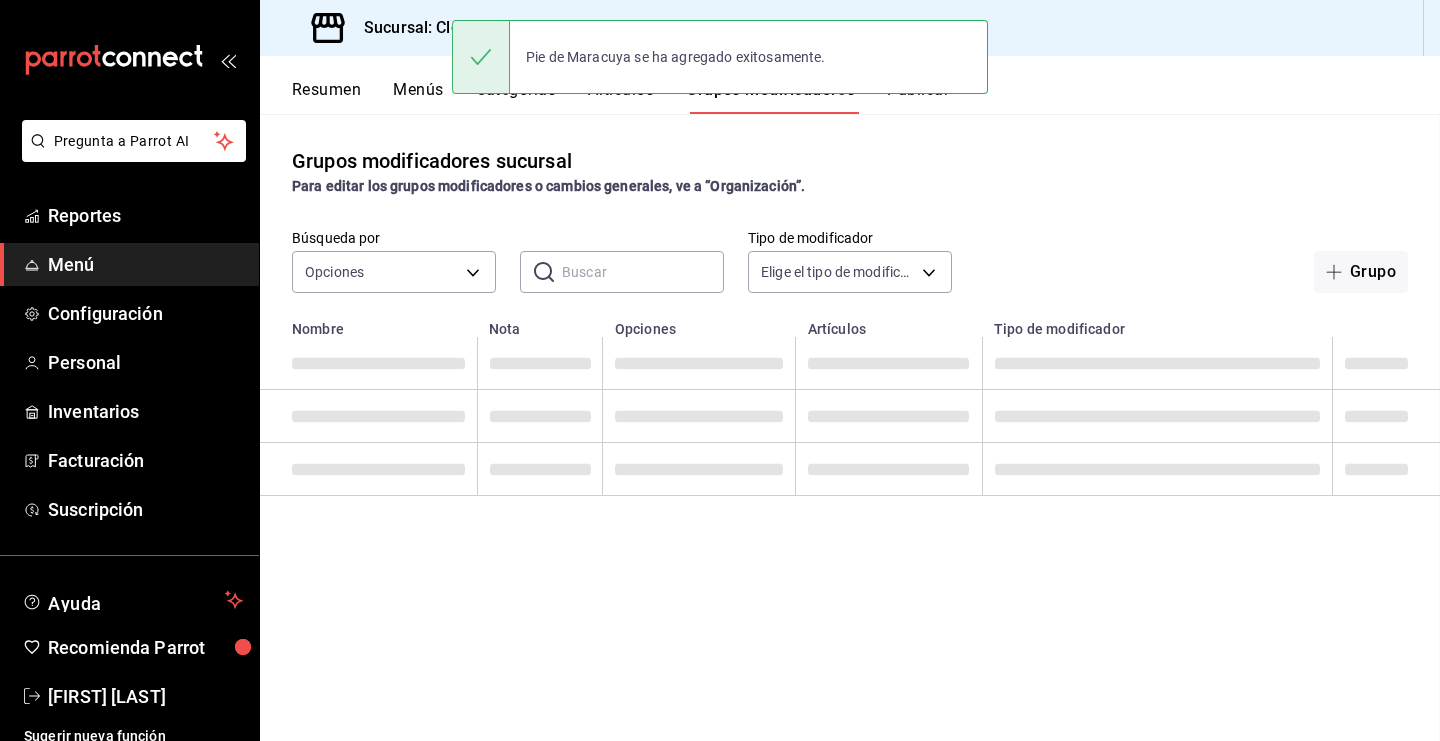 scroll, scrollTop: 0, scrollLeft: 0, axis: both 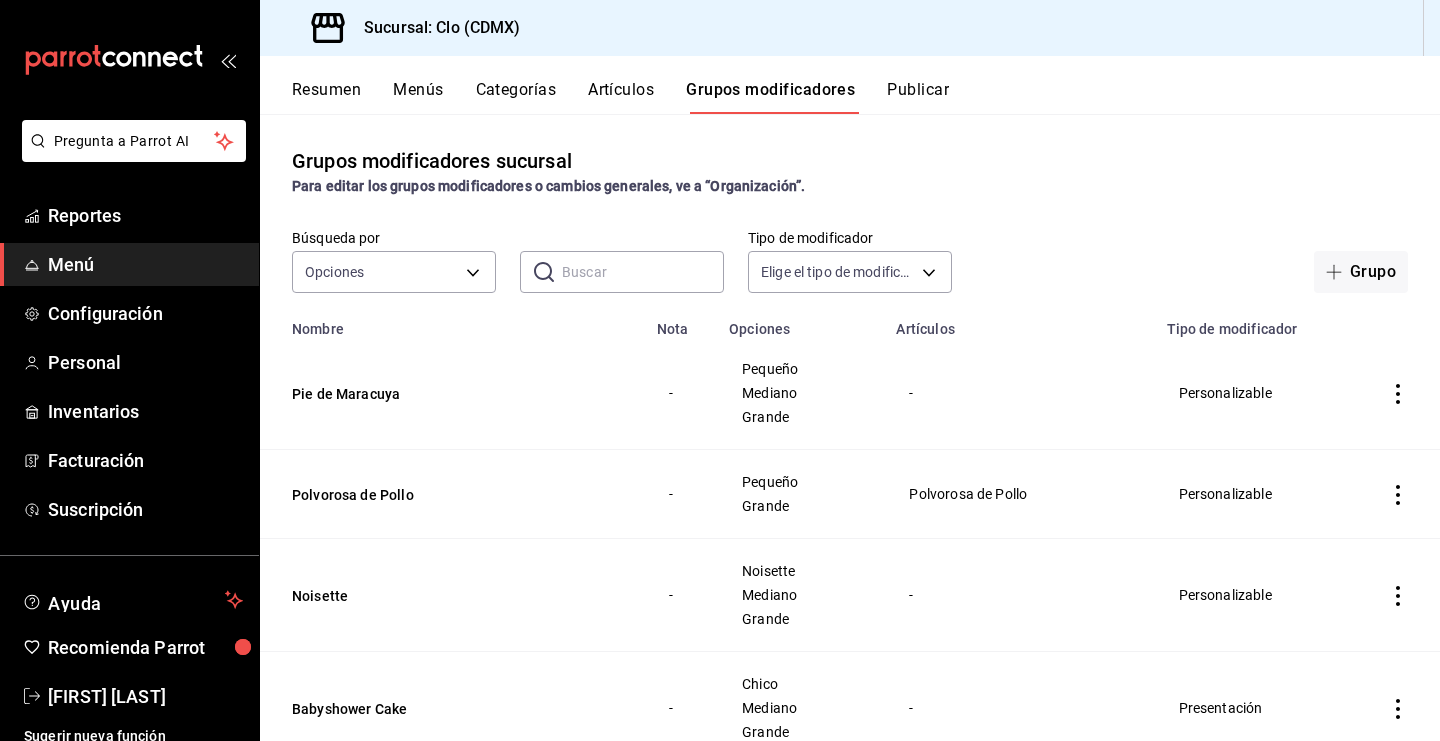 click 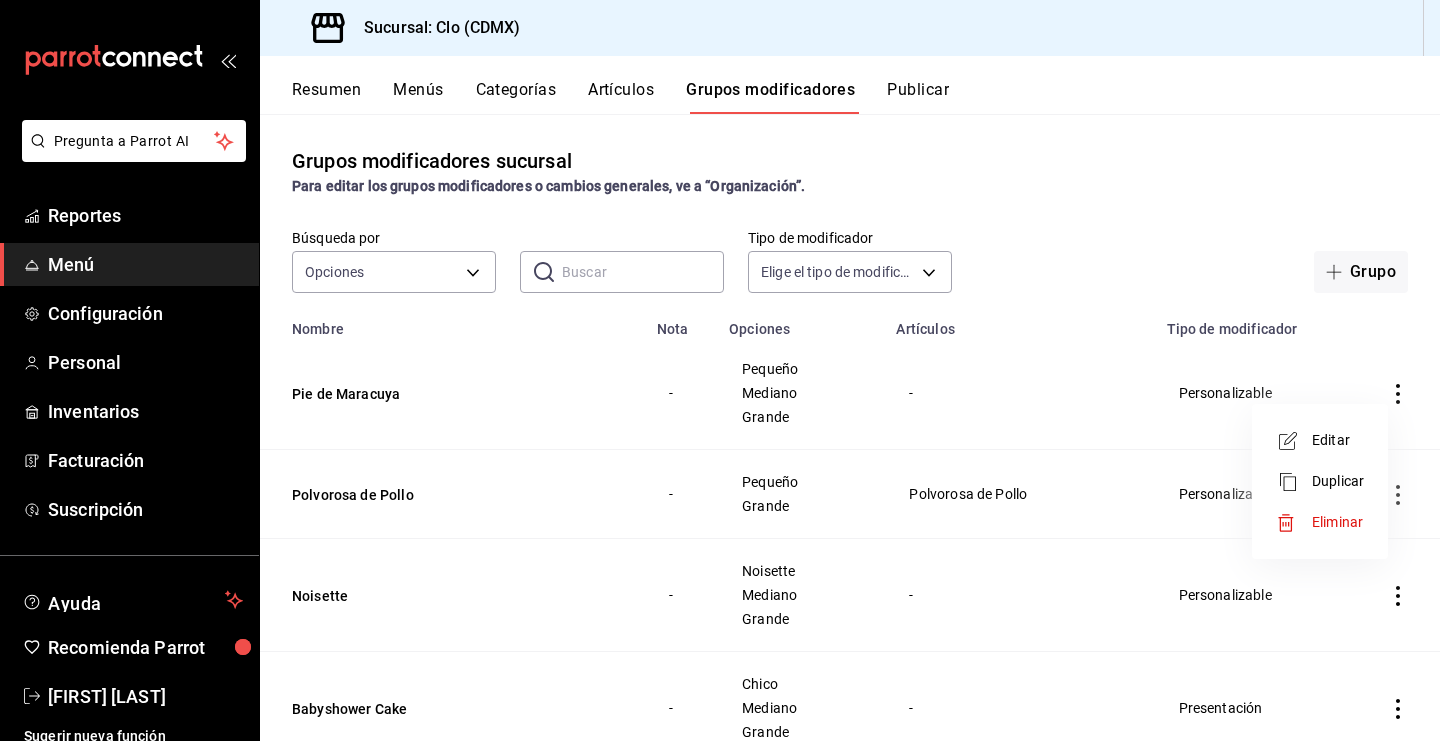 click at bounding box center (720, 370) 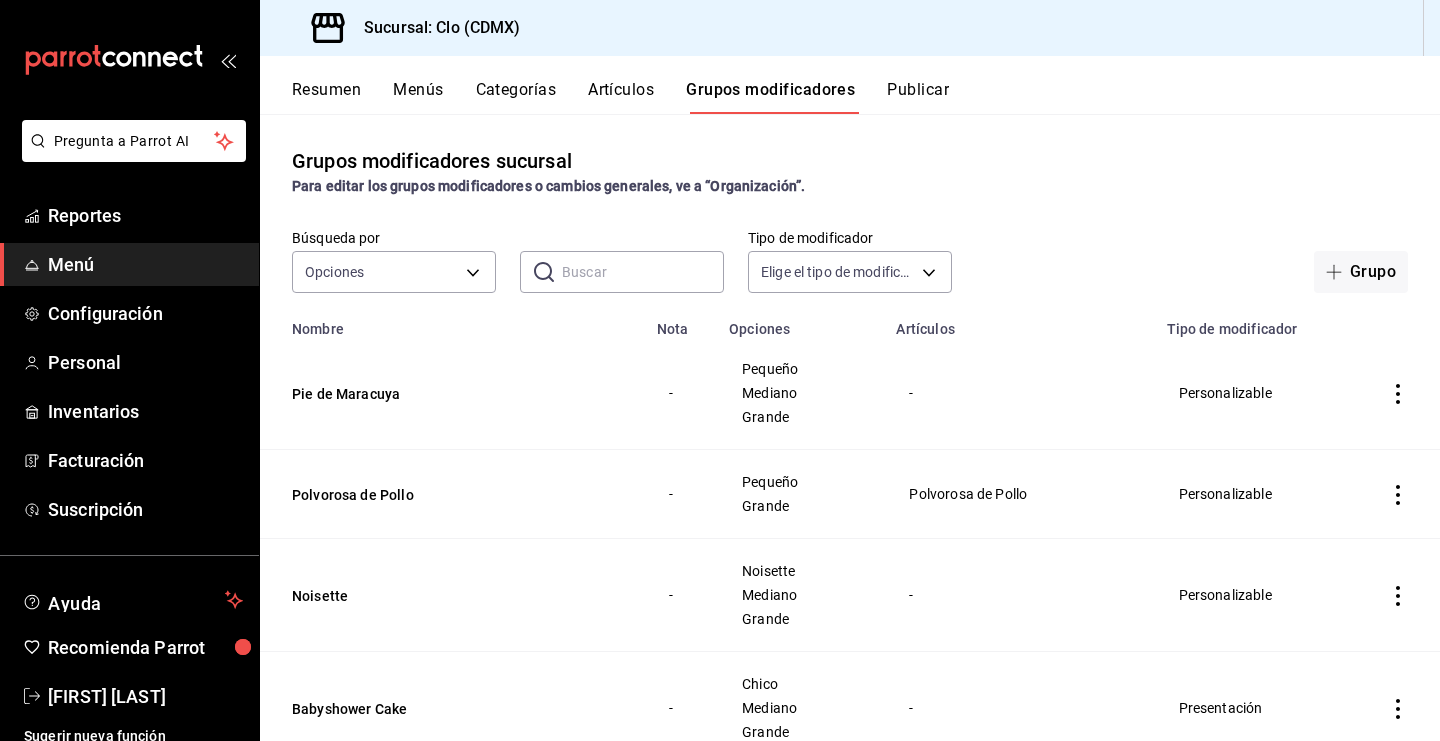 click on "Artículos" at bounding box center [621, 97] 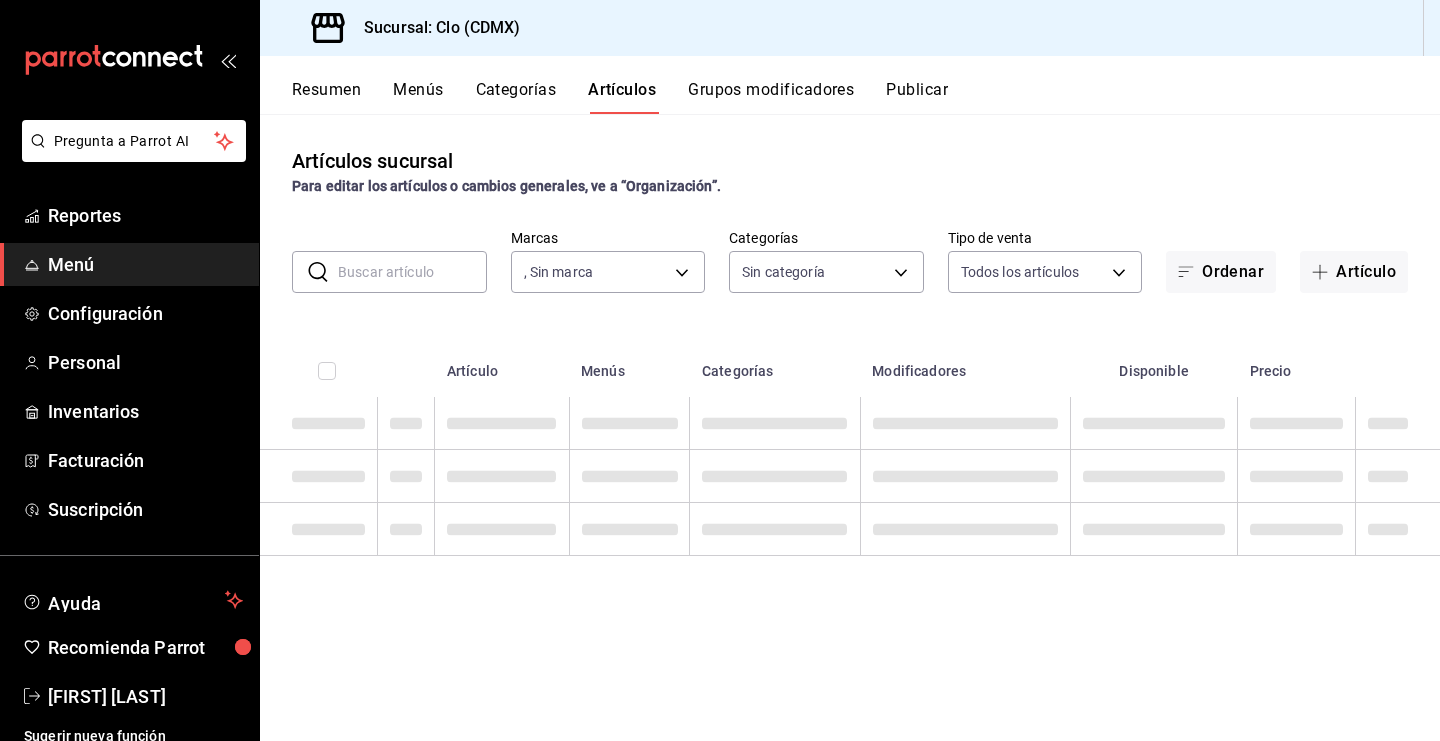 type 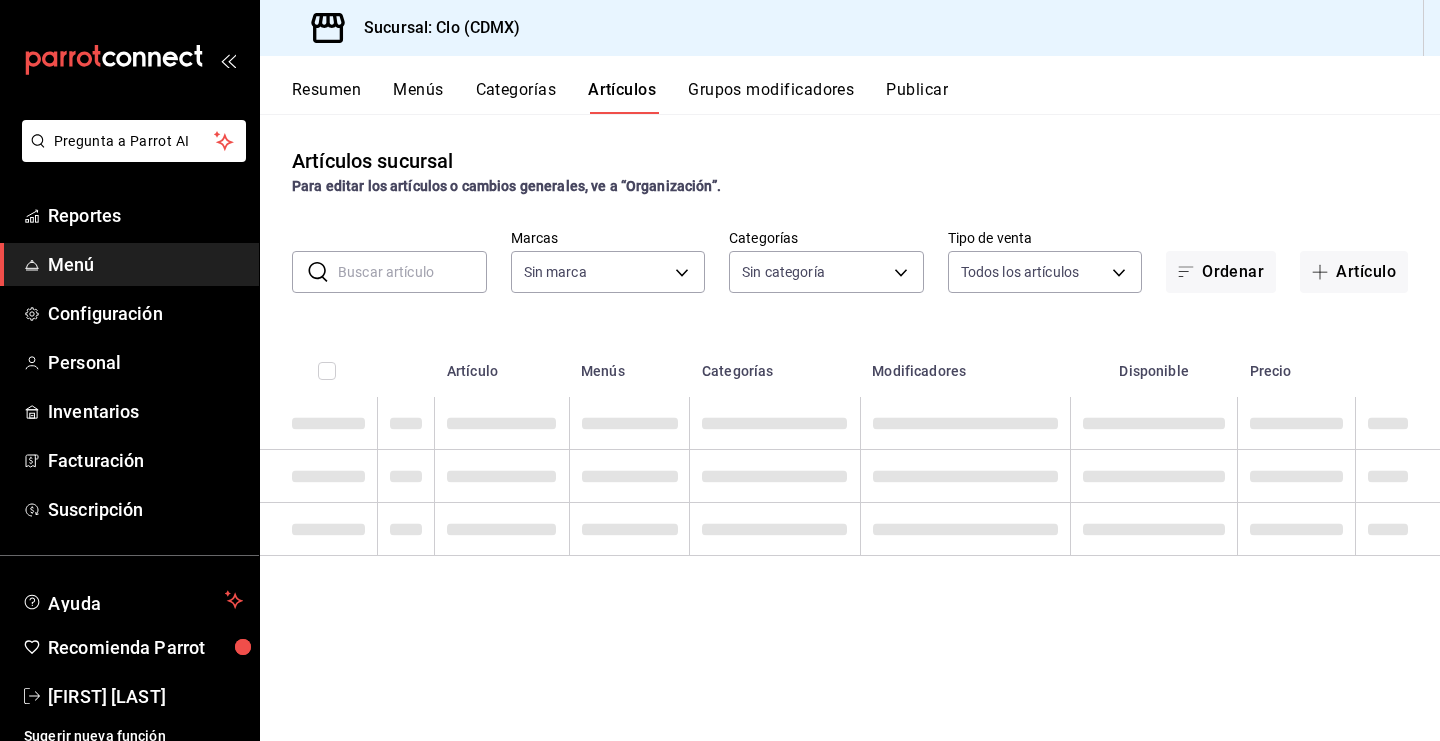 click on "Categorías" at bounding box center [516, 97] 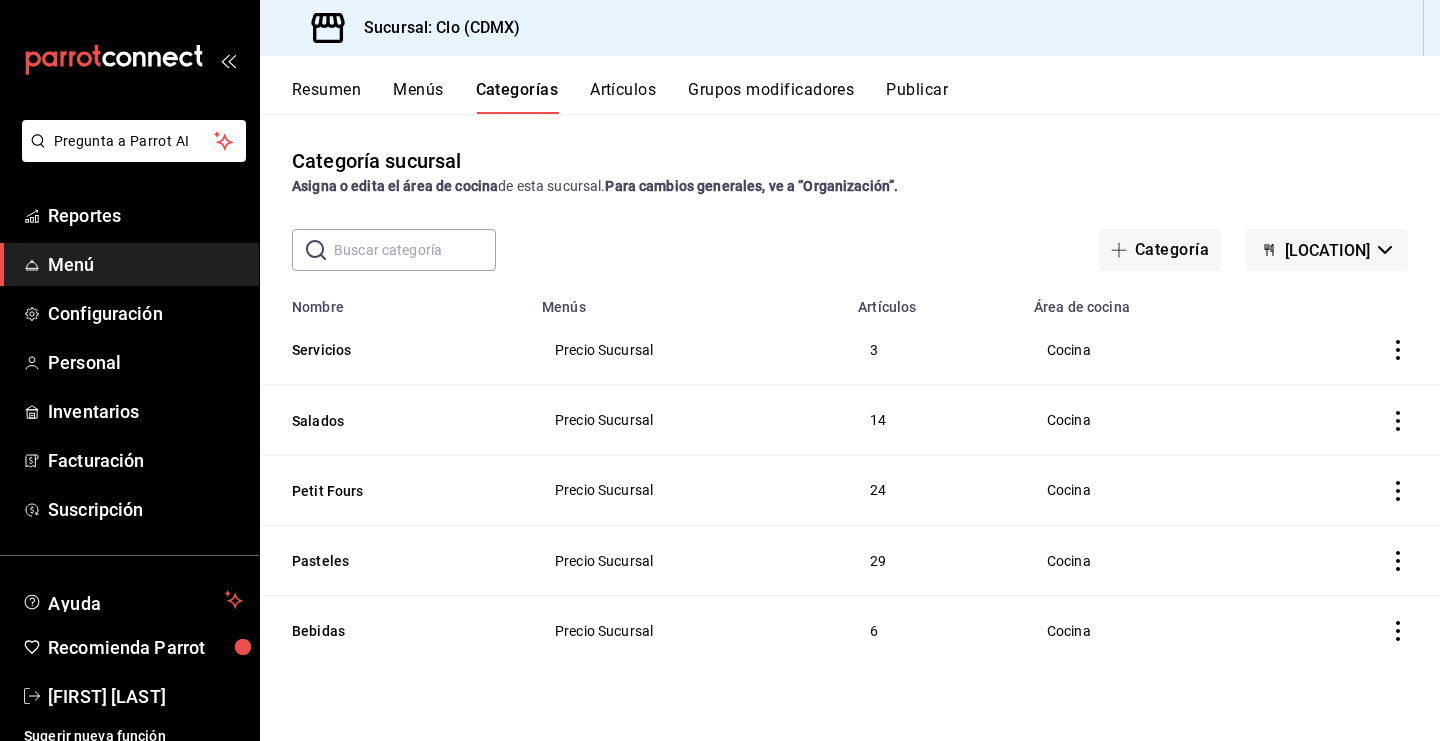 click on "Artículos" at bounding box center (623, 97) 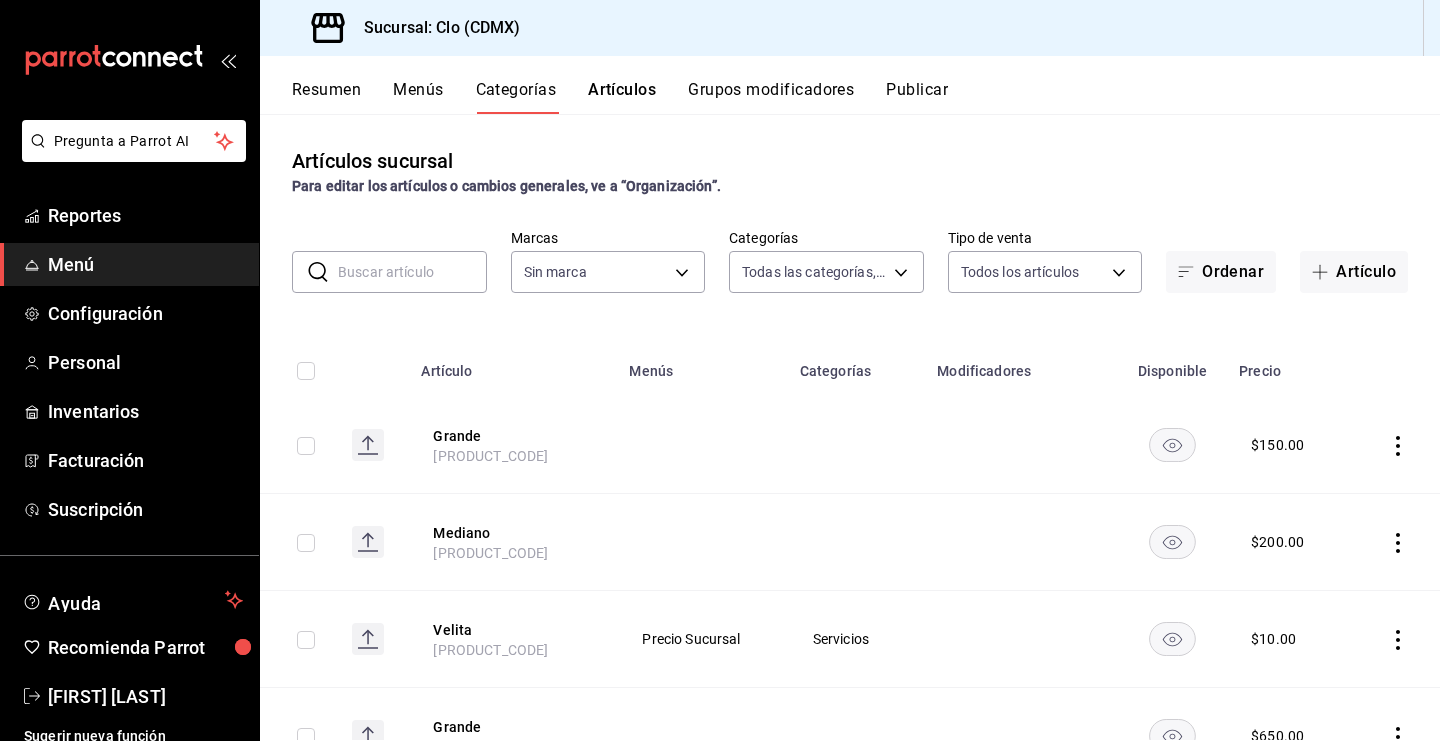 click at bounding box center [412, 272] 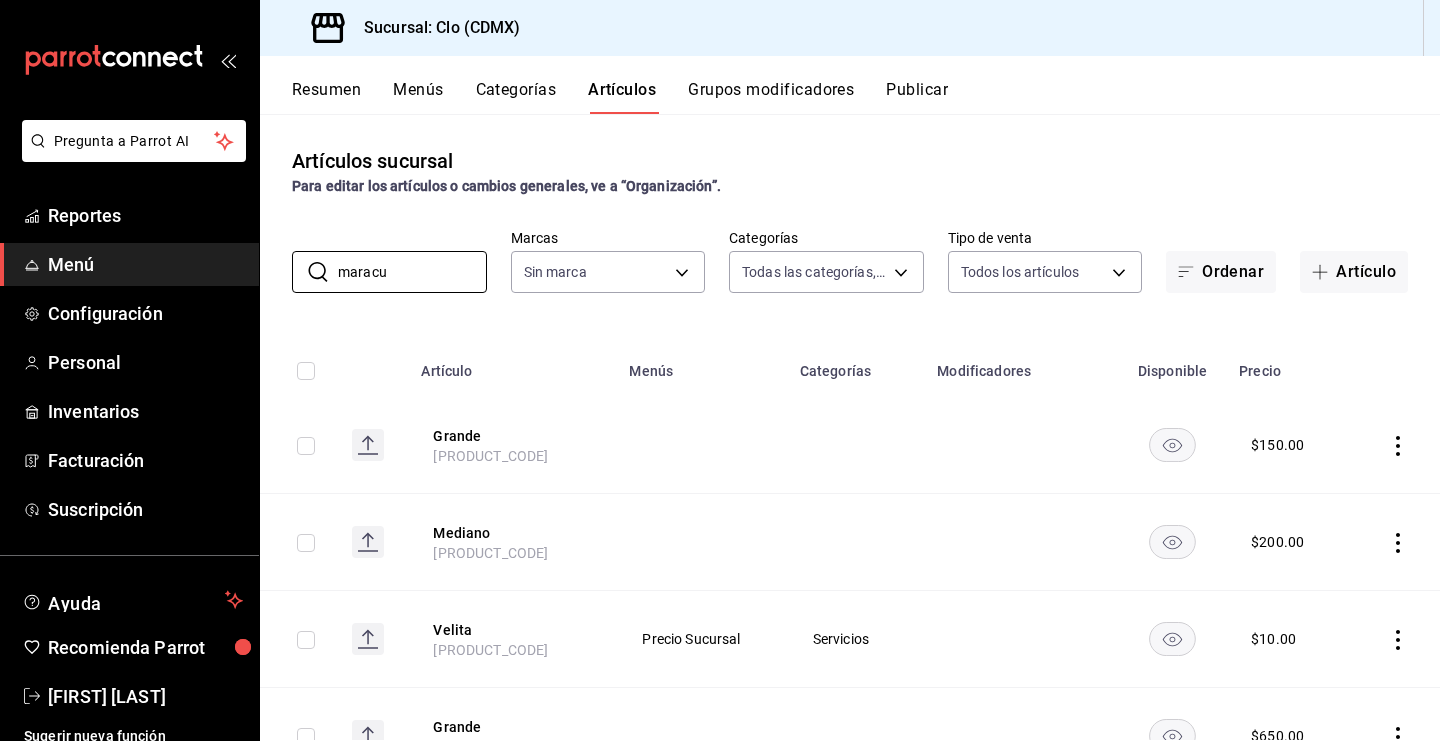 type on "maracuy" 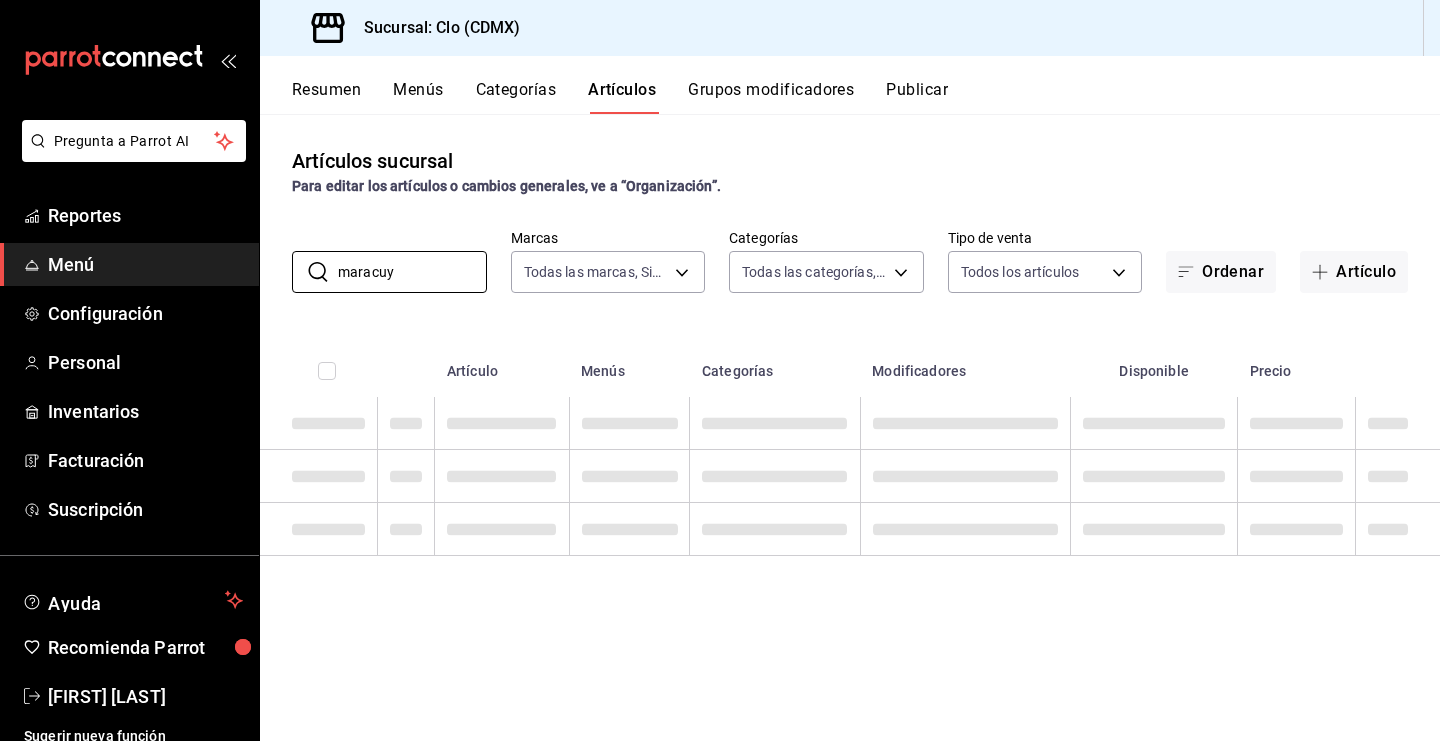 type on "ef5fc5fd-a408-48d0-ab3a-0c690a75b5cf" 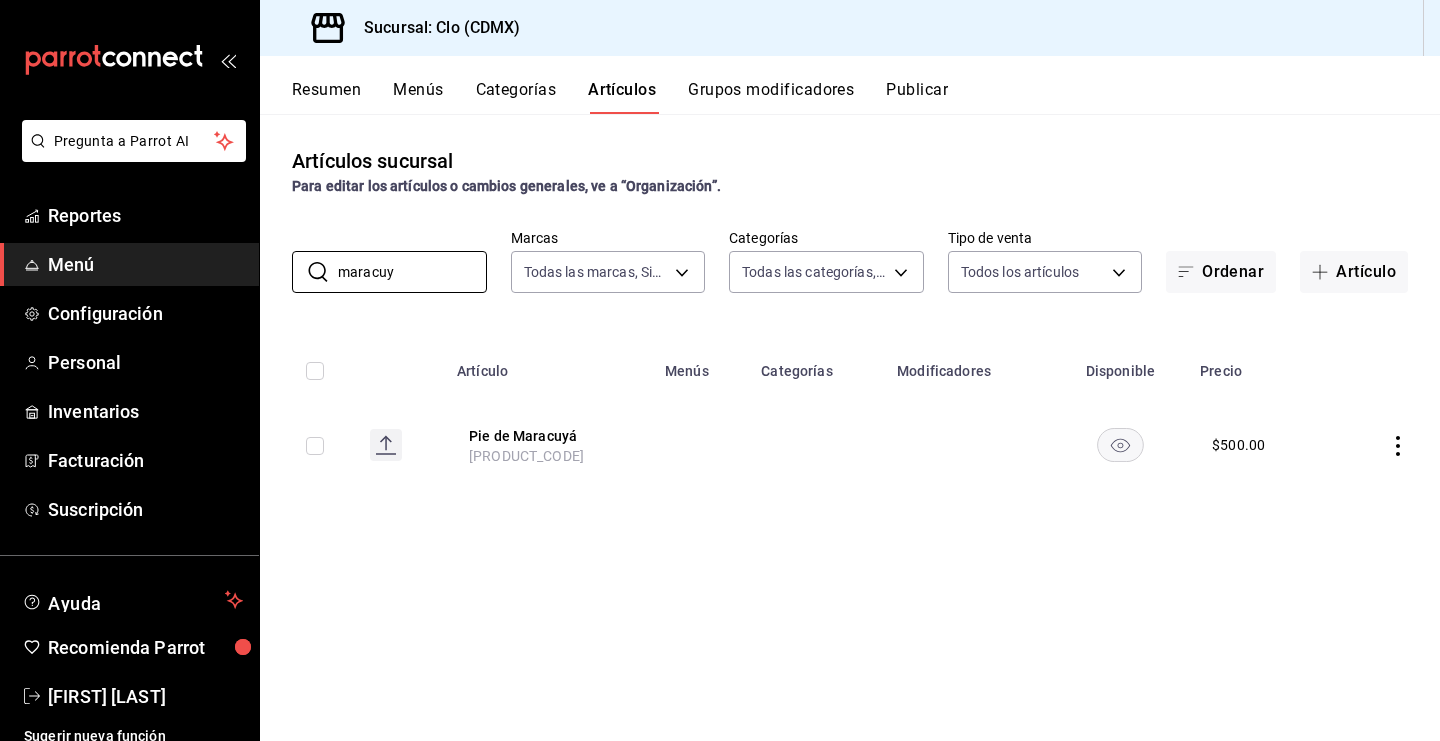 type on "maracuy" 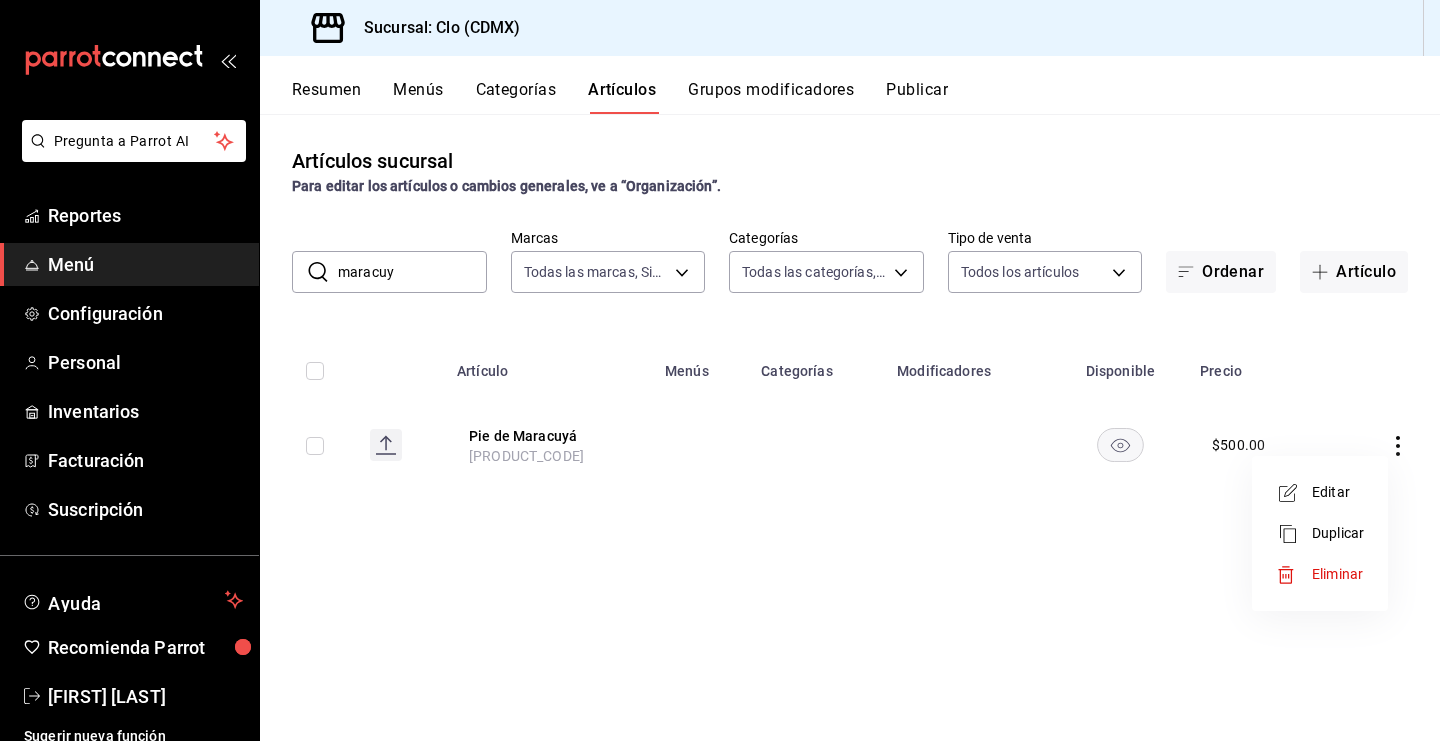 click on "Editar" at bounding box center (1338, 492) 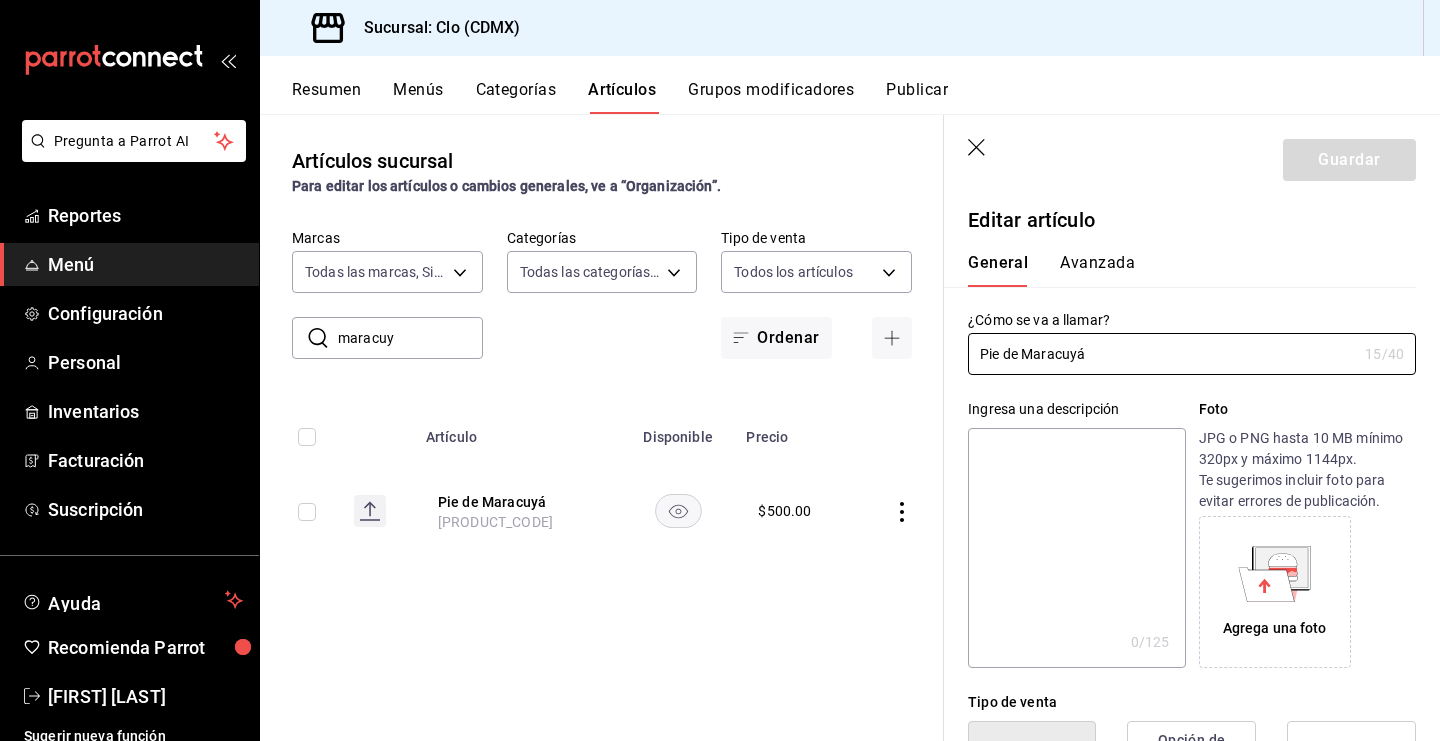 type on "$500.00" 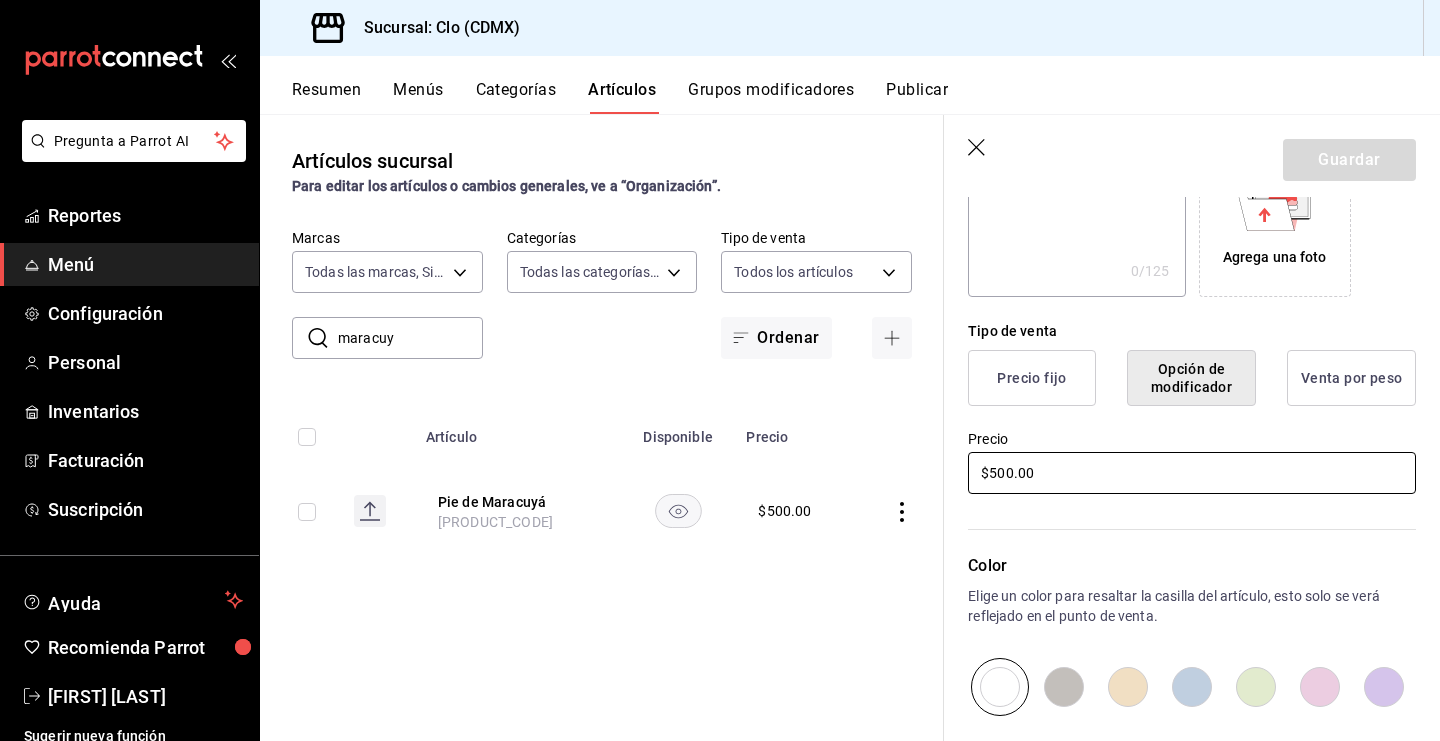scroll, scrollTop: 367, scrollLeft: 0, axis: vertical 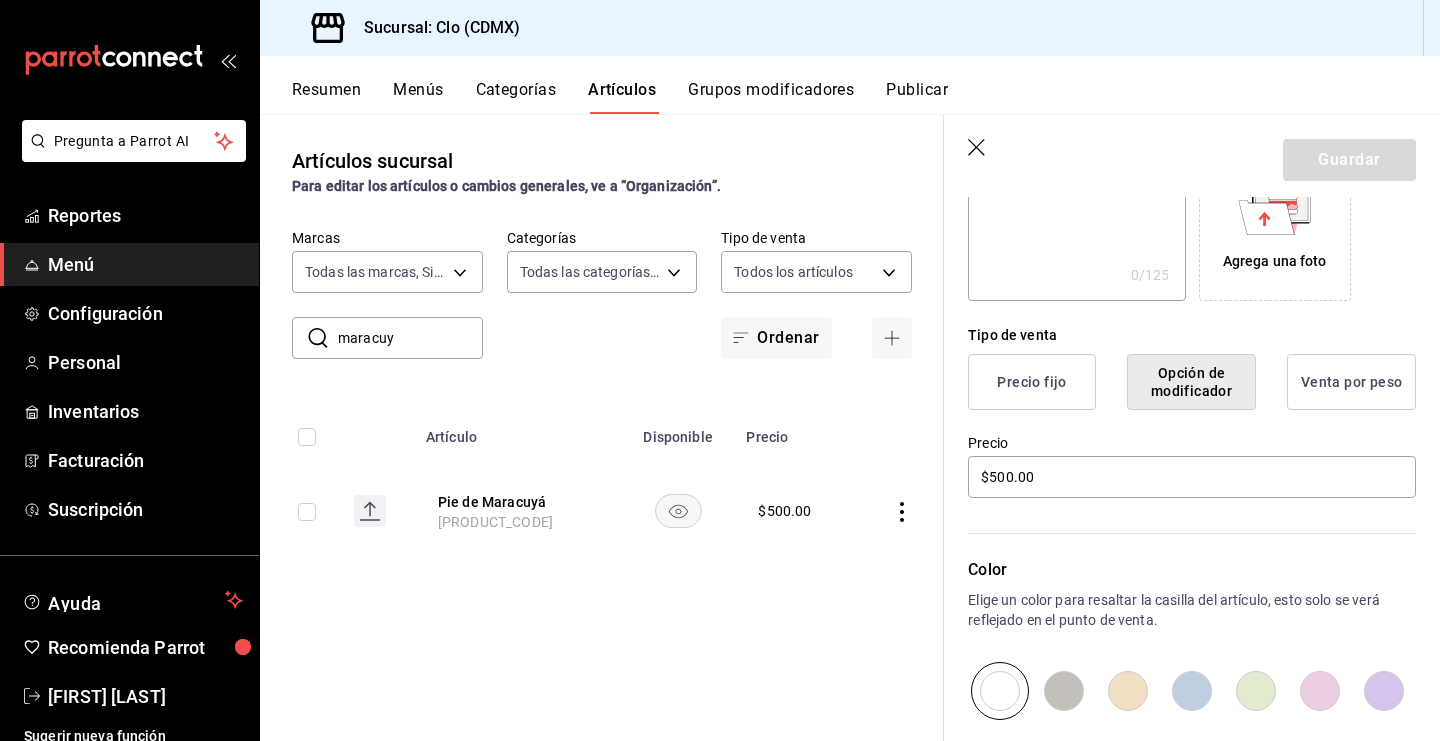 click on "Opción de modificador" at bounding box center [1191, 382] 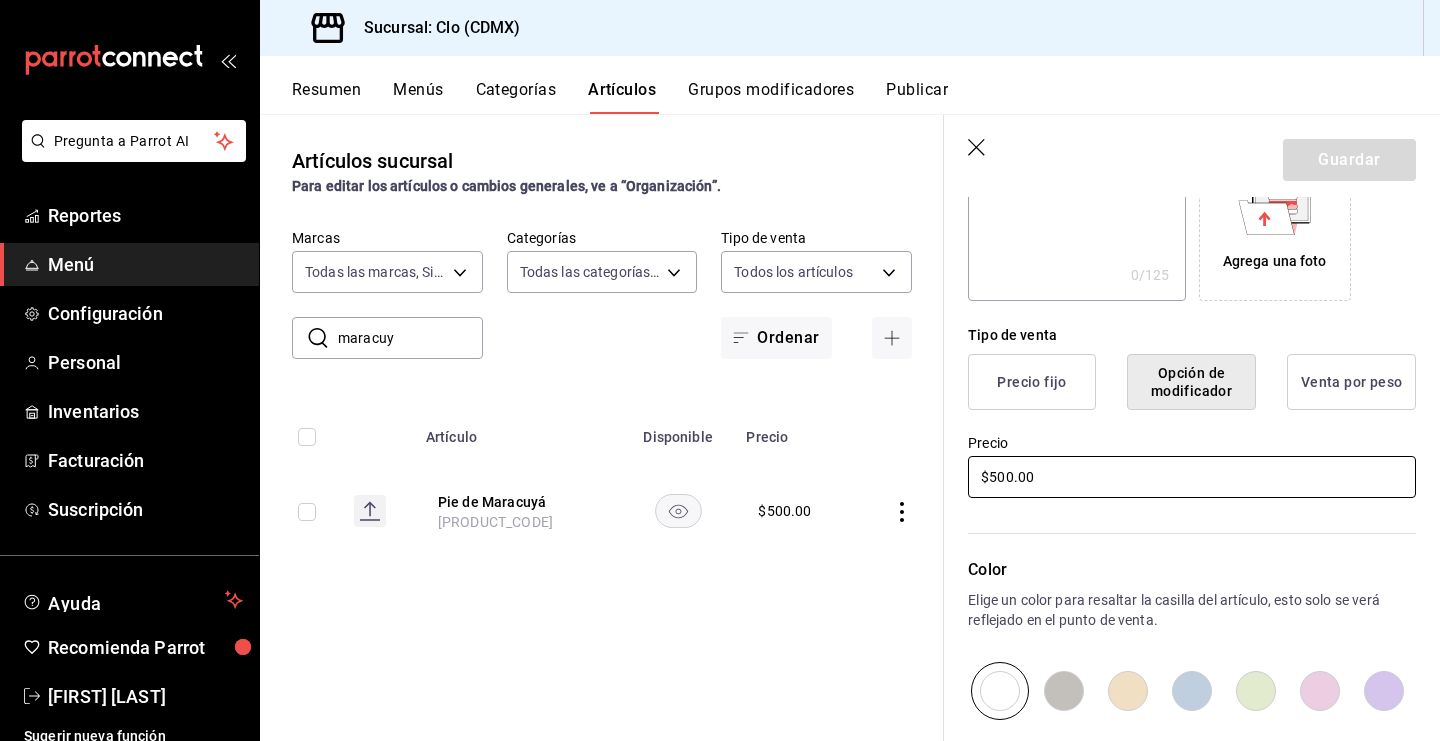 click on "$500.00" at bounding box center [1192, 477] 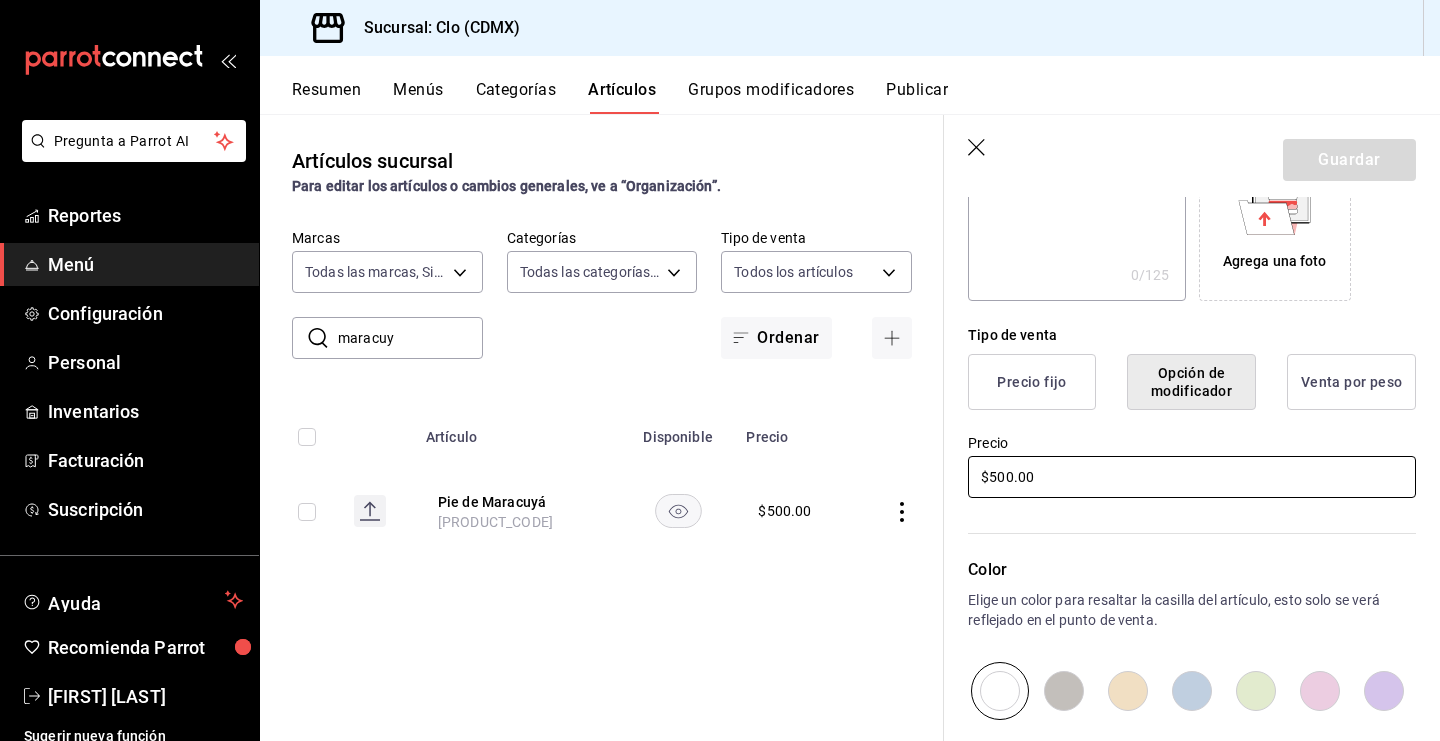 scroll, scrollTop: 0, scrollLeft: 0, axis: both 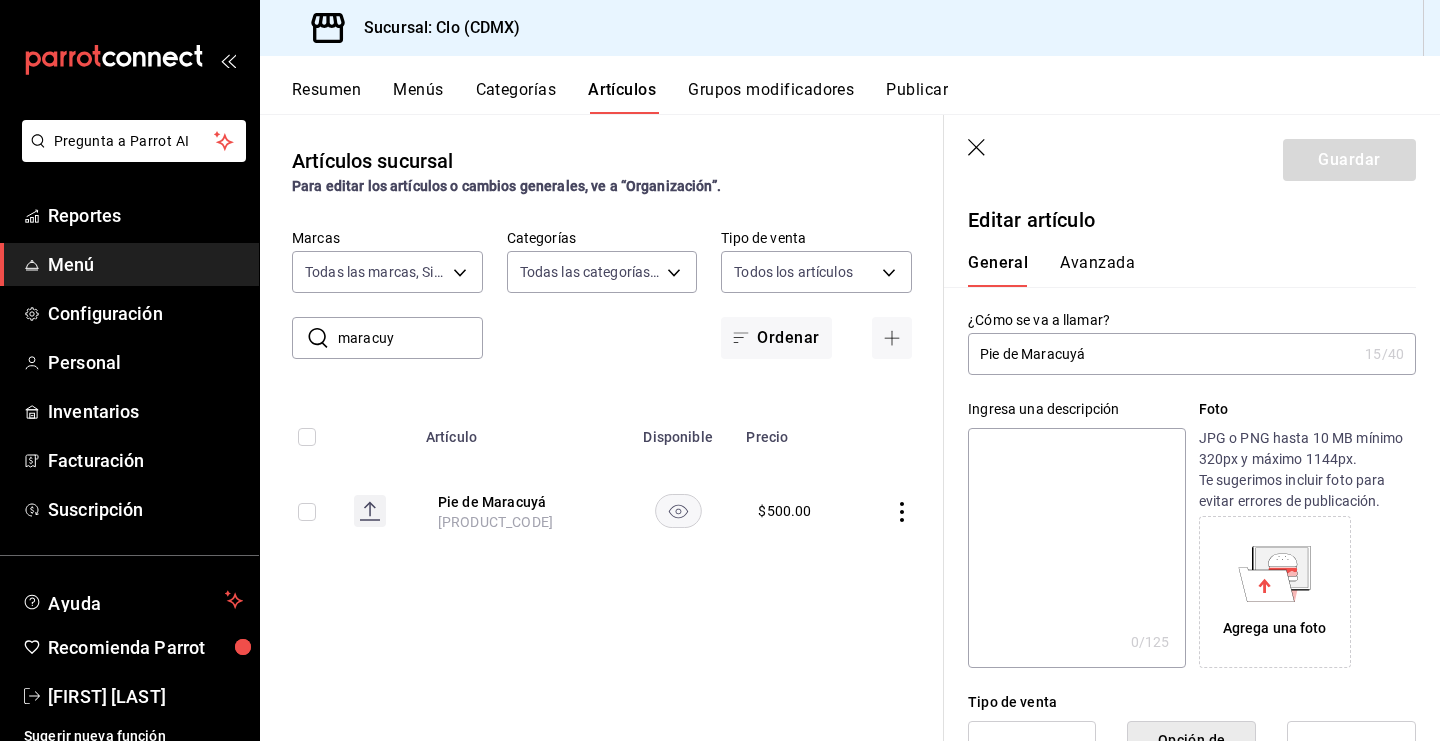 click on "Avanzada" at bounding box center (1097, 270) 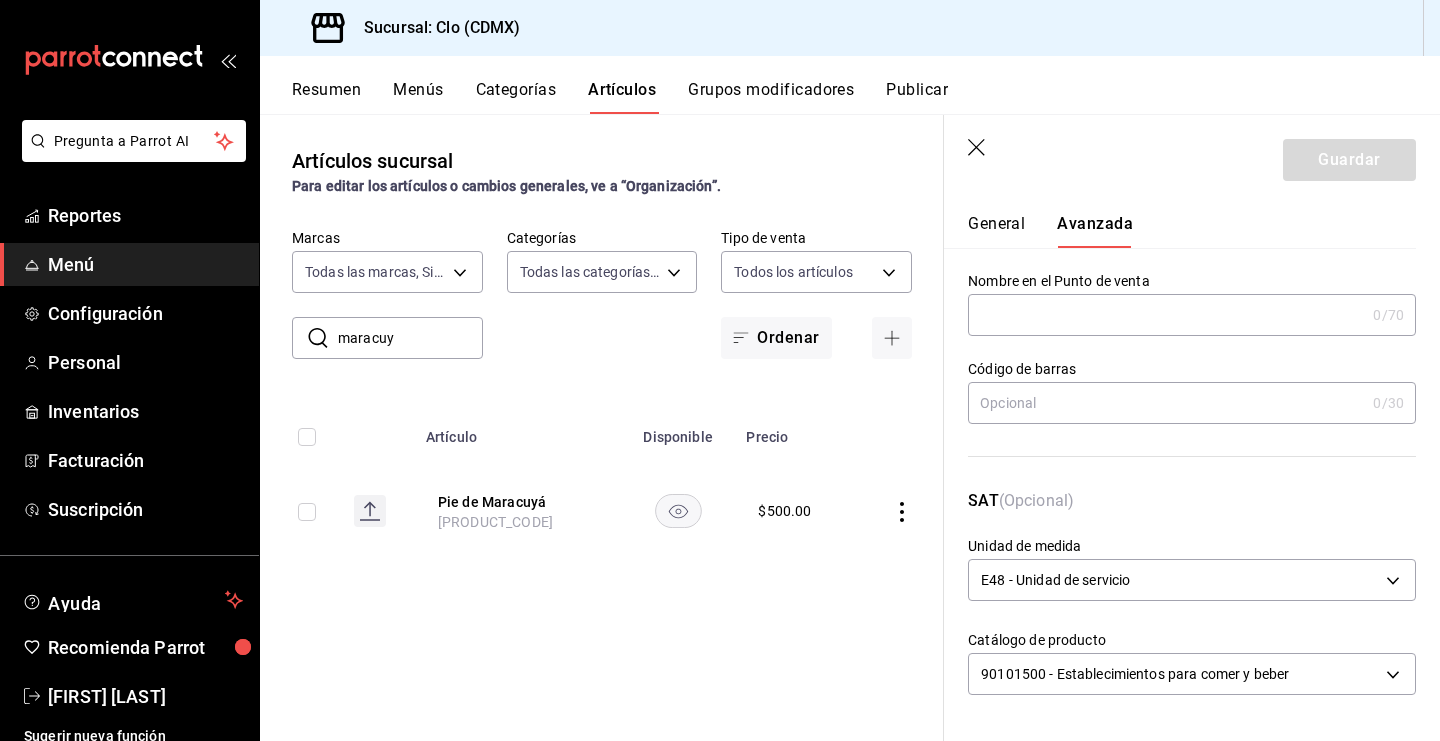 scroll, scrollTop: 0, scrollLeft: 0, axis: both 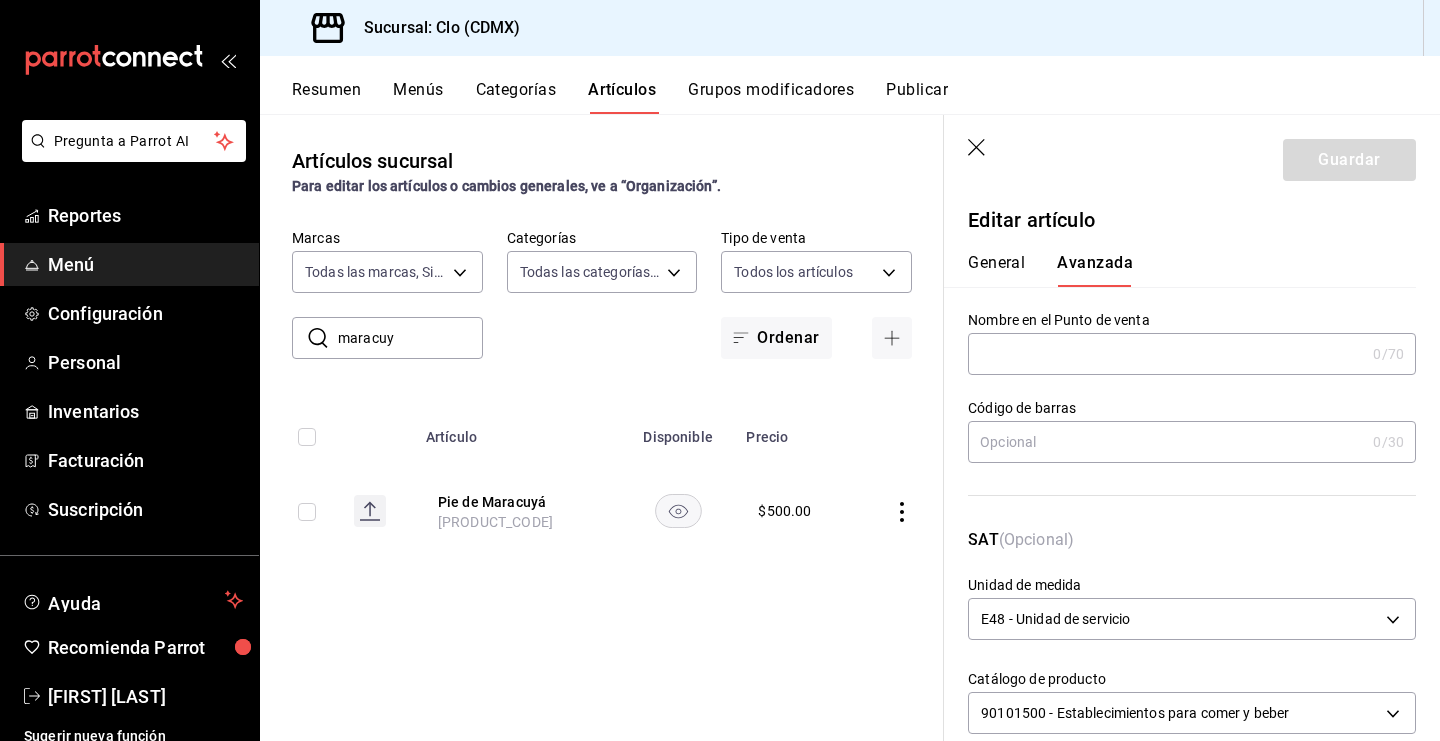 click on "Grupos modificadores" at bounding box center [771, 97] 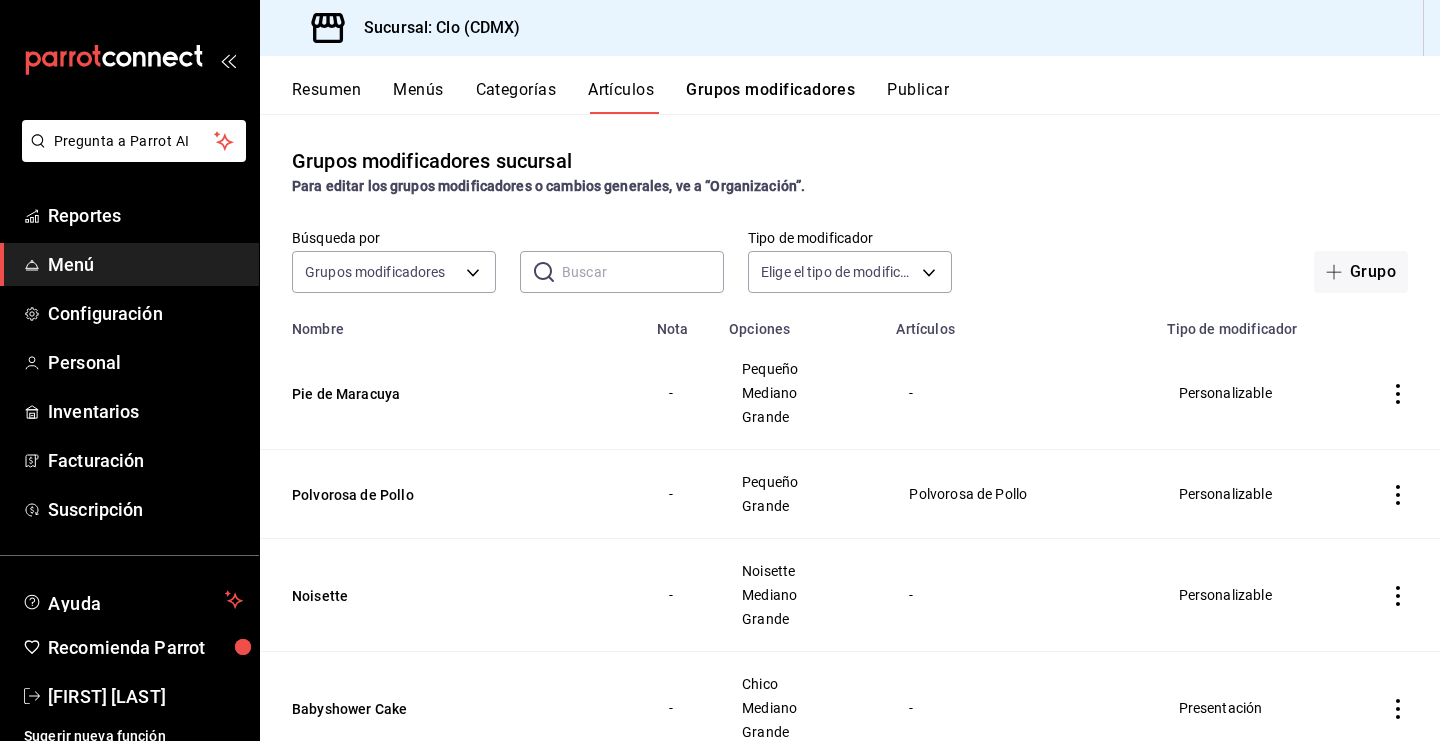 click on "Publicar" at bounding box center [918, 97] 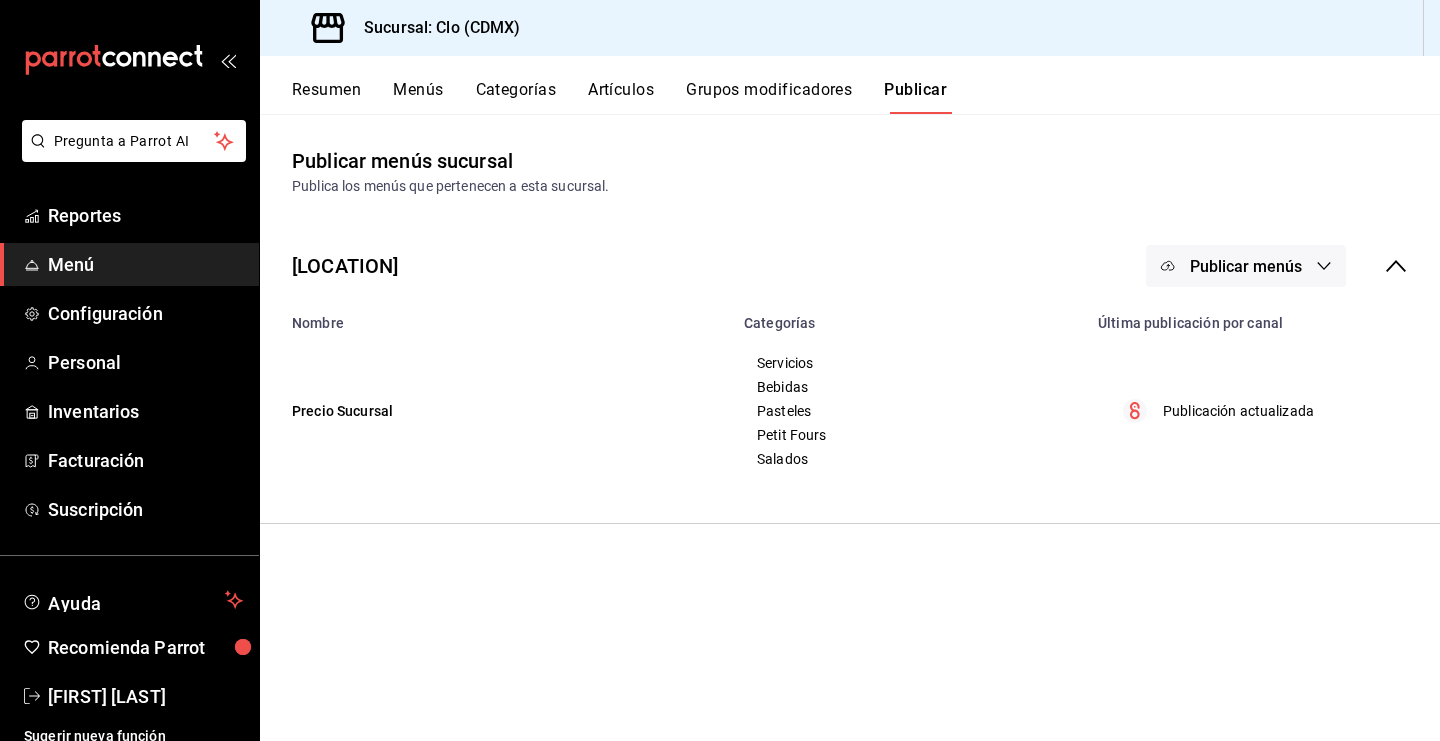 click on "Grupos modificadores" at bounding box center (769, 97) 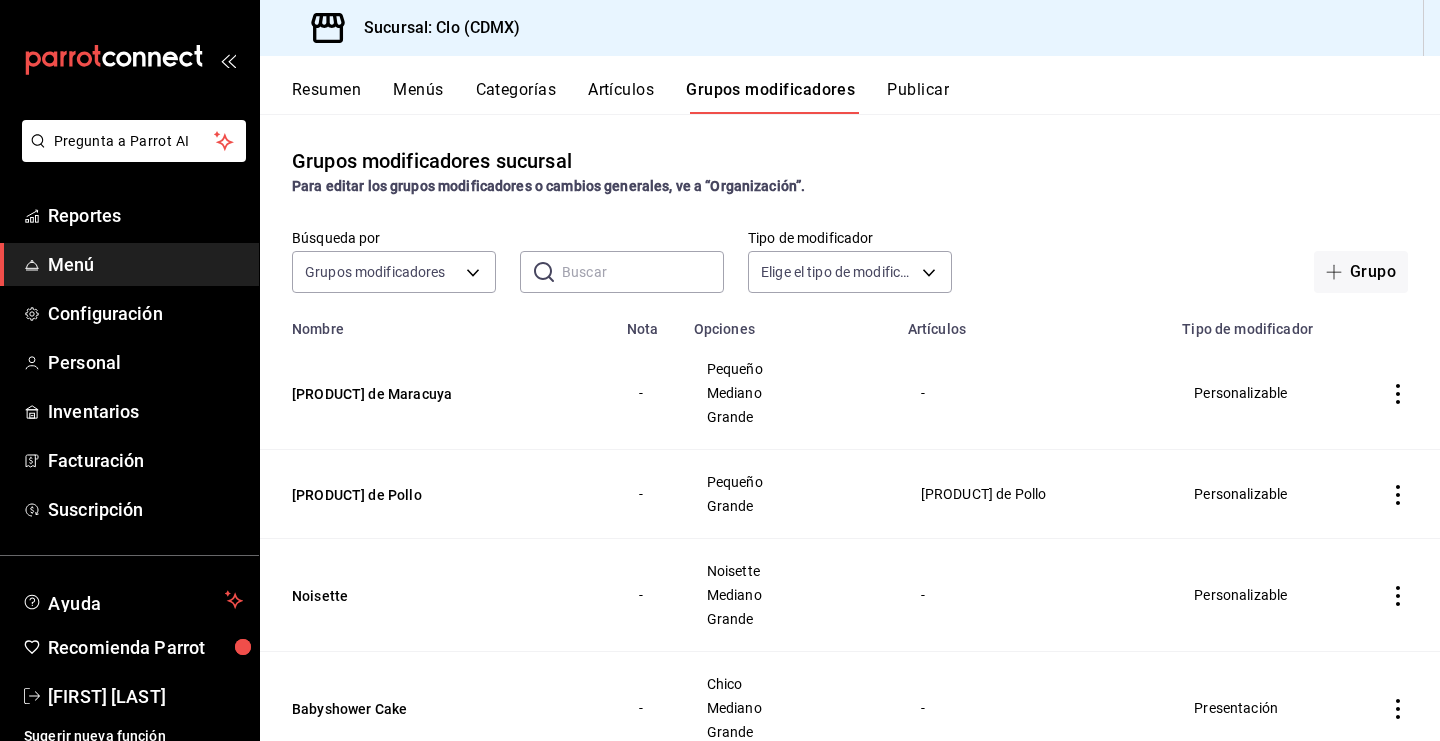 scroll, scrollTop: 0, scrollLeft: 0, axis: both 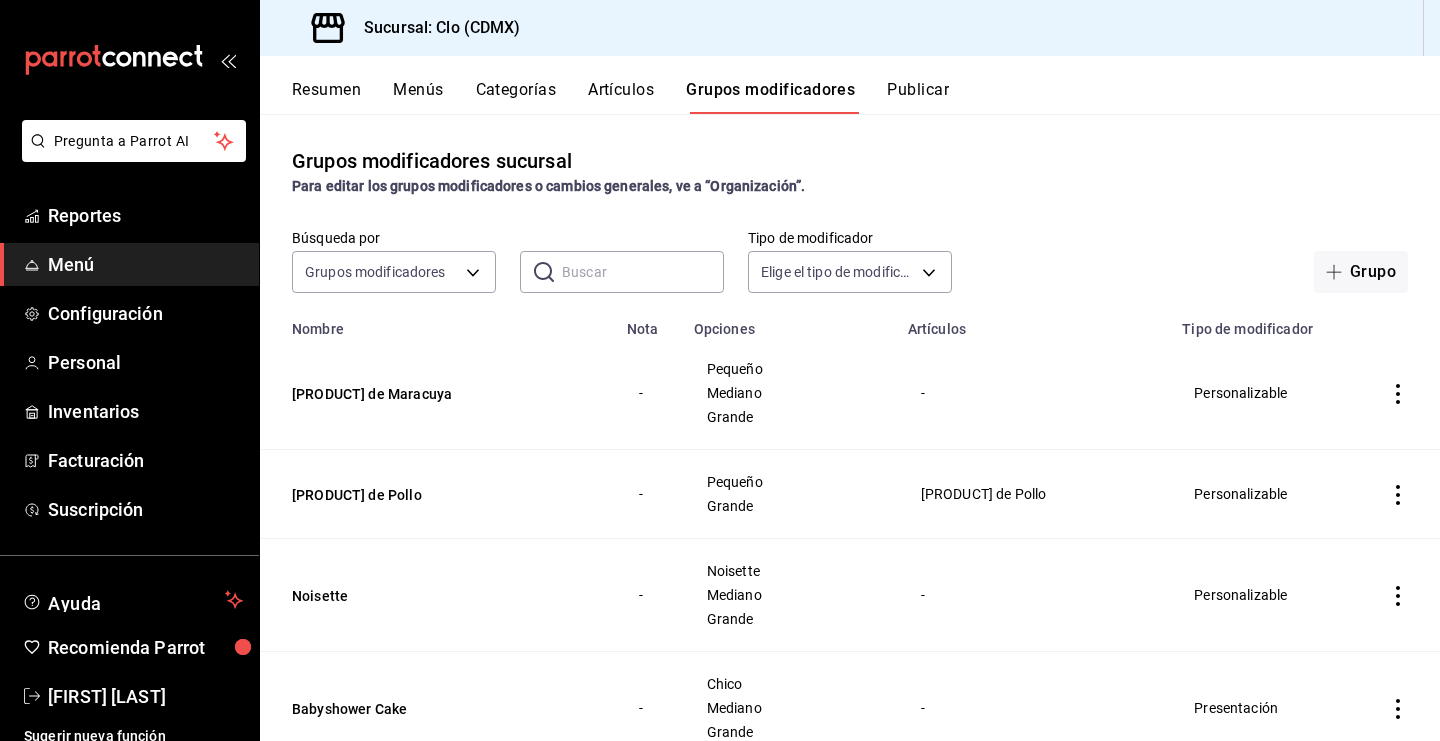 click 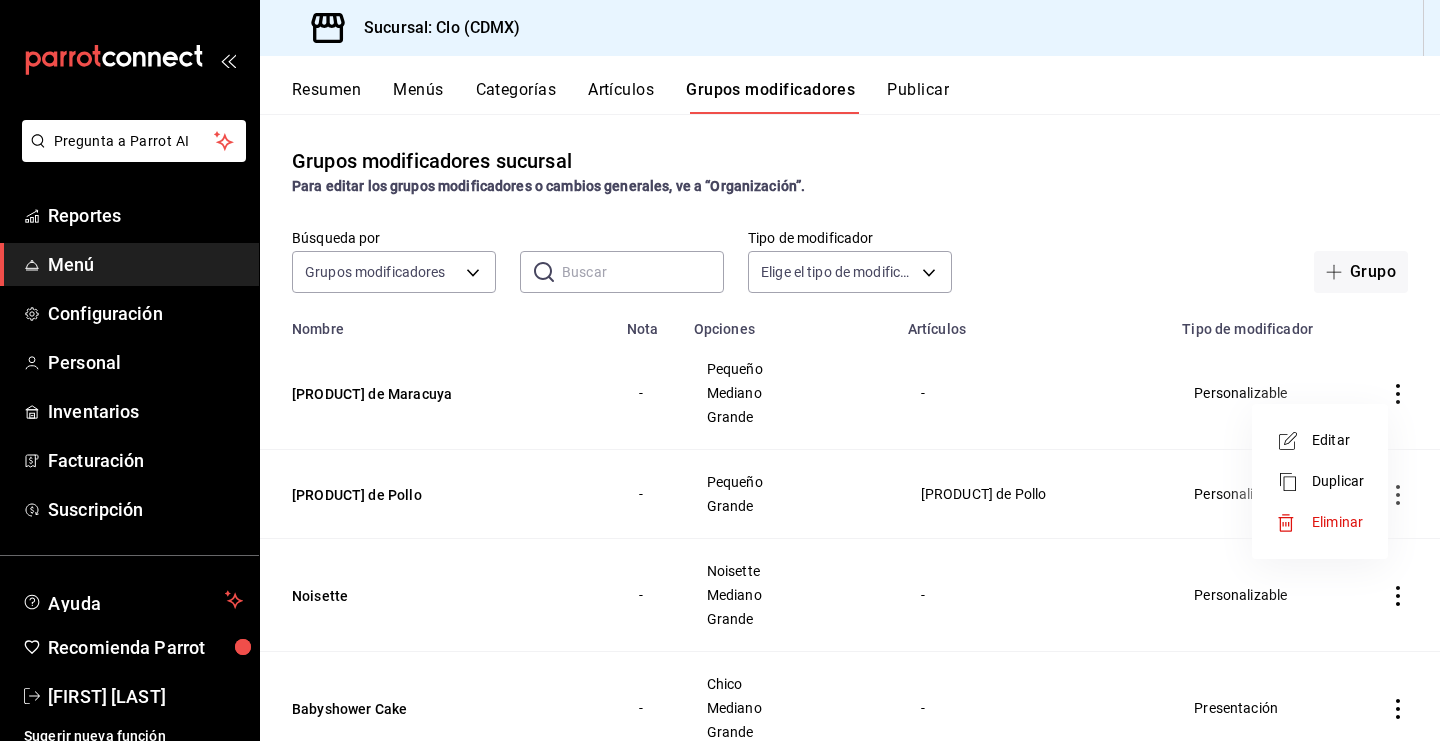 click on "Editar" at bounding box center [1338, 440] 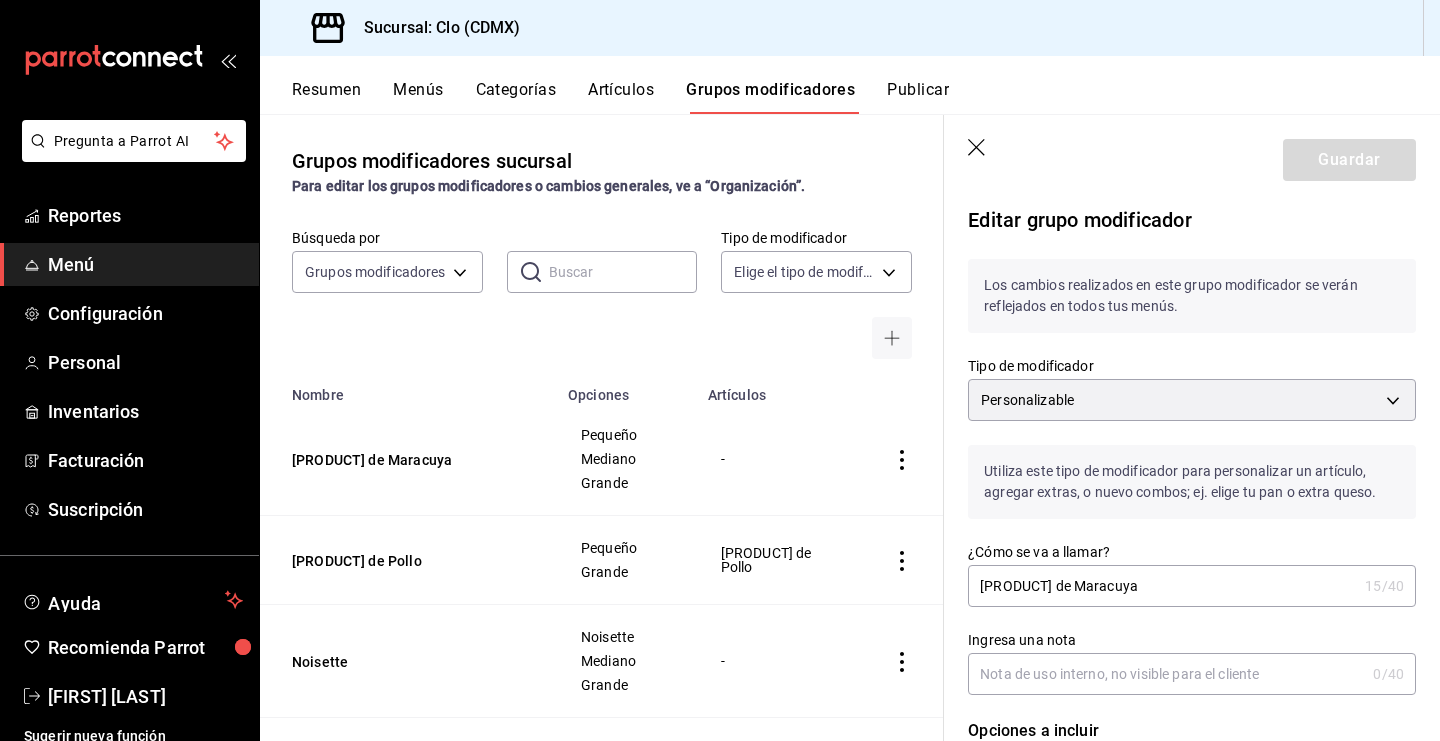 click on "Artículos" at bounding box center [621, 97] 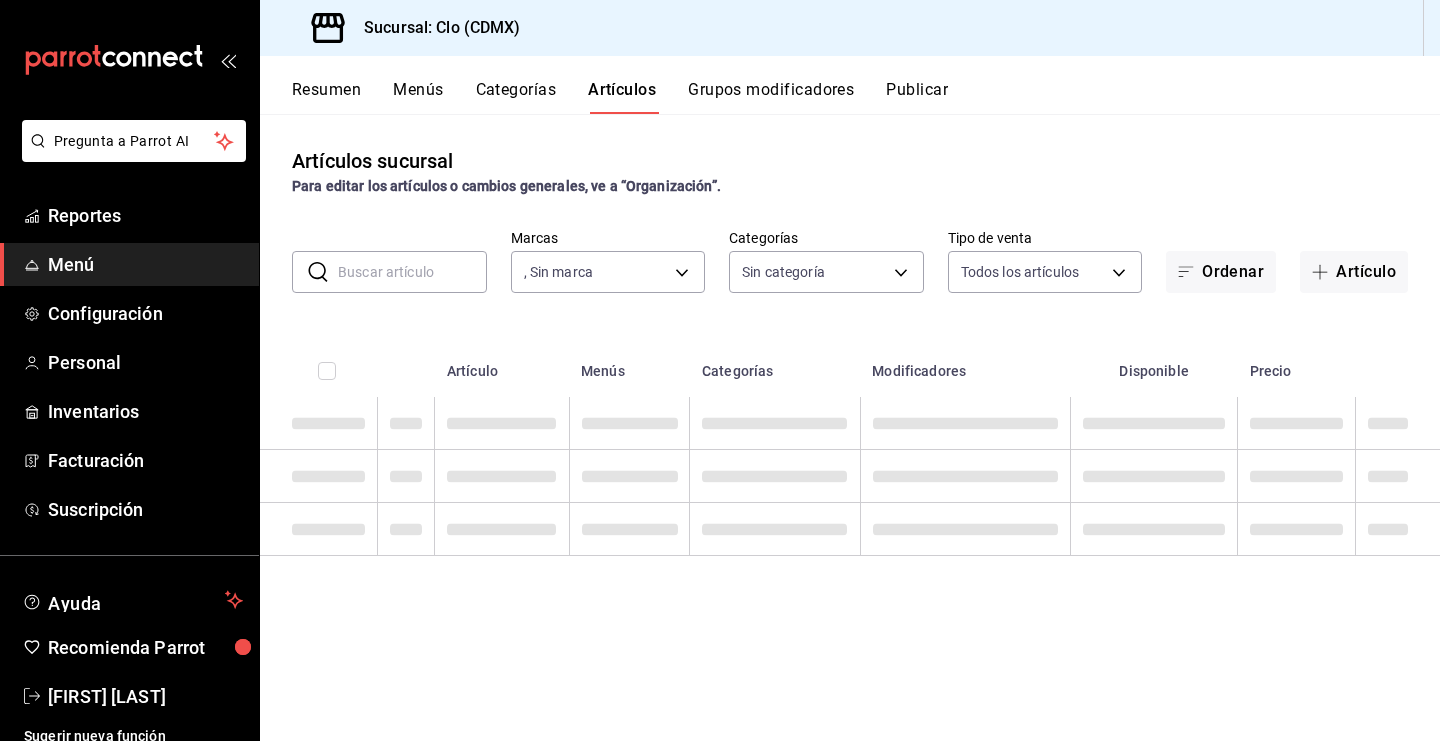 type 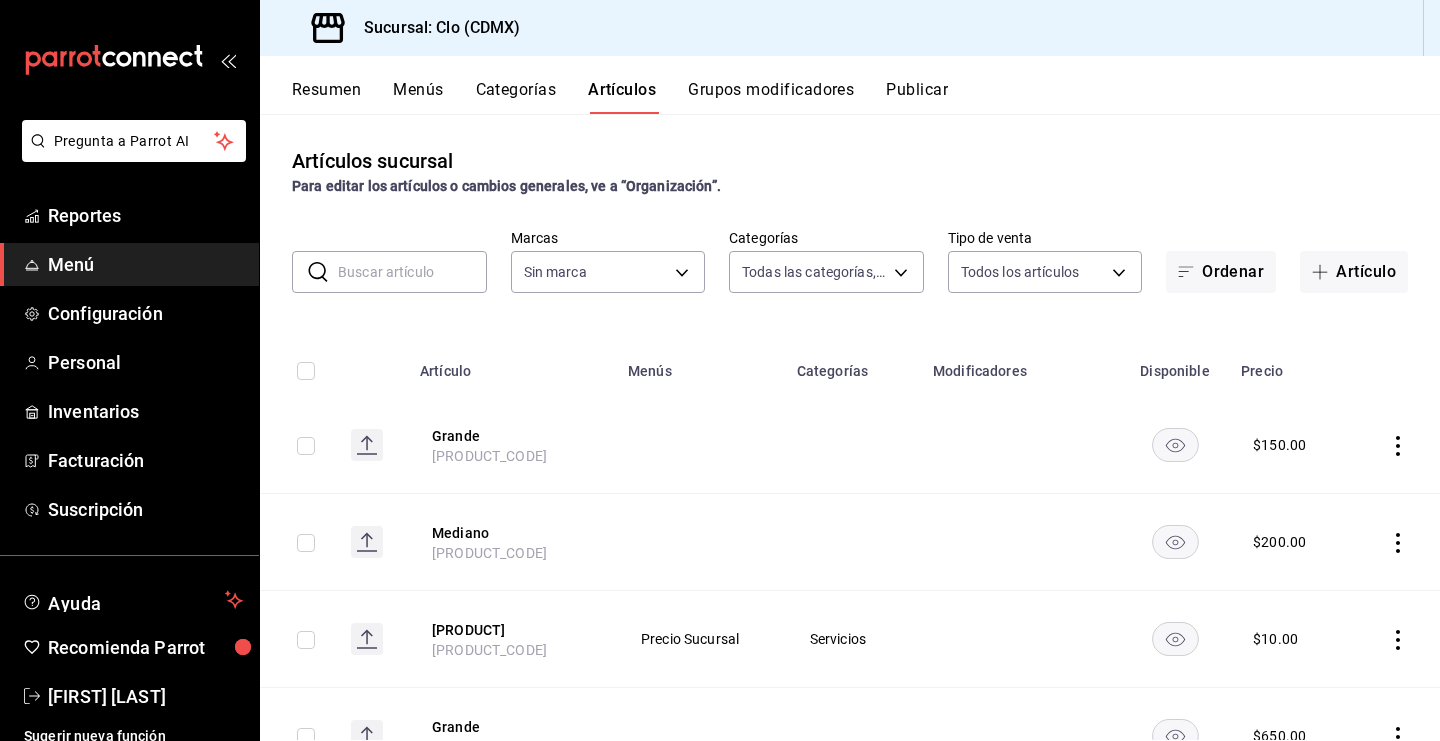 type on "b6a578a6-9483-4a20-8fc3-9a46e9ad3123,f8230734-4cf9-4659-ac5e-36ade24b869a,a7128489-ffc6-4625-bead-27ee8fa2e02e,0da96955-536c-47a6-94a6-d7ca468c66c4,0ed859b2-ad5d-4be1-9b17-9d14f146dd81" 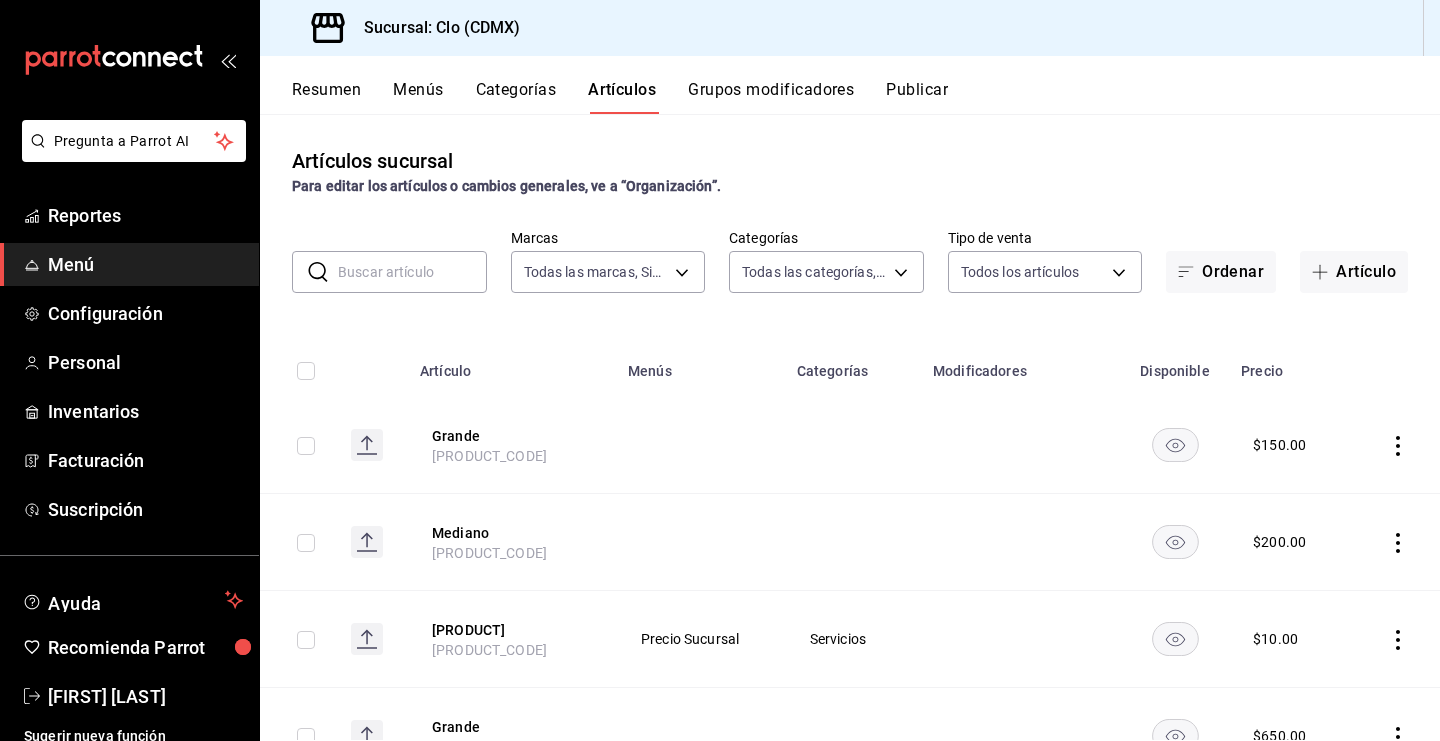 type on "ef5fc5fd-a408-48d0-ab3a-0c690a75b5cf" 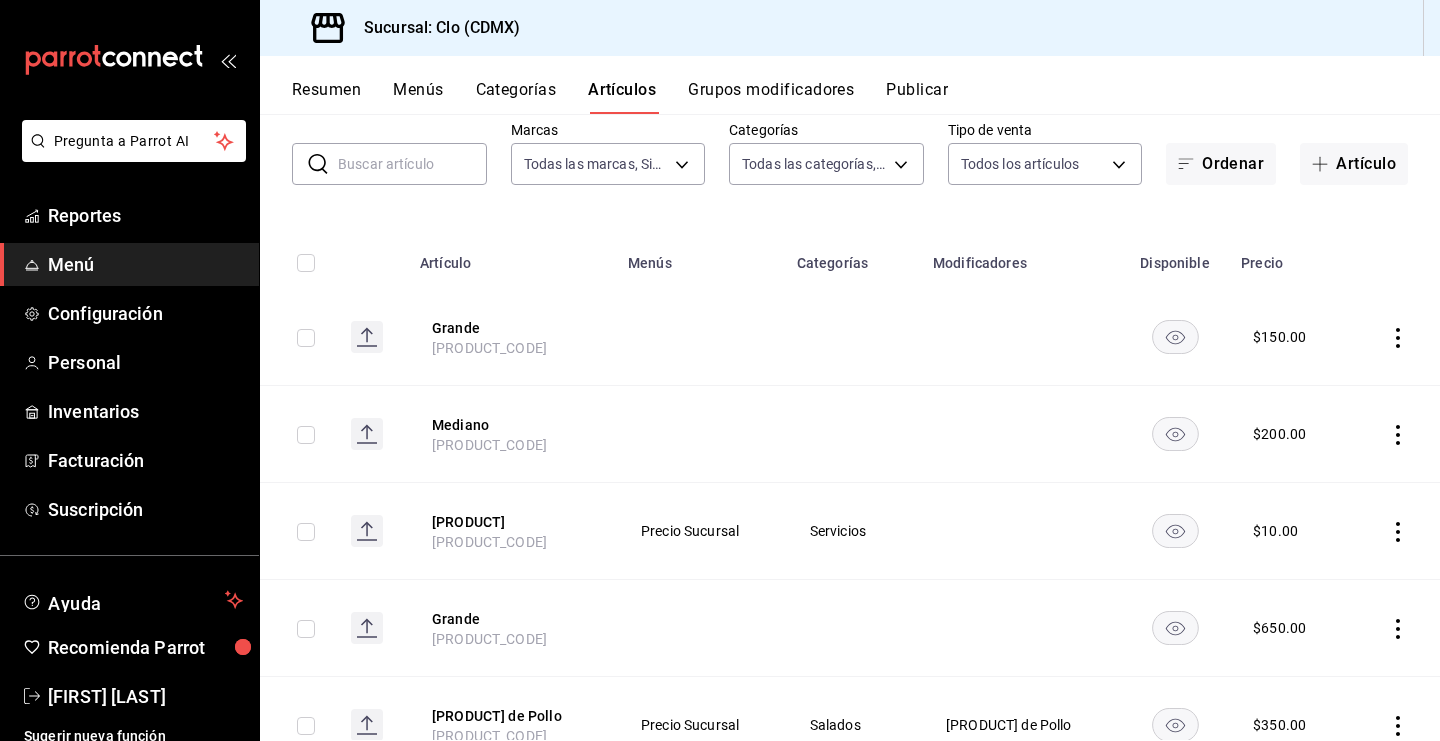 scroll, scrollTop: 0, scrollLeft: 0, axis: both 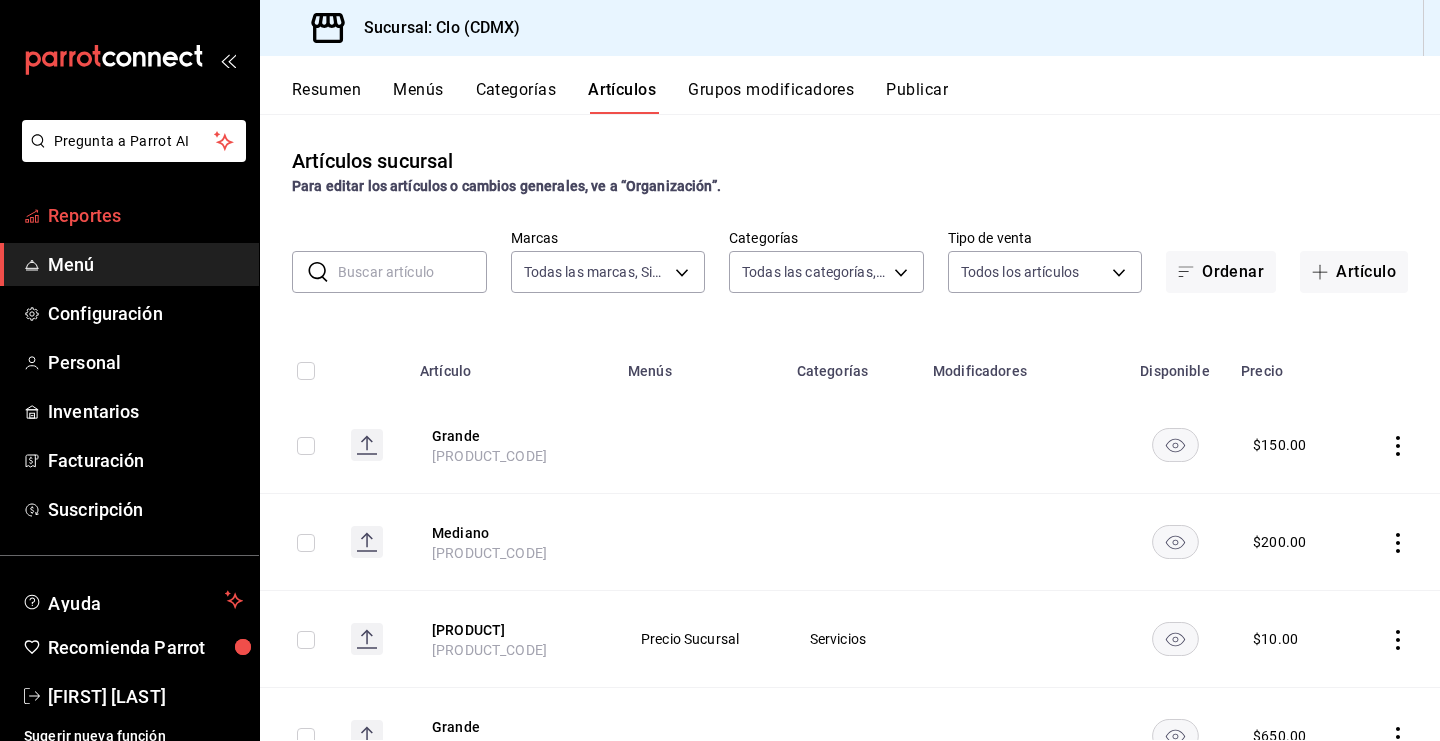 click on "Reportes" at bounding box center [145, 215] 